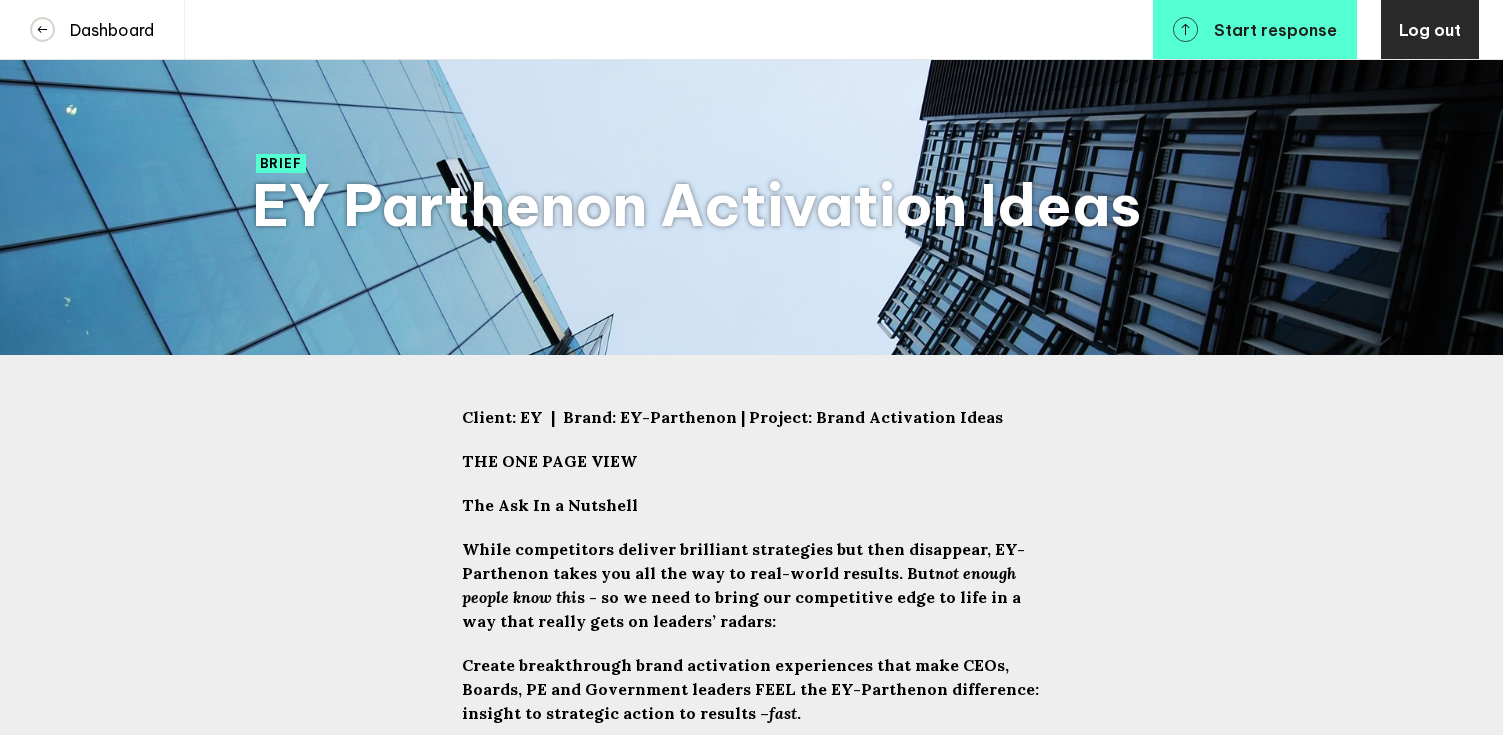 scroll, scrollTop: 0, scrollLeft: 0, axis: both 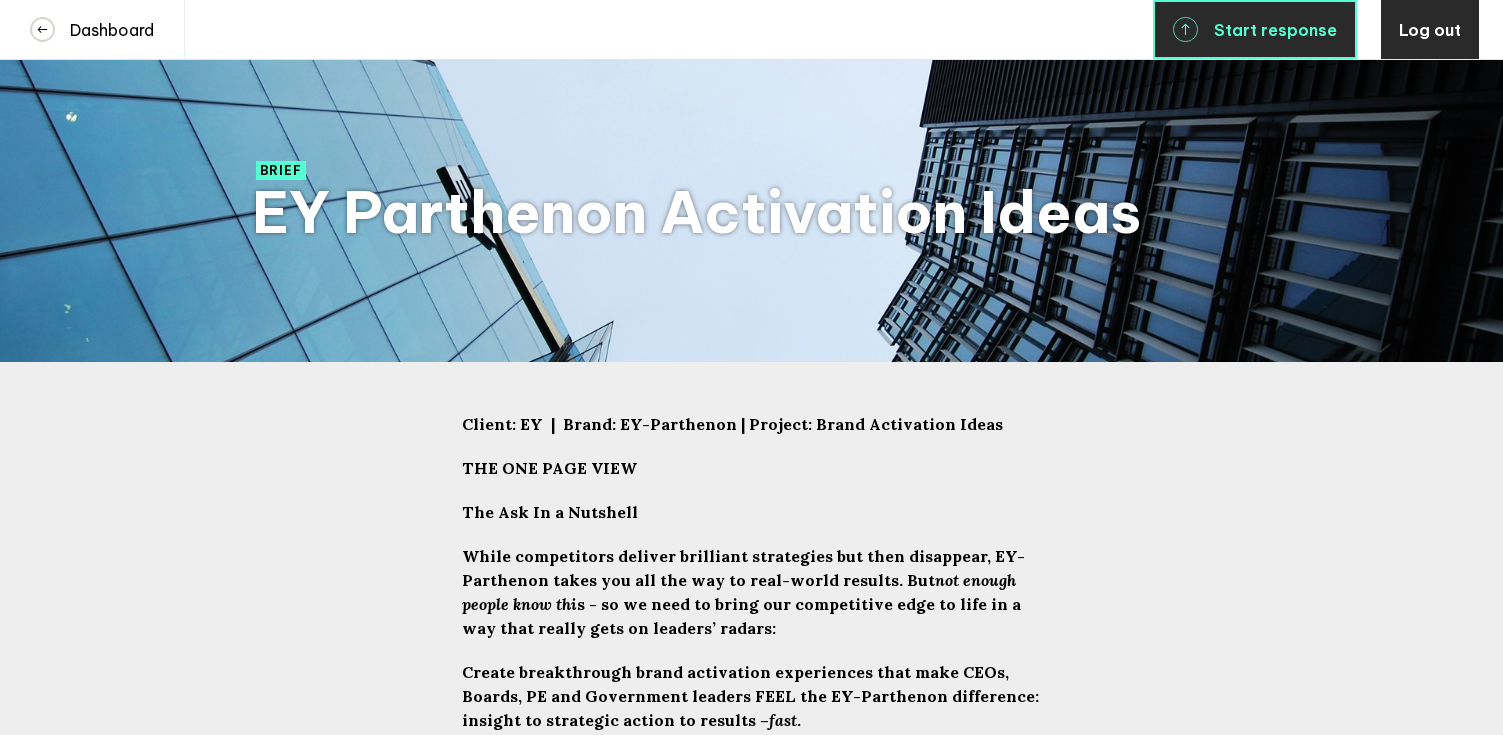 click on "Start response" at bounding box center [1275, 30] 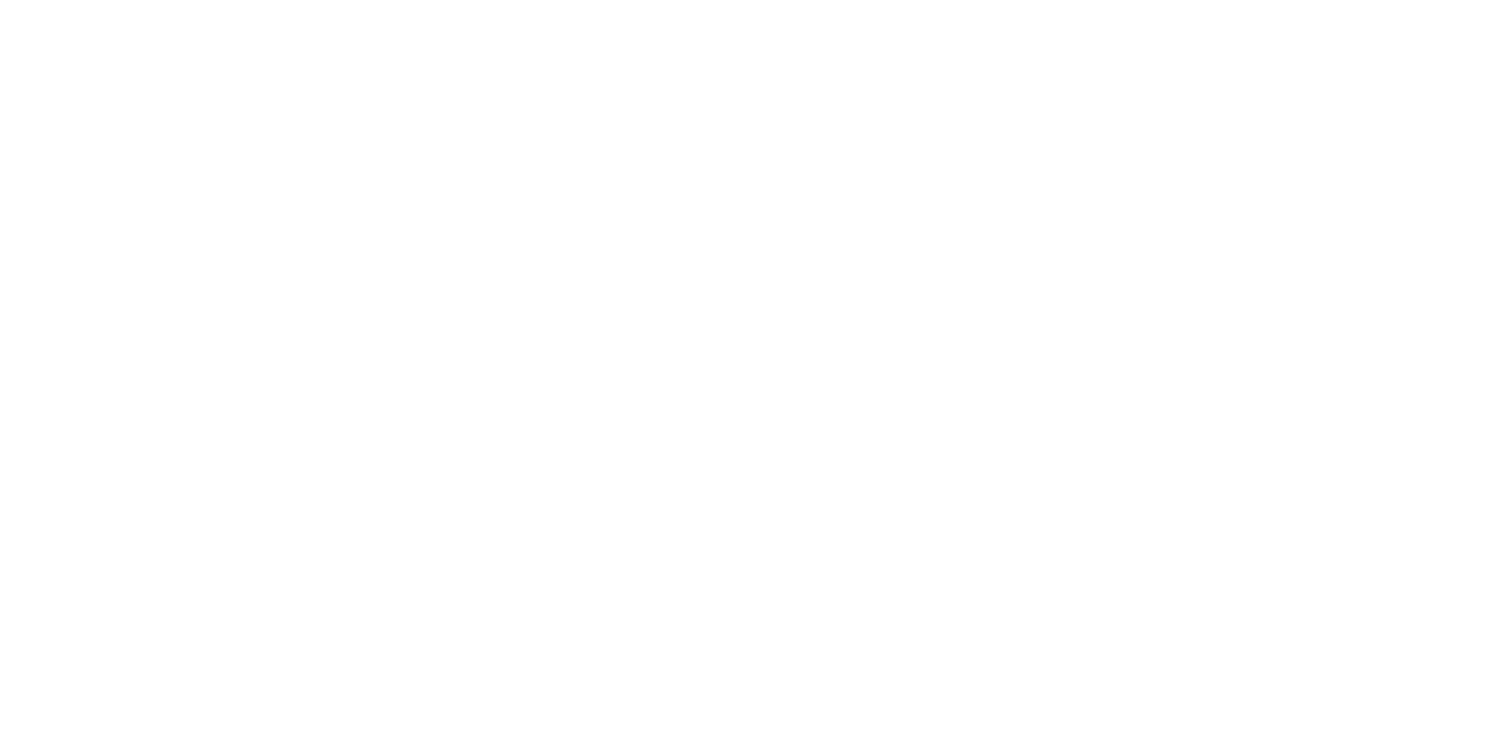 scroll, scrollTop: 0, scrollLeft: 0, axis: both 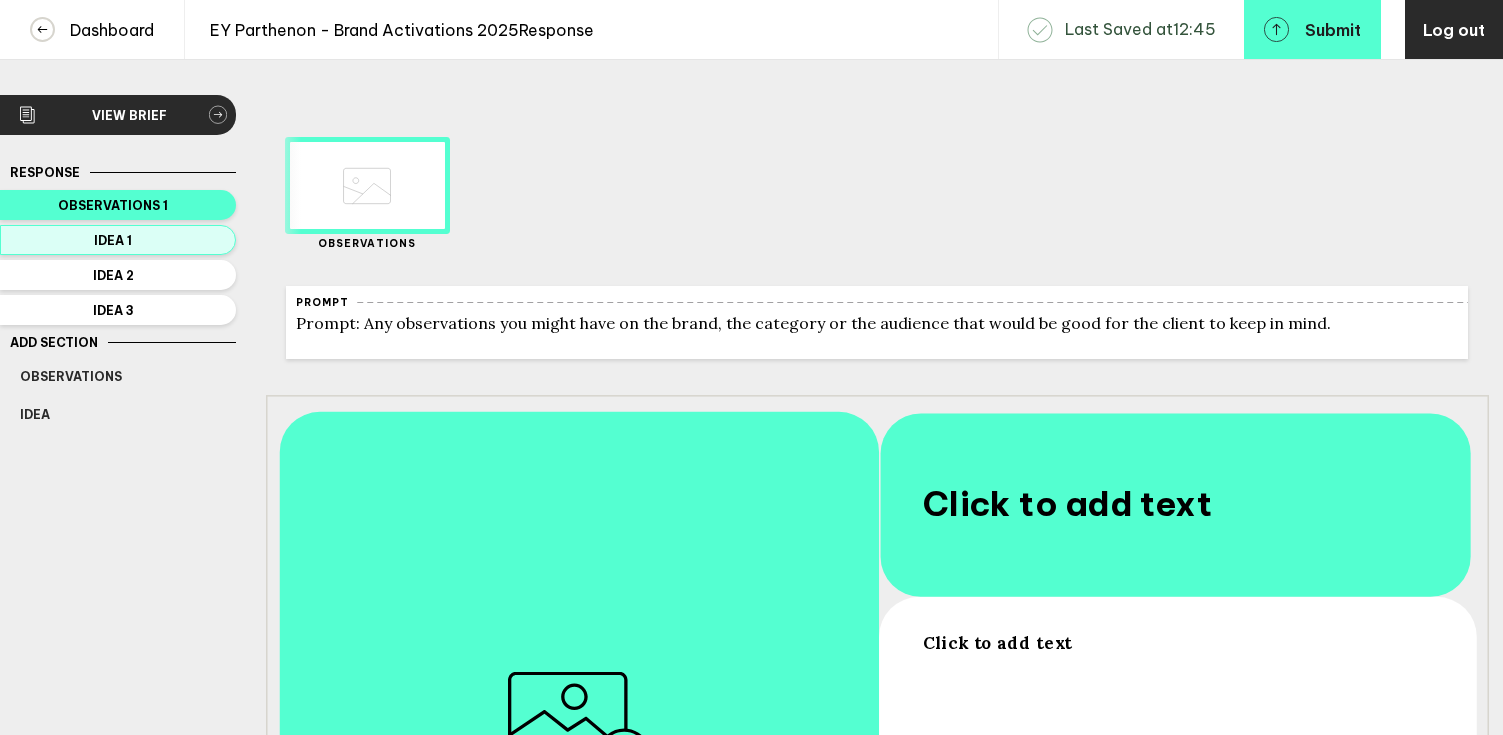 click on "Idea 1" at bounding box center (113, 205) 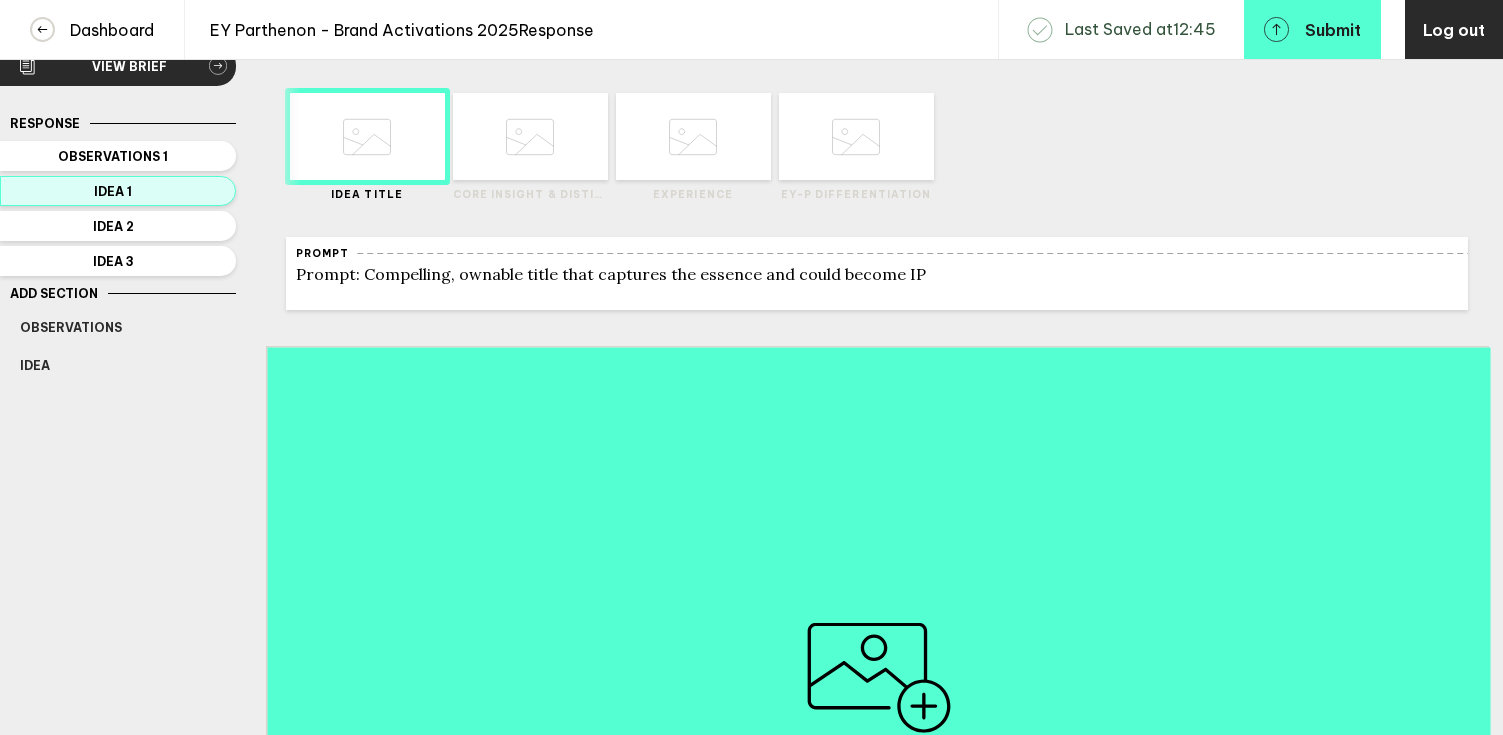 scroll, scrollTop: 0, scrollLeft: 0, axis: both 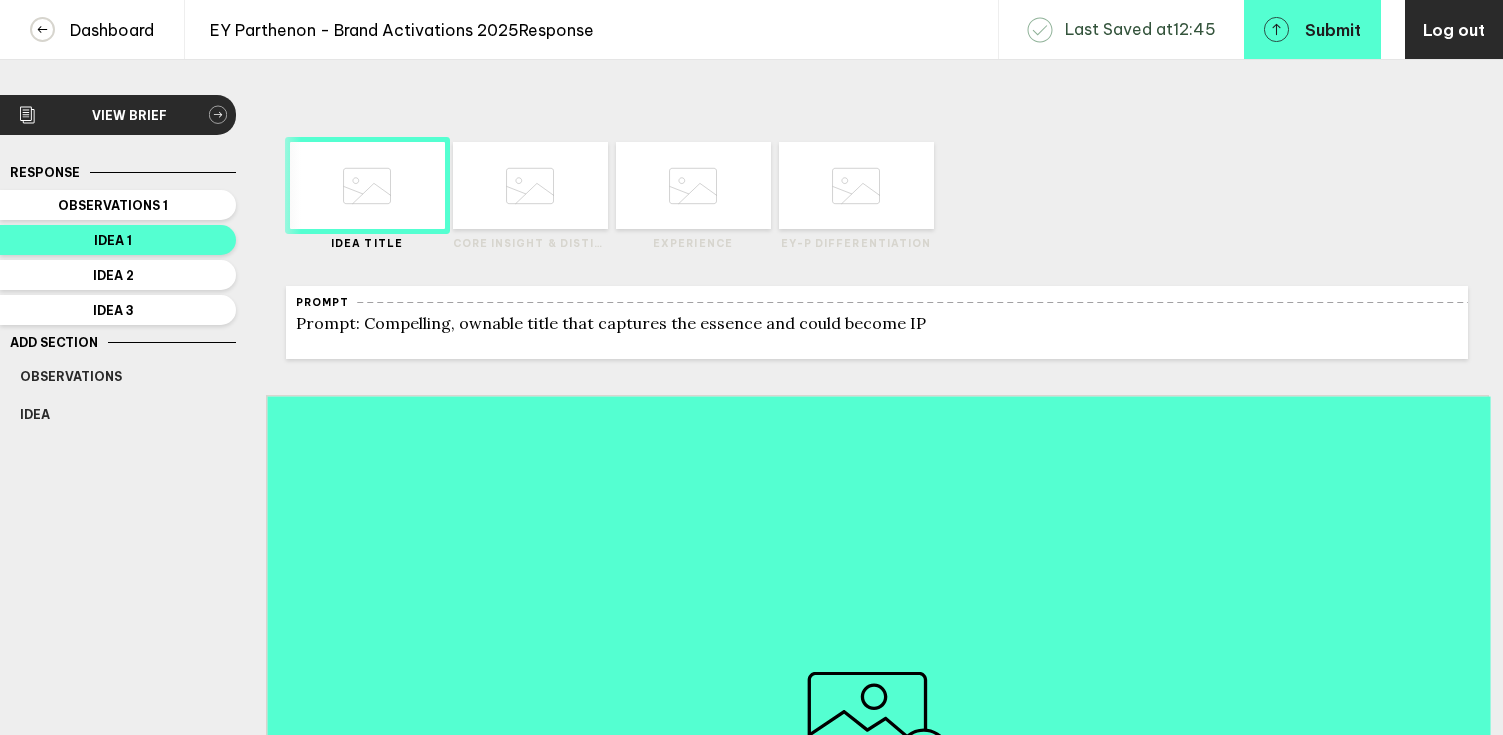 click at bounding box center [367, 186] 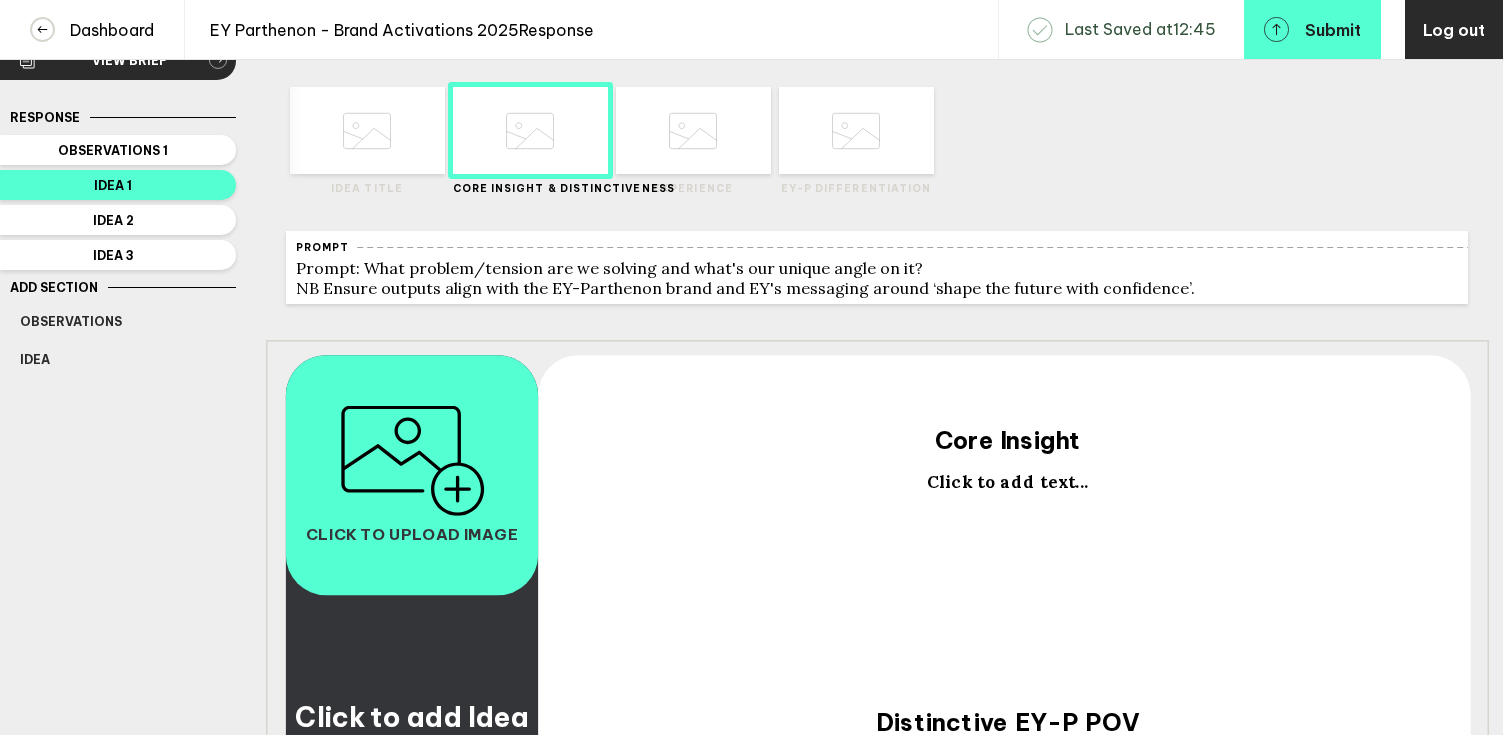 scroll, scrollTop: 0, scrollLeft: 0, axis: both 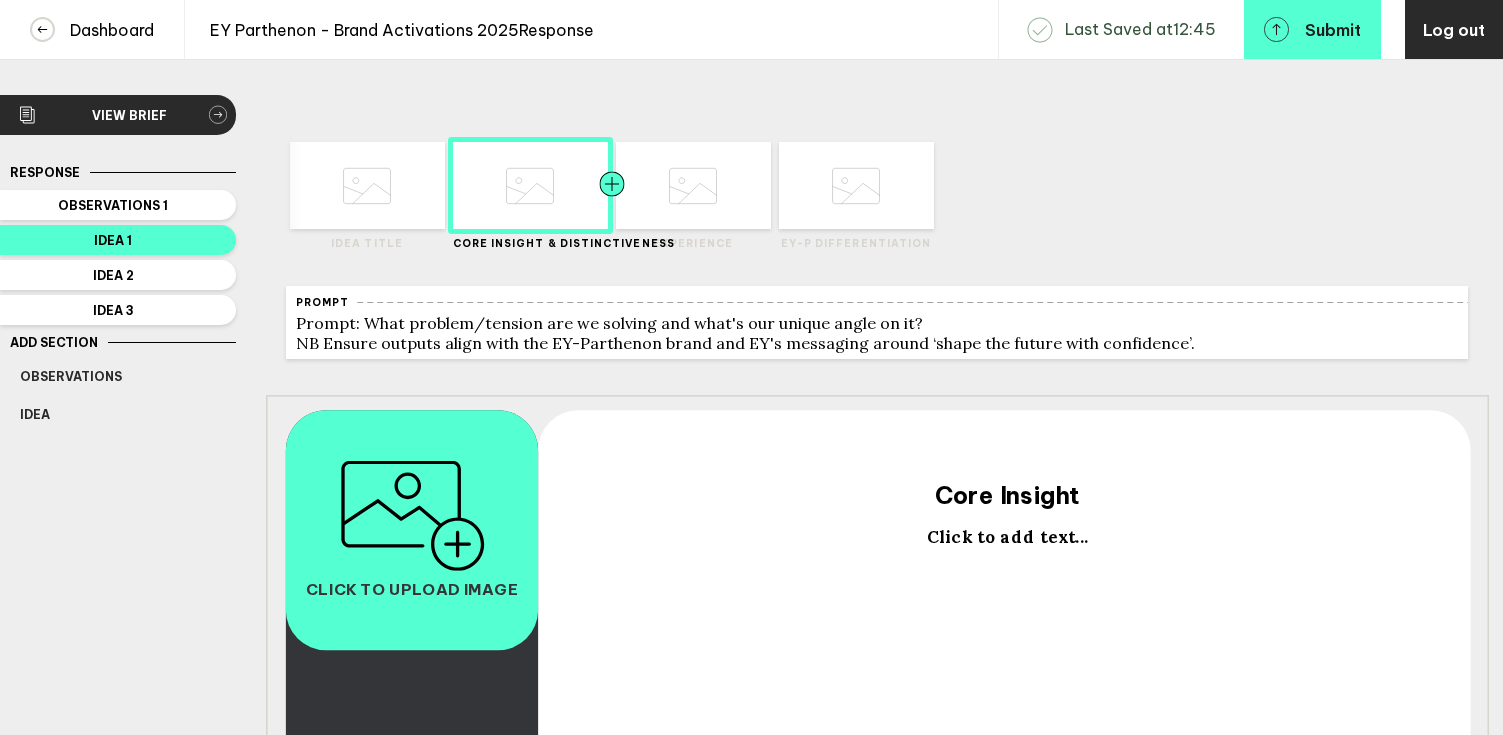 click at bounding box center [325, 185] 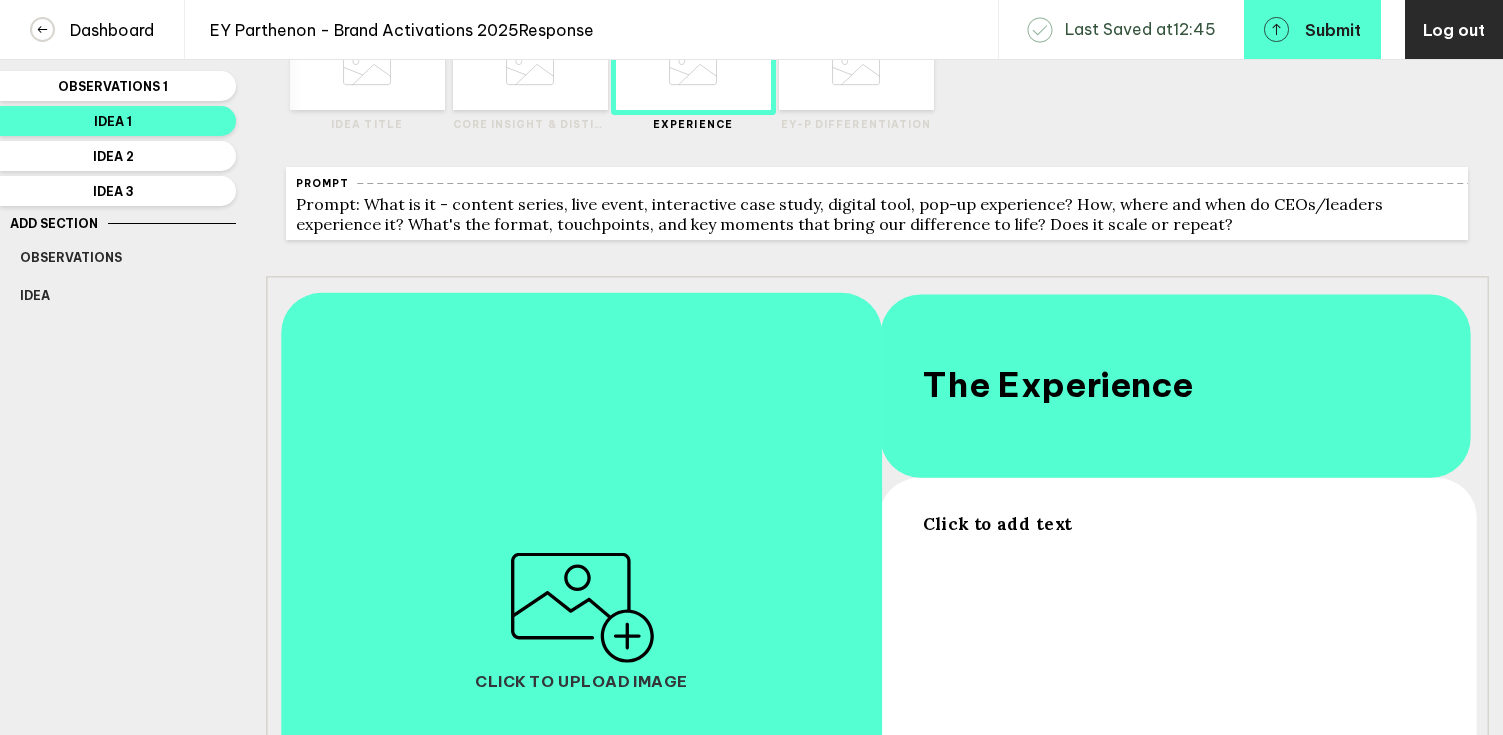 scroll, scrollTop: 0, scrollLeft: 0, axis: both 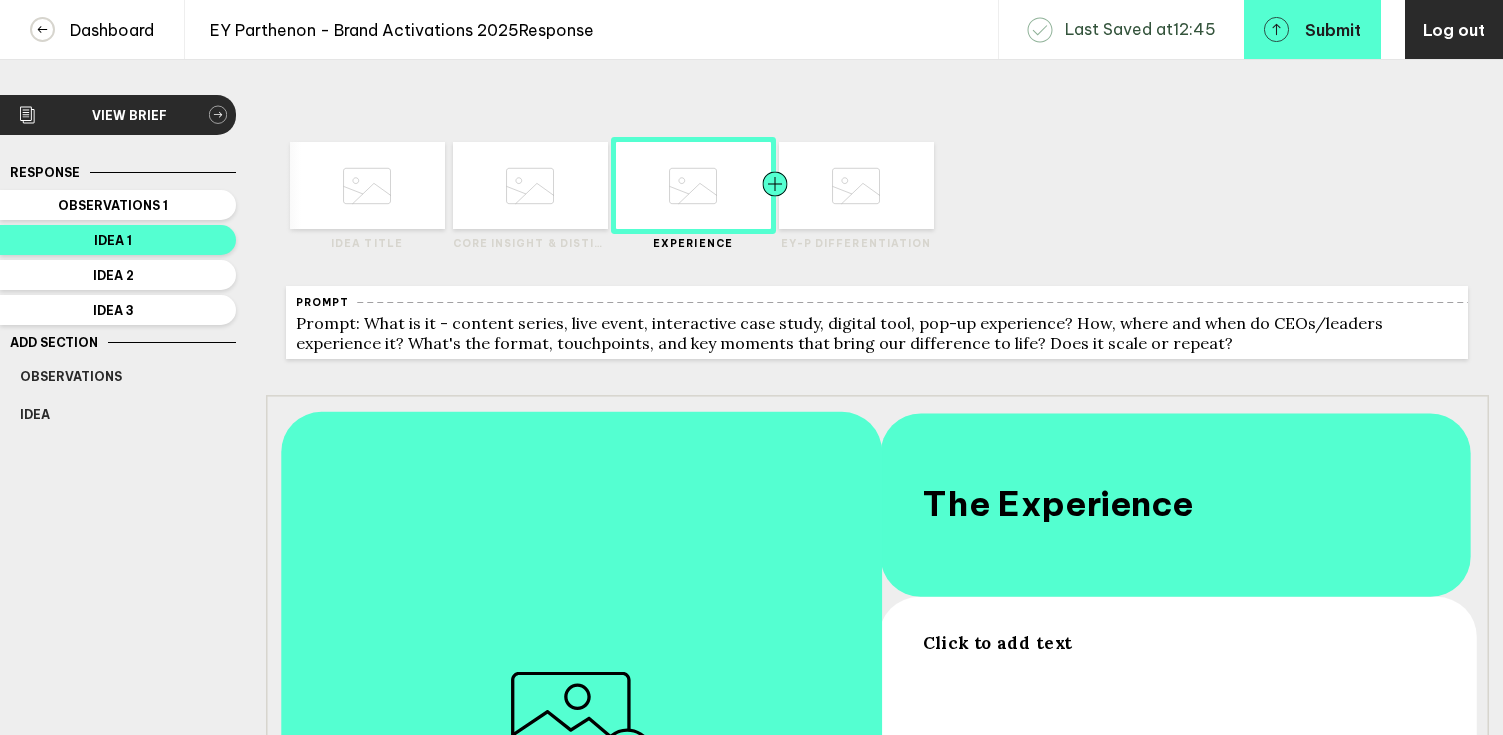 click at bounding box center (325, 185) 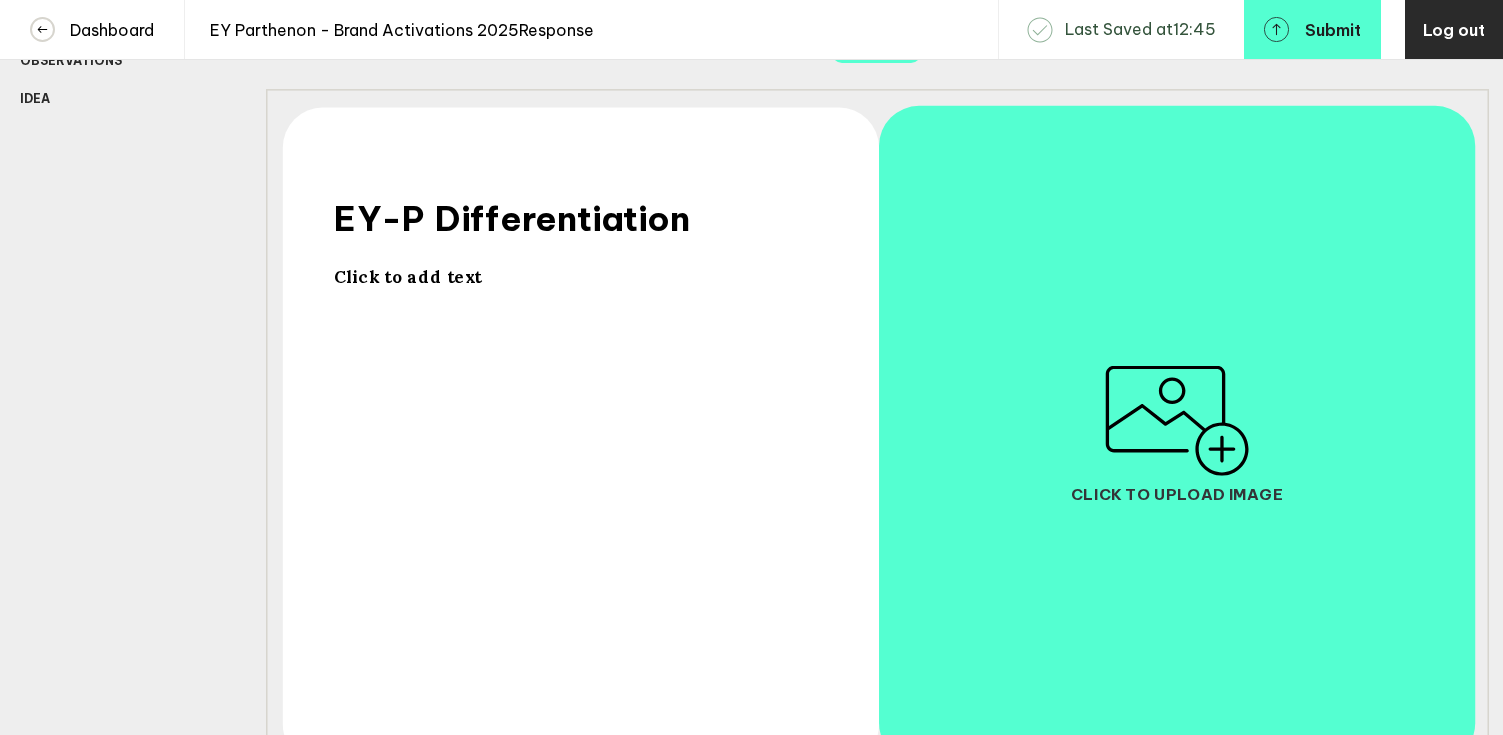 scroll, scrollTop: 0, scrollLeft: 0, axis: both 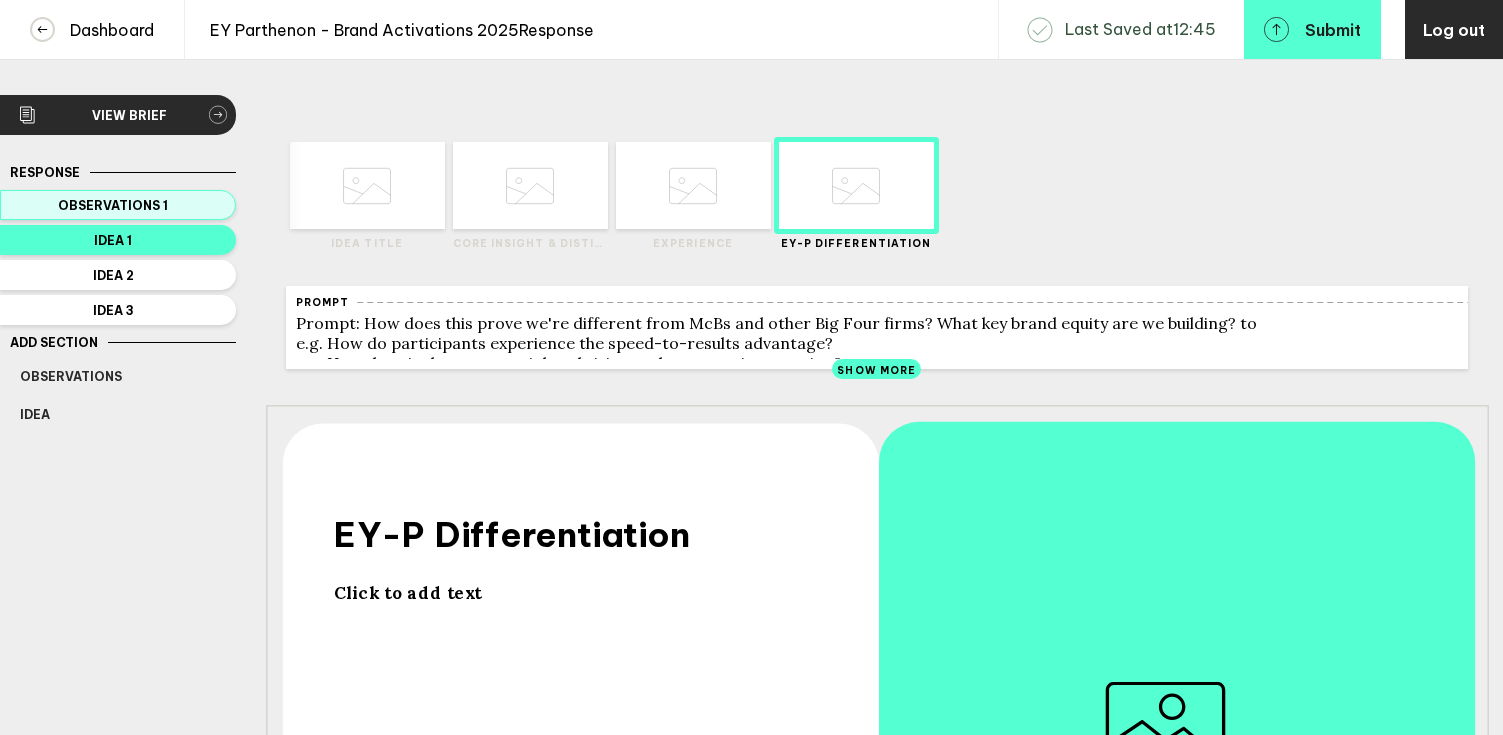 click on "Observations 1" at bounding box center [113, 205] 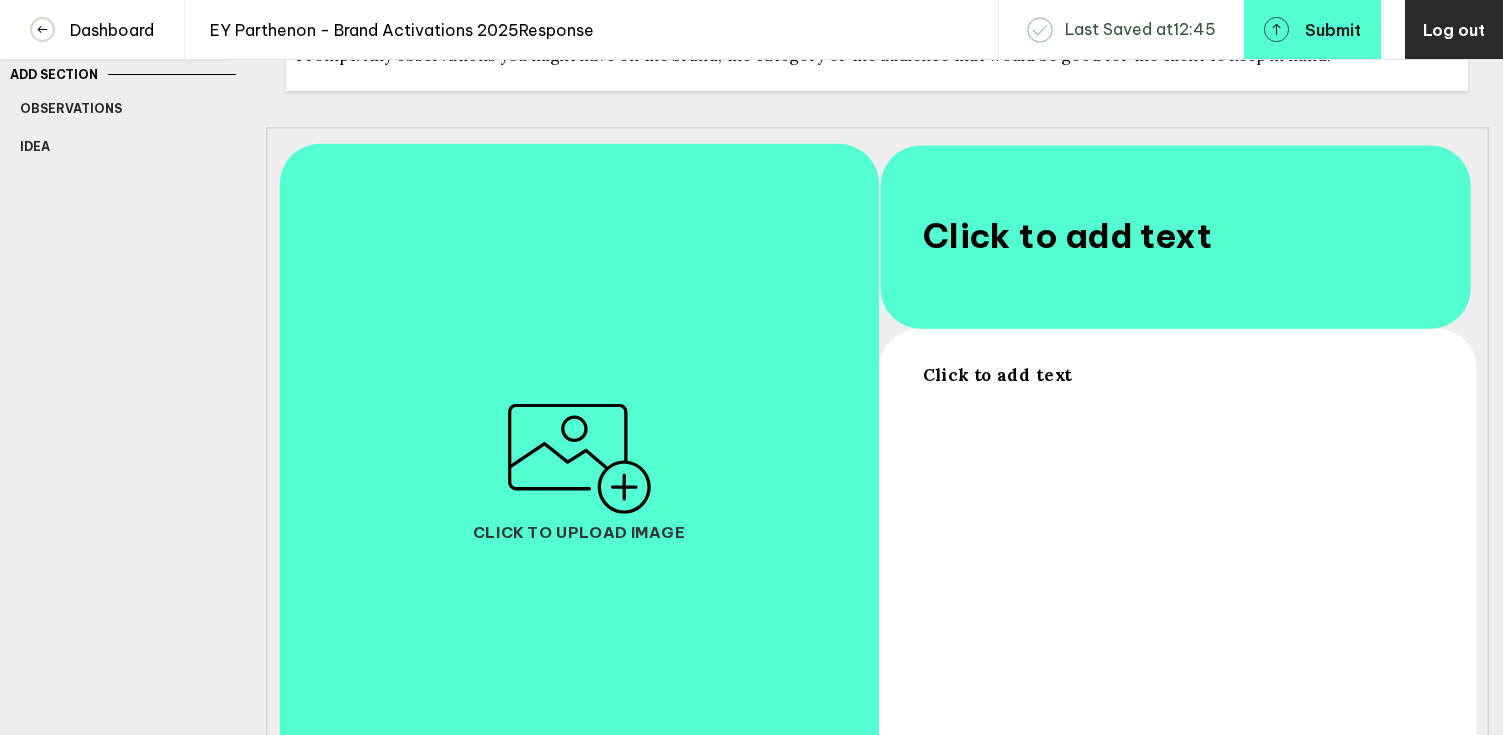 scroll, scrollTop: 241, scrollLeft: 0, axis: vertical 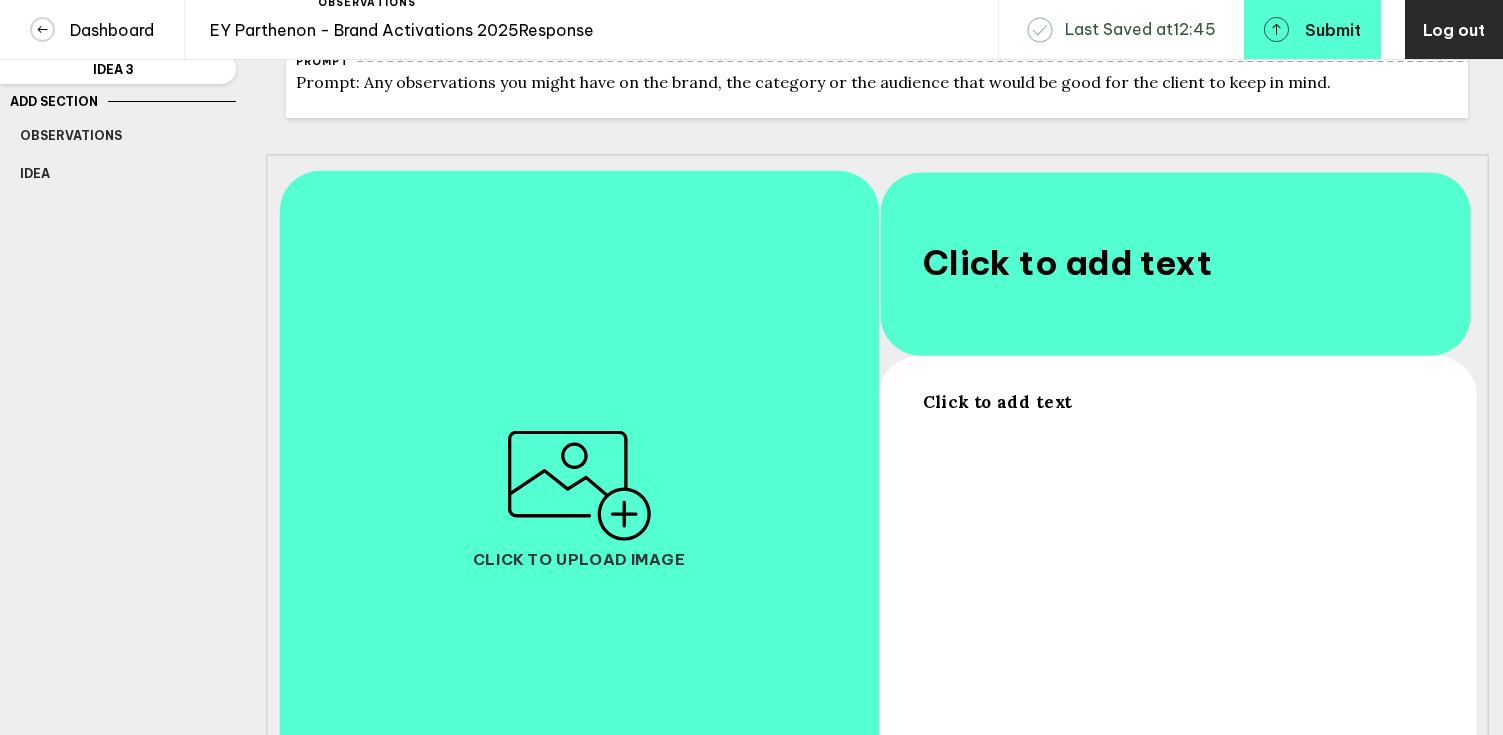 click on "Click to add text" at bounding box center (997, 401) 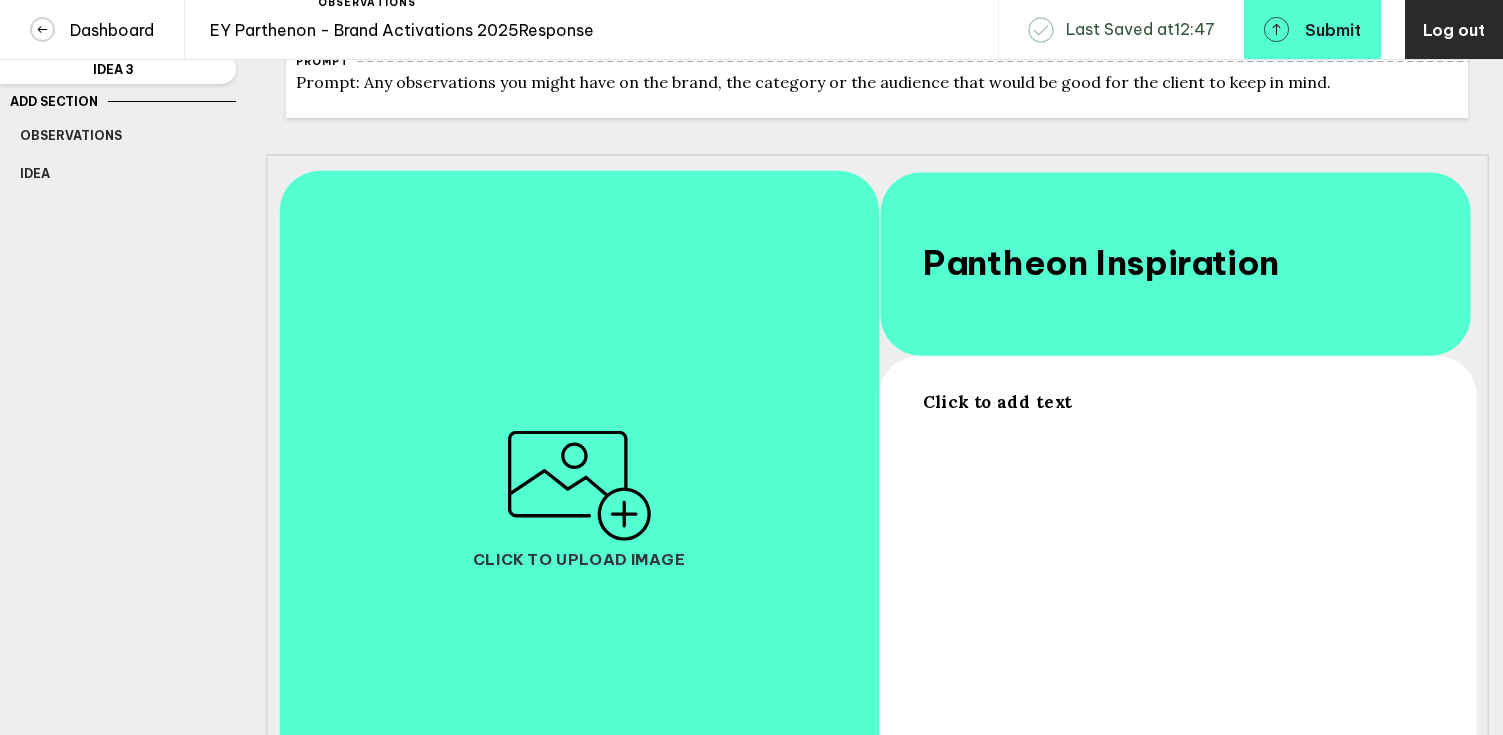click on "Click to add text" at bounding box center [1176, 596] 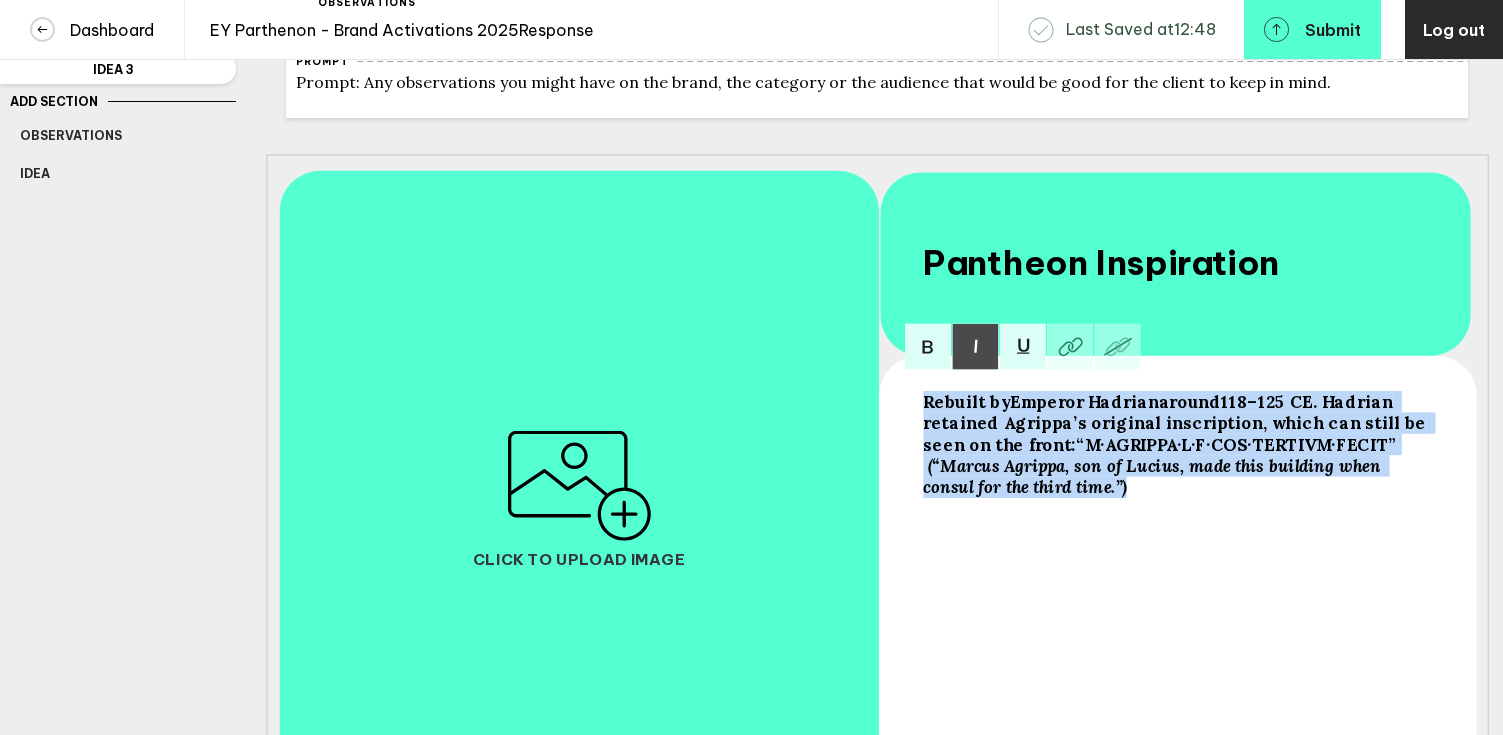 drag, startPoint x: 926, startPoint y: 417, endPoint x: 1187, endPoint y: 539, distance: 288.1059 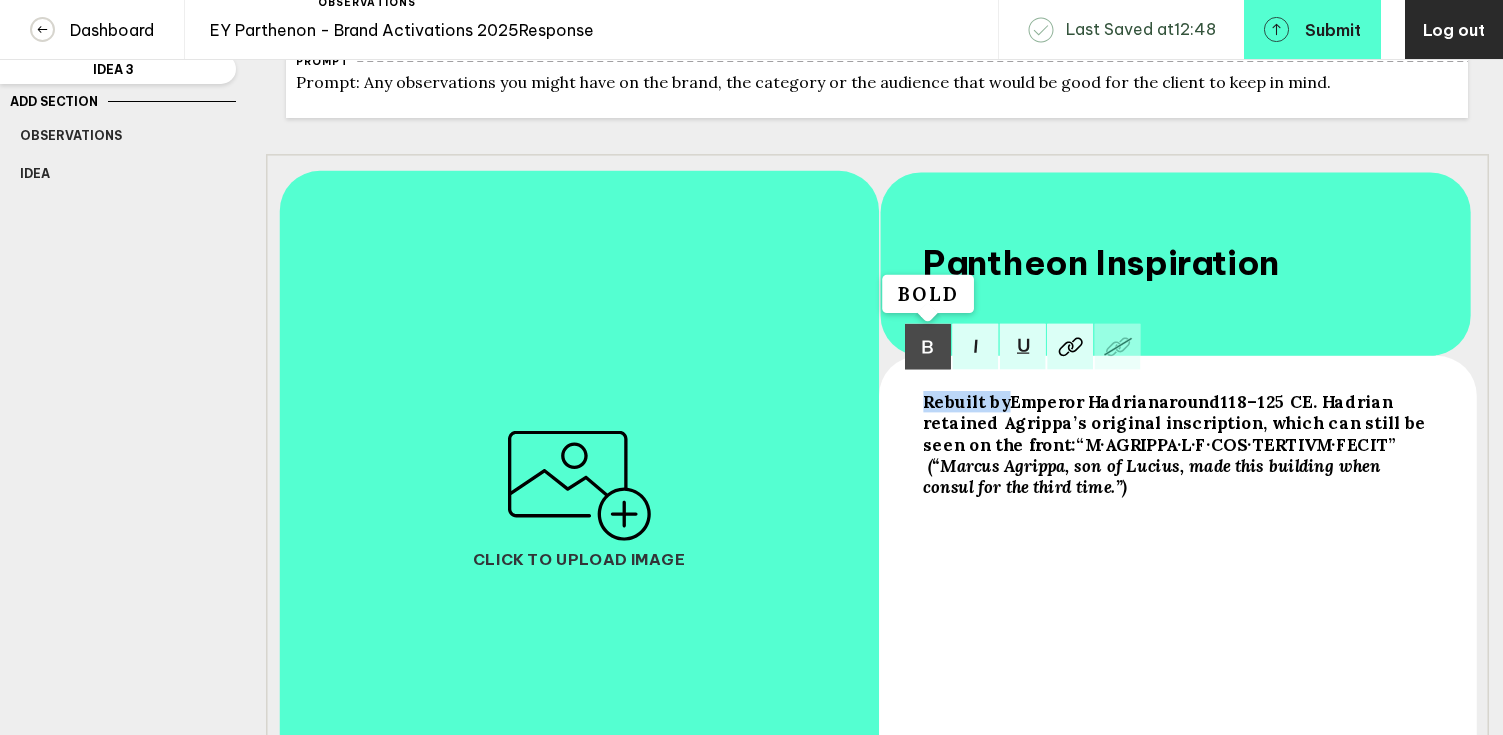 click at bounding box center [927, 346] 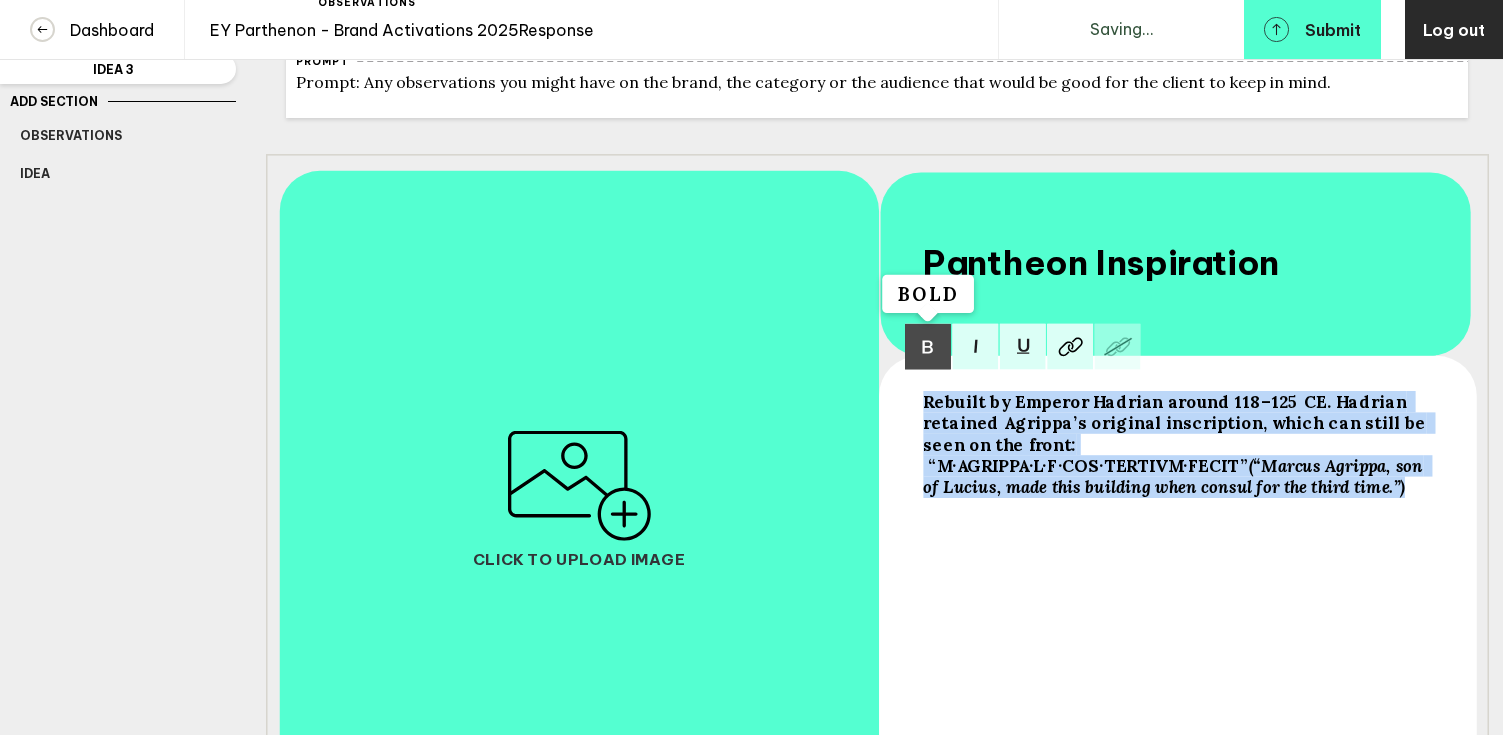 click at bounding box center [927, 346] 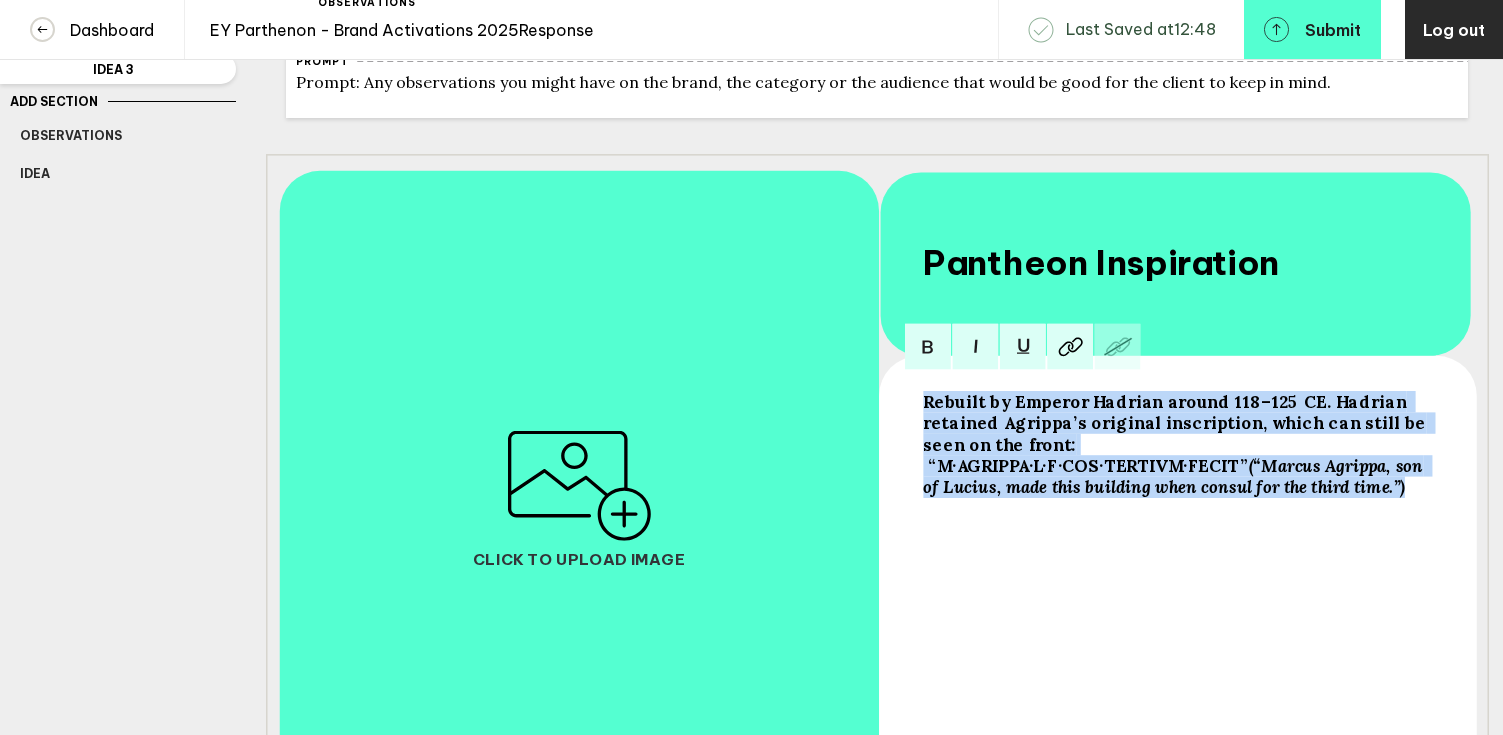 click on "Rebuilt by Emperor Hadrian around 118–125 CE. Hadrian retained Agrippa’s original inscription, which can still be seen on the front:
“M·AGRIPPA·L·F·COS·TERTIVM·FECIT”" at bounding box center [1177, 434] 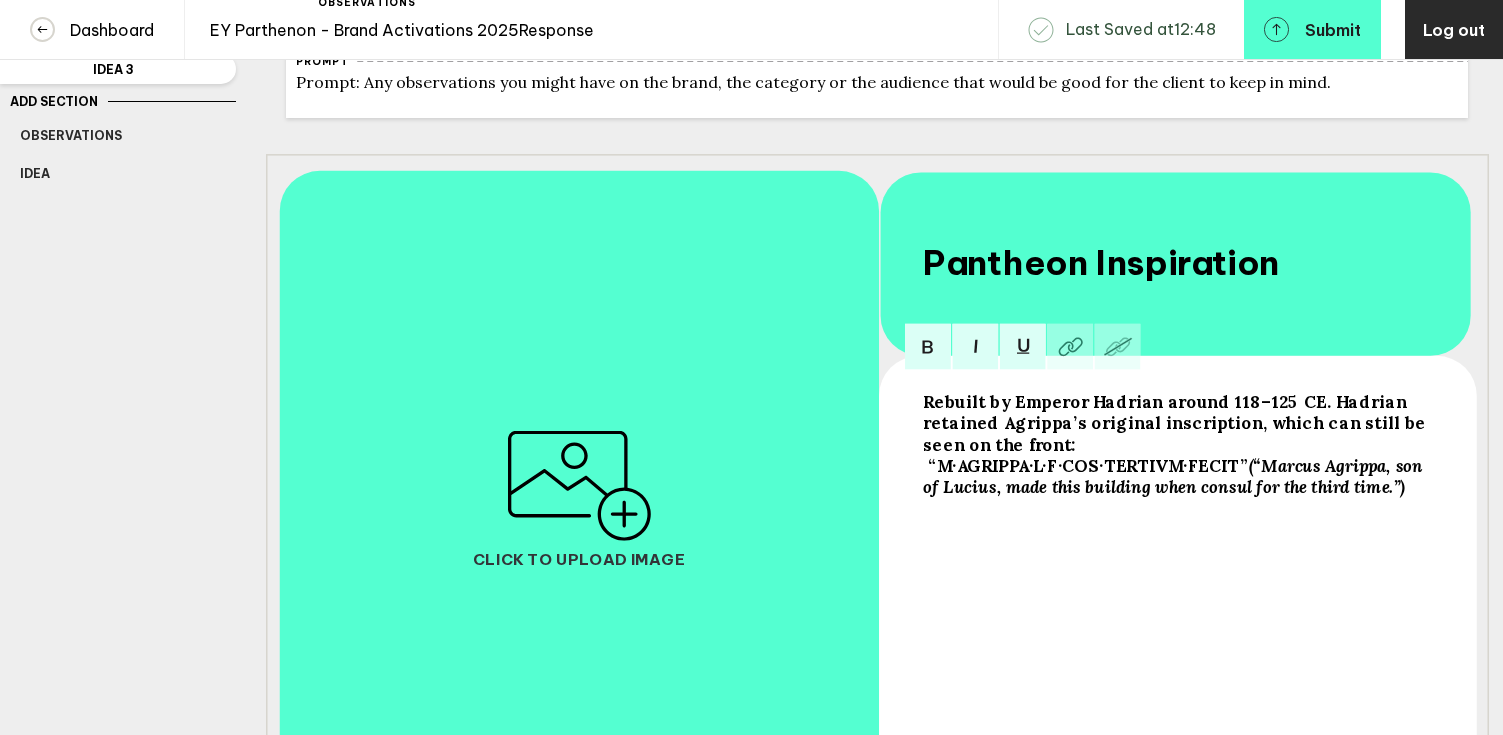 click on "Rebuilt by Emperor Hadrian around 118–125 CE. Hadrian retained Agrippa’s original inscription, which can still be seen on the front:
“M·AGRIPPA·L·F·COS·TERTIVM·FECIT”" at bounding box center (1177, 434) 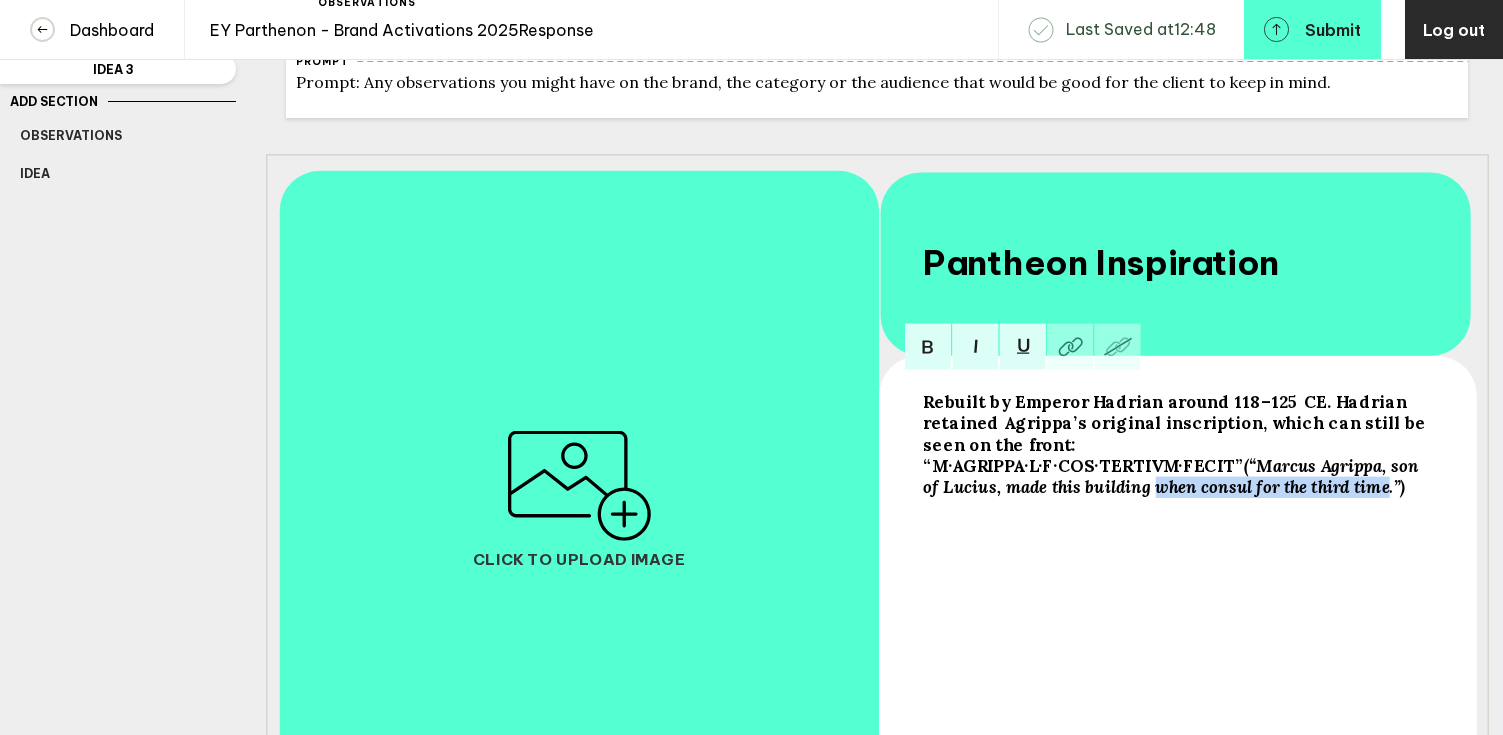drag, startPoint x: 1337, startPoint y: 479, endPoint x: 1110, endPoint y: 503, distance: 228.2652 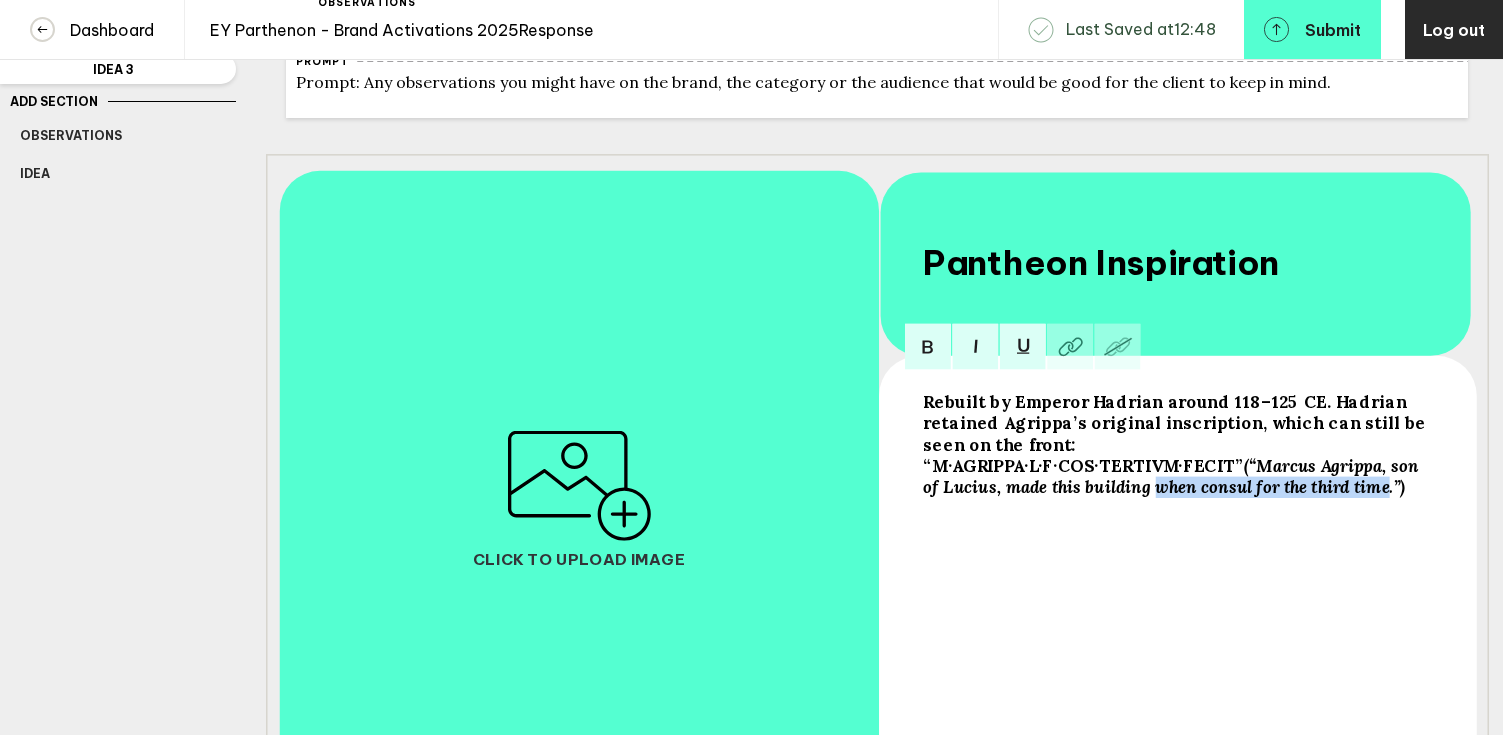 click on "(“Marcus Agrippa, son of Lucius, made this building when consul for the third time.”)" at bounding box center [1177, 434] 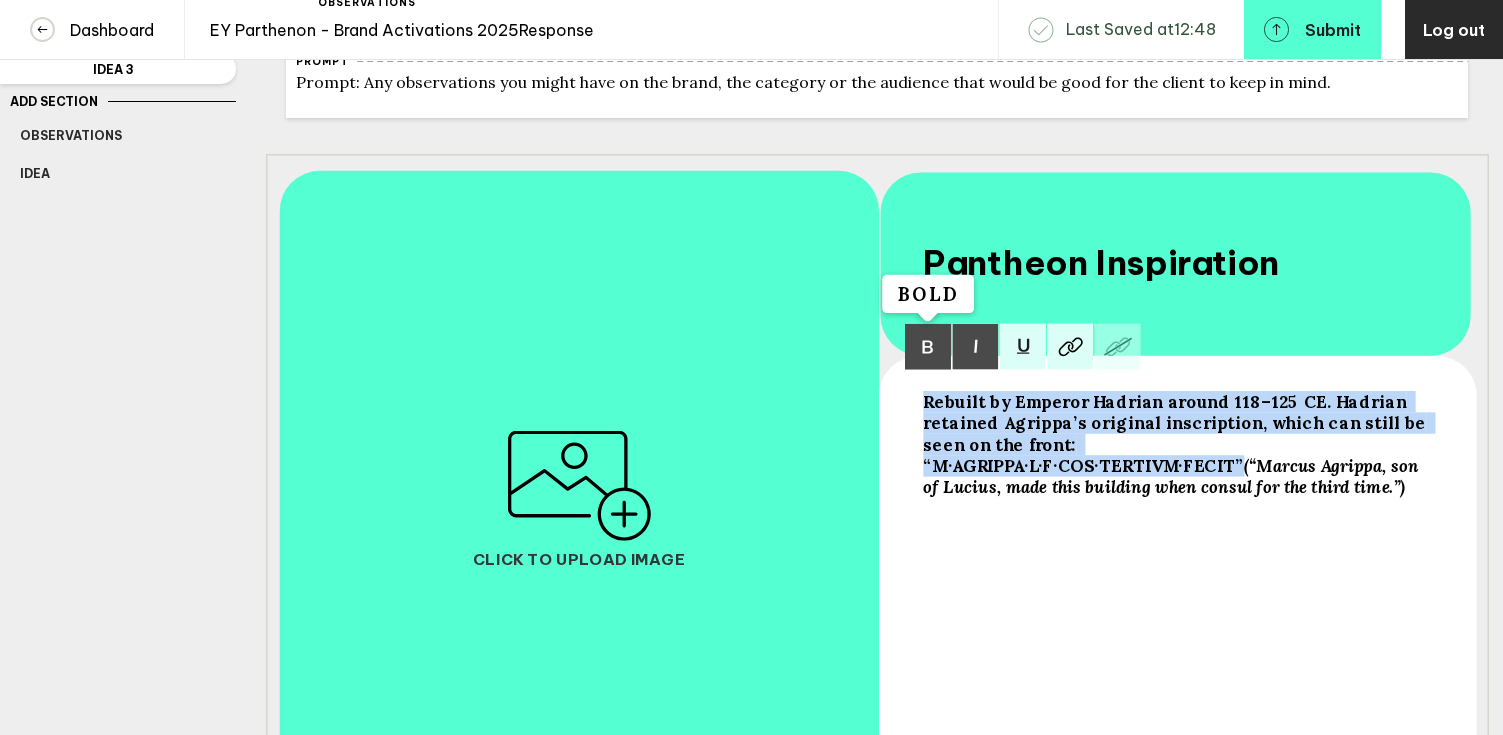 click at bounding box center [927, 346] 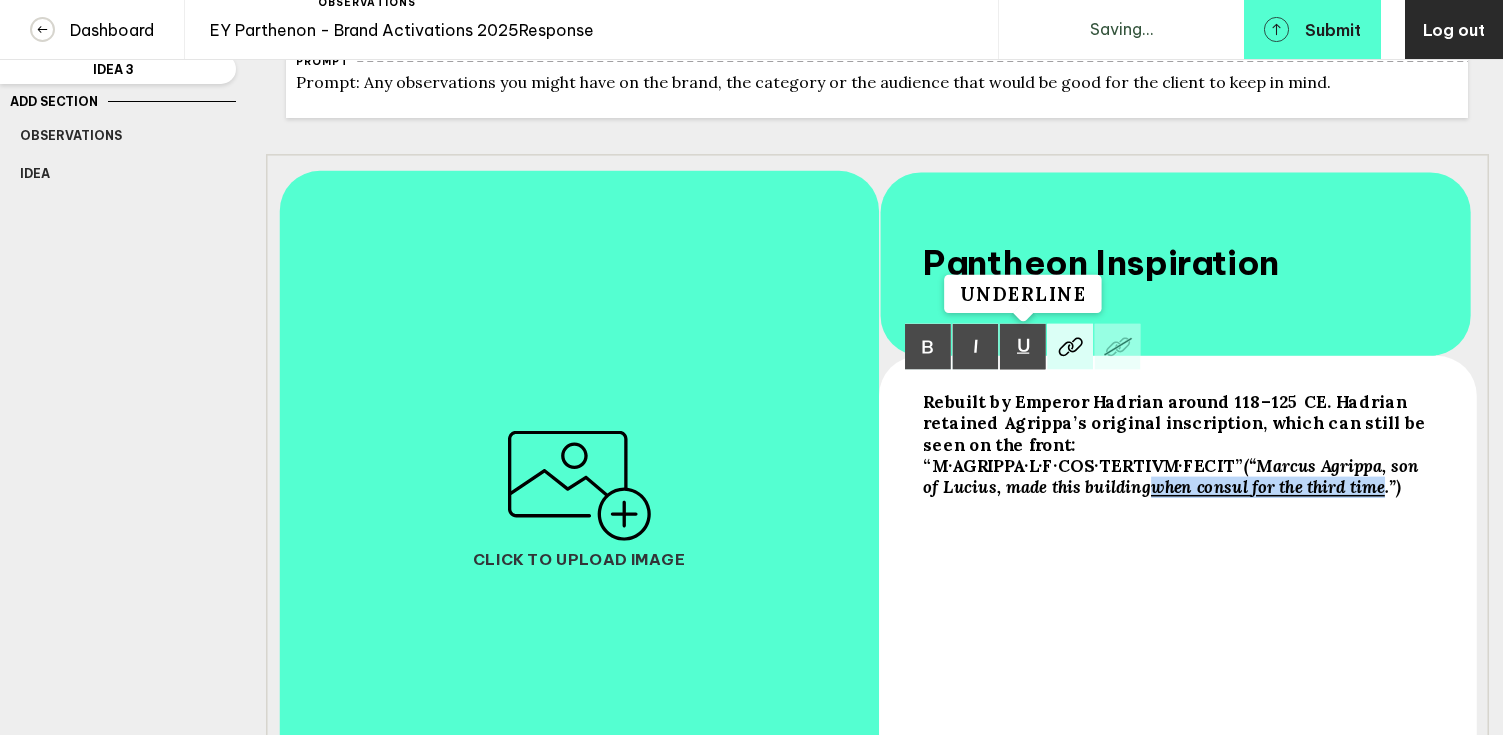 click at bounding box center [927, 346] 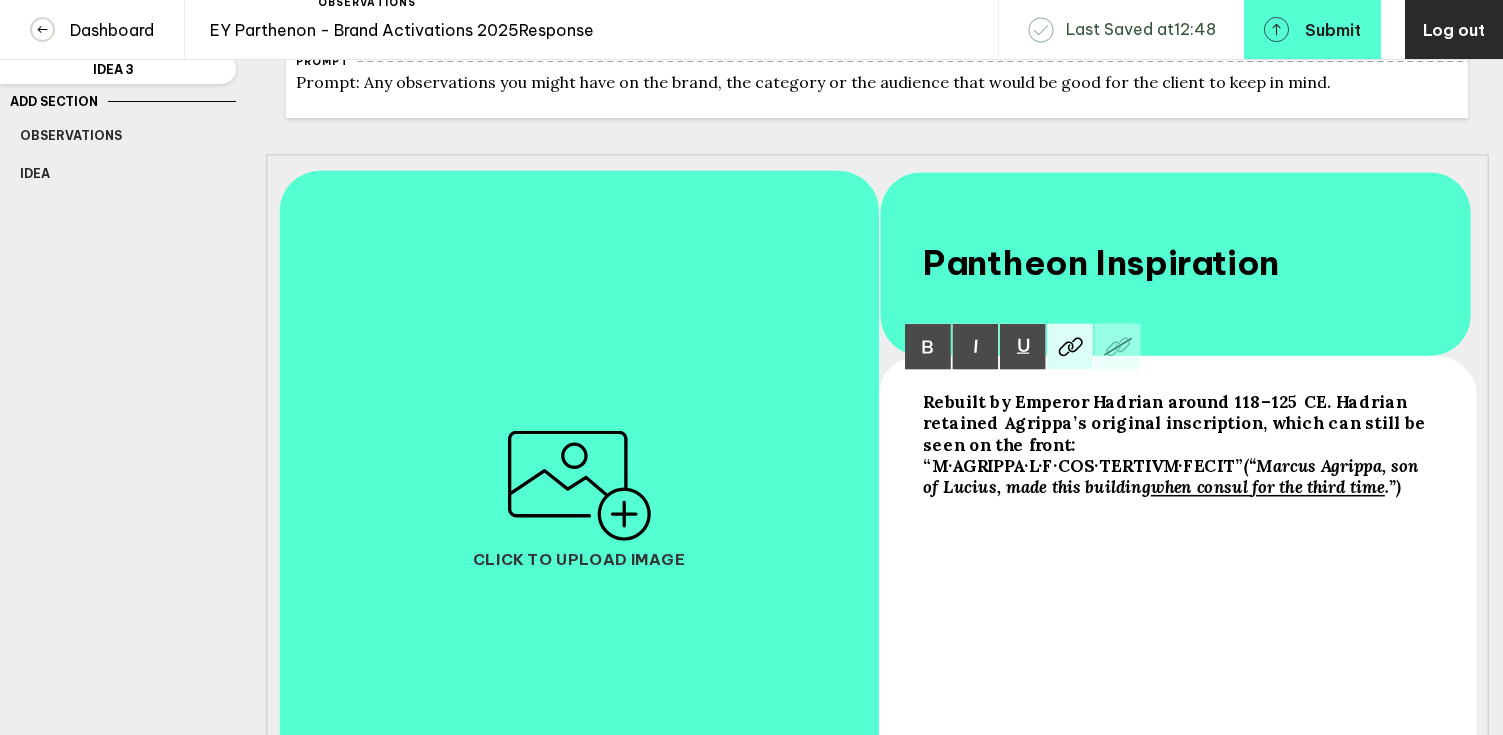 click on "Rebuilt by Emperor Hadrian around 118–125 CE. Hadrian retained Agrippa’s original inscription, which can still be seen on the front: “M·AGRIPPA·L·F·COS·TERTIVM·FECIT”
(“Marcus Agrippa, son of Lucius, made this building  when consul for the third time .”)" at bounding box center [1176, 444] 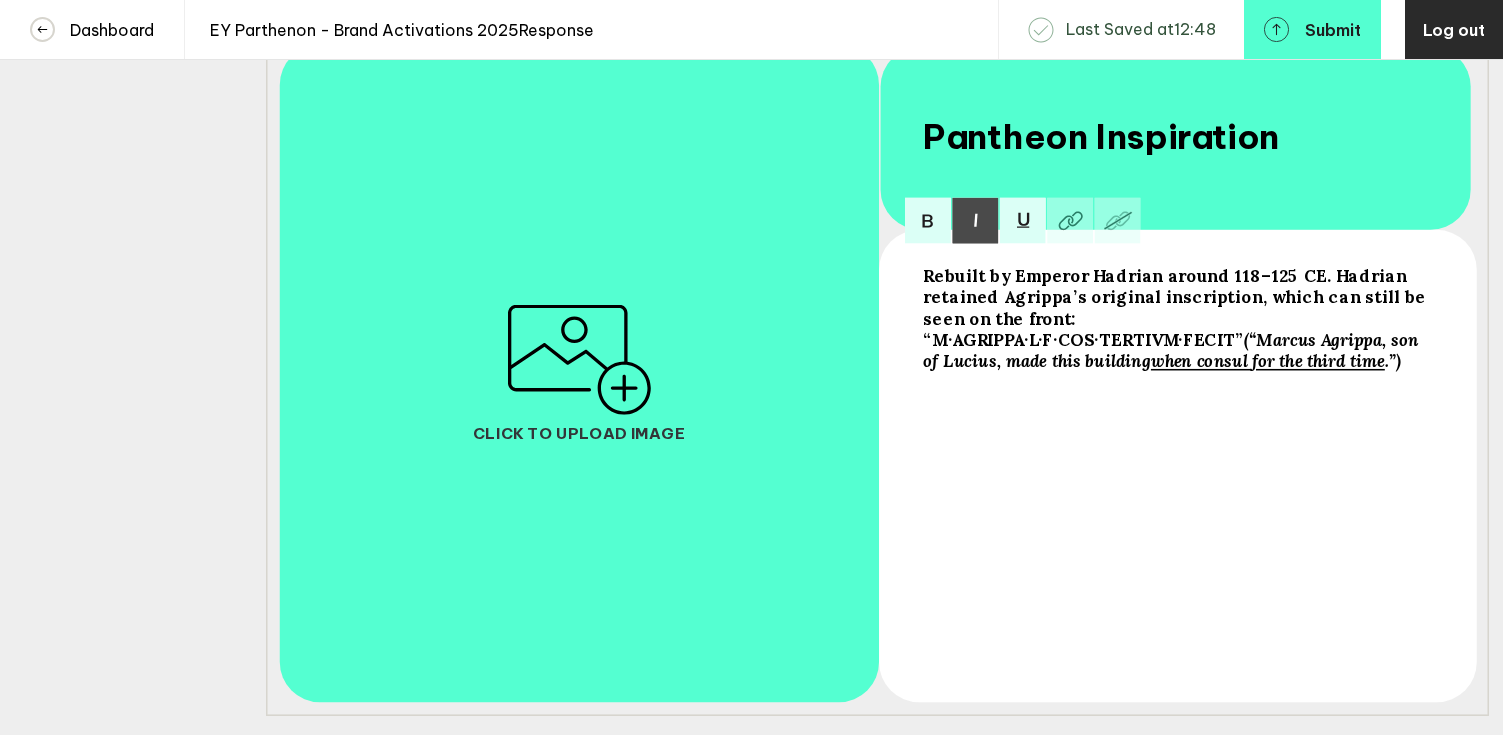 scroll, scrollTop: 234, scrollLeft: 0, axis: vertical 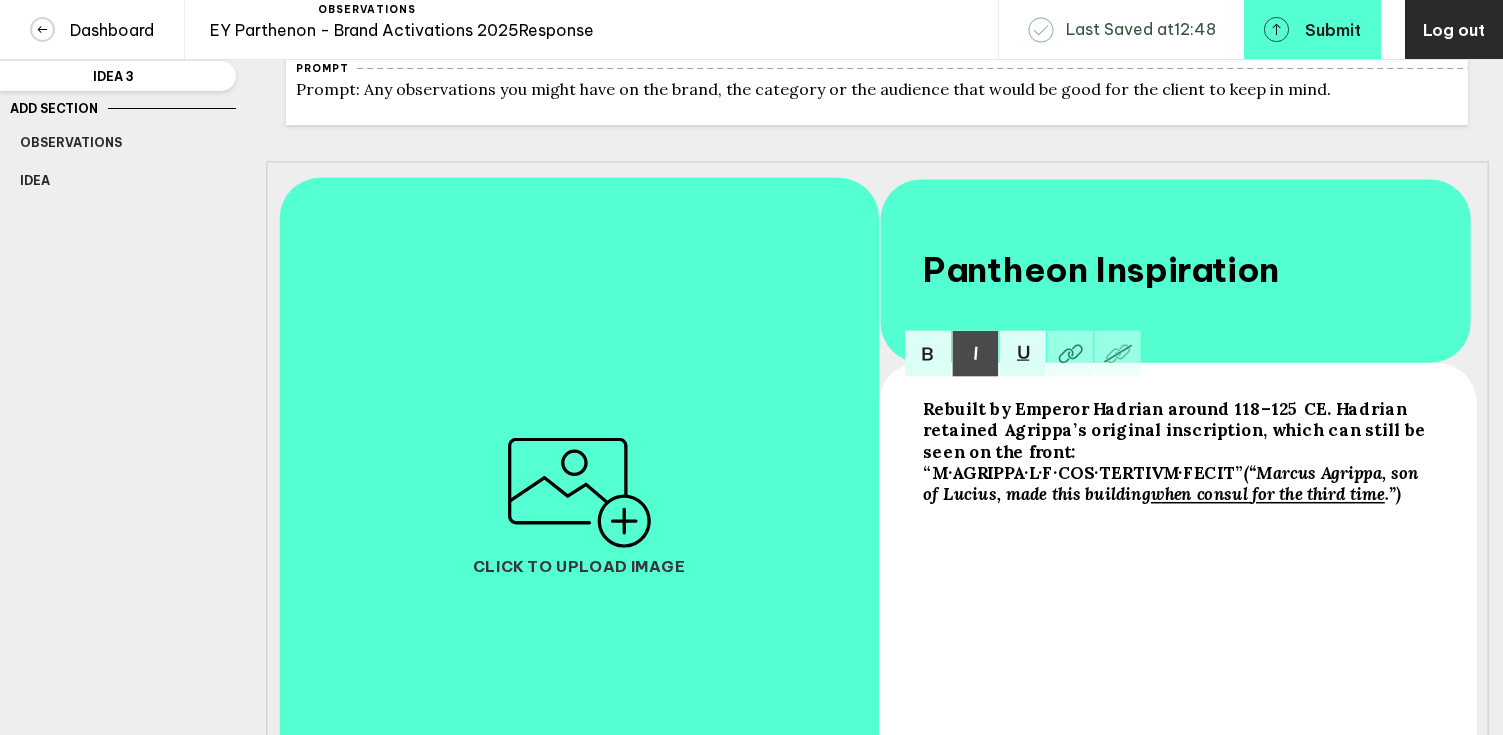 click on "Rebuilt by Emperor Hadrian around 118–125 CE. Hadrian retained Agrippa’s original inscription, which can still be seen on the front: “M·AGRIPPA·L·F·COS·TERTIVM·FECIT”" at bounding box center [1177, 441] 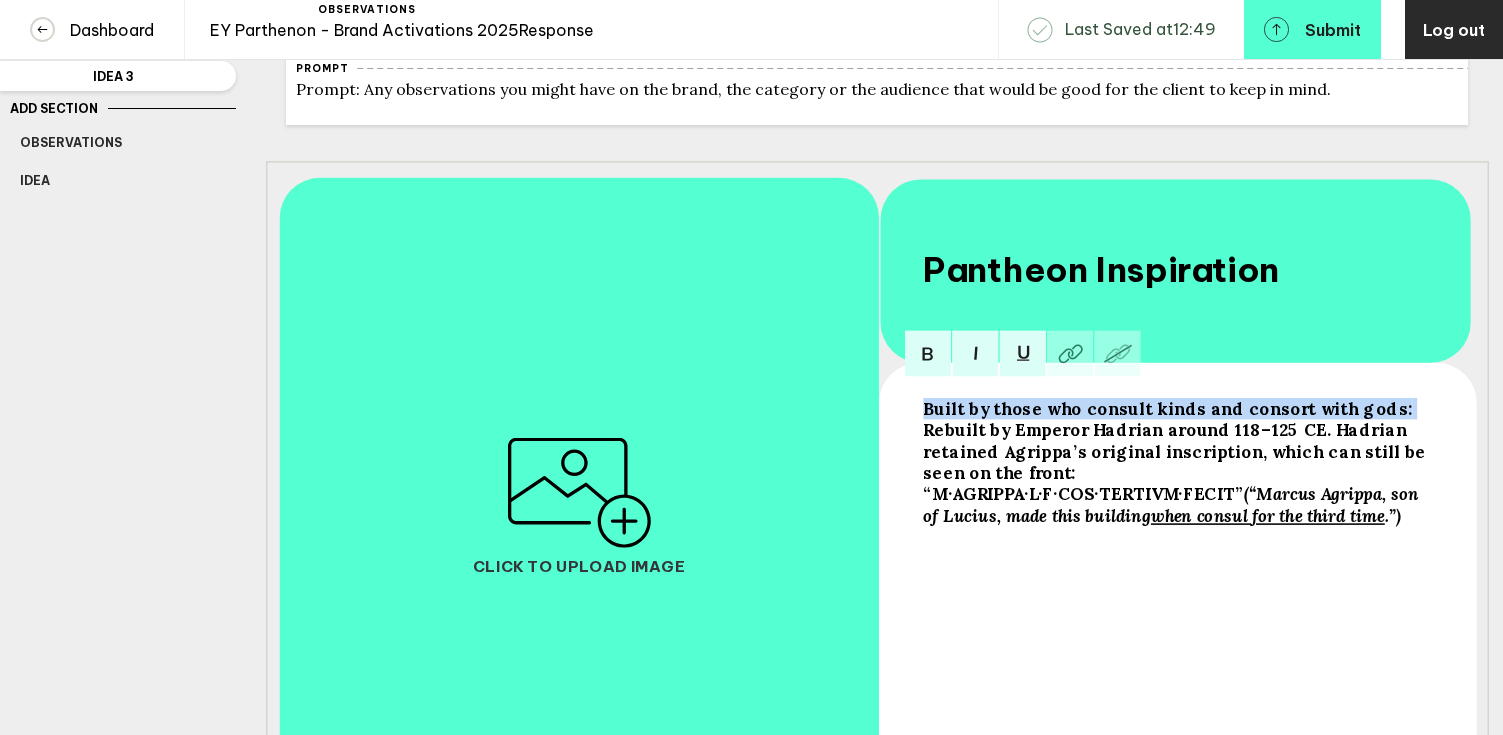drag, startPoint x: 1381, startPoint y: 414, endPoint x: 888, endPoint y: 418, distance: 493.01624 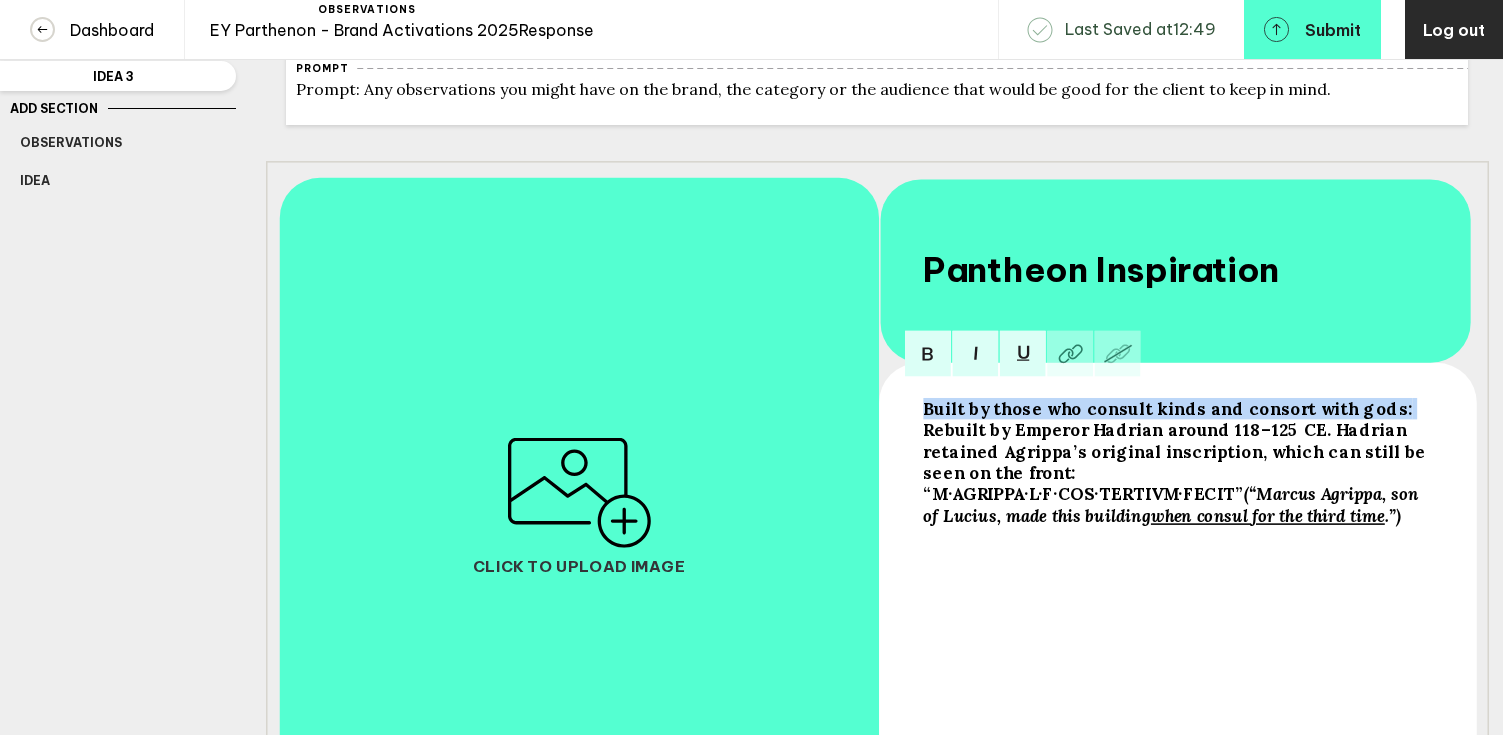 click on "Built by those who consult kinds and consort with gods: Rebuilt by Emperor Hadrian around 118–125 CE. Hadrian retained Agrippa’s original inscription, which can still be seen on the front: “M·AGRIPPA·L·F·COS·TERTIVM·FECIT”
(“Marcus Agrippa, son of Lucius, made this building  when consul for the third time .”) Pantheon Inspiration Click to upload image" at bounding box center [877, 505] 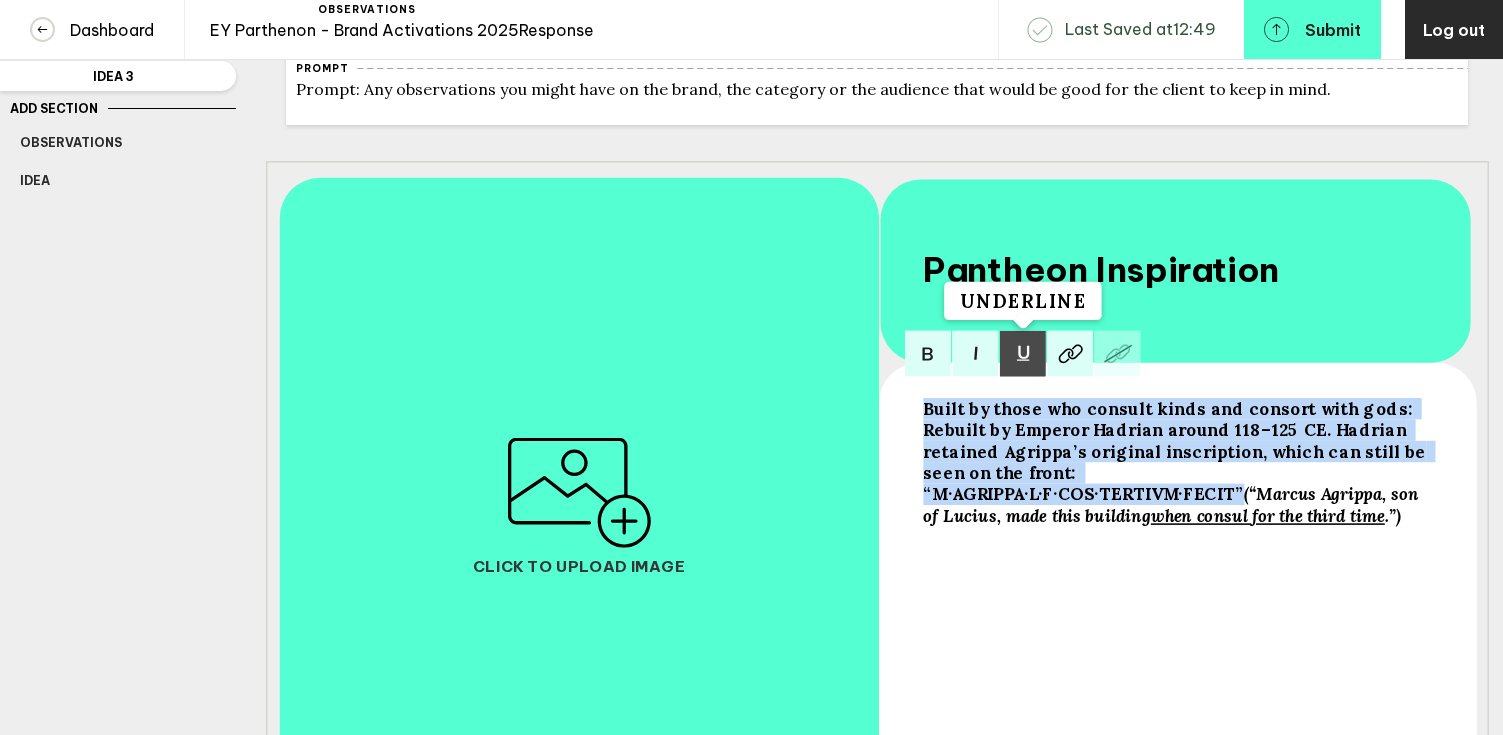 click at bounding box center (927, 353) 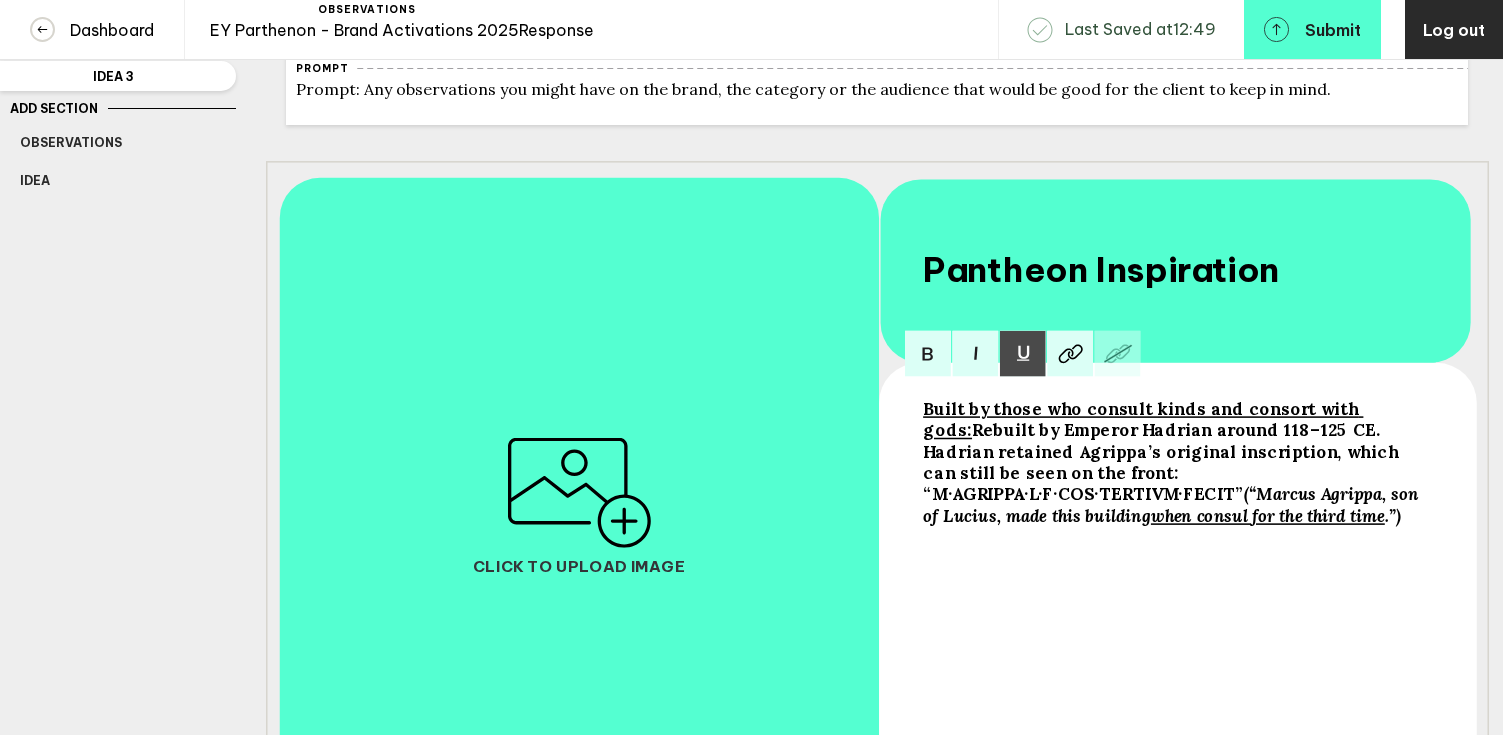 click on "Built by those who consult kinds and consort with gods: Rebuilt by Emperor [PERSON] around 118–125 CE. [PERSON] retained [PERSON]'s original inscription, which can still be seen on the front: “M·AGRIPPA·L·F·COS·TERTIVM·FECIT”
(“Marcus Agrippa, son of Lucius, made this building when consul for the third time .”)" at bounding box center [1176, 603] 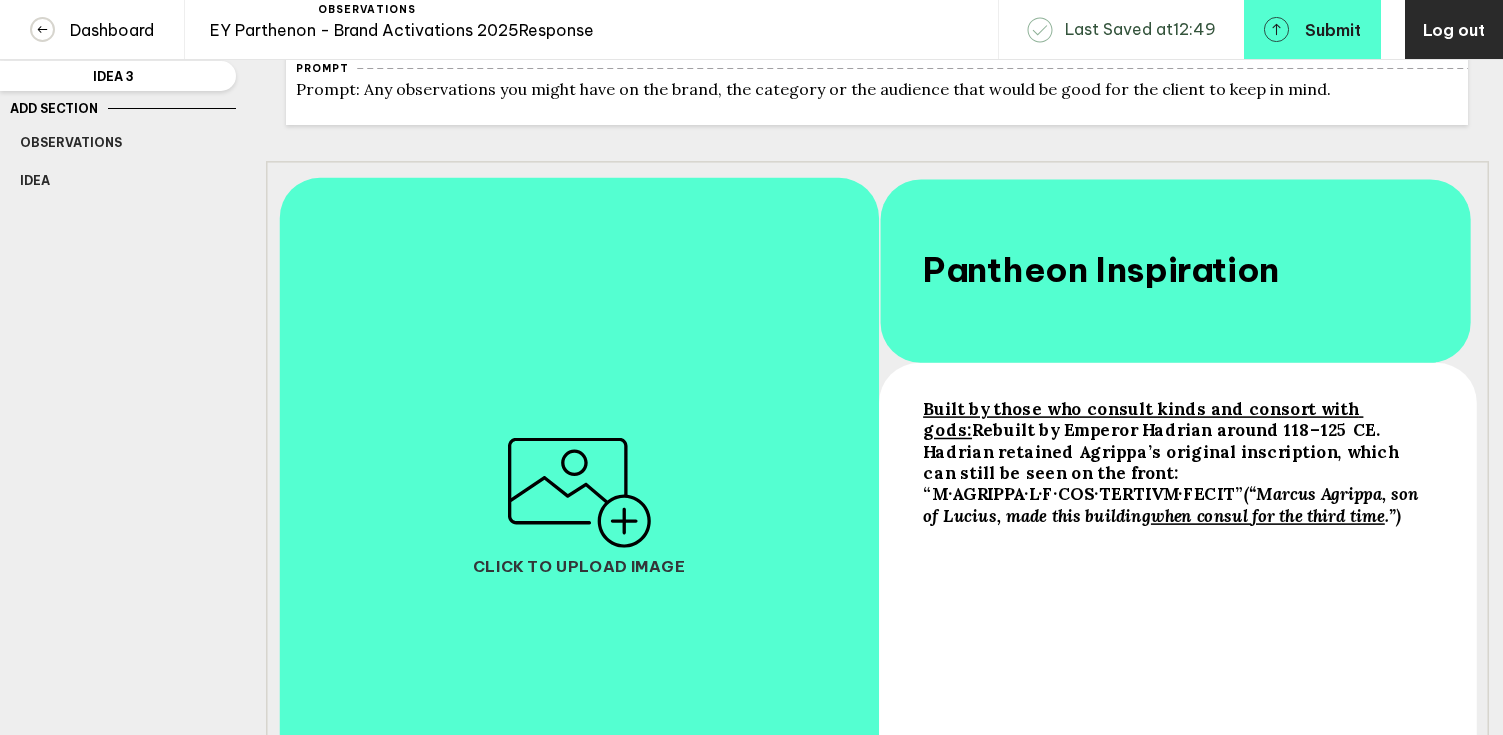 click on "Built by those who consult kinds and consort with gods: Rebuilt by Emperor [PERSON] around 118–125 CE. [PERSON] retained [PERSON]'s original inscription, which can still be seen on the front: “M·AGRIPPA·L·F·COS·TERTIVM·FECIT”
(“Marcus Agrippa, son of Lucius, made this building when consul for the third time .”)" at bounding box center [1176, 603] 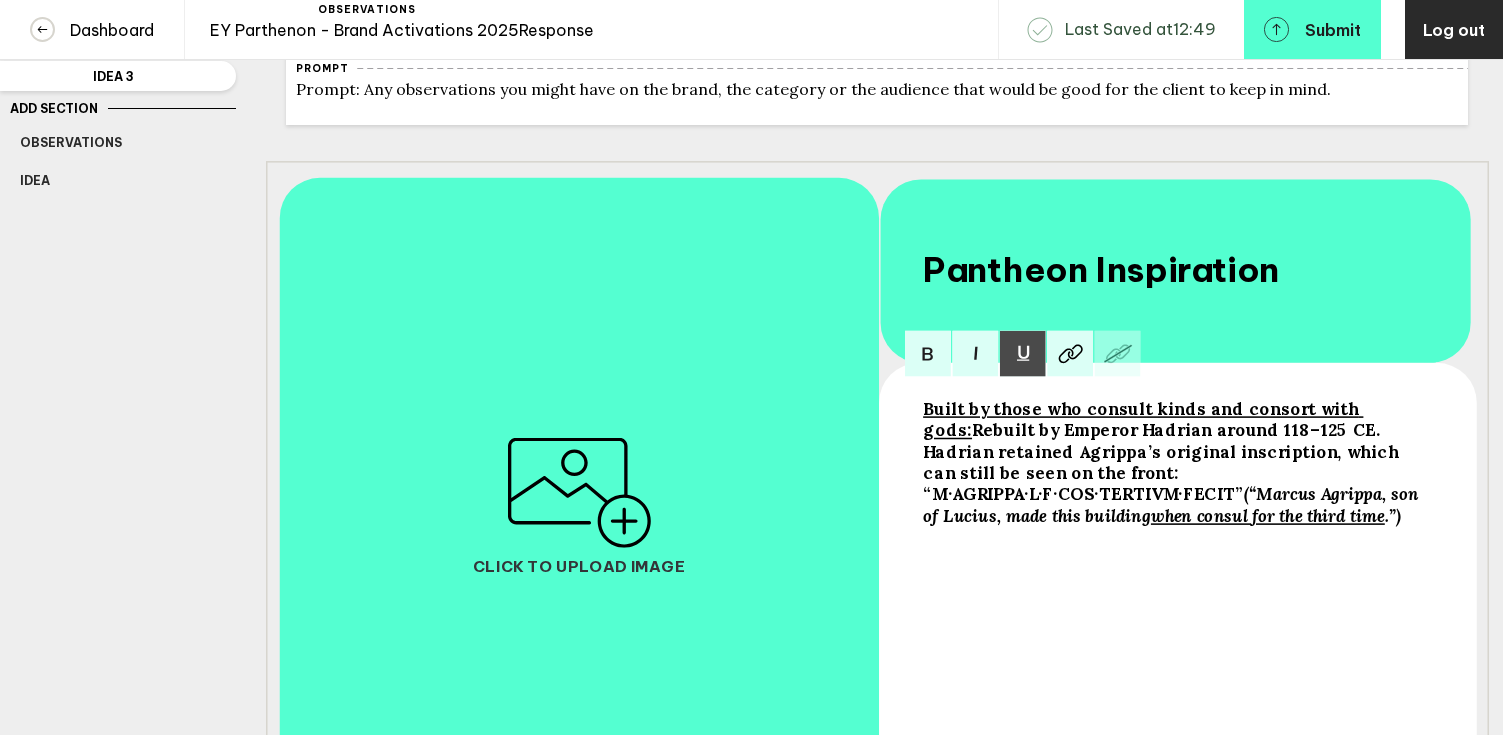 click on "Built by those who consult kinds and consort with gods: Rebuilt by Emperor [PERSON] around 118–125 CE. [PERSON] retained [PERSON]'s original inscription, which can still be seen on the front: “M·AGRIPPA·L·F·COS·TERTIVM·FECIT”
(“Marcus Agrippa, son of Lucius, made this building when consul for the third time .”)" at bounding box center [1176, 462] 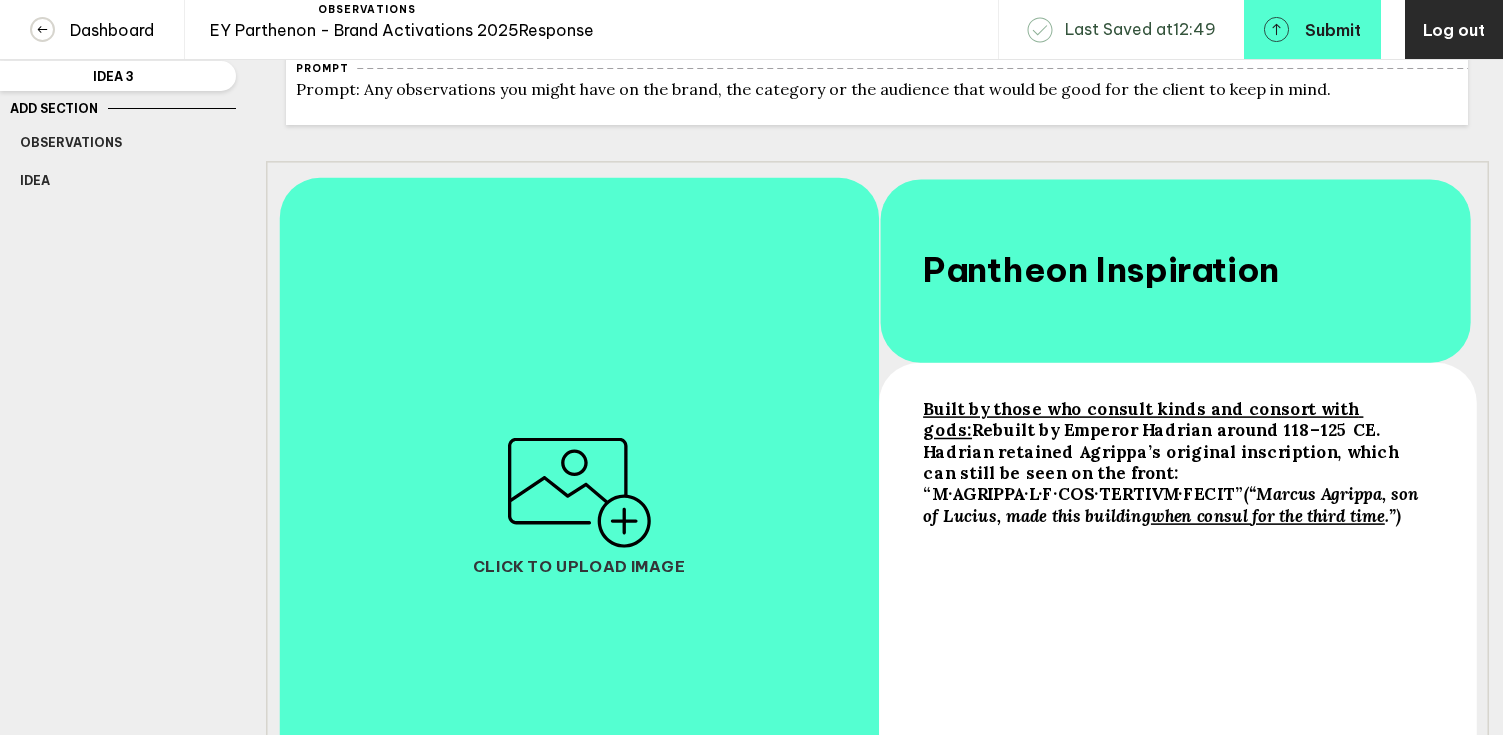 click at bounding box center (1176, 462) 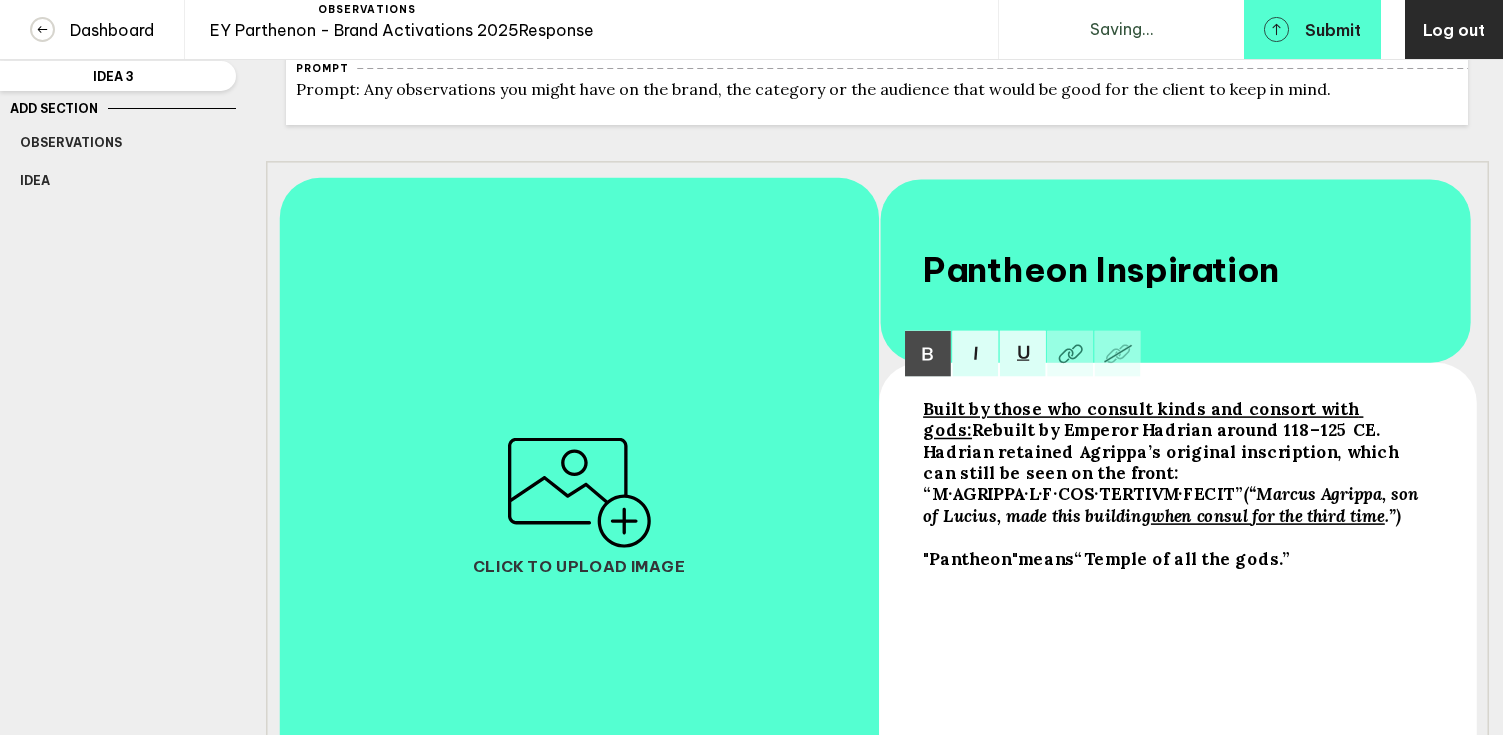 click on ""Pantheon"" at bounding box center (1143, 419) 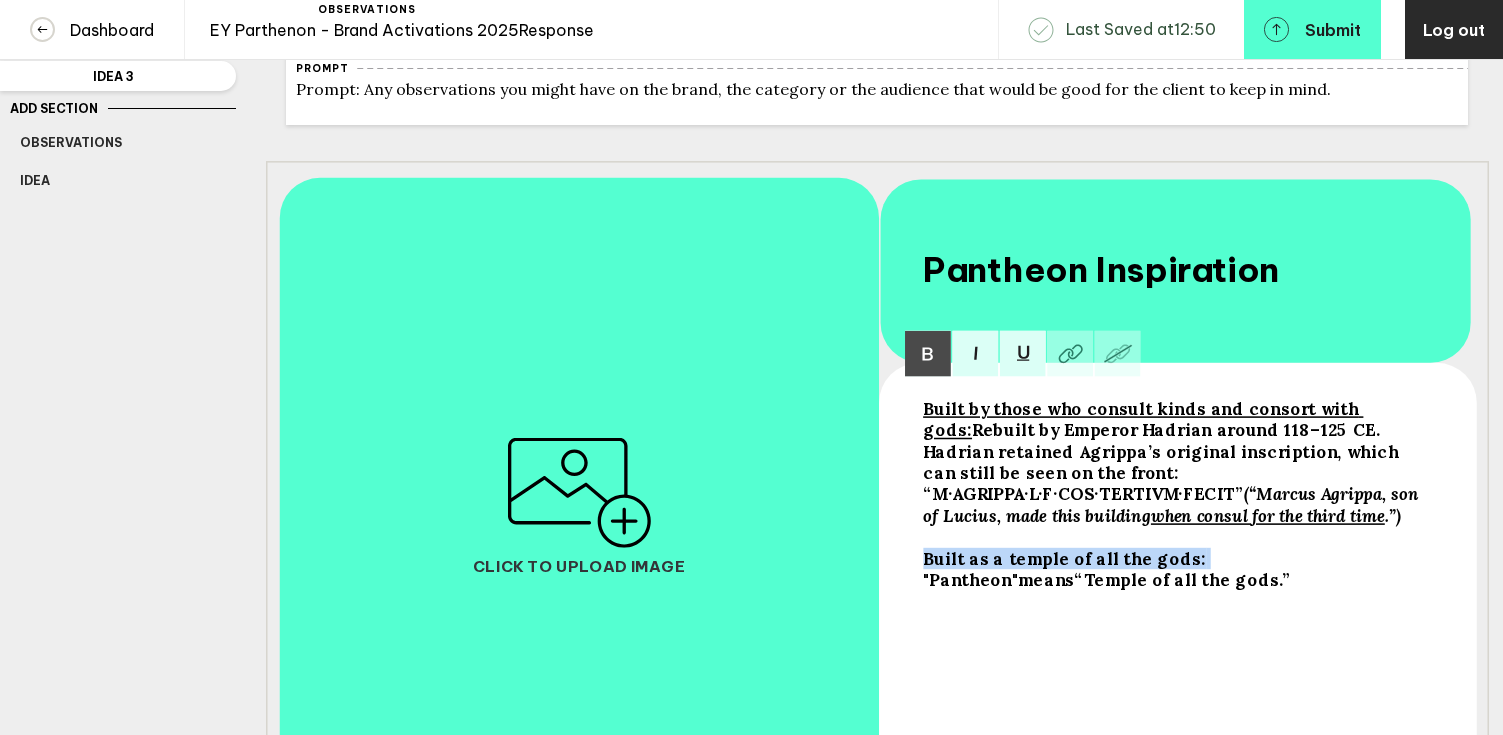 drag, startPoint x: 1181, startPoint y: 574, endPoint x: 876, endPoint y: 567, distance: 305.08032 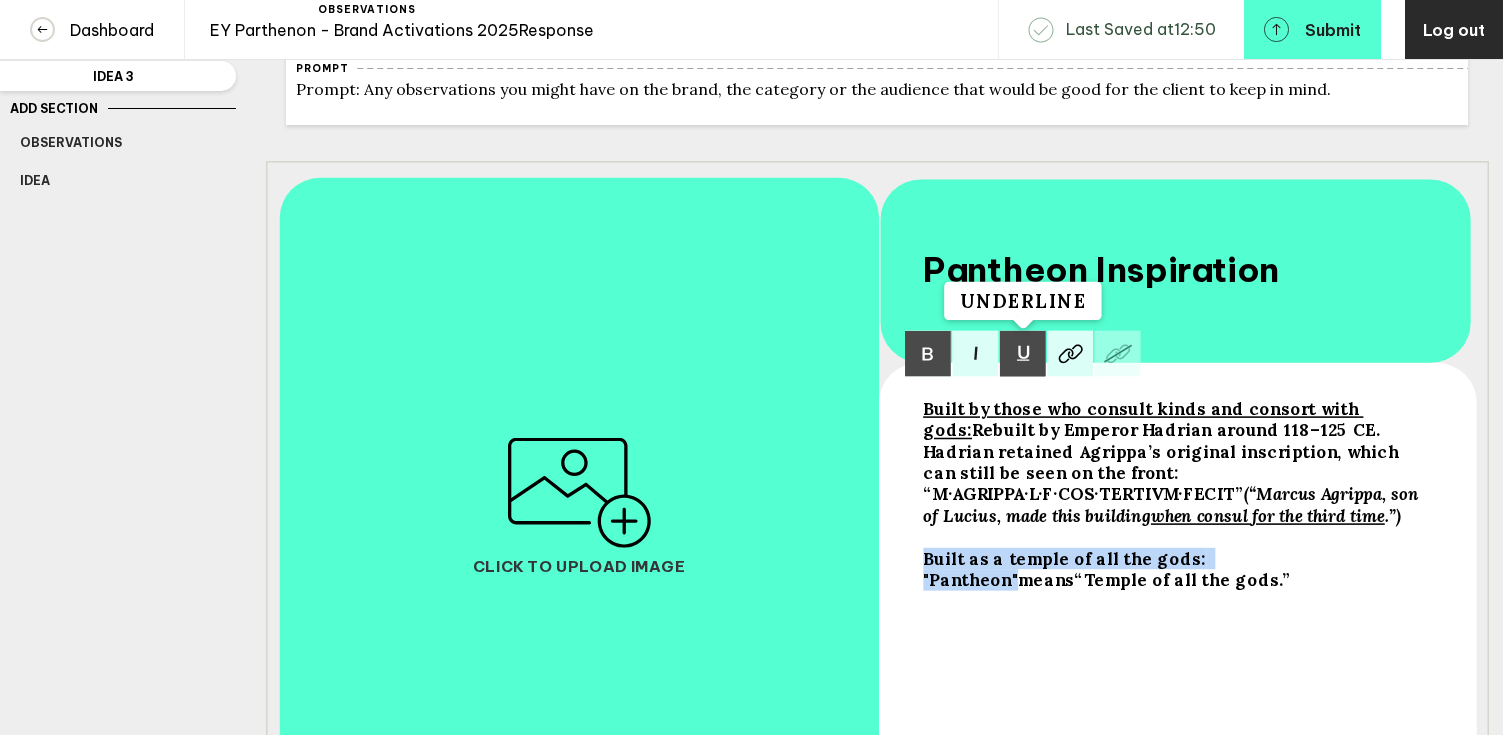 click at bounding box center (927, 353) 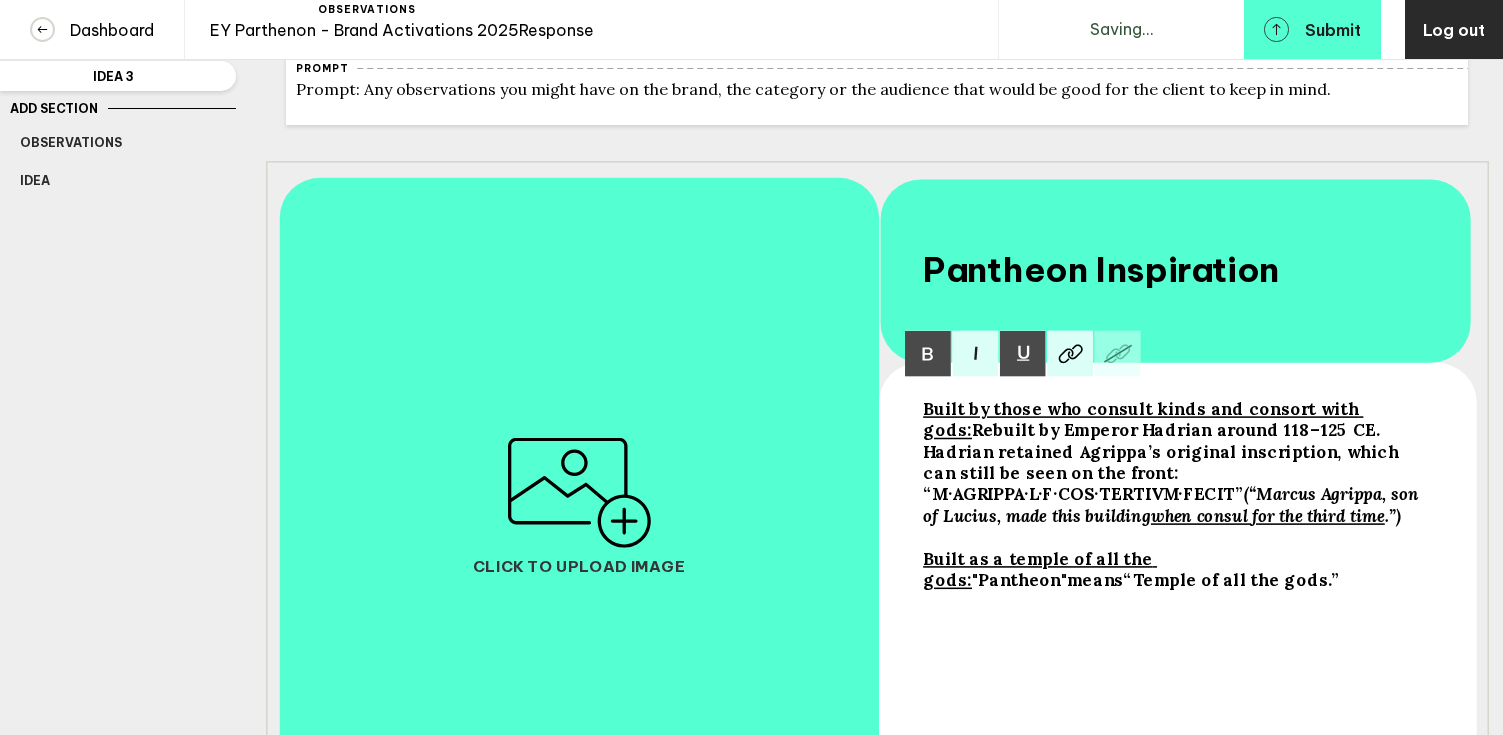 click on "Built as a temple of all the gods:  "Pantheon"  means  “Temple of all the gods.”" at bounding box center [1176, 462] 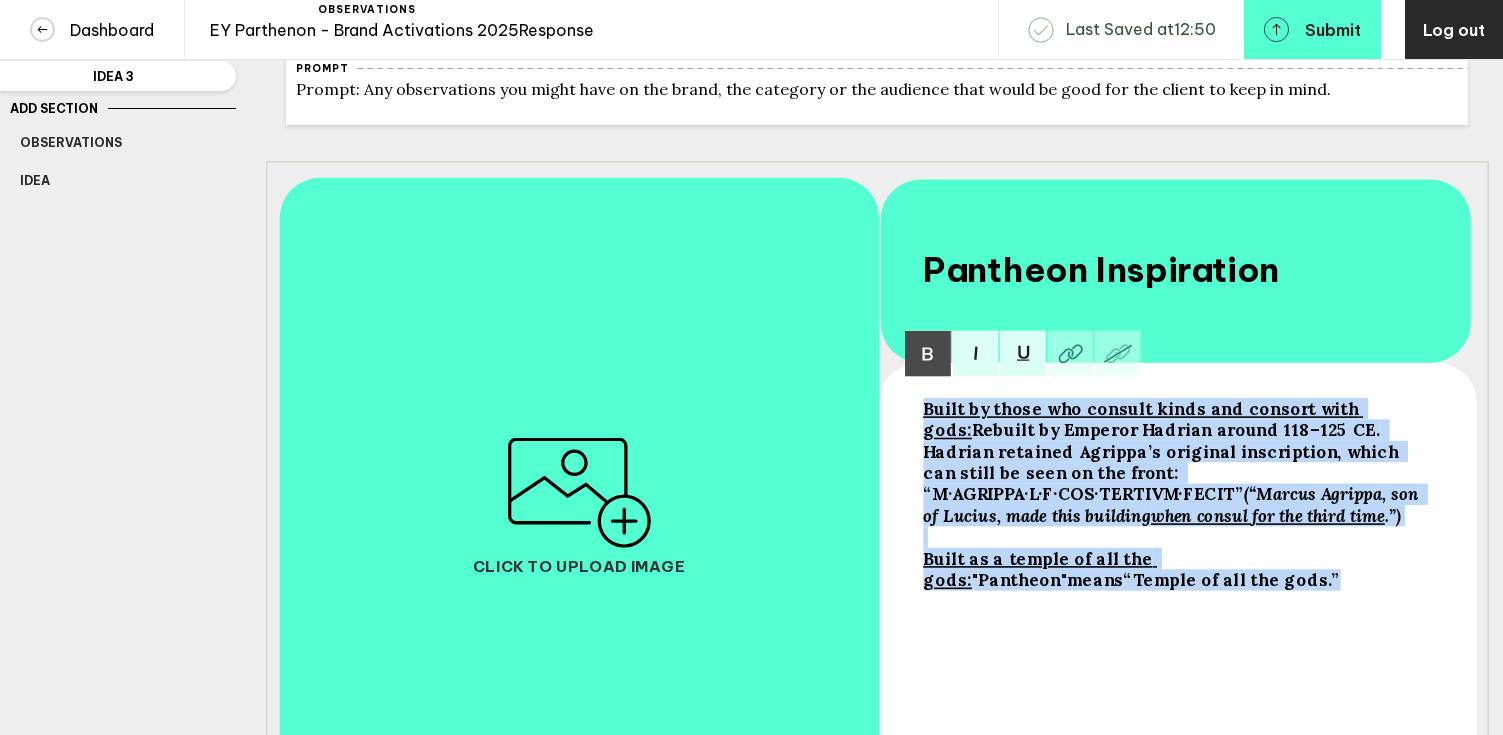 drag, startPoint x: 1039, startPoint y: 588, endPoint x: 911, endPoint y: 393, distance: 233.25737 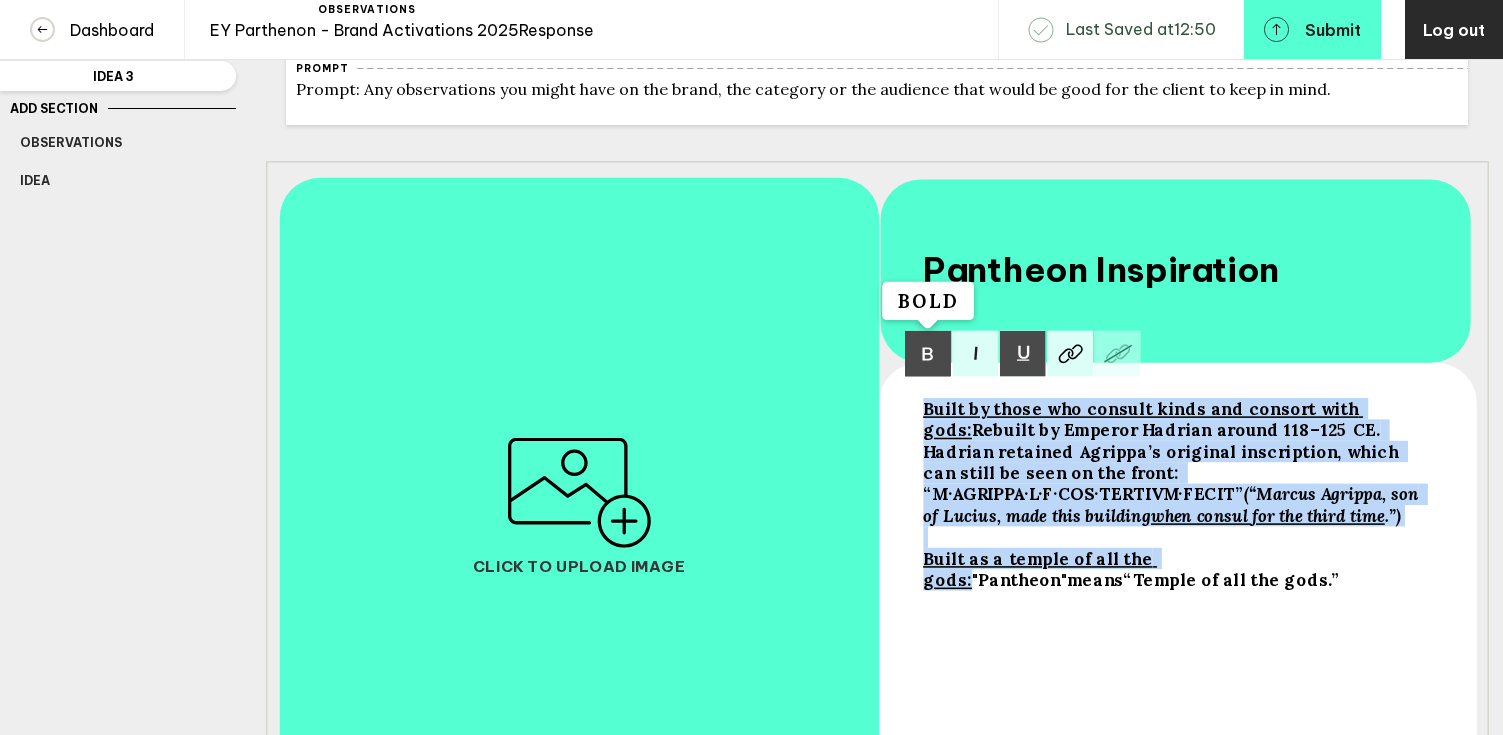 click at bounding box center [927, 353] 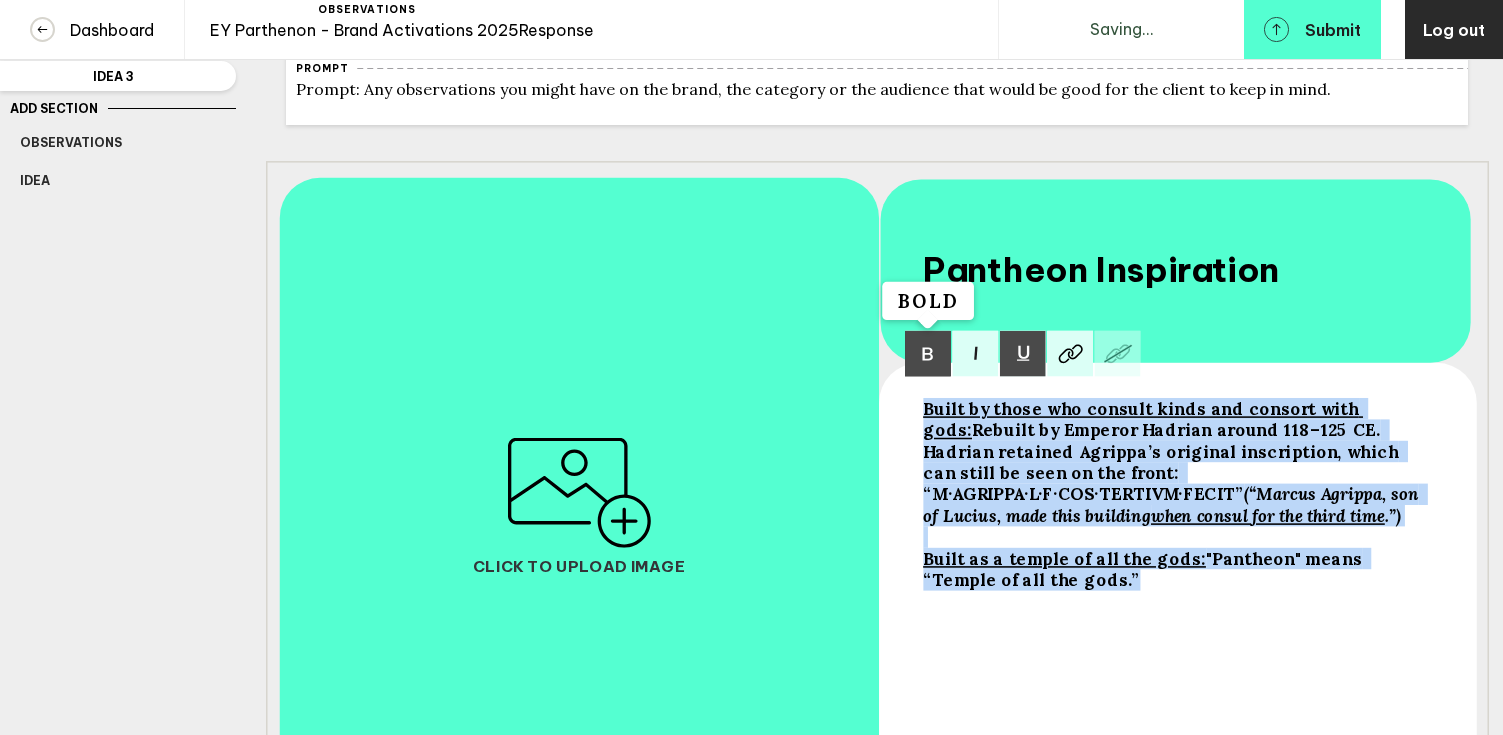 click at bounding box center (927, 353) 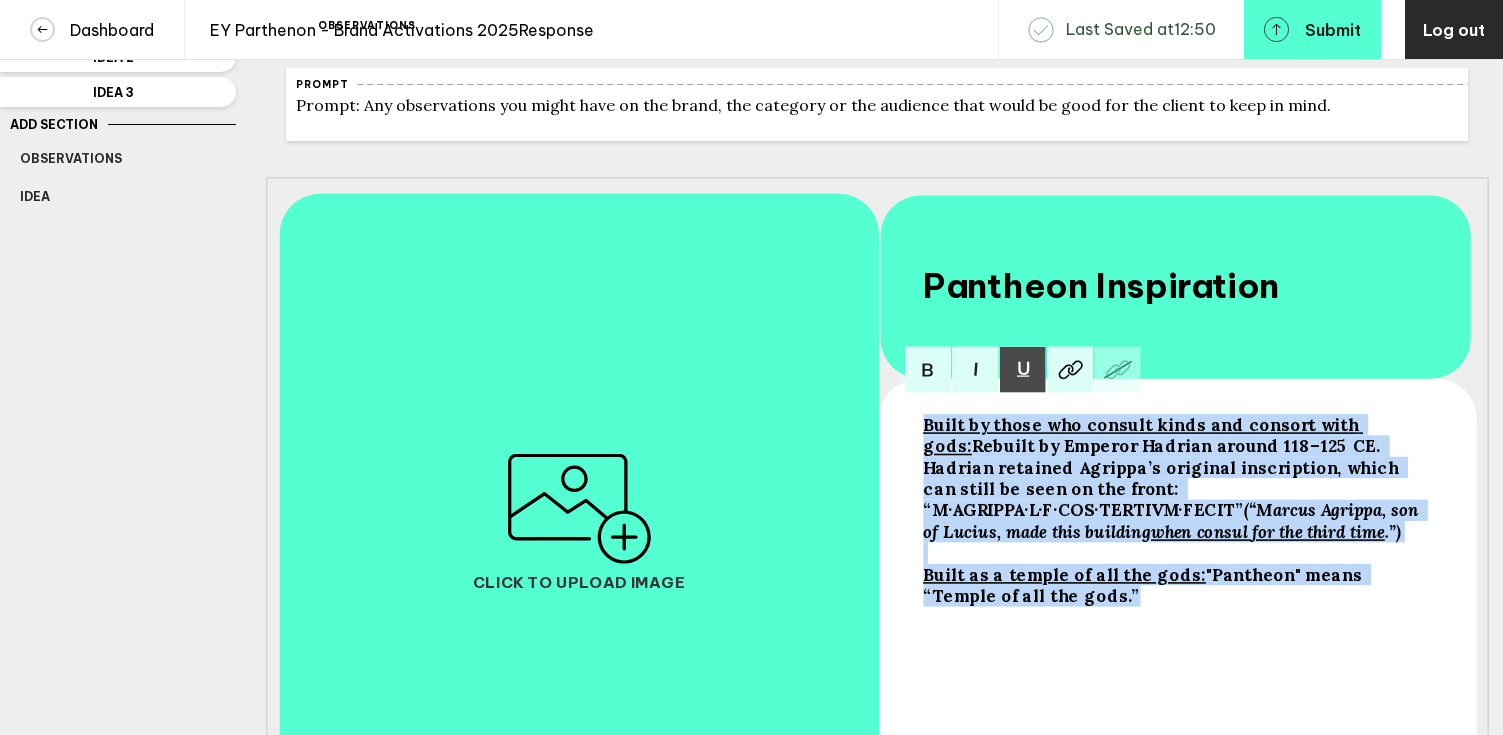 scroll, scrollTop: 176, scrollLeft: 0, axis: vertical 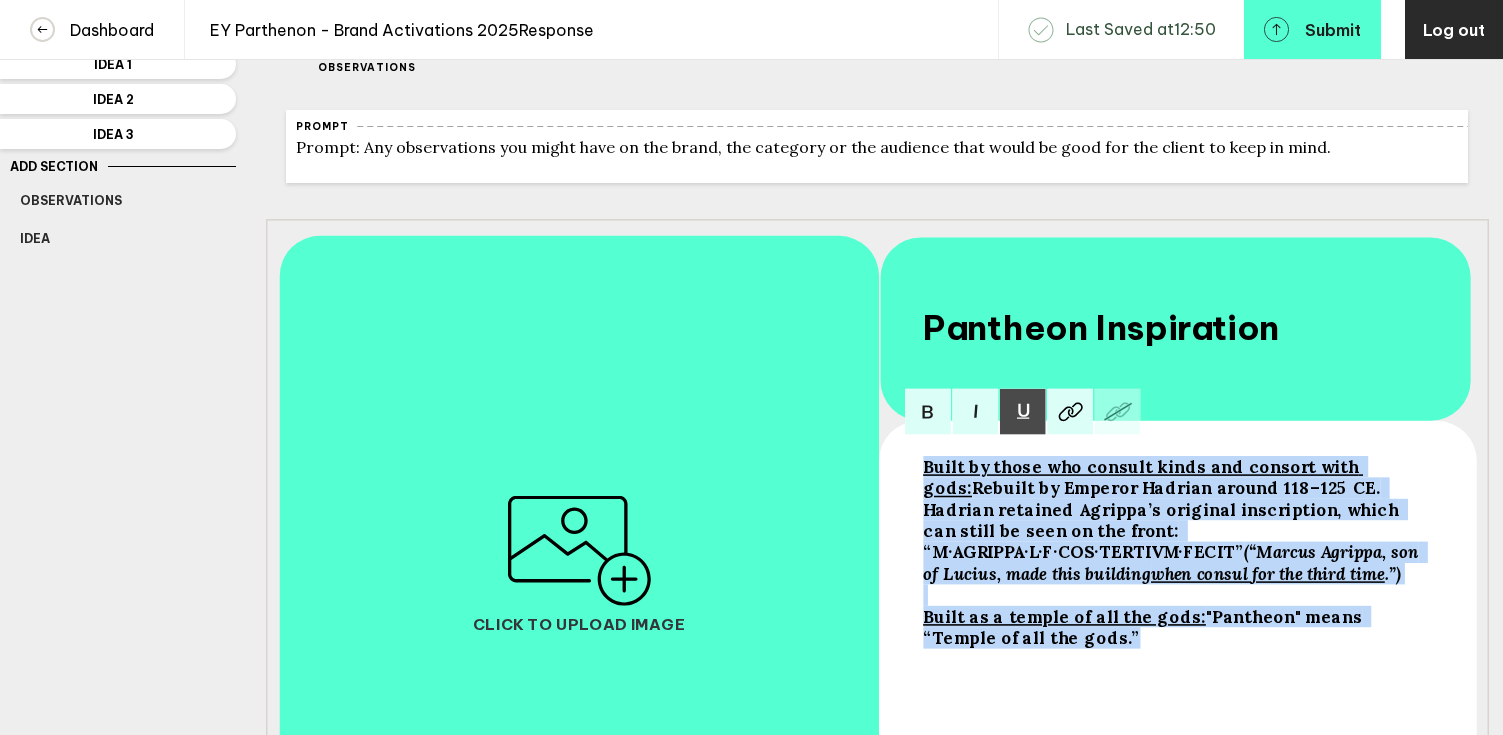click on "Rebuilt by Emperor Hadrian around 118–125 CE. Hadrian retained Agrippa’s original inscription, which can still be seen on the front: “M·AGRIPPA·L·F·COS·TERTIVM·FECIT”" at bounding box center [1143, 477] 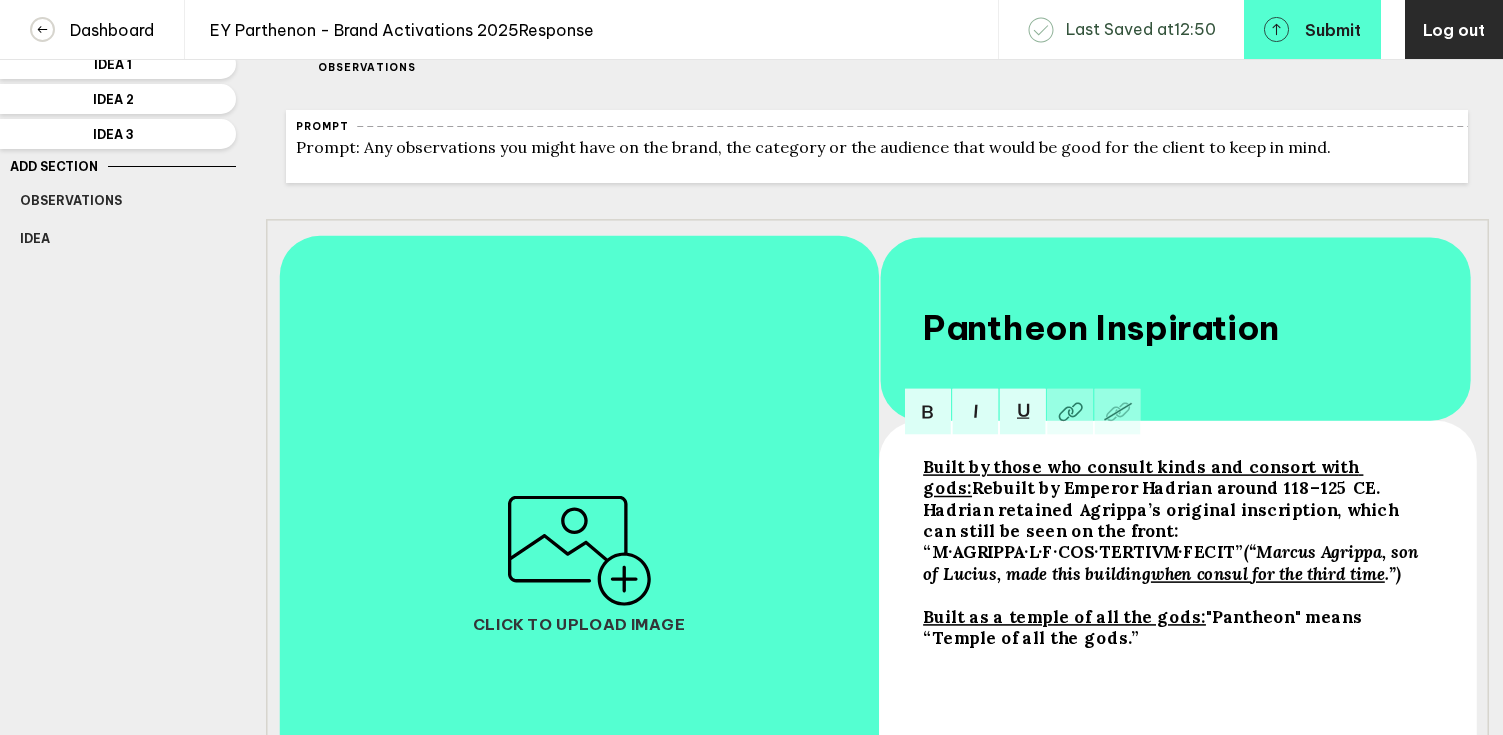 click on "when consul for the third time" at bounding box center [1143, 477] 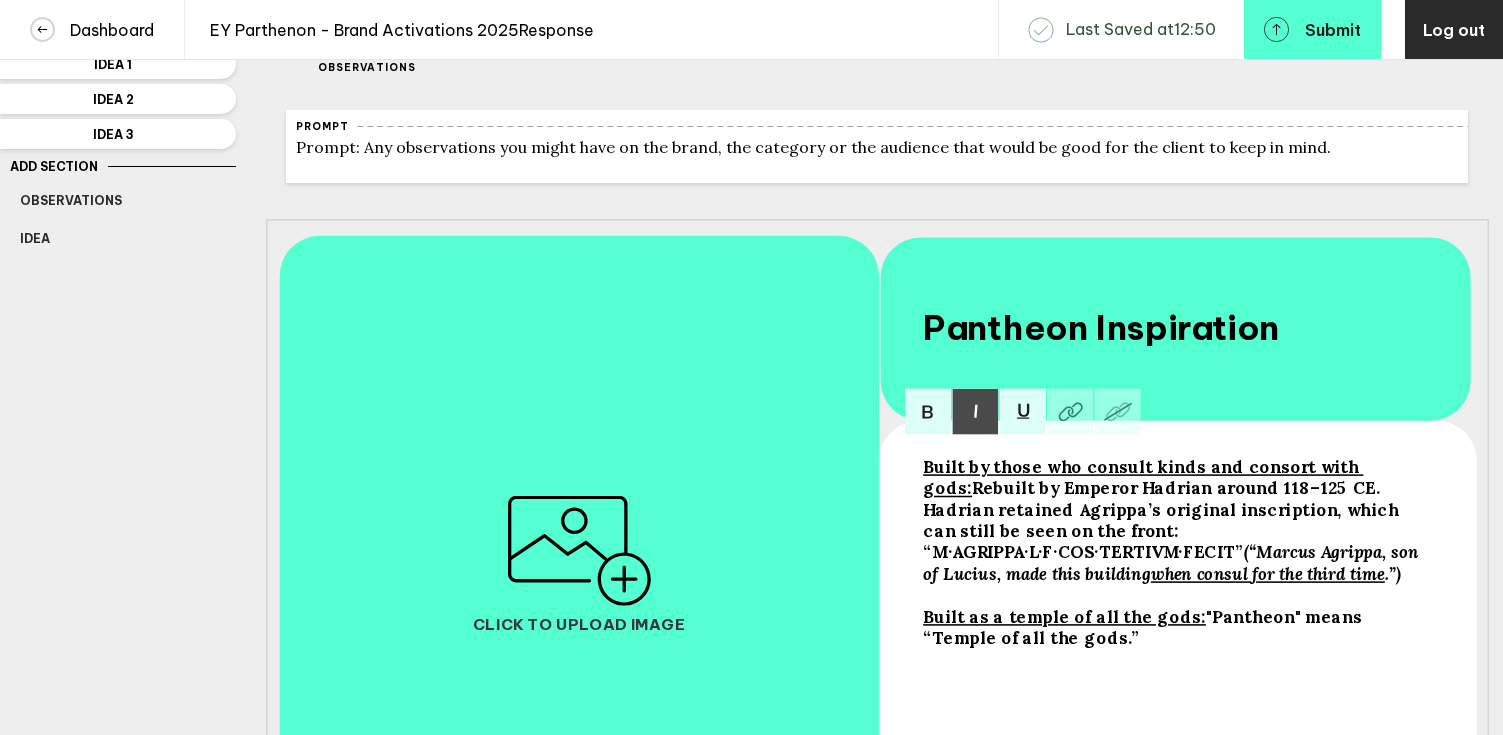 click on "(“Marcus Agrippa, son of Lucius, made this building" at bounding box center (1143, 477) 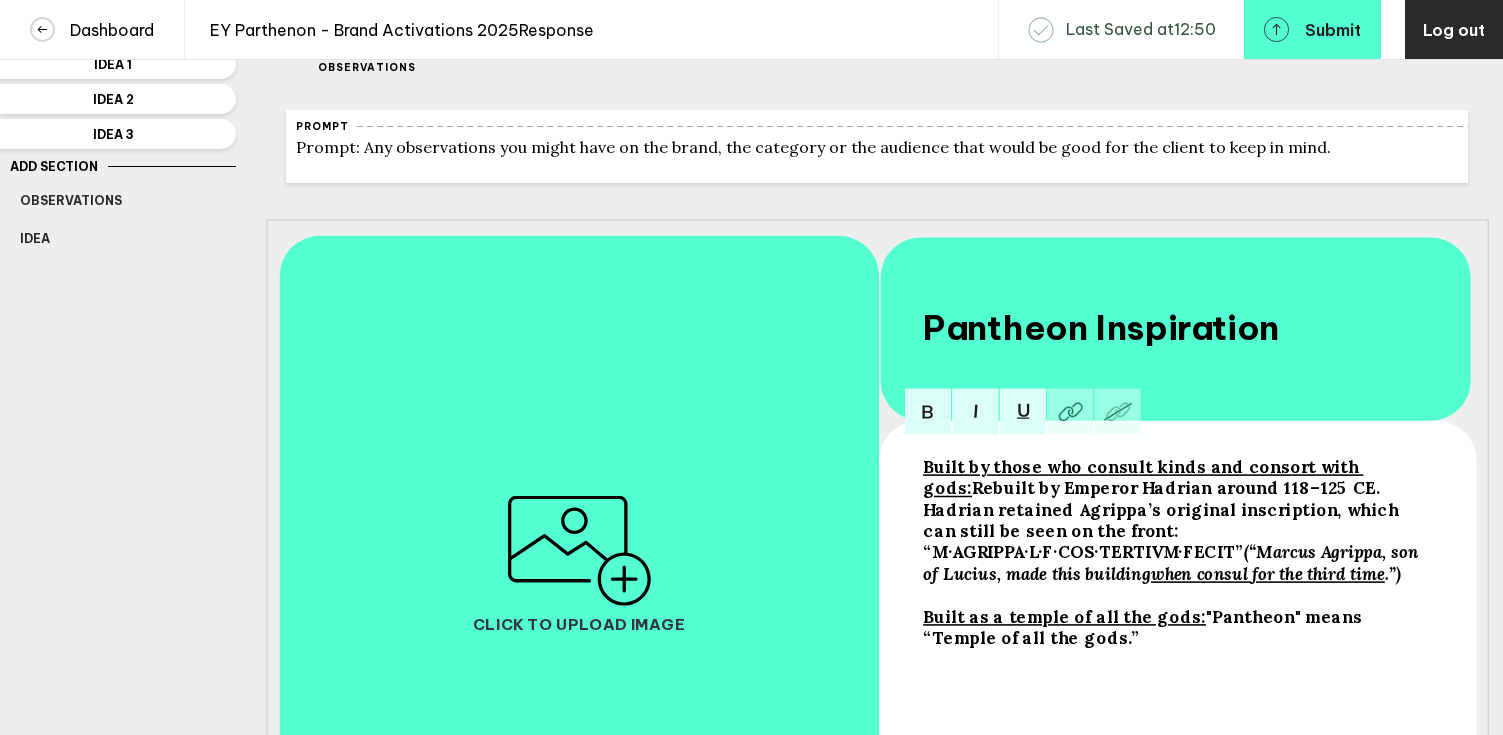 click on "Rebuilt by Emperor Hadrian around 118–125 CE. Hadrian retained Agrippa’s original inscription, which can still be seen on the front: “M·AGRIPPA·L·F·COS·TERTIVM·FECIT”" at bounding box center [1143, 477] 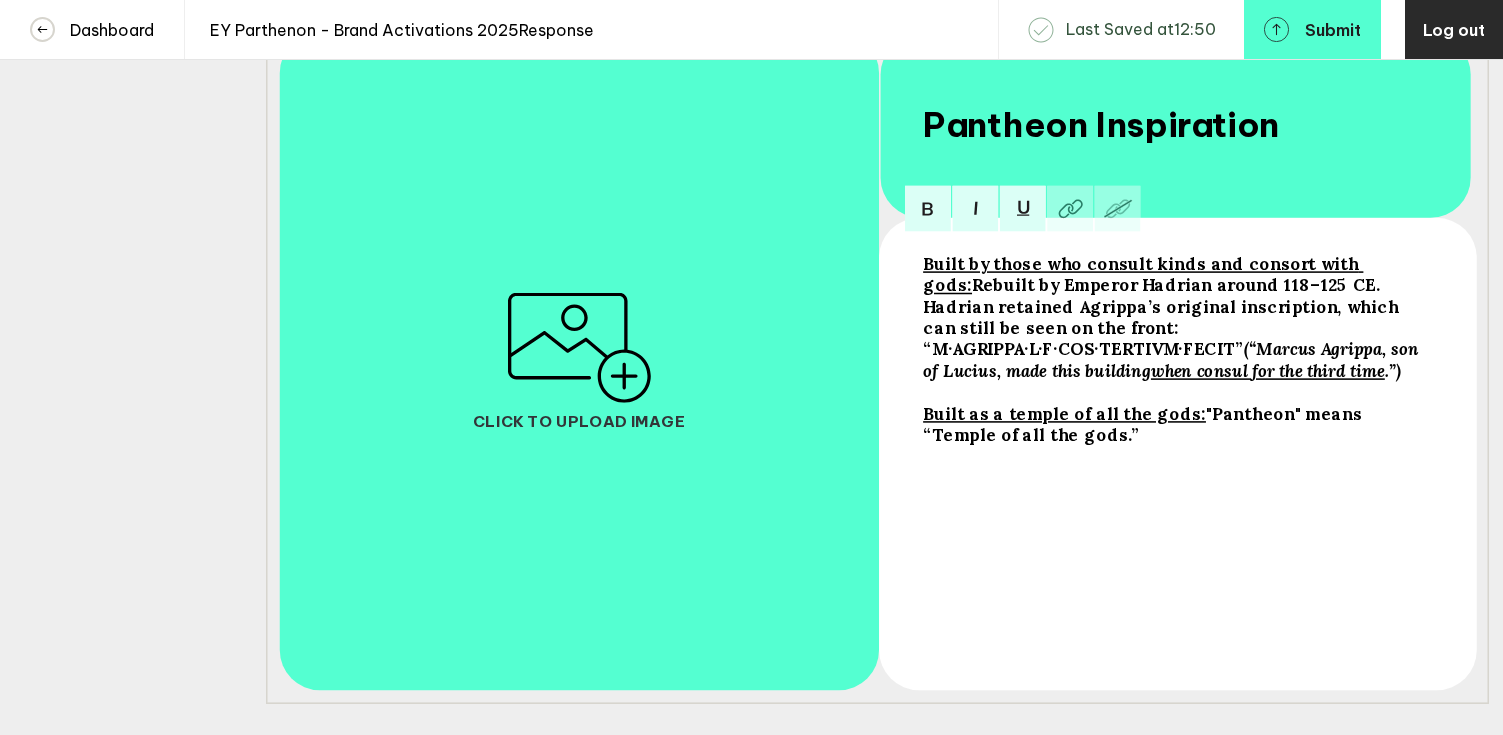 scroll, scrollTop: 399, scrollLeft: 0, axis: vertical 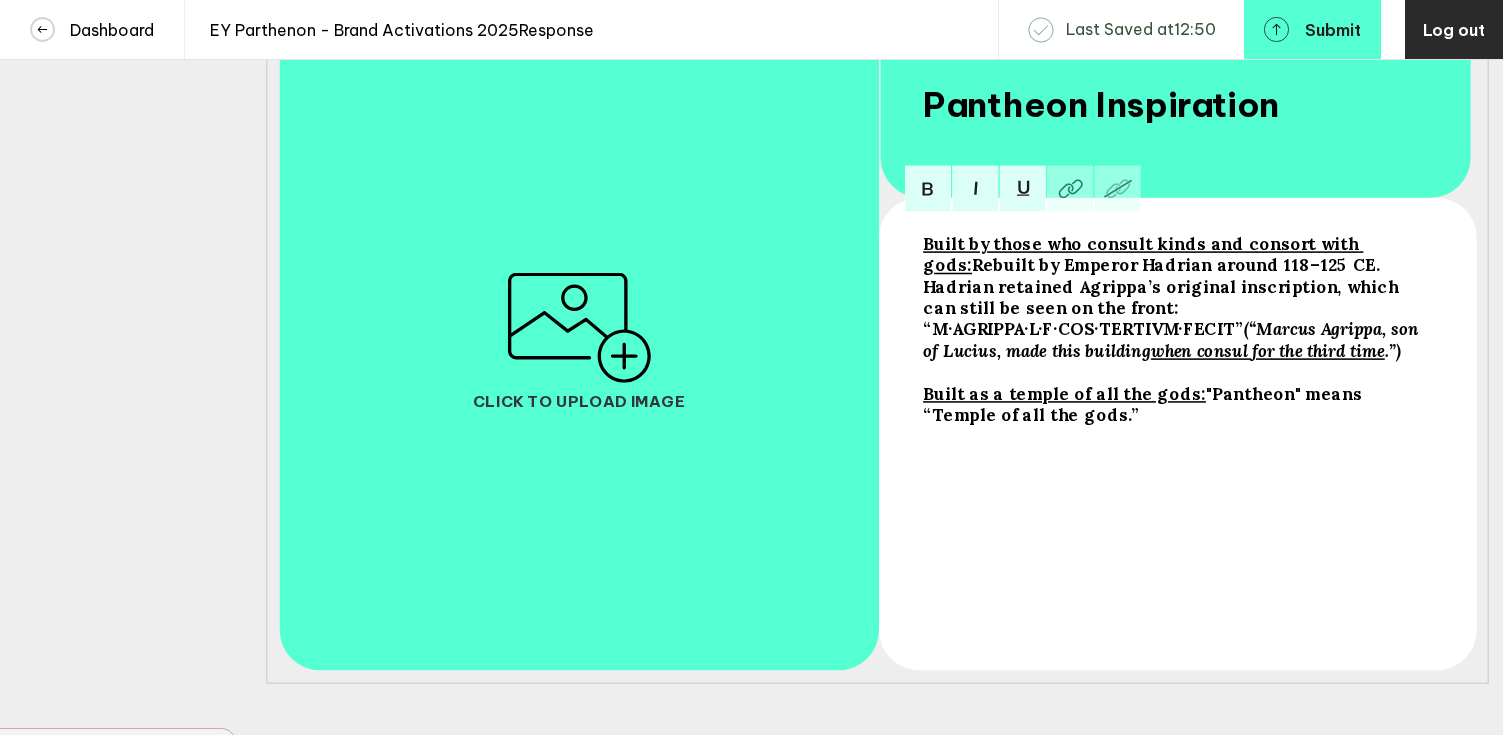 click on "Built as a temple of all the gods: "Pantheon" means “Temple of all the gods.”" at bounding box center (1176, 297) 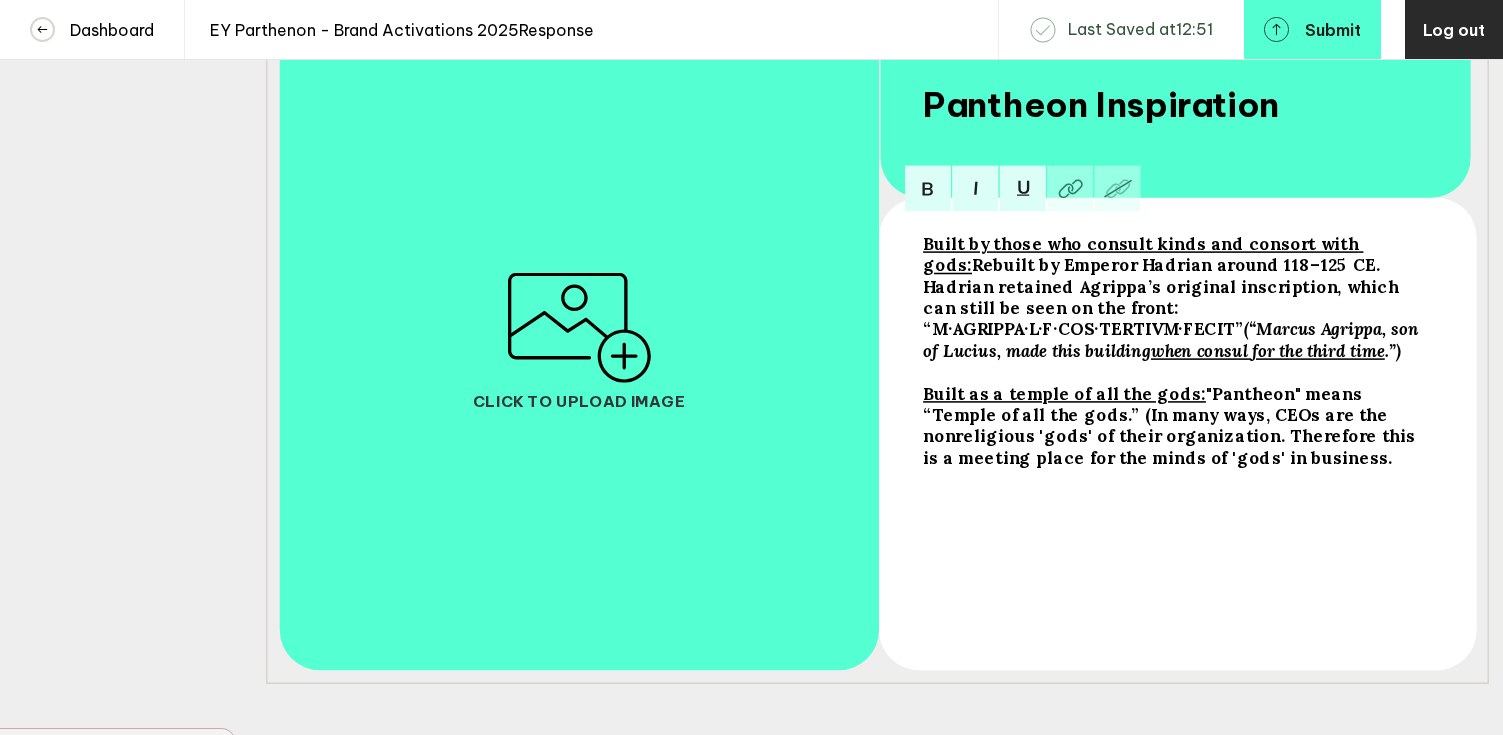 click on ""Pantheon" means “Temple of all the gods.” (In many ways, CEOs are the nonreligious 'gods' of their organization. Therefore this is a meeting place for the minds of 'gods' in business." at bounding box center (1143, 254) 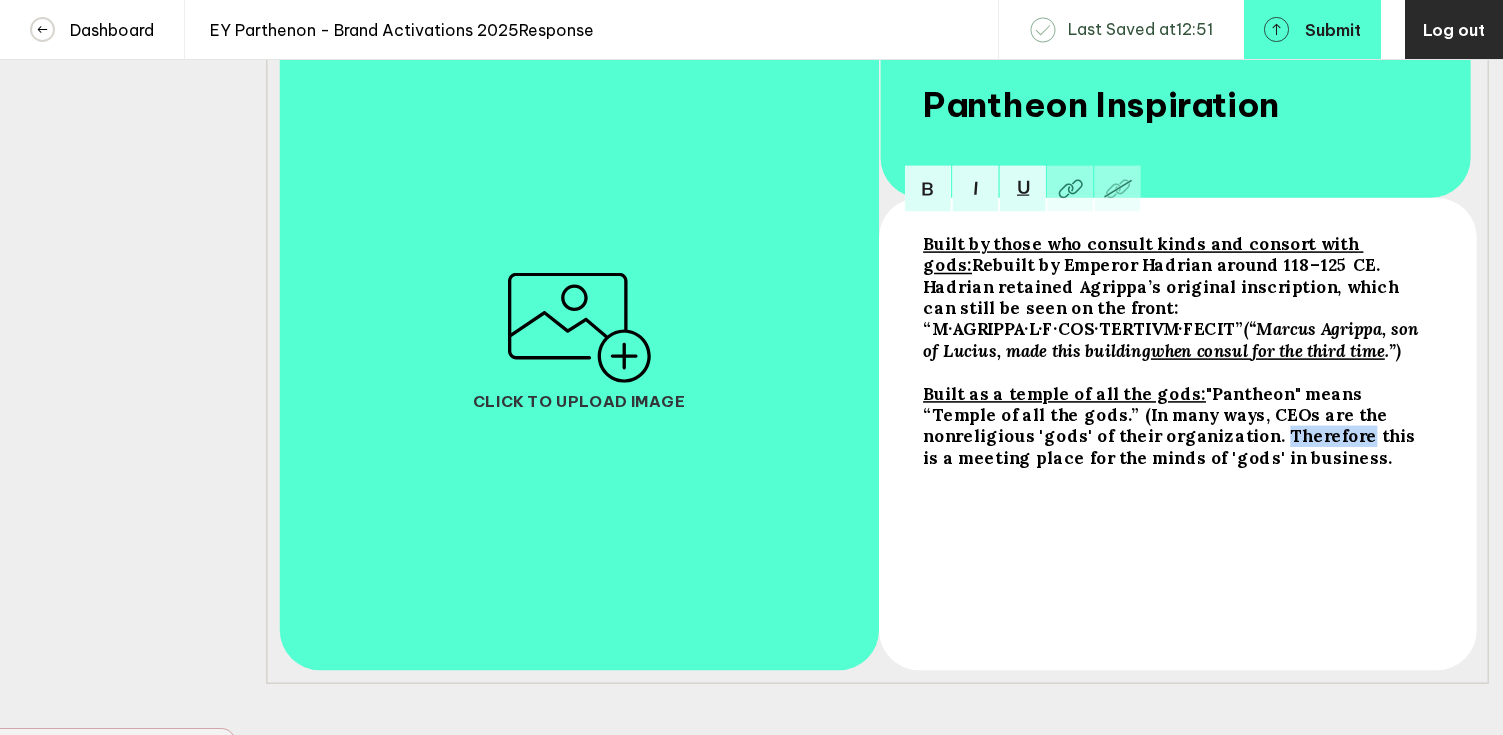 click on ""Pantheon" means “Temple of all the gods.” (In many ways, CEOs are the nonreligious 'gods' of their organization. Therefore this is a meeting place for the minds of 'gods' in business." at bounding box center [1143, 254] 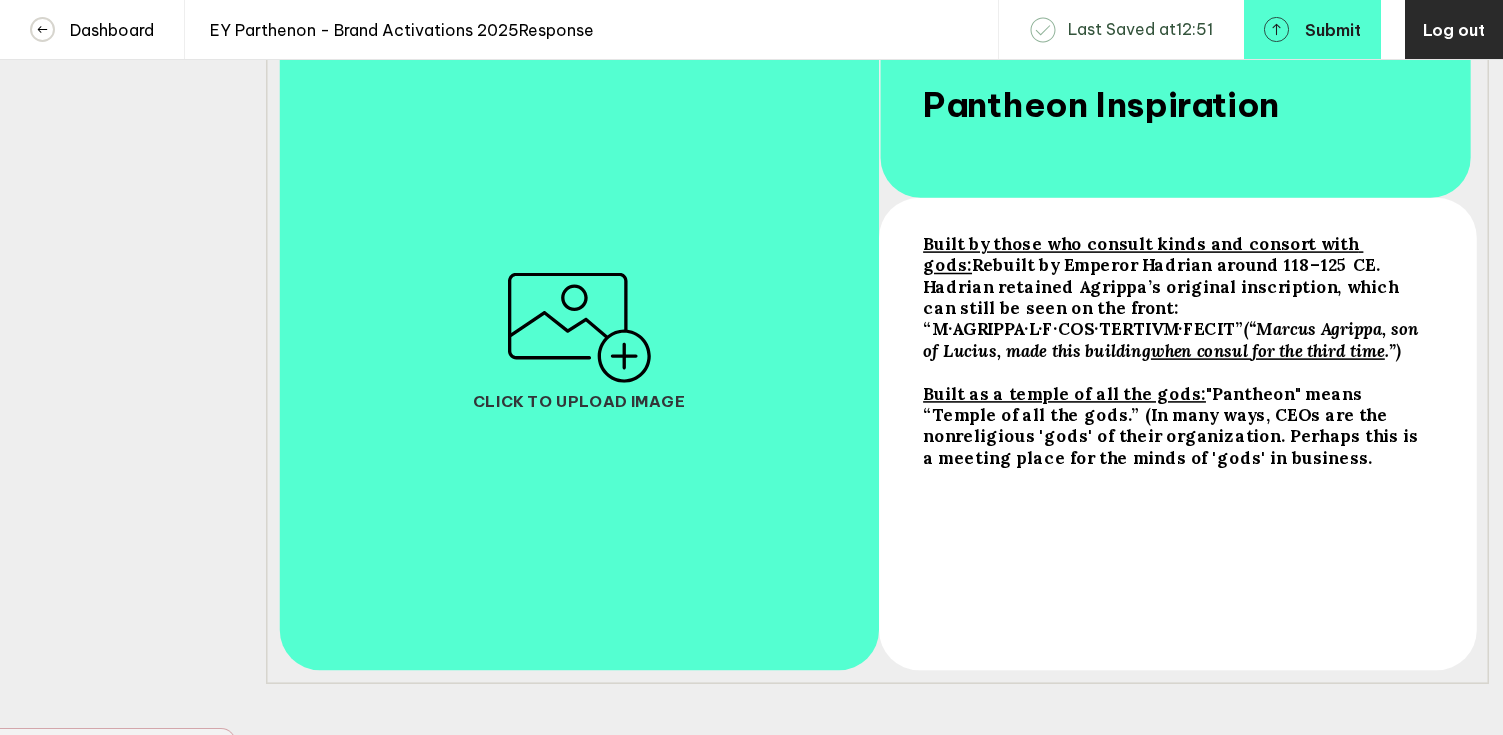 click on "Built by those who consult kinds and consort with gods: Rebuilt by Emperor [PERSON] around 118–125 CE. [PERSON] retained [PERSON]'s original inscription, which can still be seen on the front: “M·AGRIPPA·L·F·COS·TERTIVM·FECIT”
(“Marcus Agrippa, son of Lucius, made this building when consul for the third time .”) Built as a temple of all the gods: "Pantheon" means “Temple of all the gods.” (In many ways, CEOs are the nonreligious 'gods' of their organization. Perhaps this is a meeting place for the minds of 'gods' in business." at bounding box center [1176, 438] 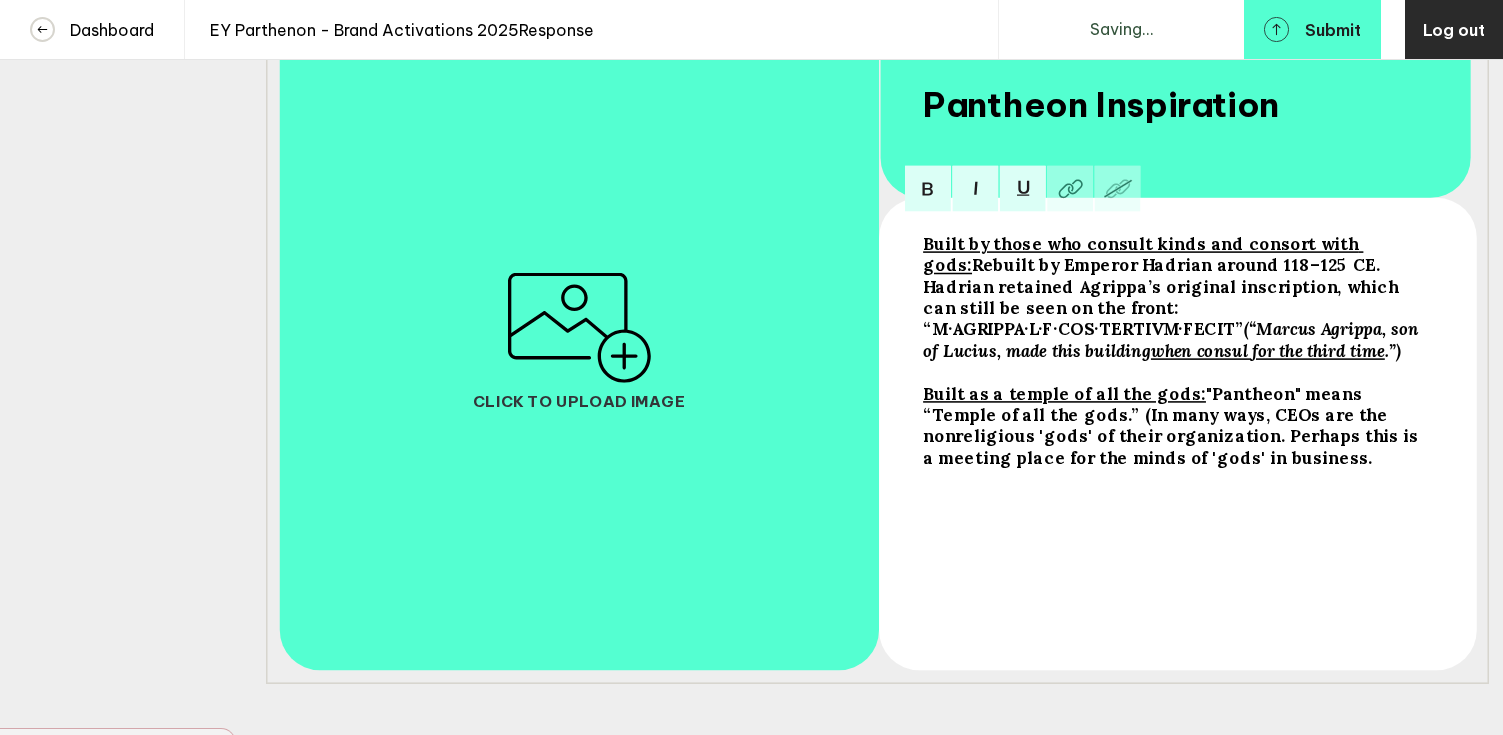 click on "Built as a temple of all the gods: "Pantheon" means “Temple of all the gods.” (In many ways, CEOs are the nonreligious 'gods' of their organization. Perhaps this is a meeting place for the minds of 'gods' in business." at bounding box center [1176, 297] 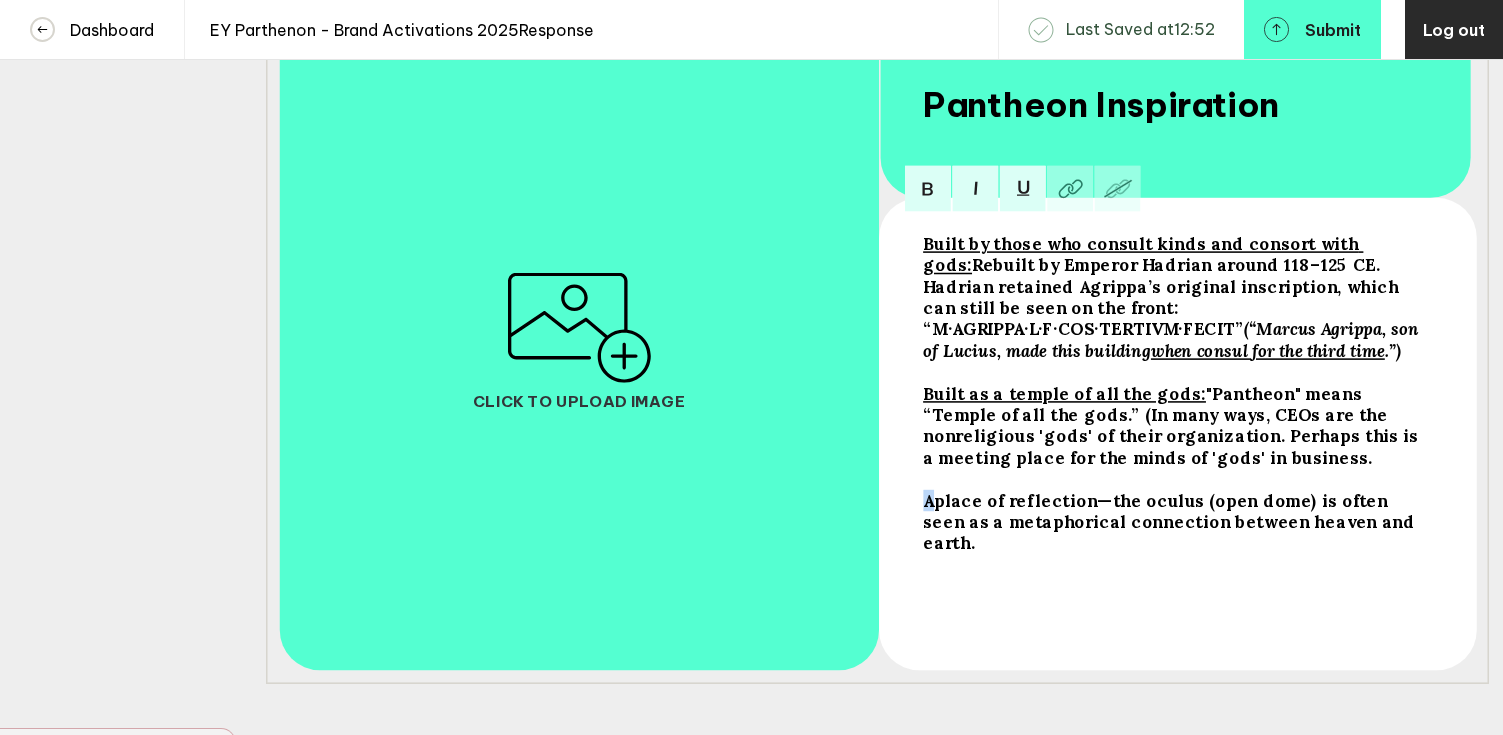 drag, startPoint x: 926, startPoint y: 513, endPoint x: 936, endPoint y: 514, distance: 10.049875 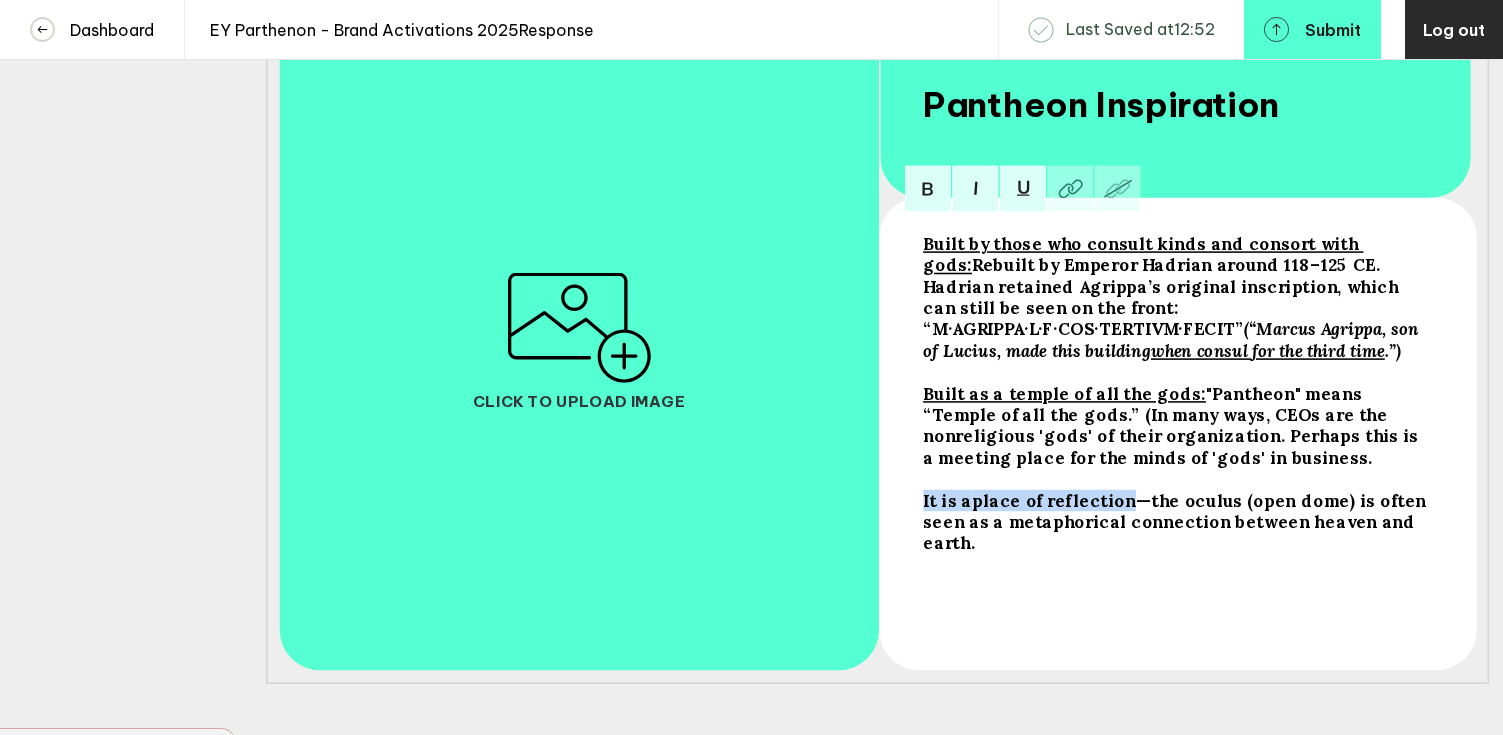 drag, startPoint x: 1117, startPoint y: 511, endPoint x: 918, endPoint y: 511, distance: 199 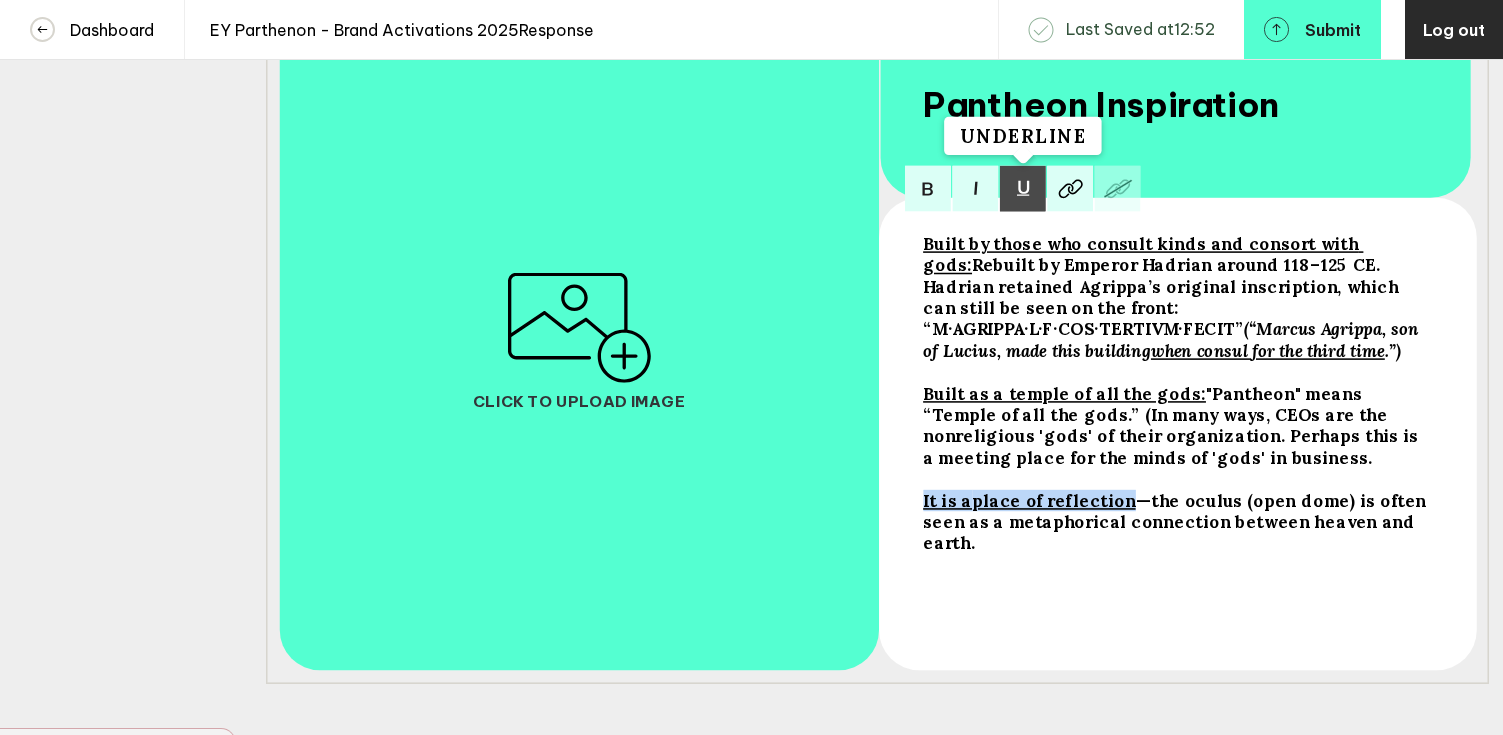 click at bounding box center (1022, 188) 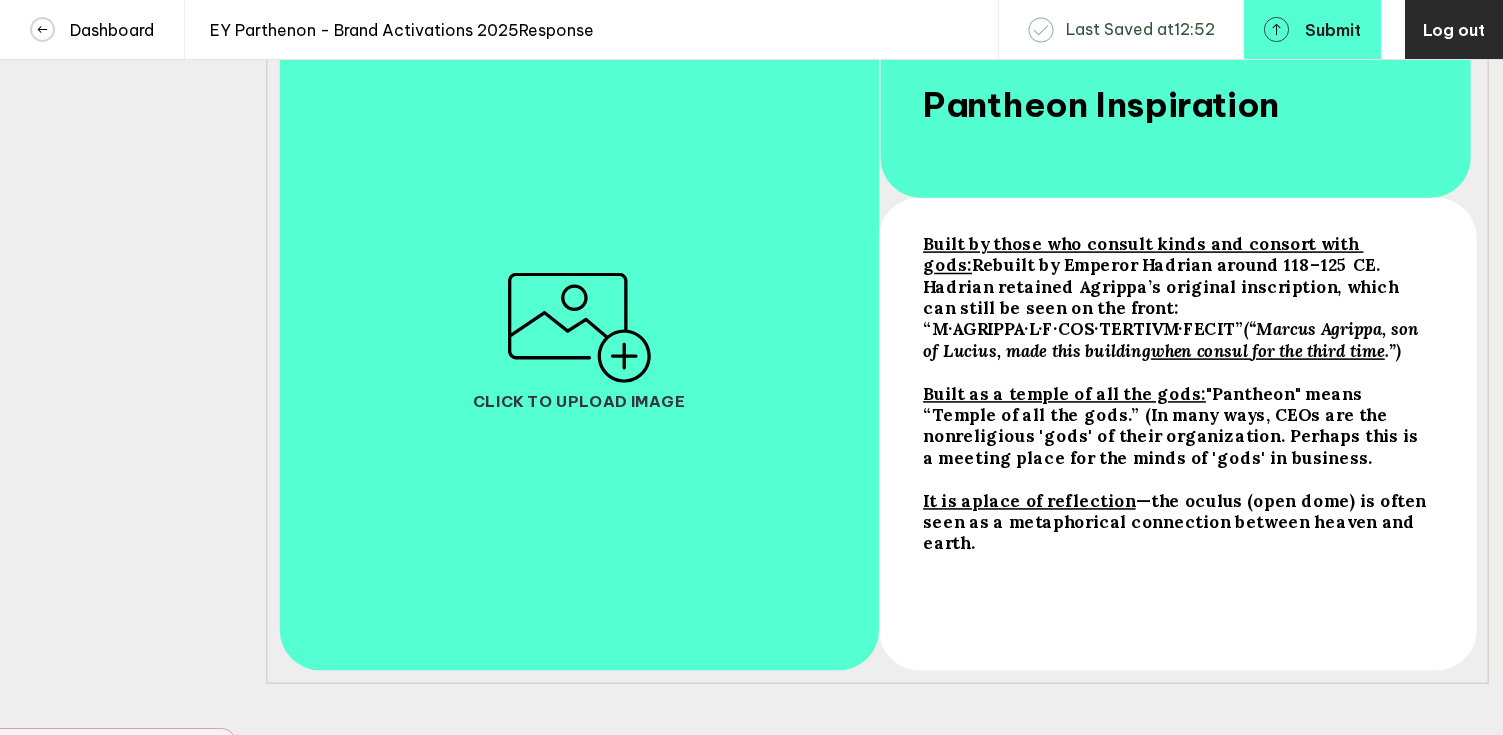 click on "Built by those who consult kinds and consort with gods: Rebuilt by Emperor [PERSON] around 118–125 CE. [PERSON] retained [PERSON]'s original inscription, which can still be seen on the front: “M·AGRIPPA·L·F·COS·TERTIVM·FECIT”
(“Marcus Agrippa, son of Lucius, made this building when consul for the third time .”) Built as a temple of all the gods: "Pantheon" means “Temple of all the gods.” (In many ways, CEOs are the nonreligious 'gods' of their organization. Perhaps this is a meeting place for the minds of 'gods' in business. It is a place of reflection —the oculus (open dome) is often seen as a metaphorical connection between heaven and earth." at bounding box center (1176, 438) 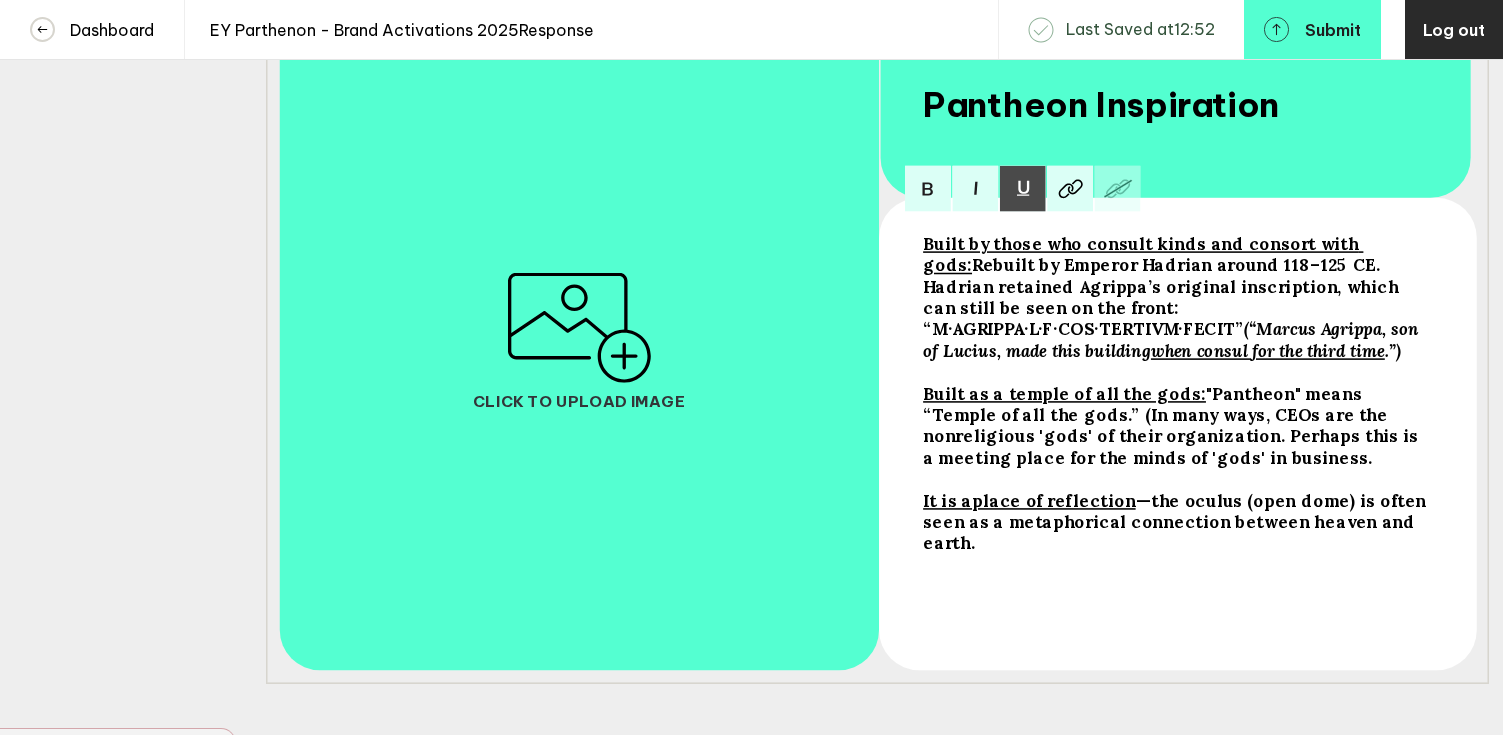 click on "It is a  place of reflection —the oculus (open dome) is often seen as a metaphorical connection between heaven and earth." at bounding box center [1176, 297] 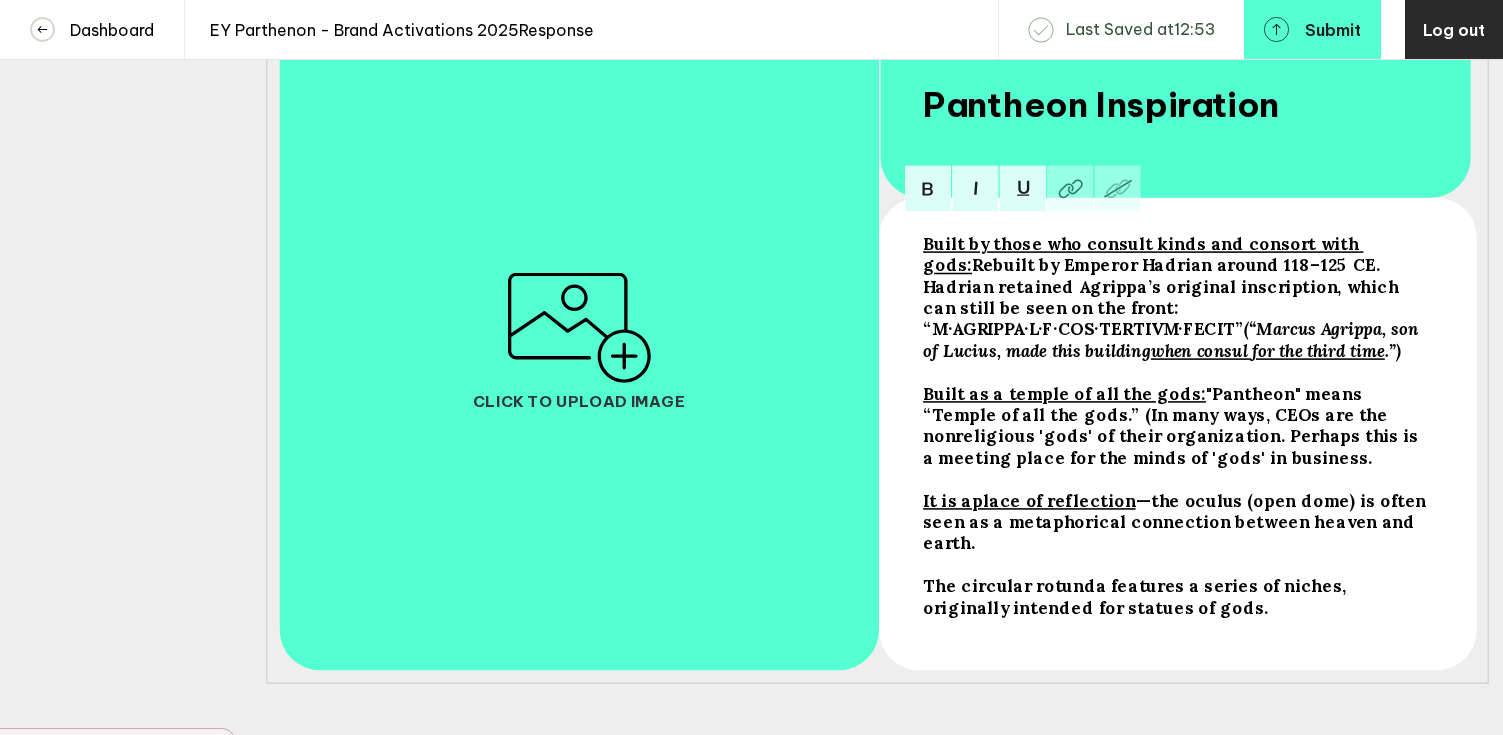click on "The circular rotunda features a series of niches, originally intended for statues of gods." at bounding box center [1143, 254] 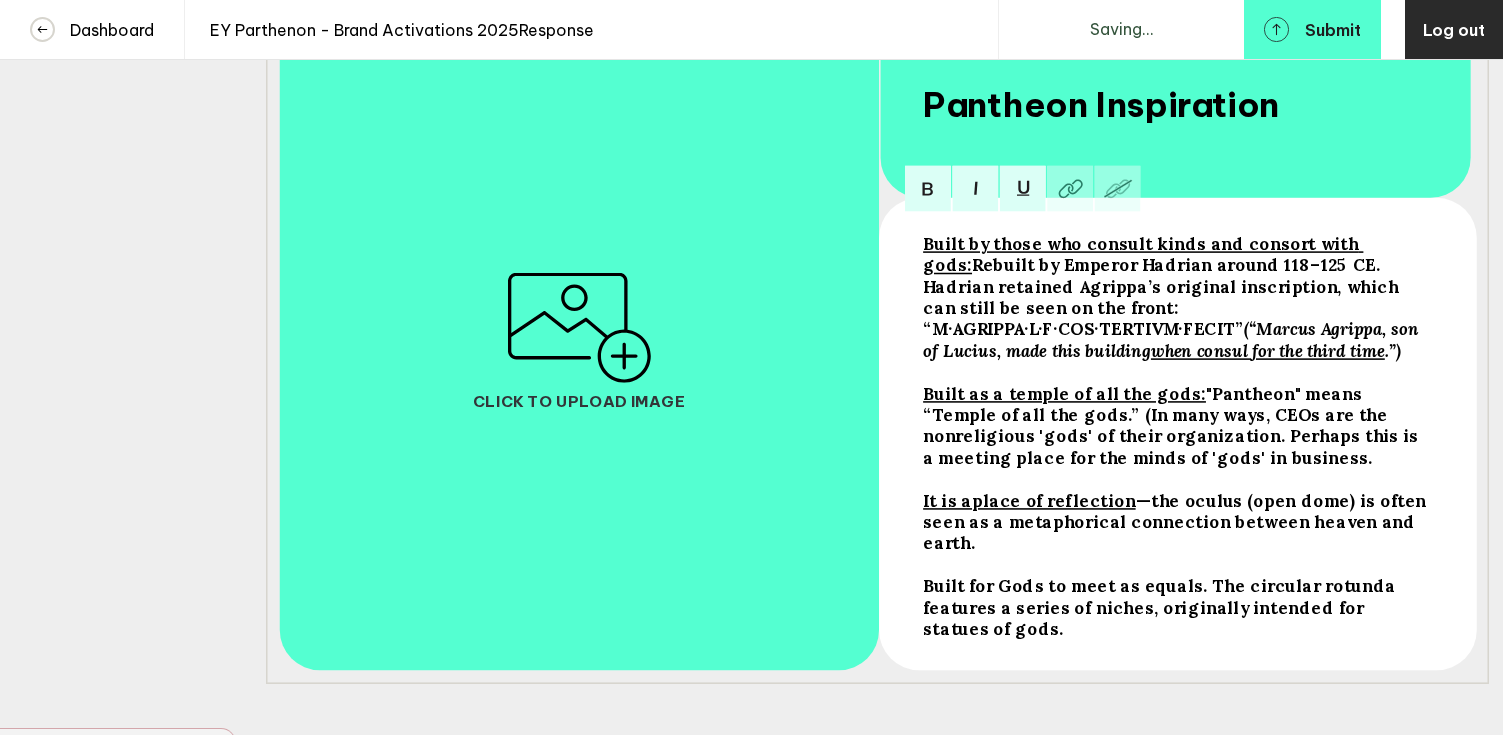 click on "Built for Gods to meet as equals. The circular rotunda features a series of niches, originally intended for statues of gods." at bounding box center [1143, 254] 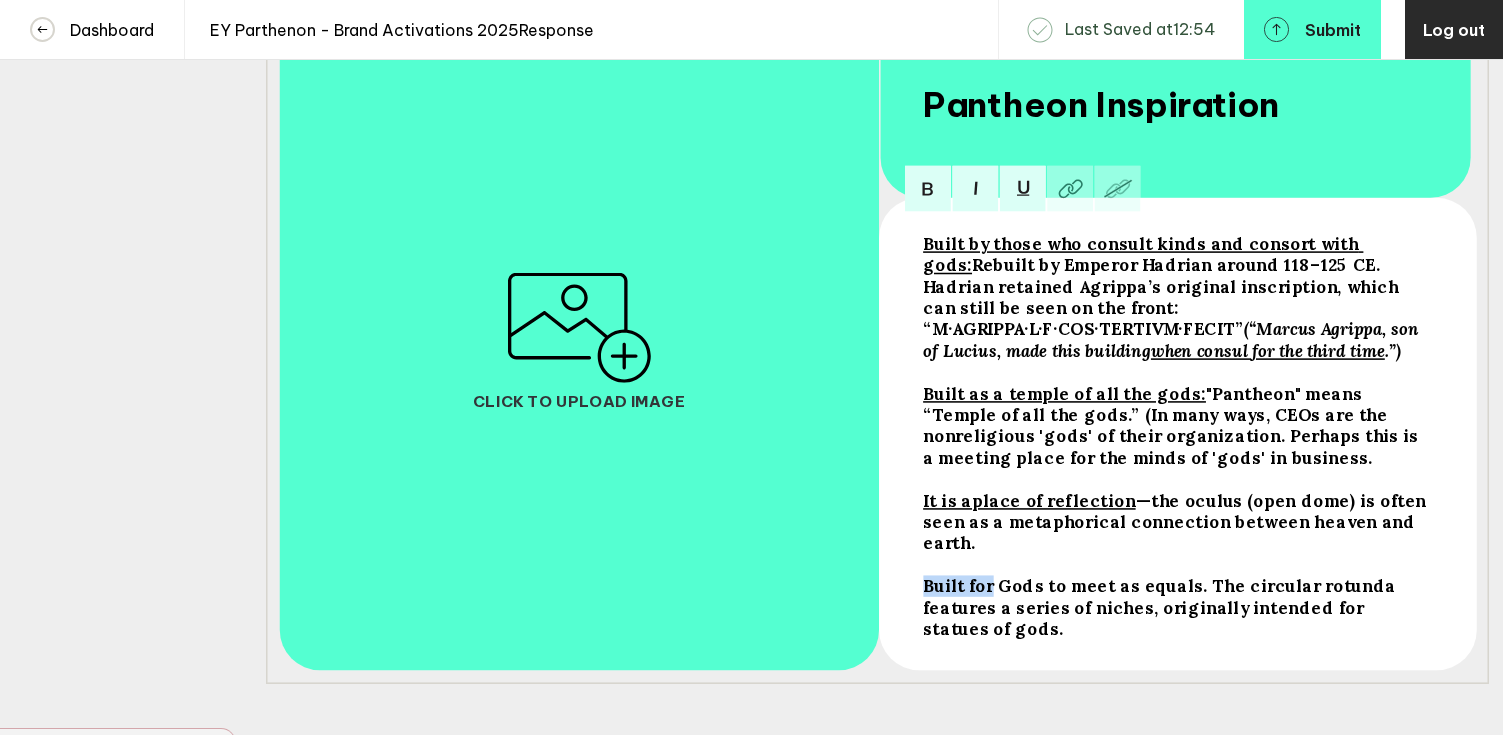 drag, startPoint x: 924, startPoint y: 573, endPoint x: 989, endPoint y: 573, distance: 65 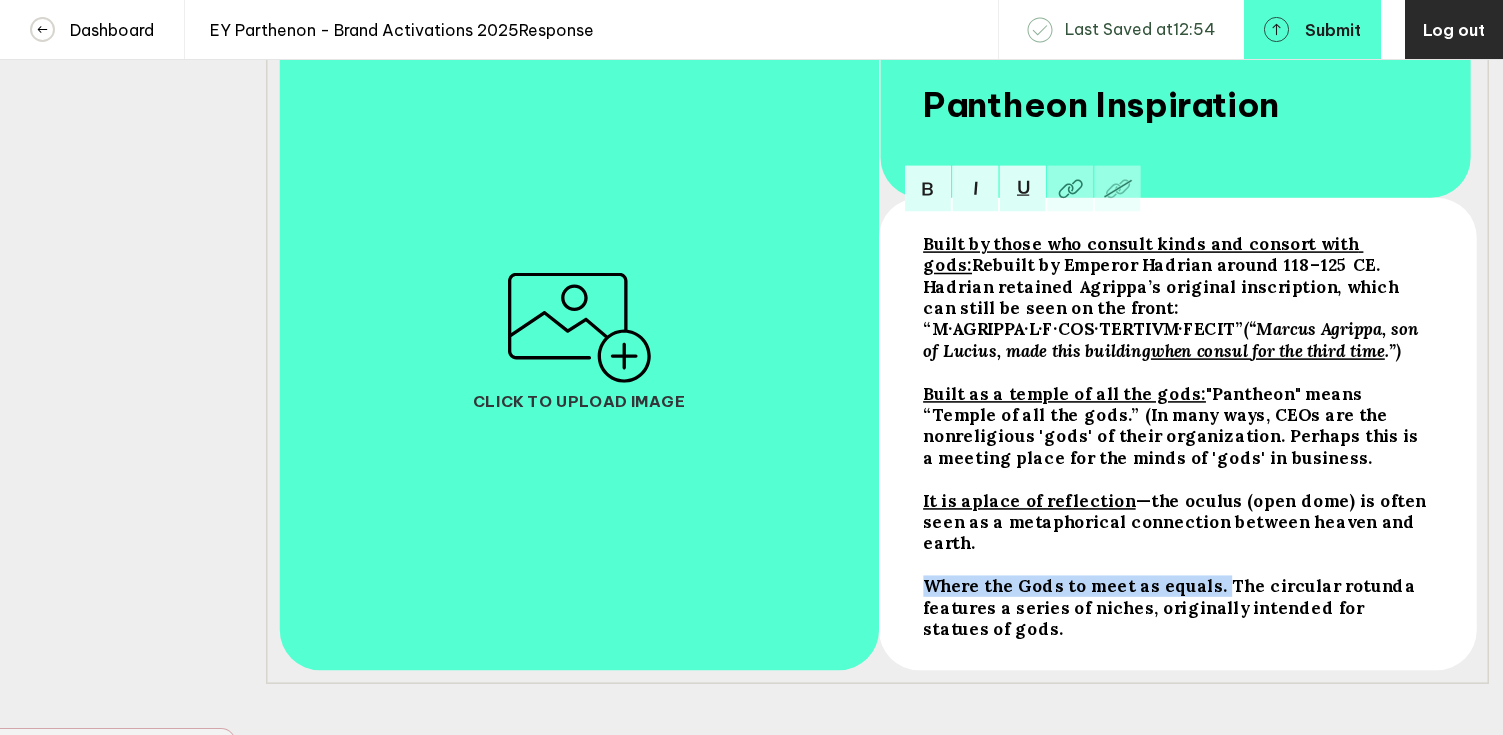 drag, startPoint x: 1204, startPoint y: 577, endPoint x: 915, endPoint y: 574, distance: 289.01556 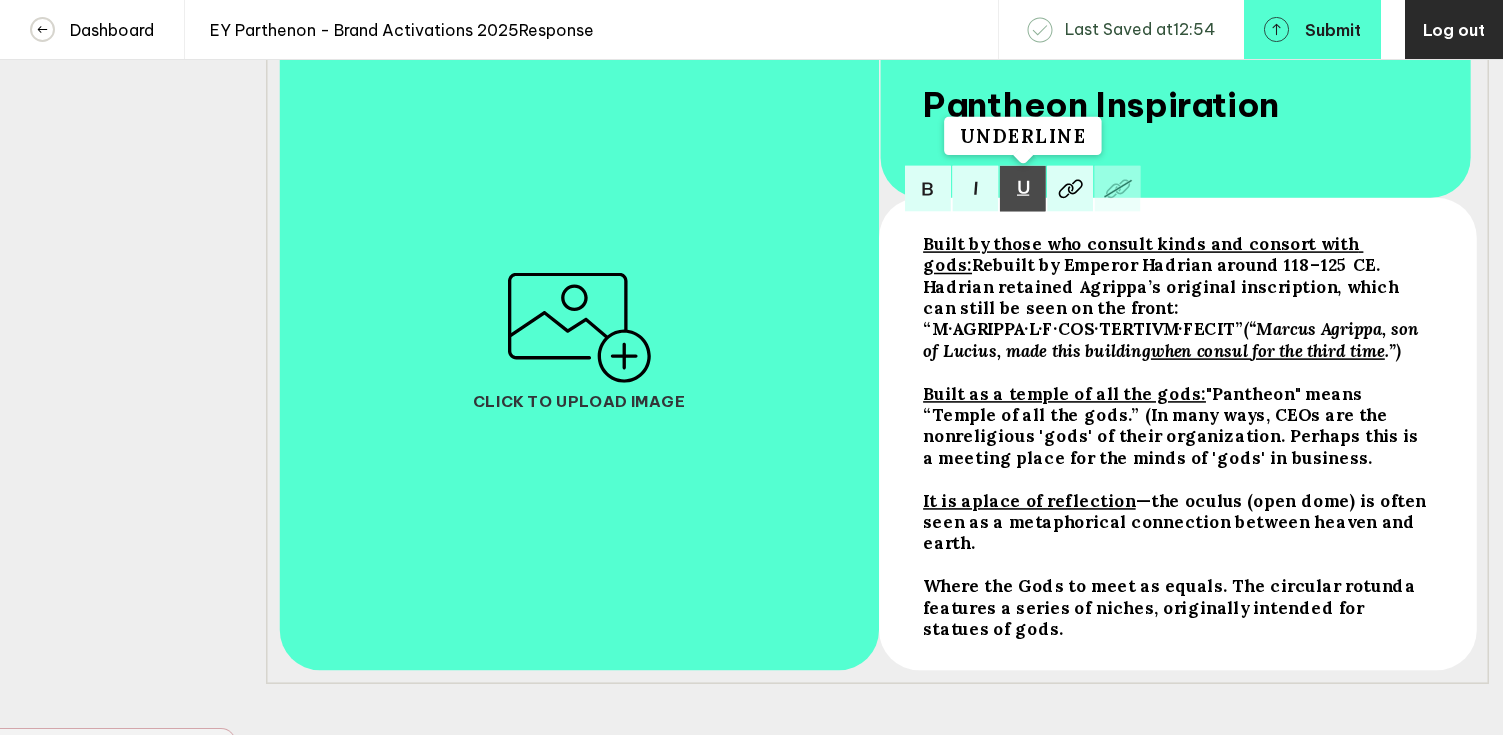 click at bounding box center (927, 188) 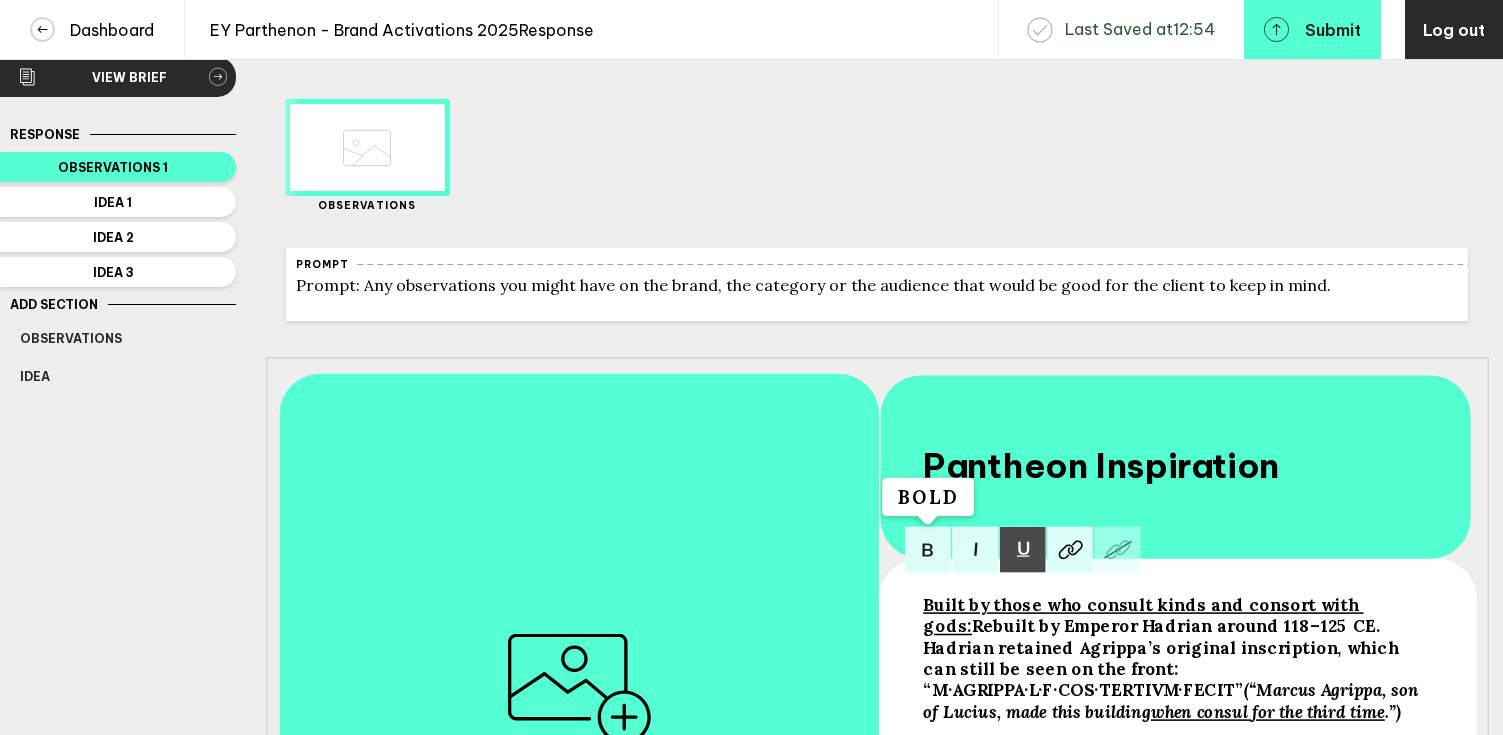 scroll, scrollTop: 0, scrollLeft: 0, axis: both 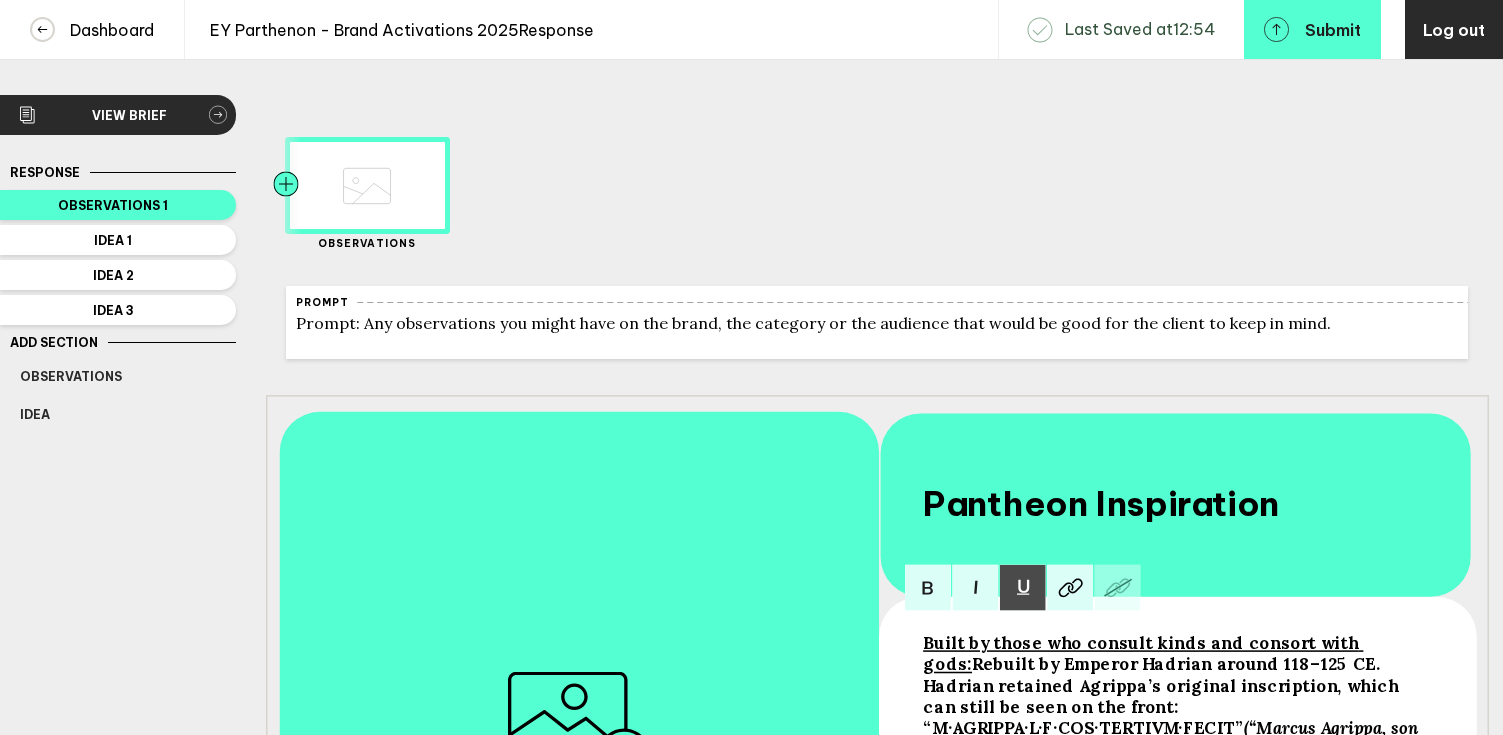 click at bounding box center (325, 185) 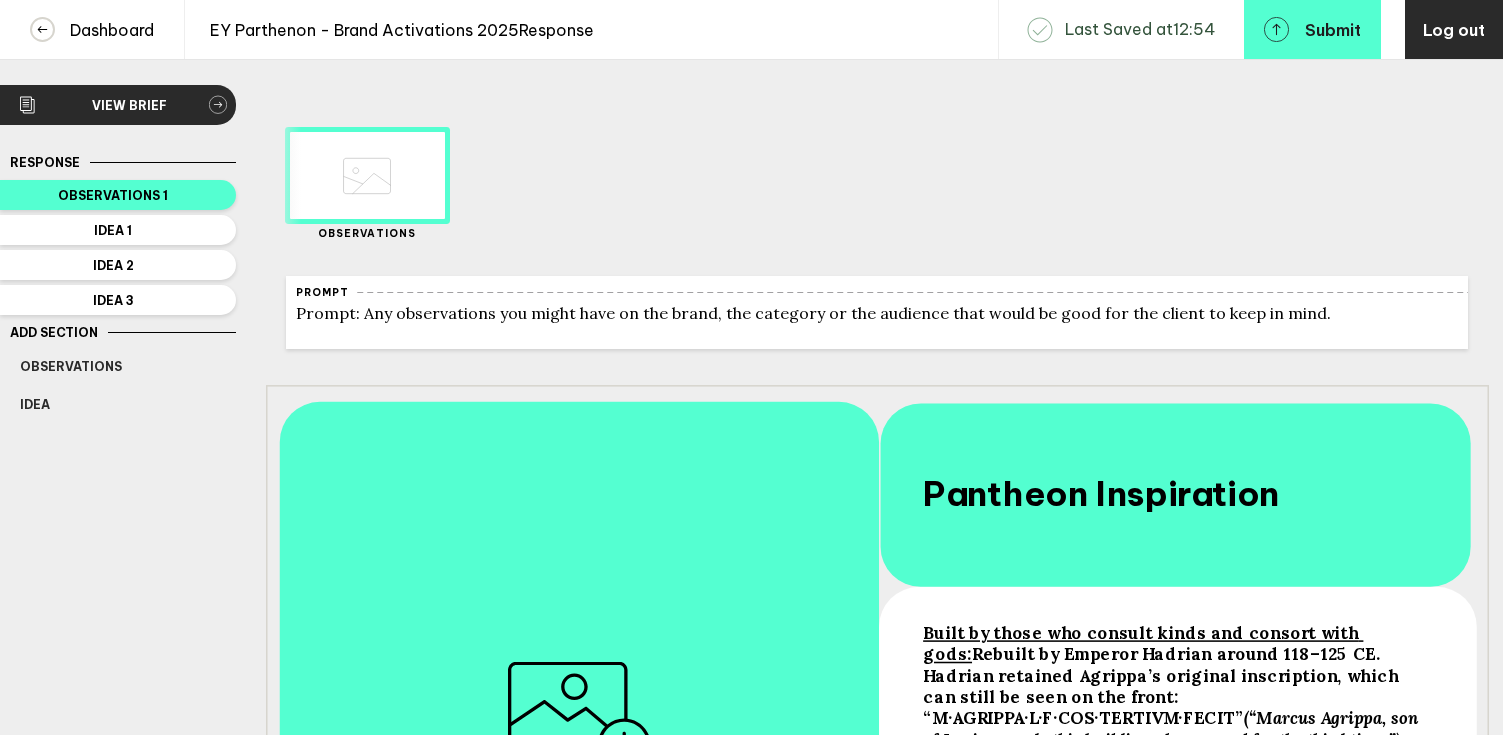 scroll, scrollTop: 0, scrollLeft: 0, axis: both 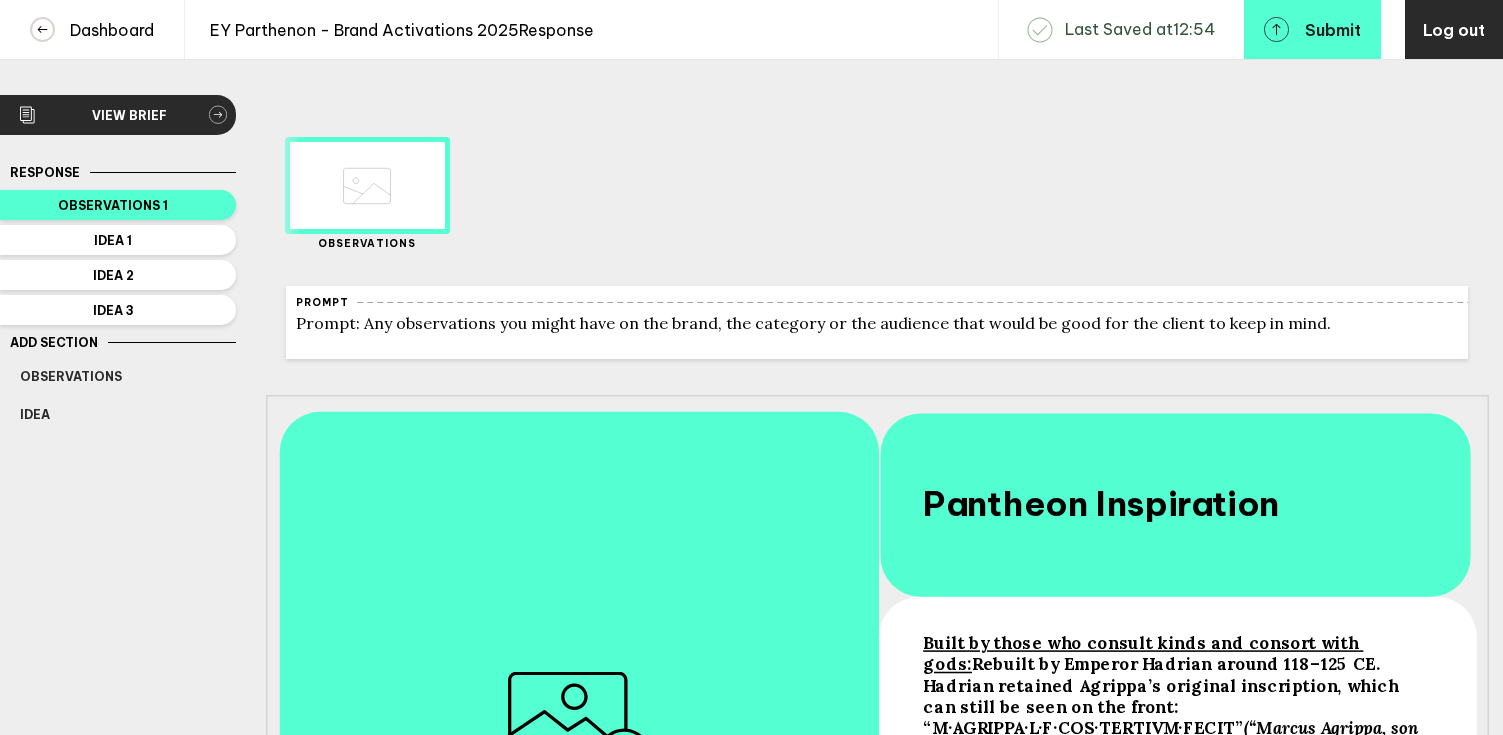 click on "Delete
Created with Sketch.
Move Left
Created with Sketch.
Move Right
Created with Sketch.
Observations" at bounding box center [877, 186] 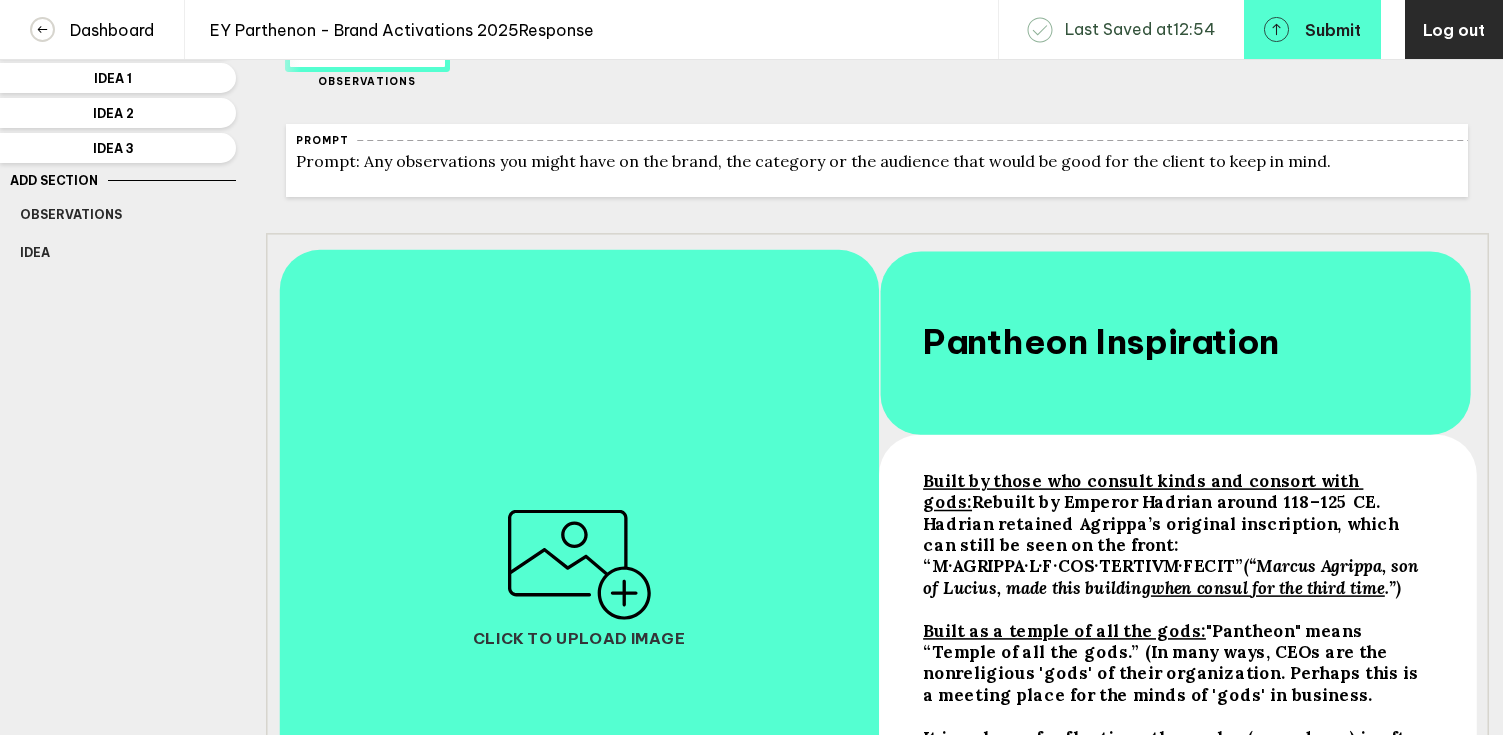scroll, scrollTop: 0, scrollLeft: 0, axis: both 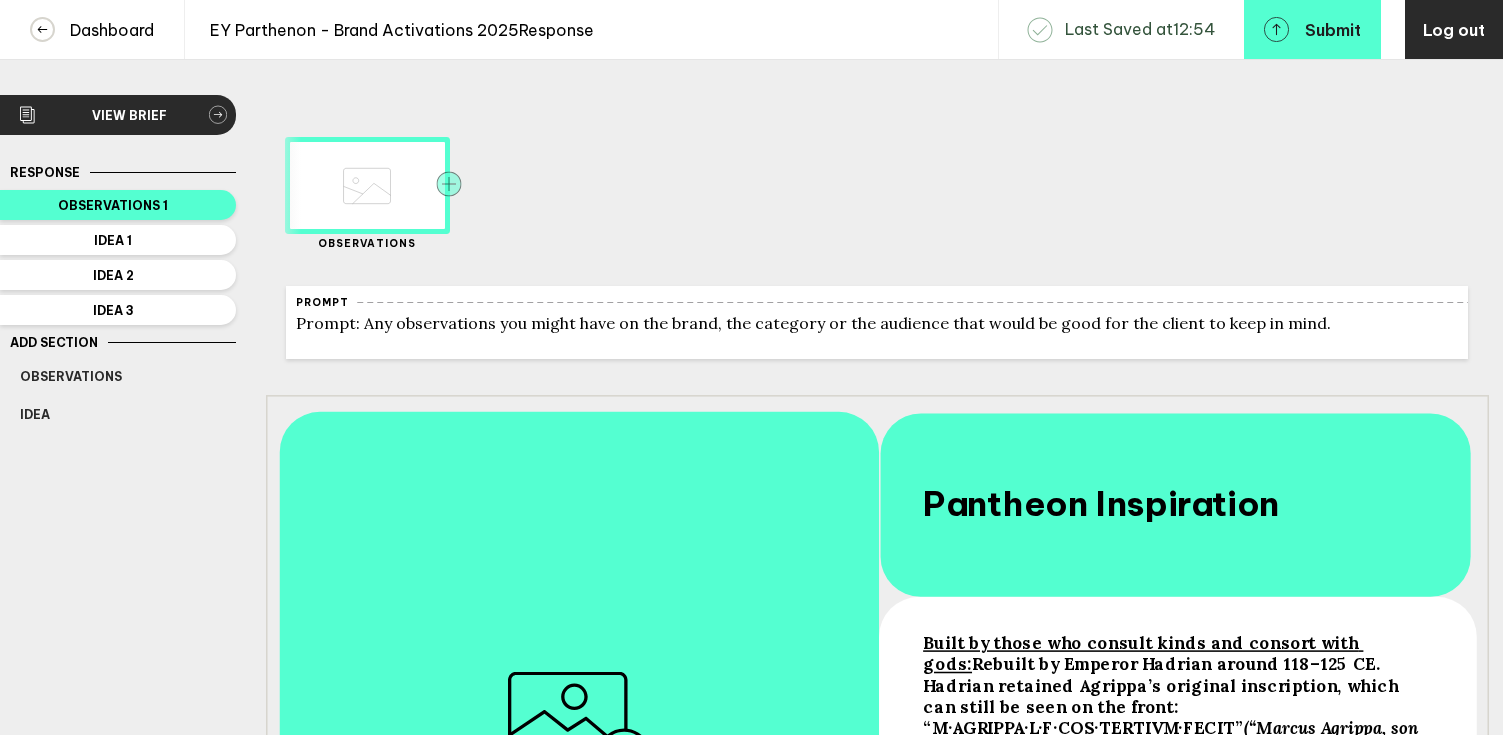 click at bounding box center (448, 183) 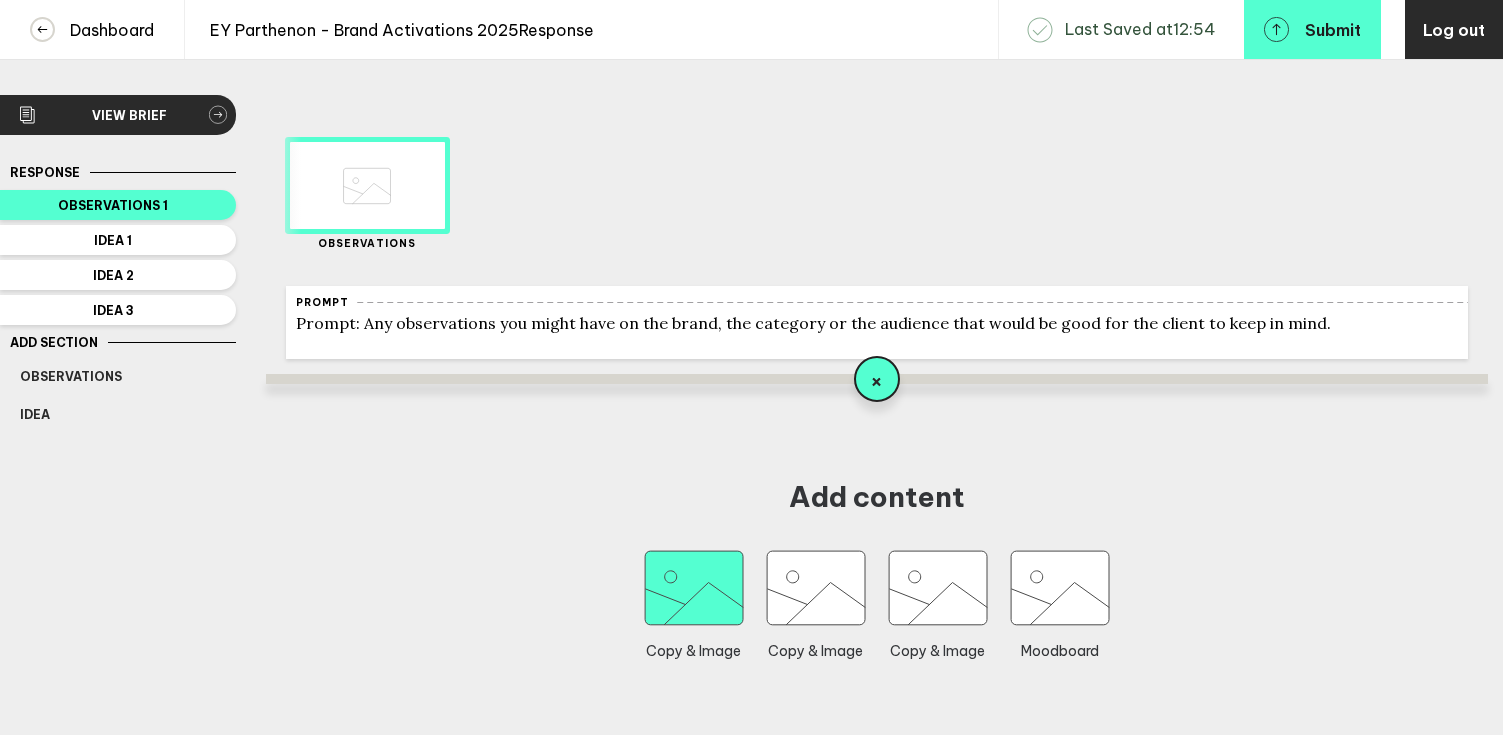 click at bounding box center [694, 588] 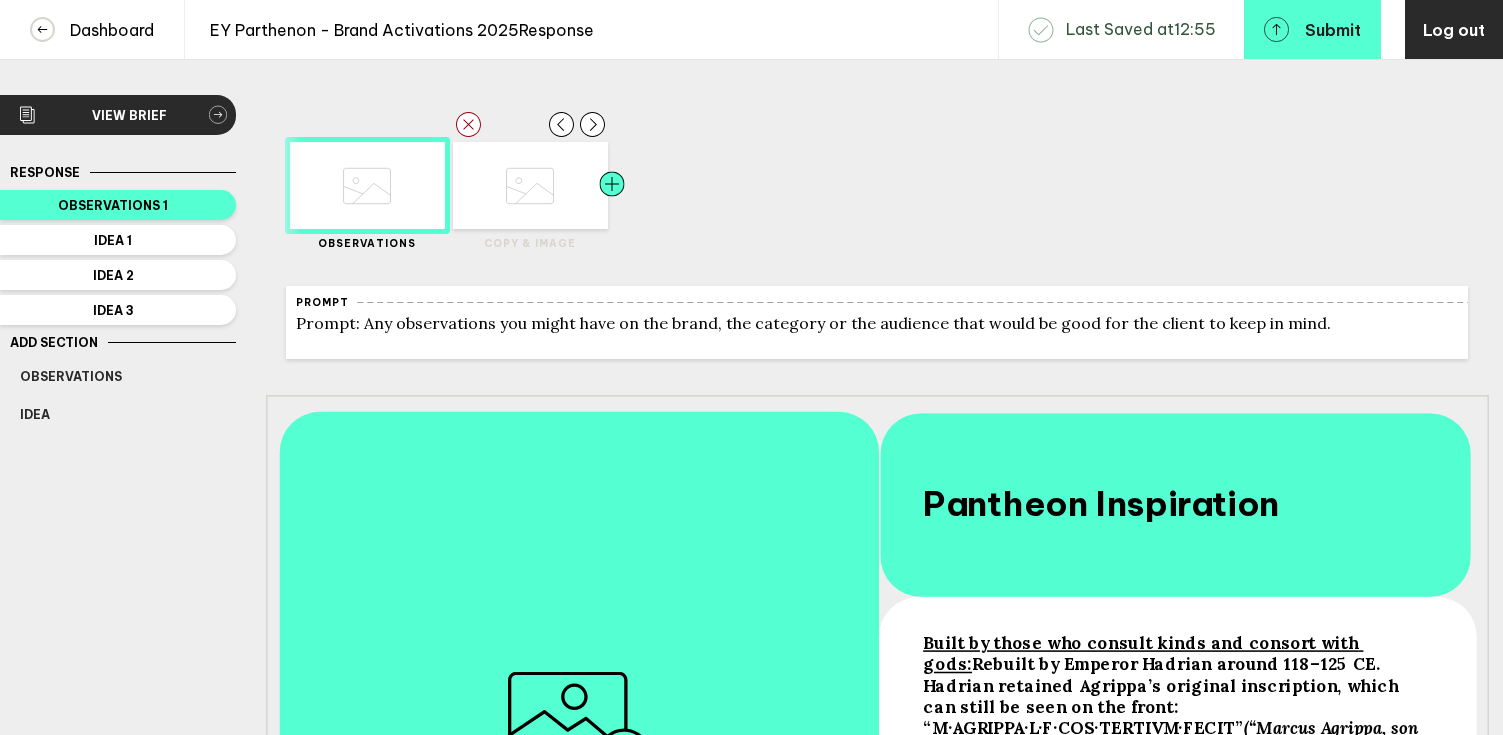 click at bounding box center [410, 185] 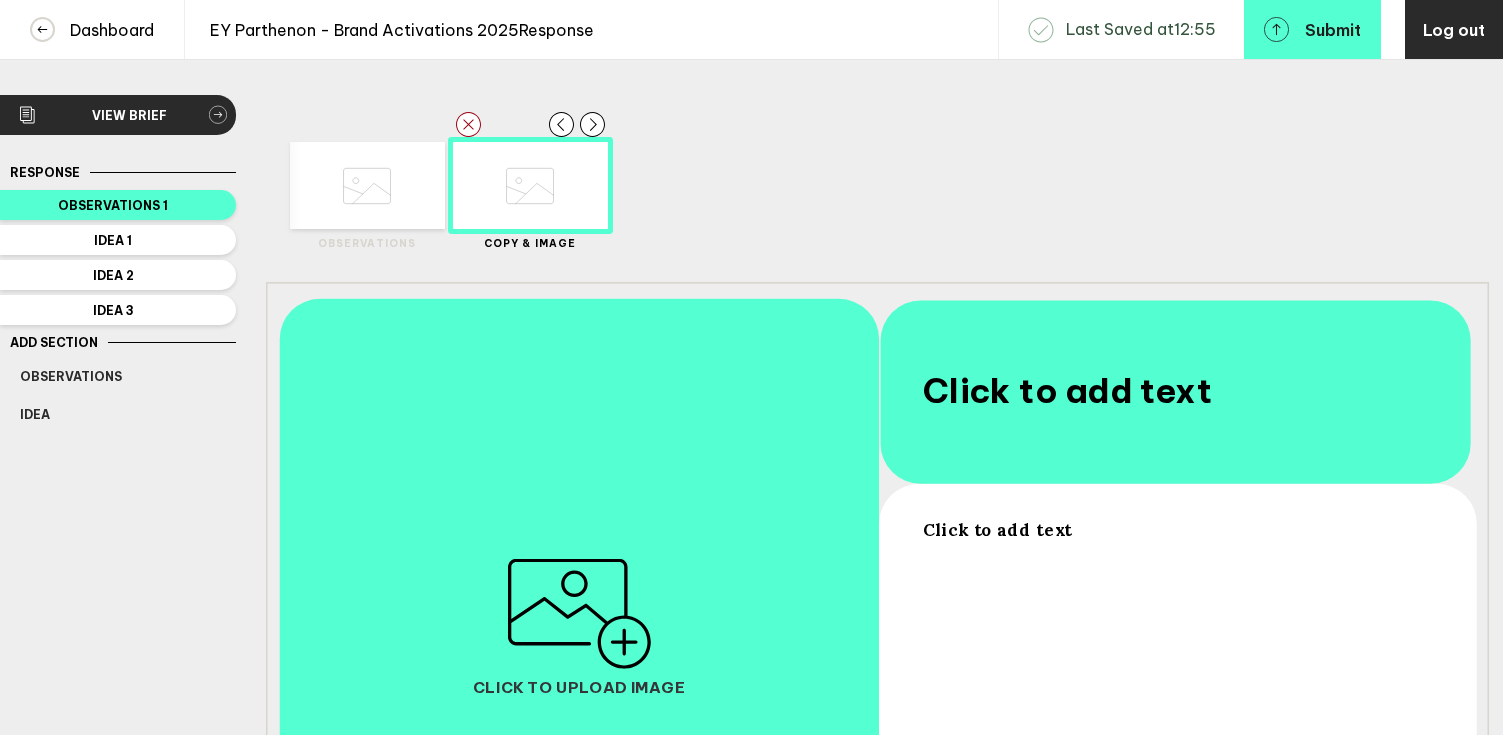 click on "Click to add text" at bounding box center (997, 529) 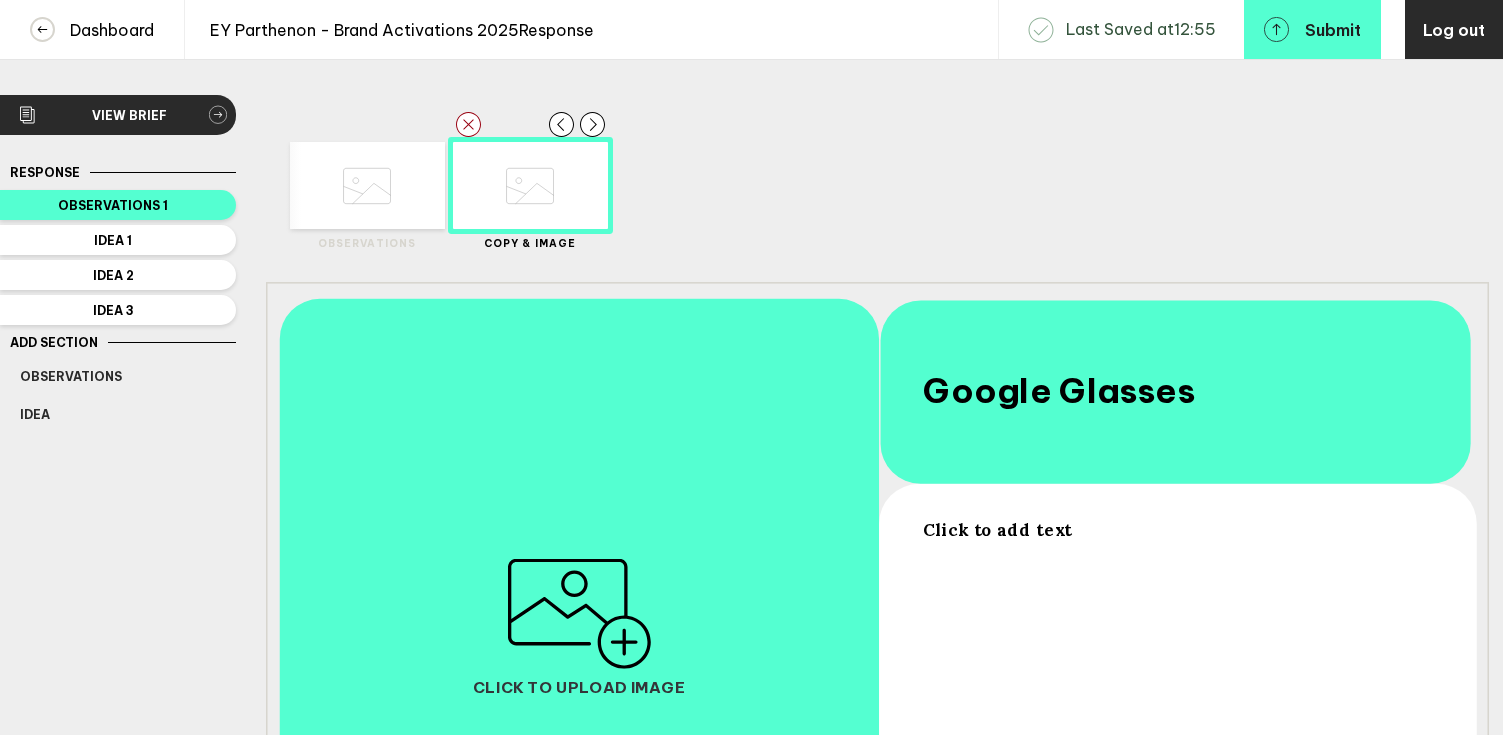 click on "Click to add text" at bounding box center (1176, 724) 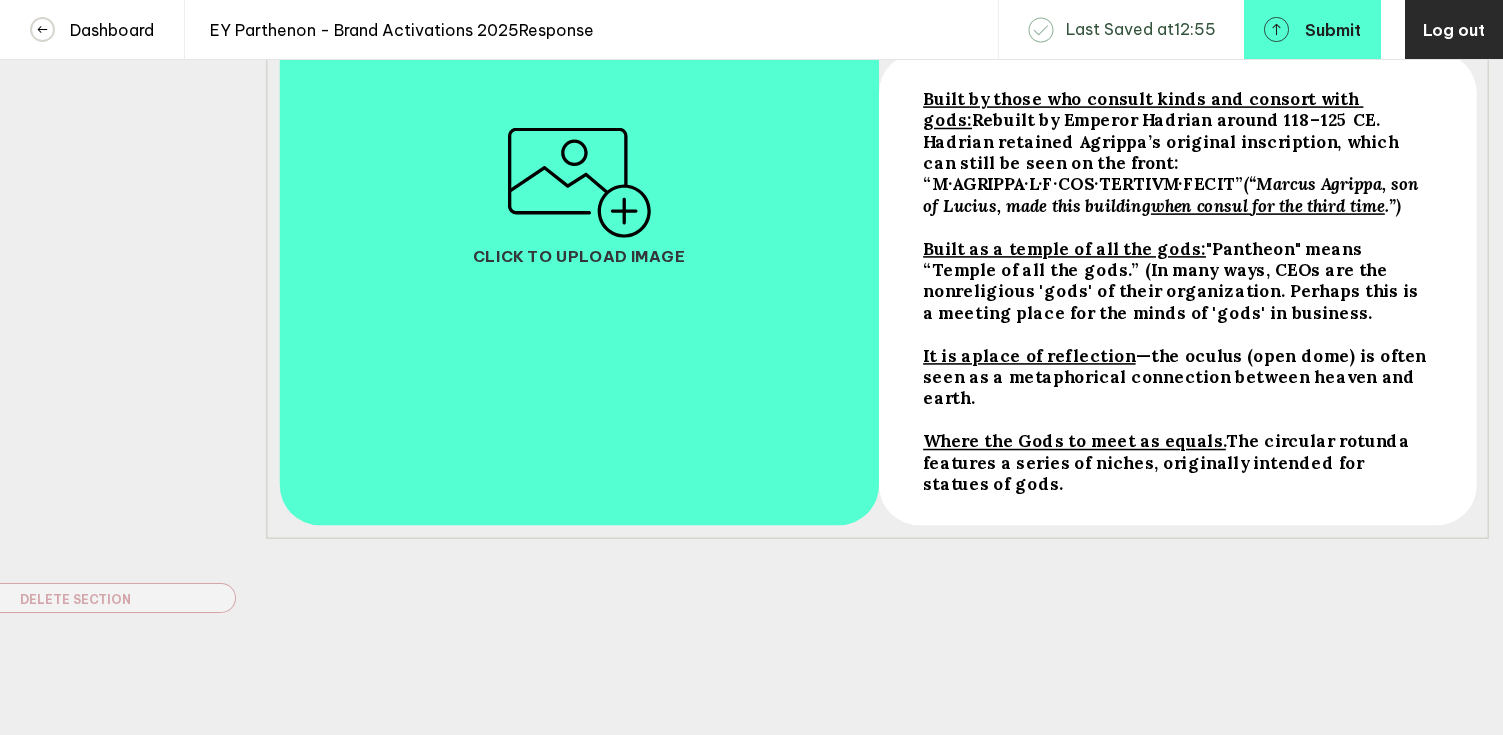 scroll, scrollTop: 563, scrollLeft: 0, axis: vertical 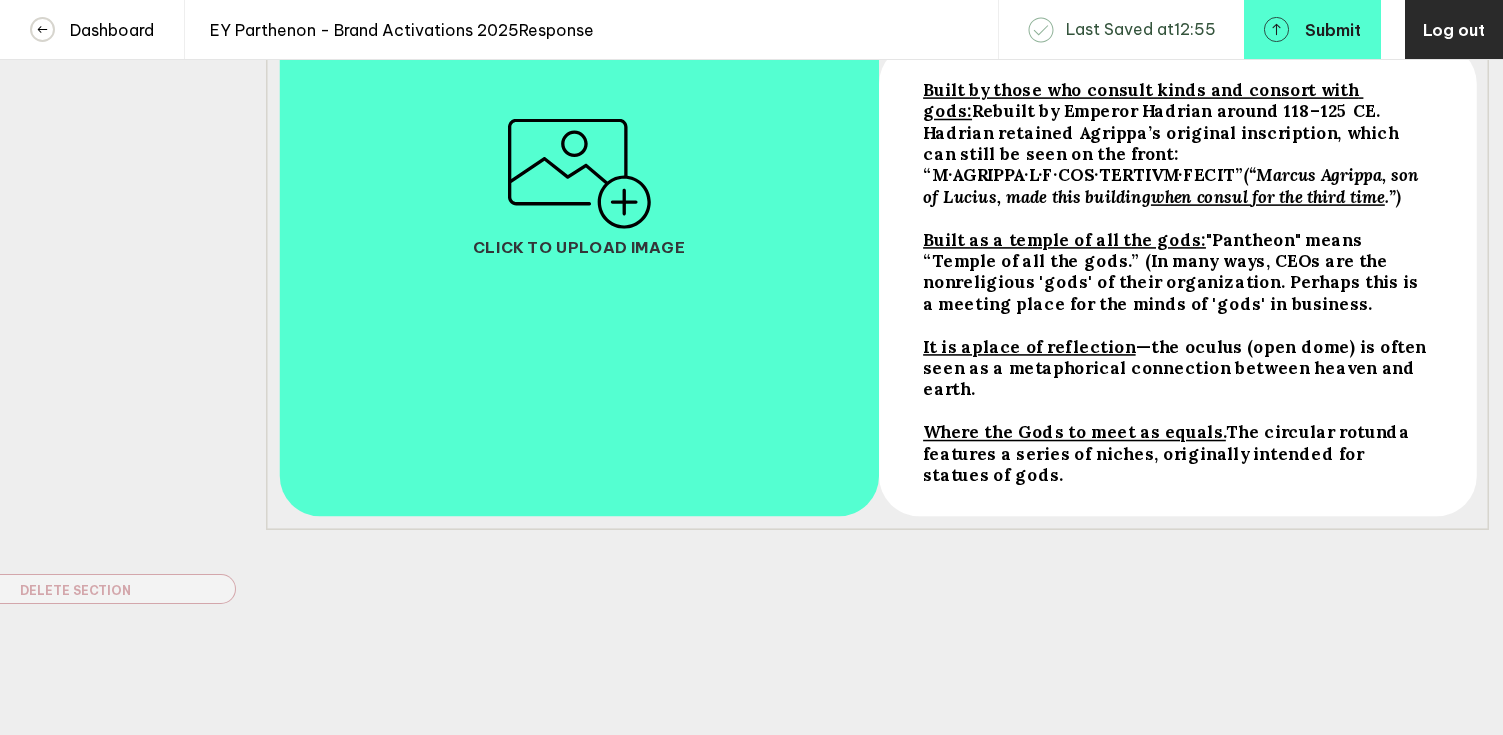 click on "Where the Gods to meet as equals.  The circular rotunda features a series of niches, originally intended for statues of gods." at bounding box center [1176, 143] 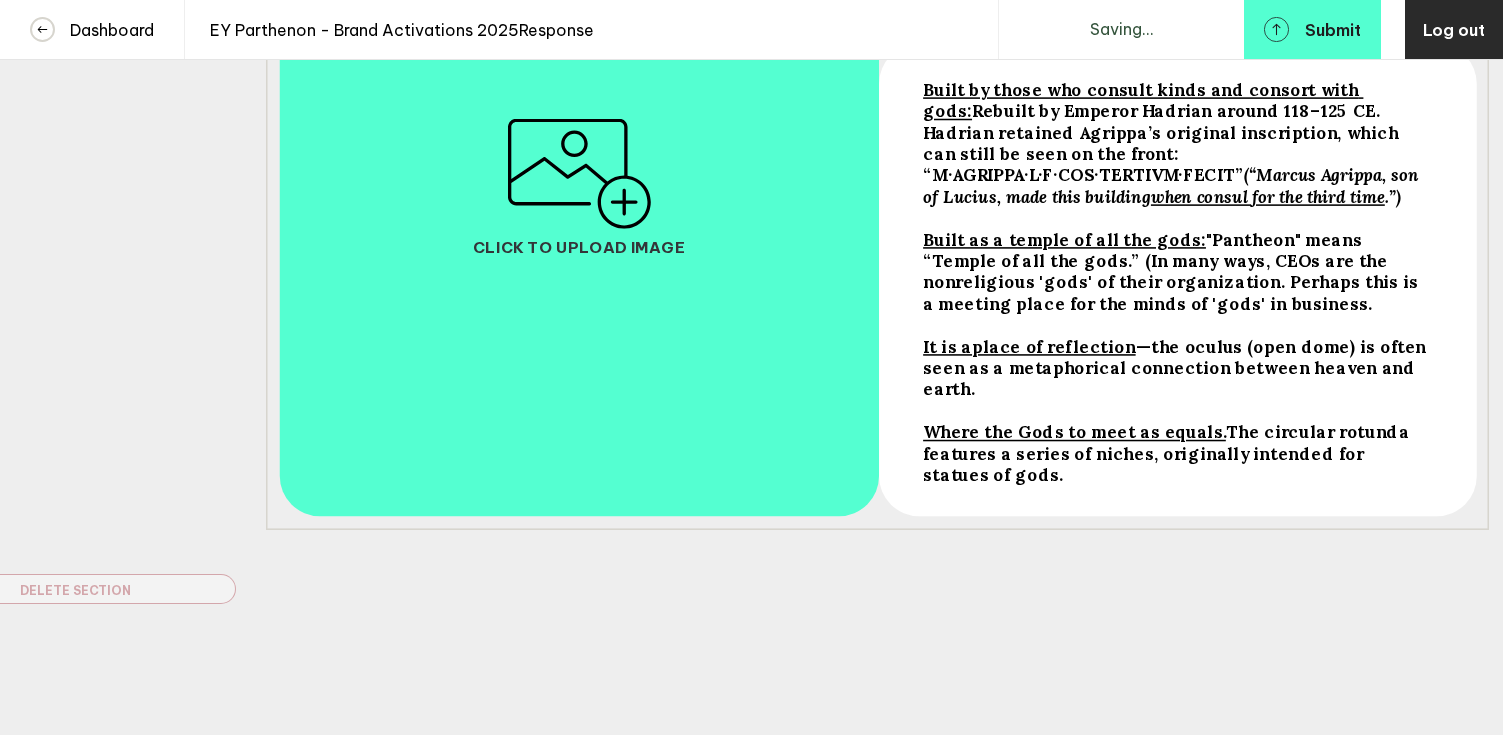 click on "Where the Gods to meet as equals.  The circular rotunda features a series of niches, originally intended for statues of gods." at bounding box center (1176, 143) 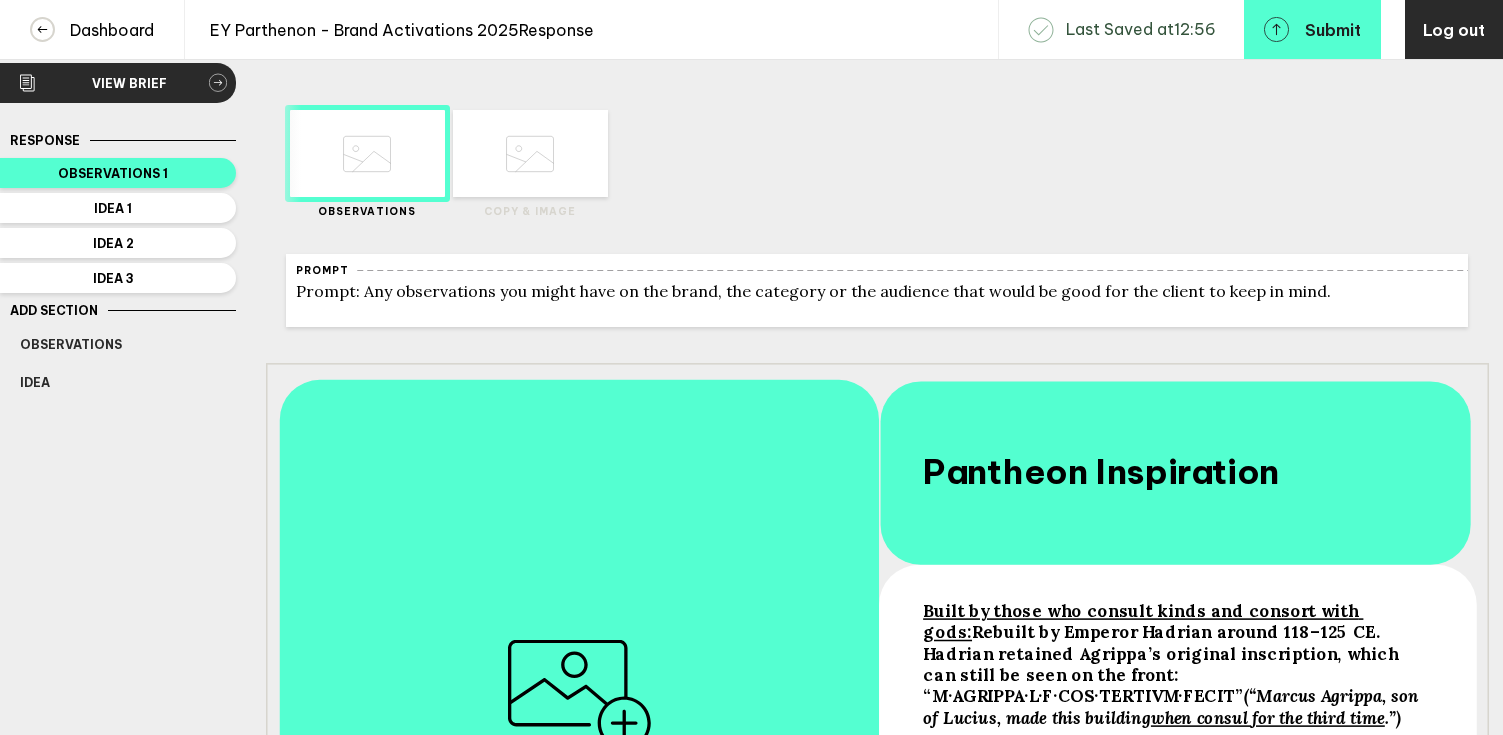 scroll, scrollTop: 0, scrollLeft: 0, axis: both 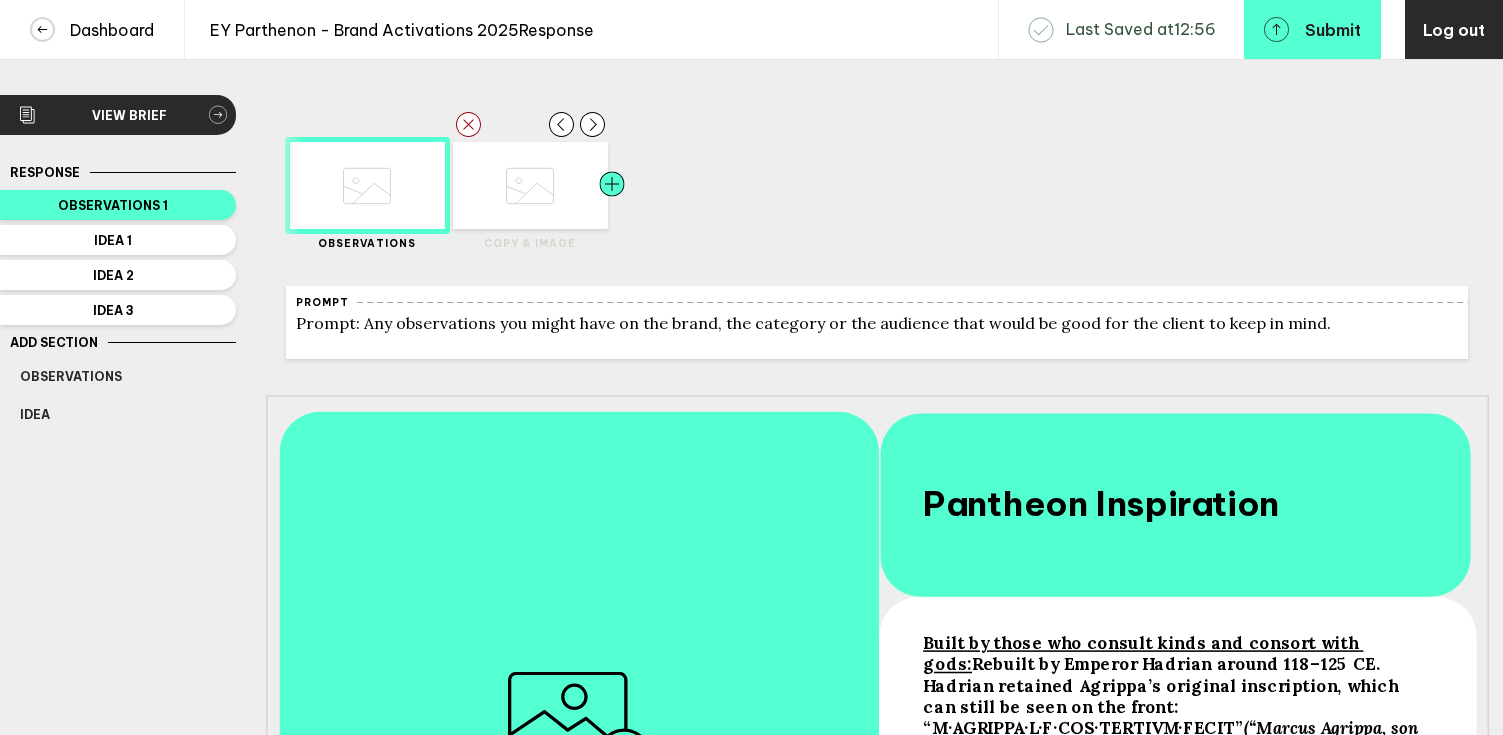 click at bounding box center [410, 185] 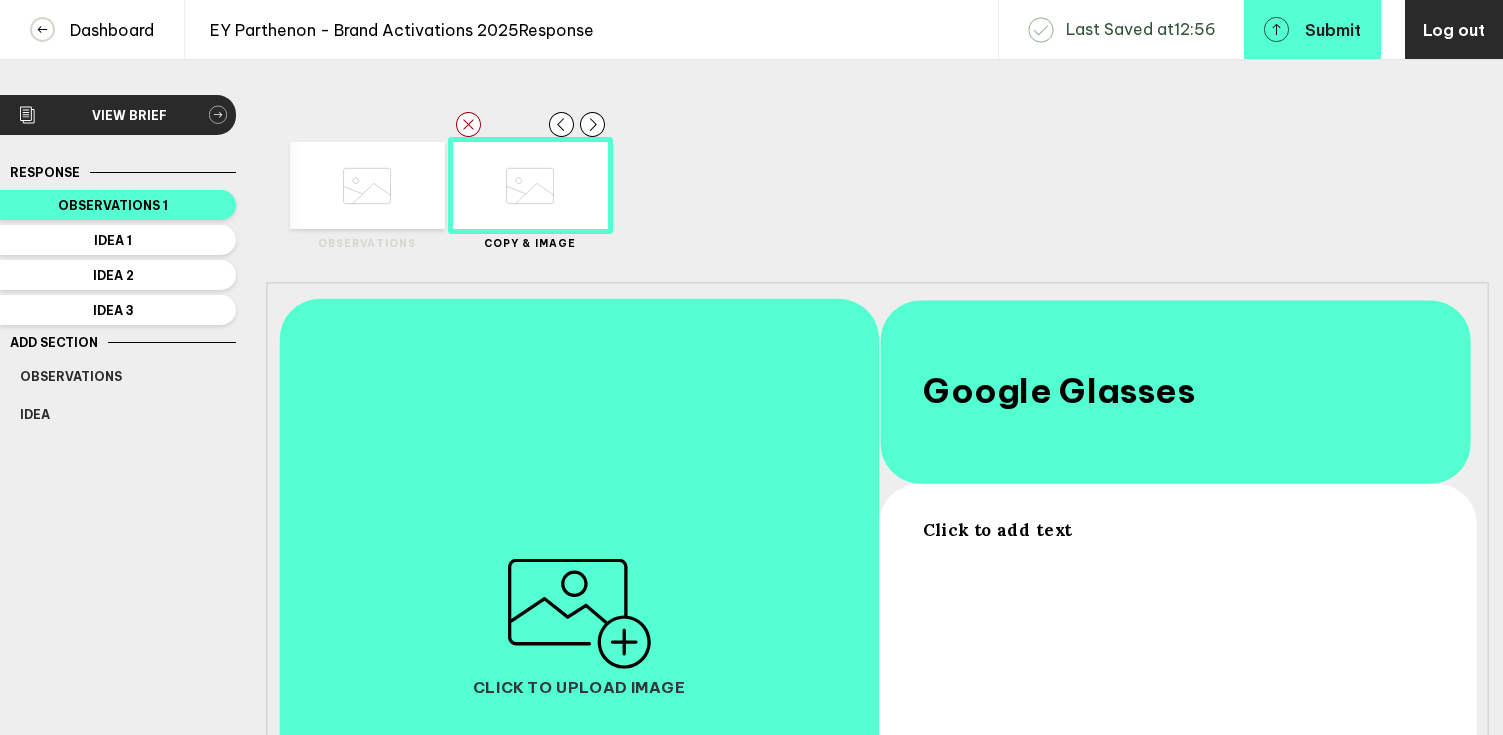 click on "Click to add text" at bounding box center (1176, 529) 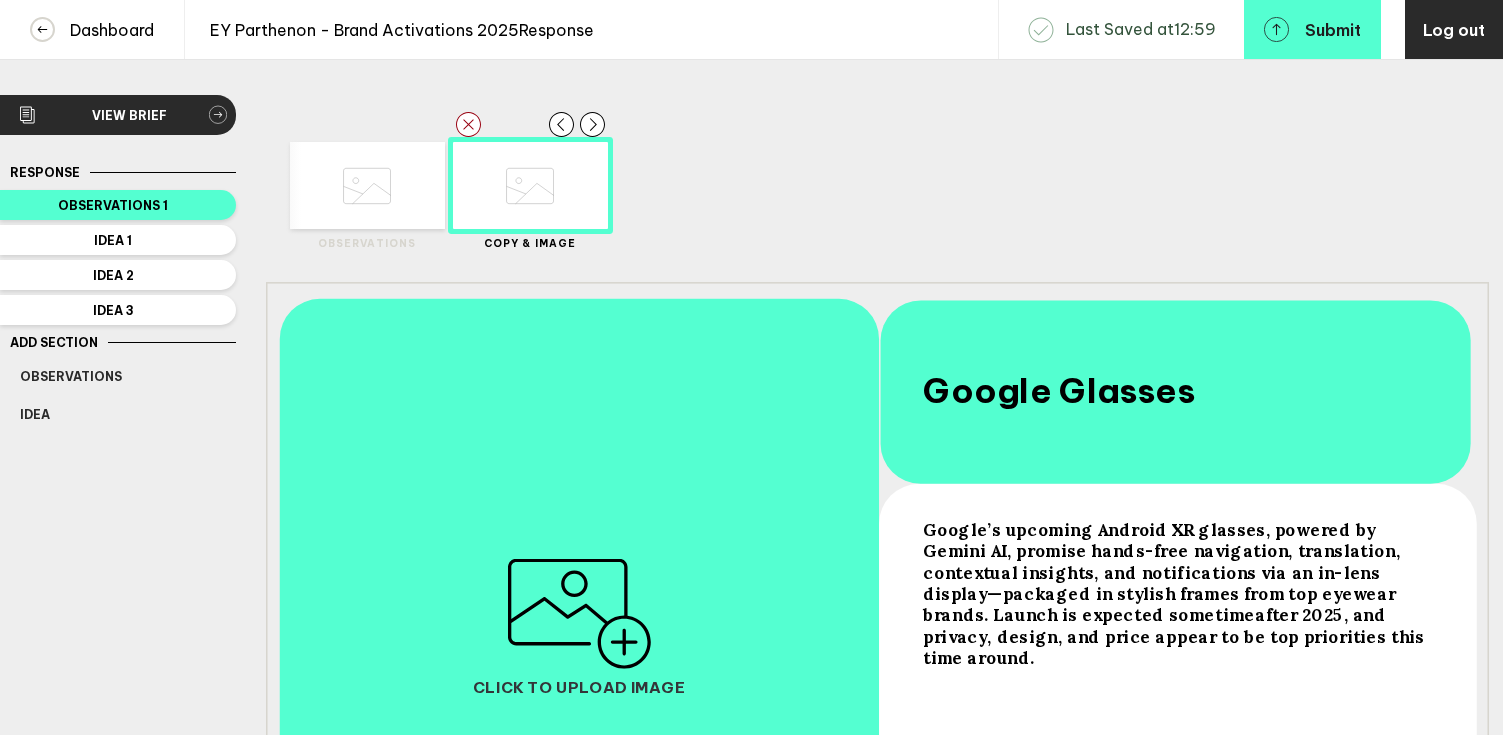 click on "Google’s upcoming Android XR glasses, powered by Gemini AI, promise hands-free navigation, translation, contextual insights, and notifications via an in-lens display—packaged in stylish frames from top eyewear brands. Launch is expected sometime after 2025 , and privacy, design, and price appear to be top priorities this time around." at bounding box center [1176, 724] 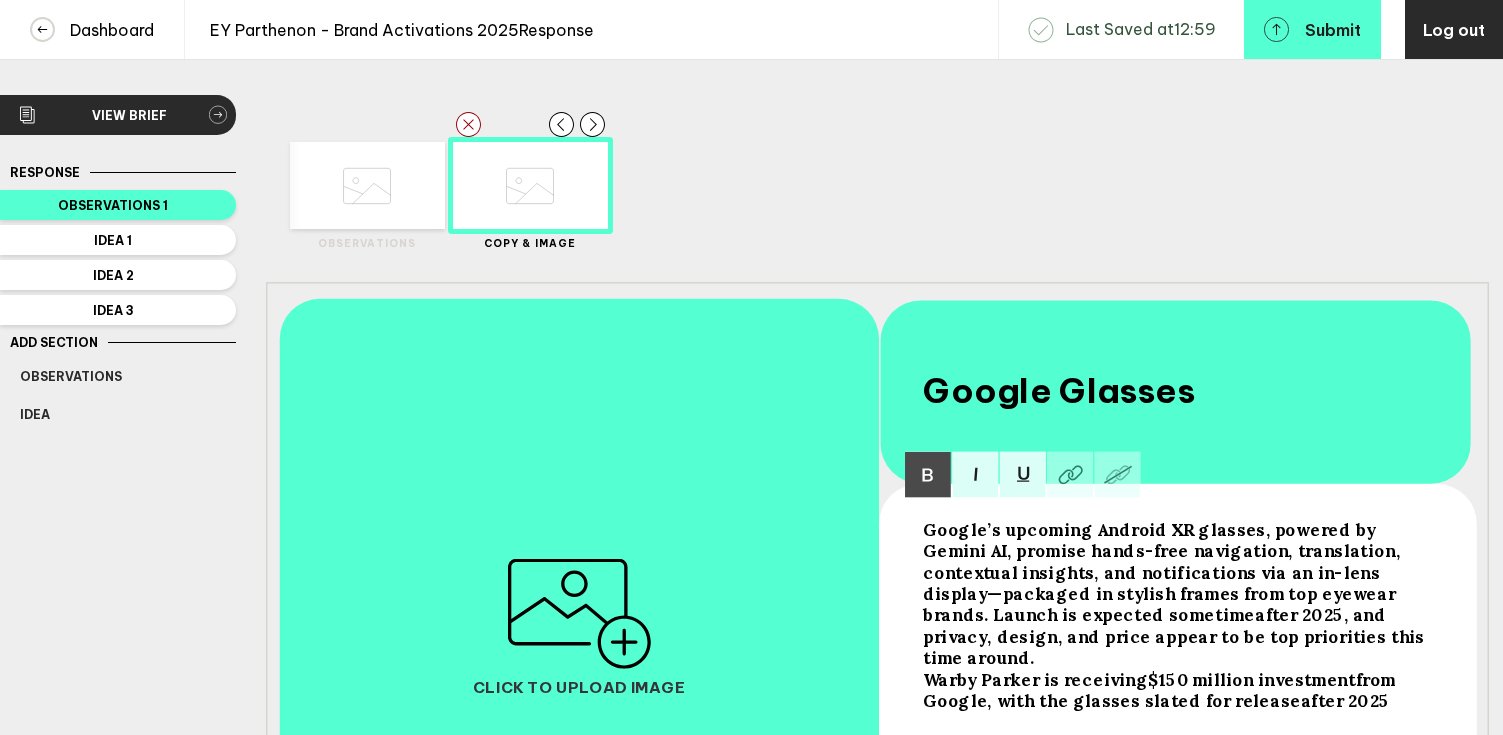 click on "Warby Parker is receiving" at bounding box center [1164, 572] 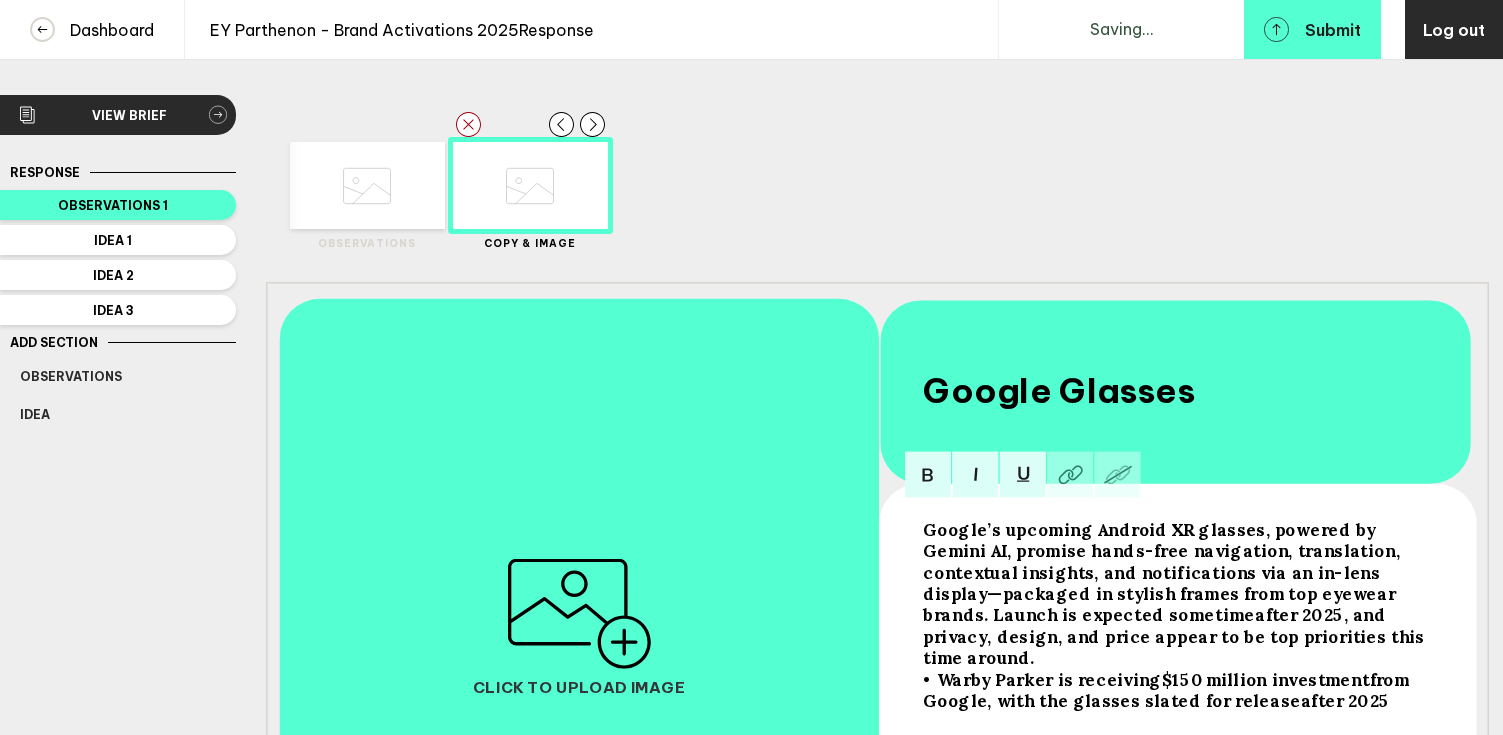click on "Google’s upcoming Android XR glasses, powered by Gemini AI, promise hands-free navigation, translation, contextual insights, and notifications via an in-lens display—packaged in stylish frames from top eyewear brands. Launch is expected sometime after 2025 , and privacy, design, and price appear to be top priorities this time around." at bounding box center (1176, 594) 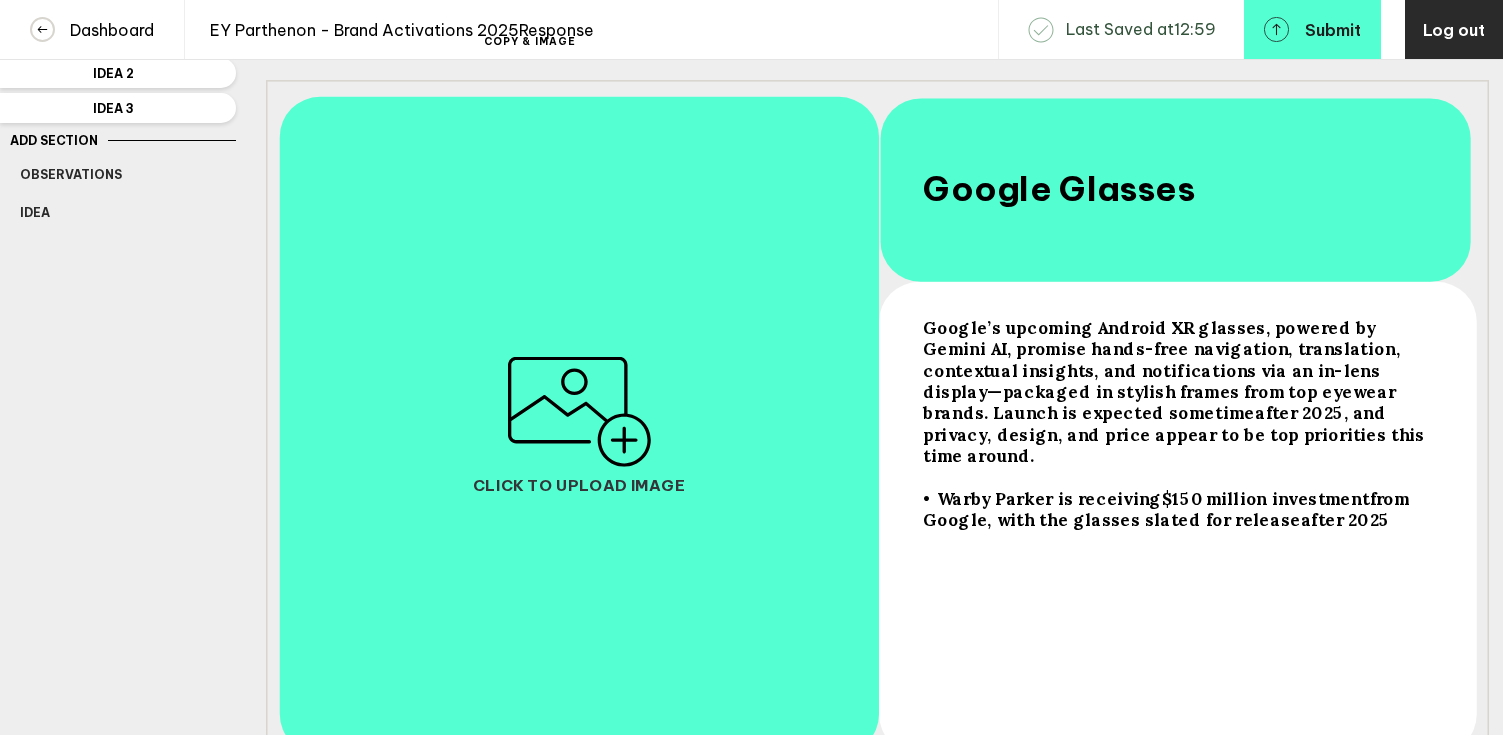 scroll, scrollTop: 209, scrollLeft: 0, axis: vertical 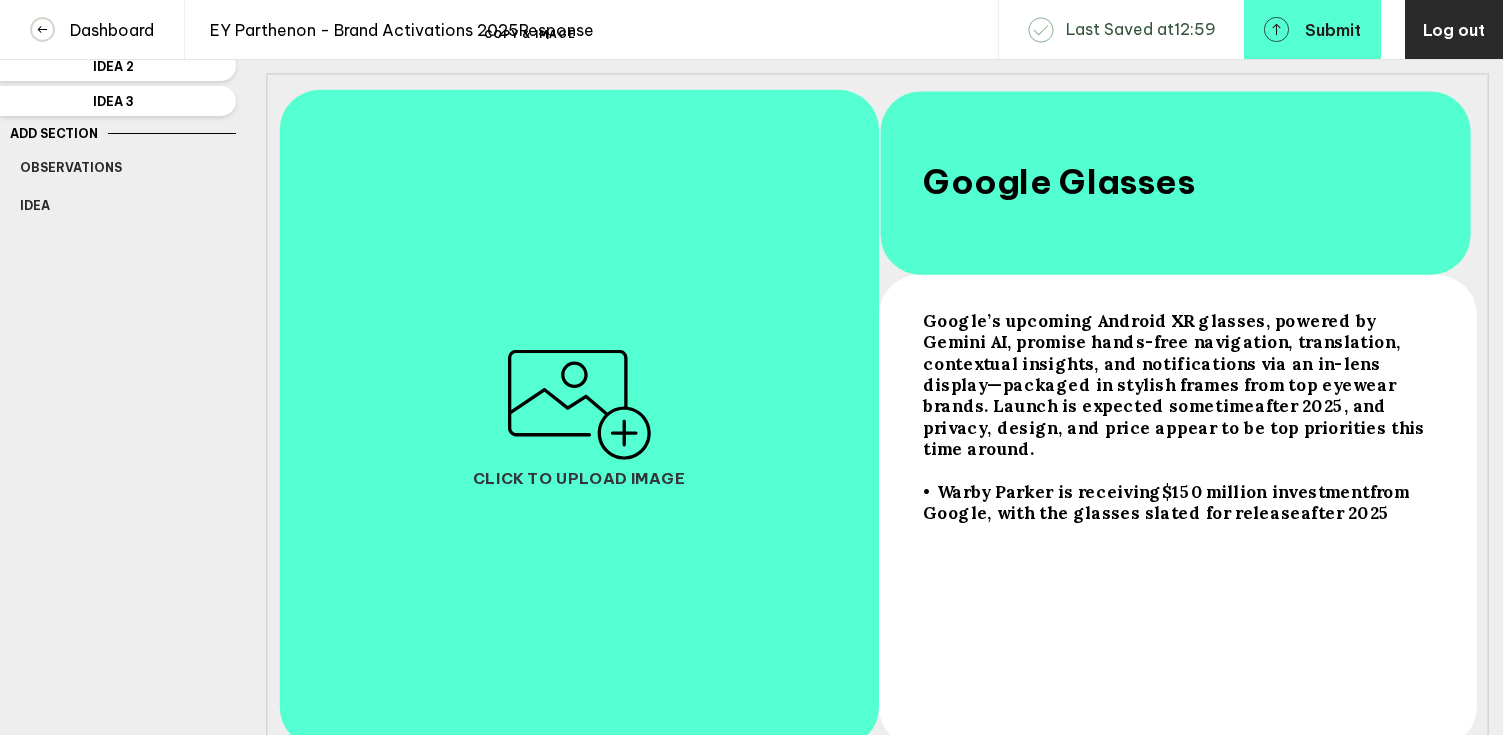 click on "• Warby Parker is receiving $150 million investment from Google, with the glasses slated for release after 2025" at bounding box center (1176, 385) 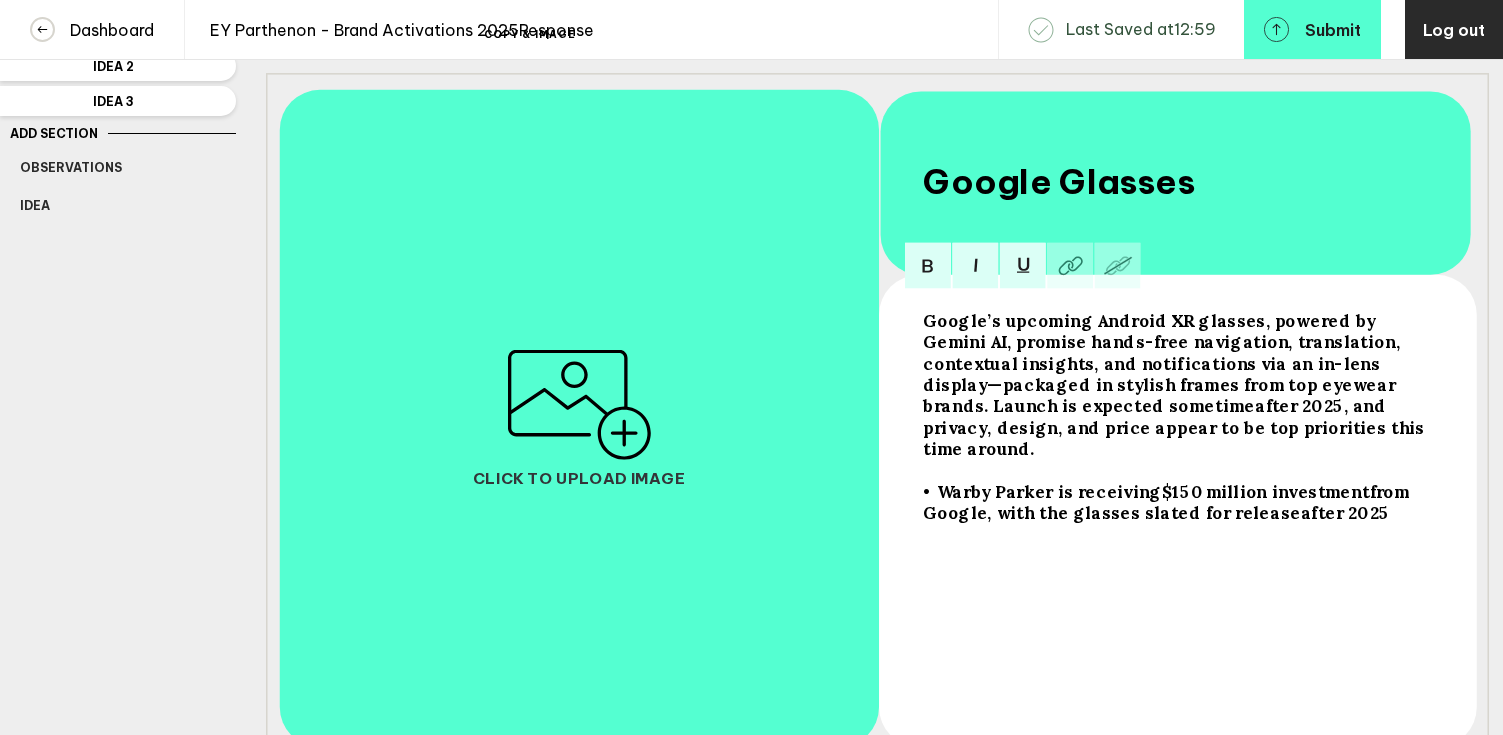 click on "Google’s upcoming Android XR glasses, powered by Gemini AI, promise hands-free navigation, translation, contextual insights, and notifications via an in-lens display—packaged in stylish frames from top eyewear brands. Launch is expected sometime after 2025, and privacy, design, and price appear to be top priorities this time around. • Warby Parker is receiving $150 million investment from Google, with the glasses slated for release after 2025" at bounding box center (1176, 515) 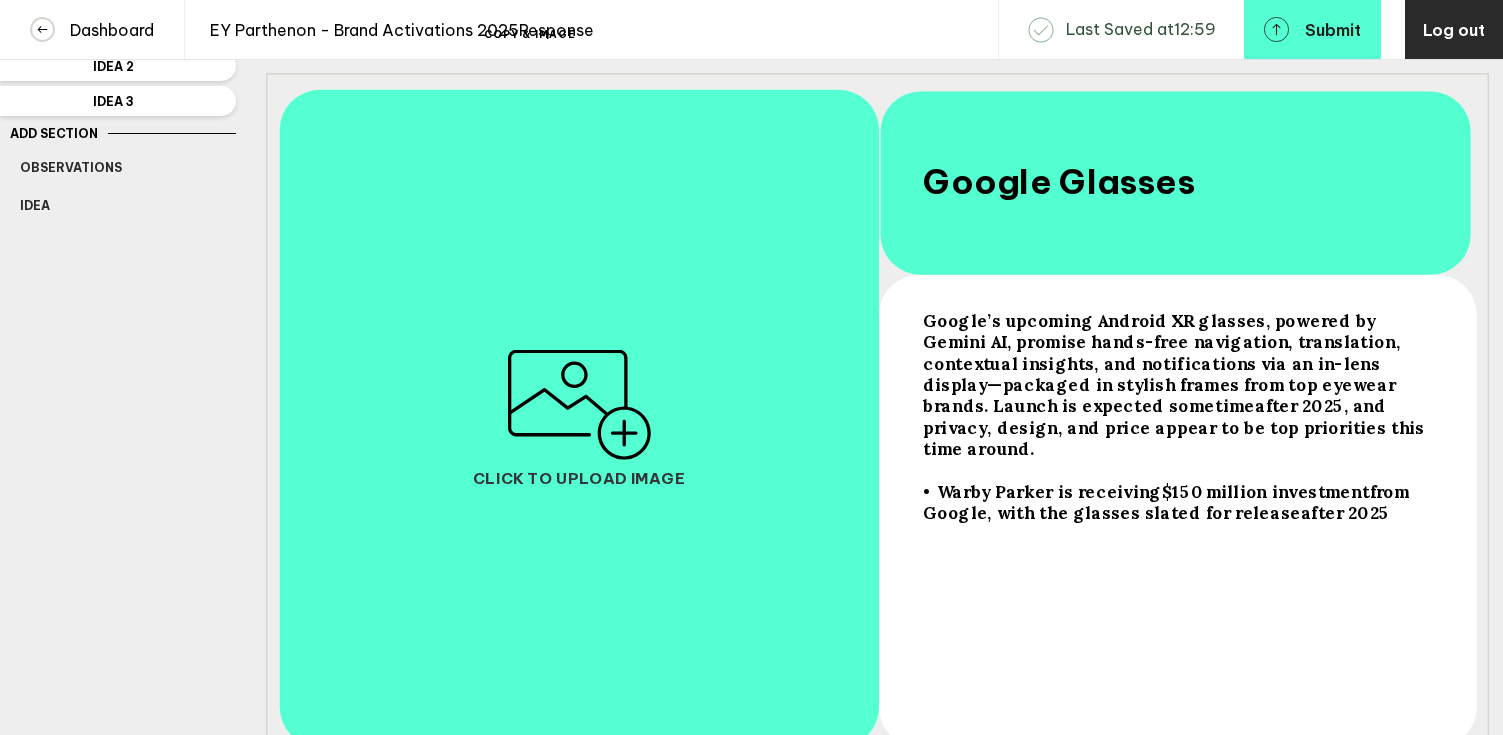 click on "• Warby Parker is receiving $150 million investment from Google, with the glasses slated for release after 2025" at bounding box center (1176, 385) 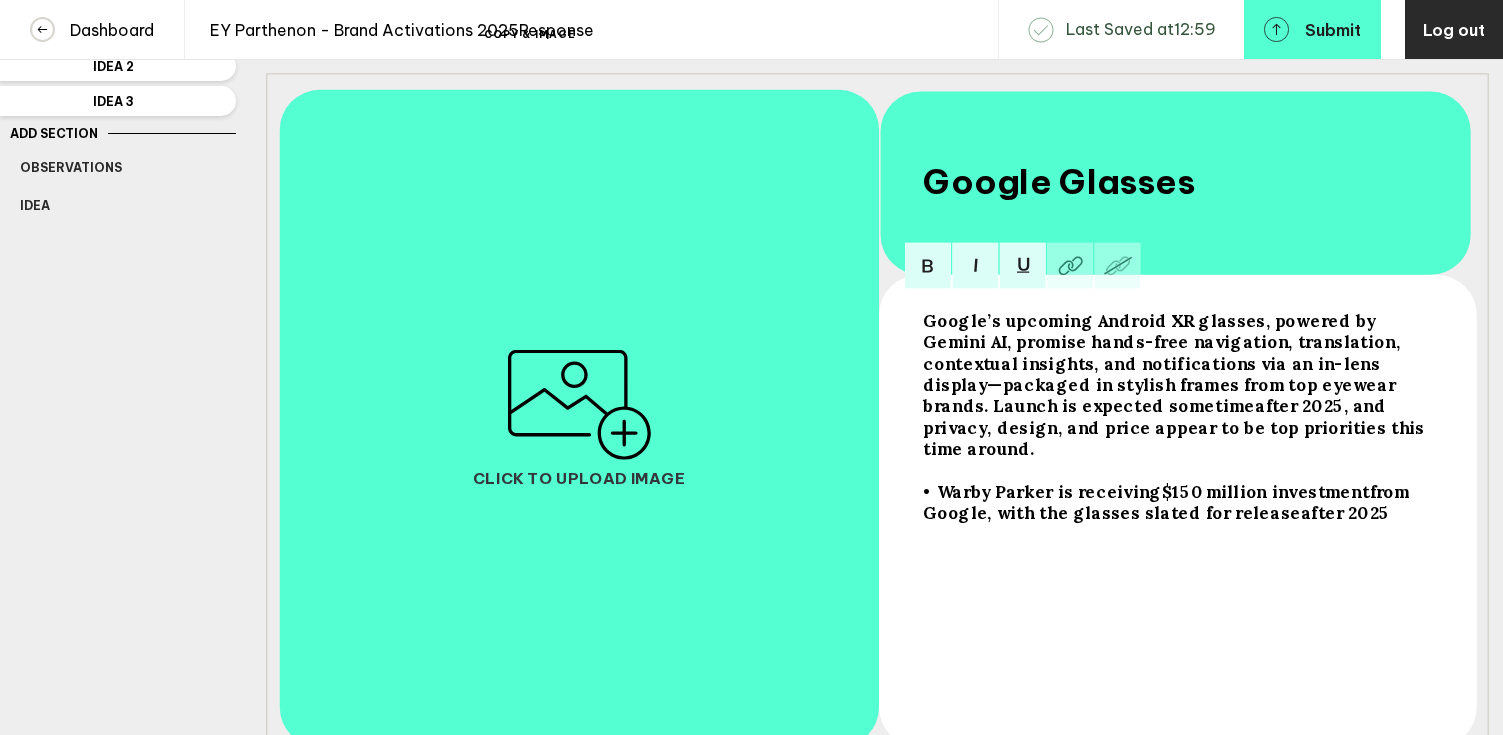 click on "after 2025" at bounding box center (1164, 363) 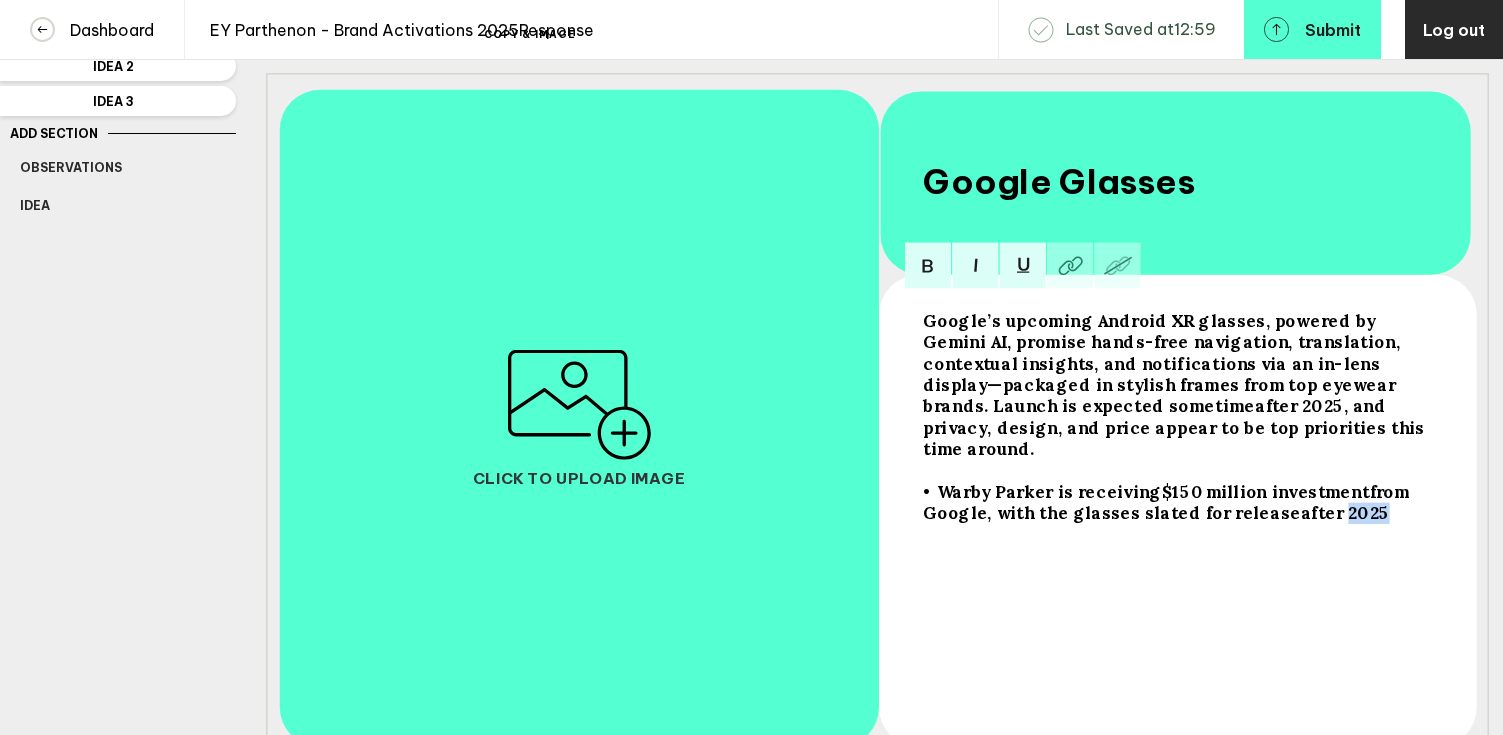 click on "after 2025" at bounding box center [1164, 363] 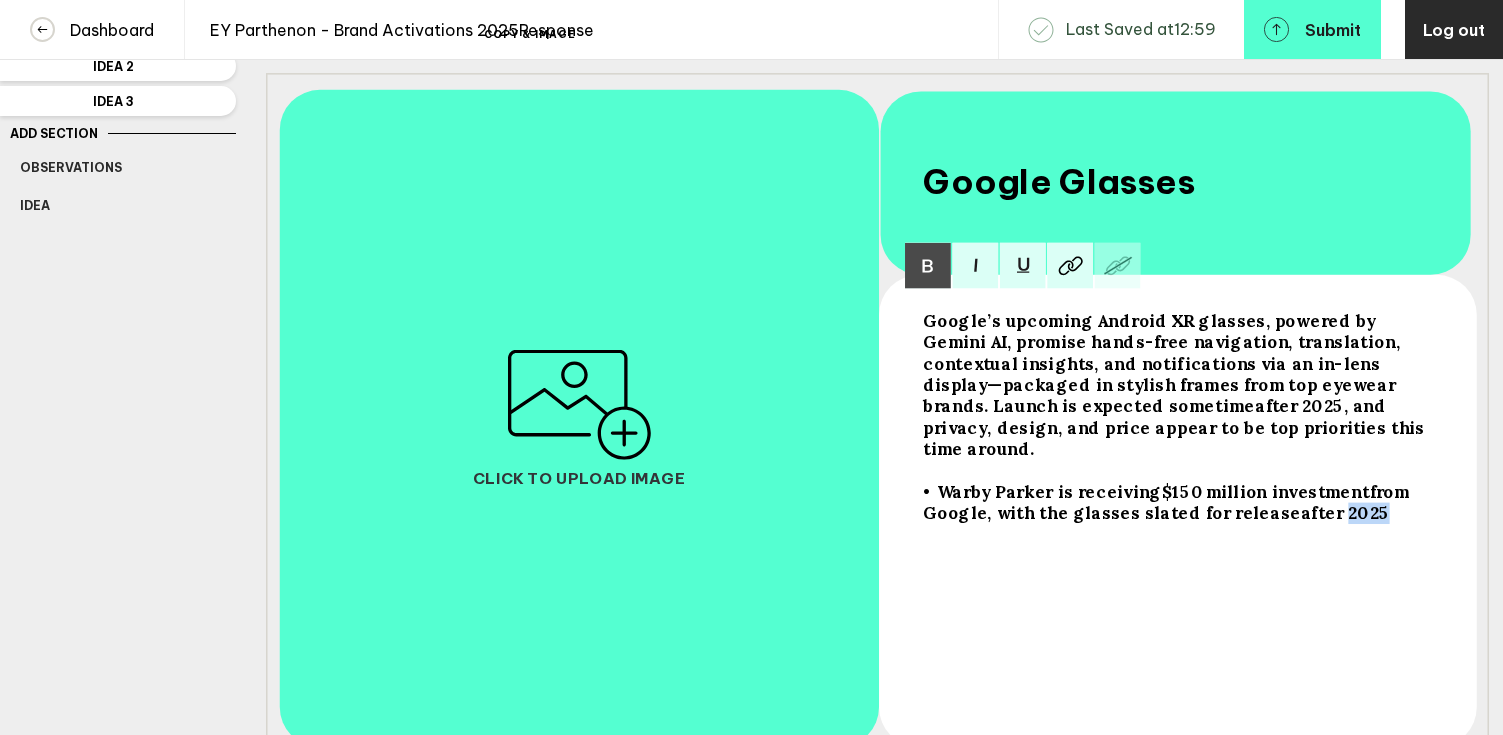 click on "• Warby Parker is receiving $150 million investment from Google, with the glasses slated for release after 2025" at bounding box center [1176, 385] 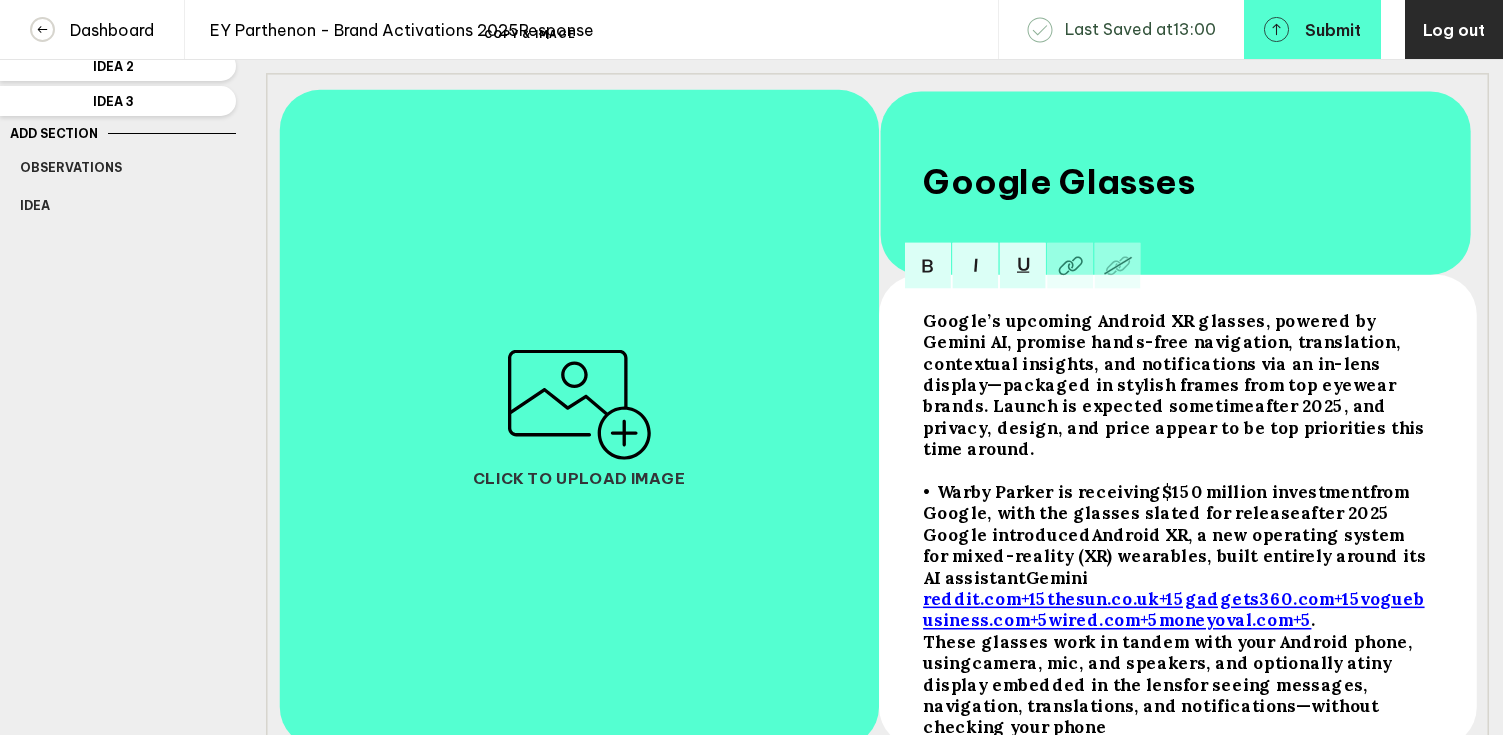 click on "Google introduced" at bounding box center [1164, 363] 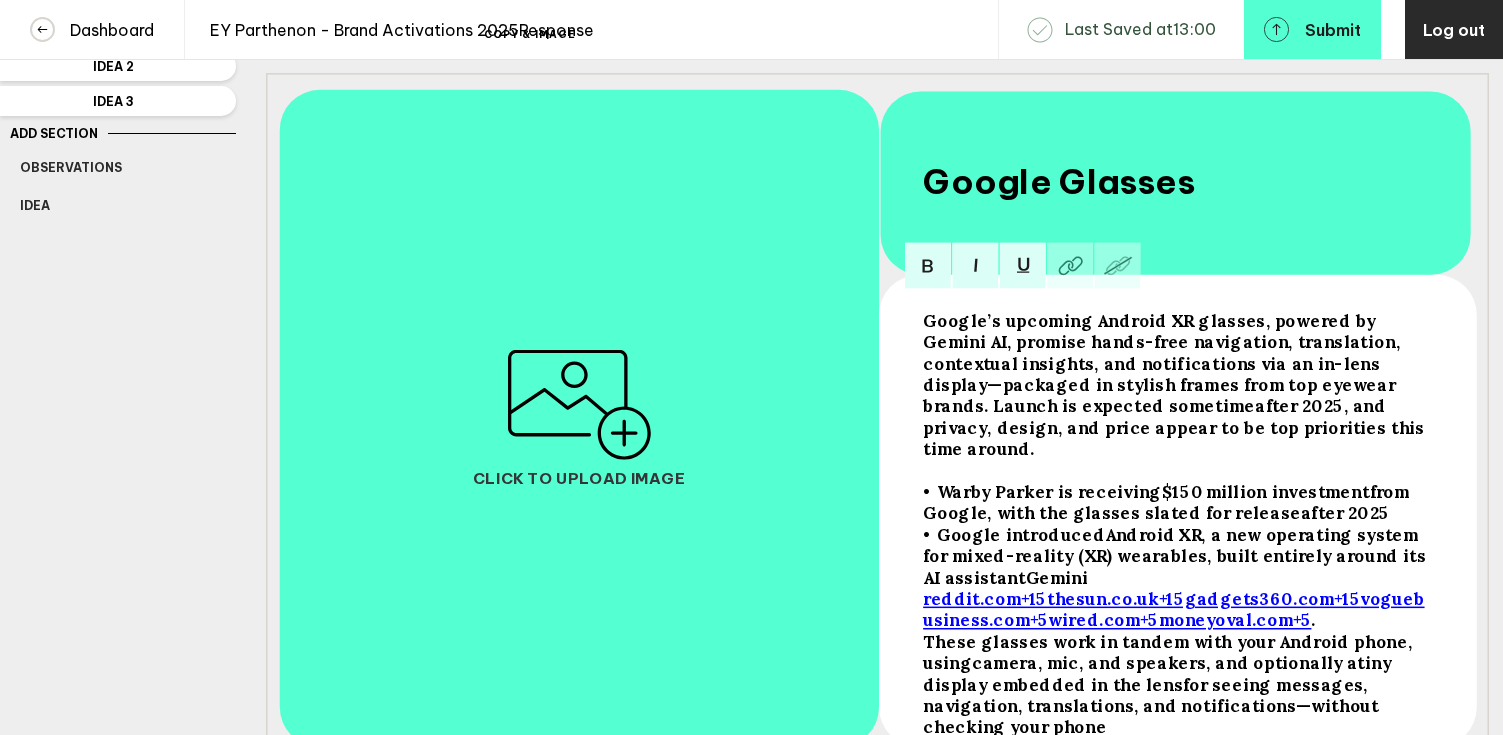click on "• Google introduced Android XR , a new operating system for mixed-reality (XR) wearables, built entirely around its AI assistant Gemini [URL] ." at bounding box center [1176, 385] 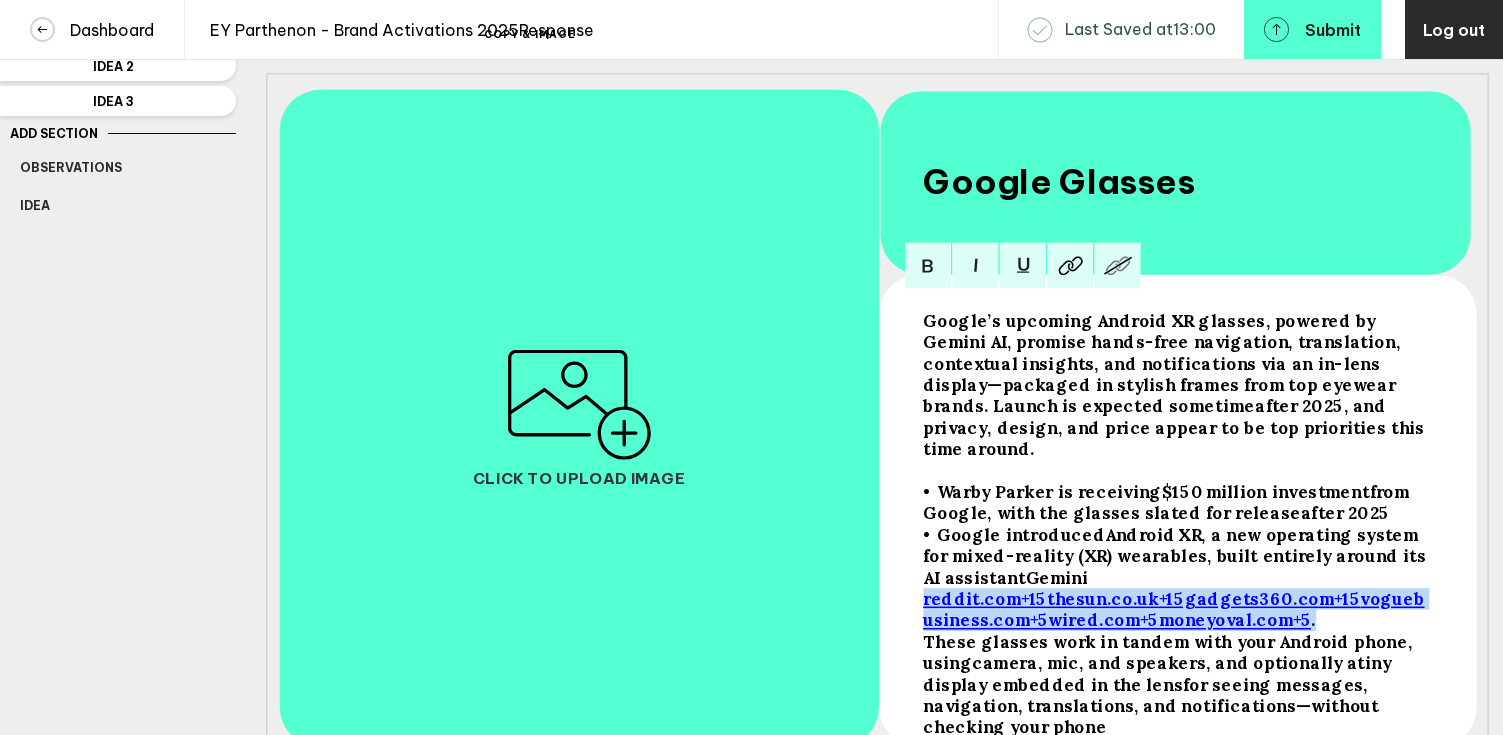 drag, startPoint x: 1268, startPoint y: 611, endPoint x: 913, endPoint y: 591, distance: 355.56293 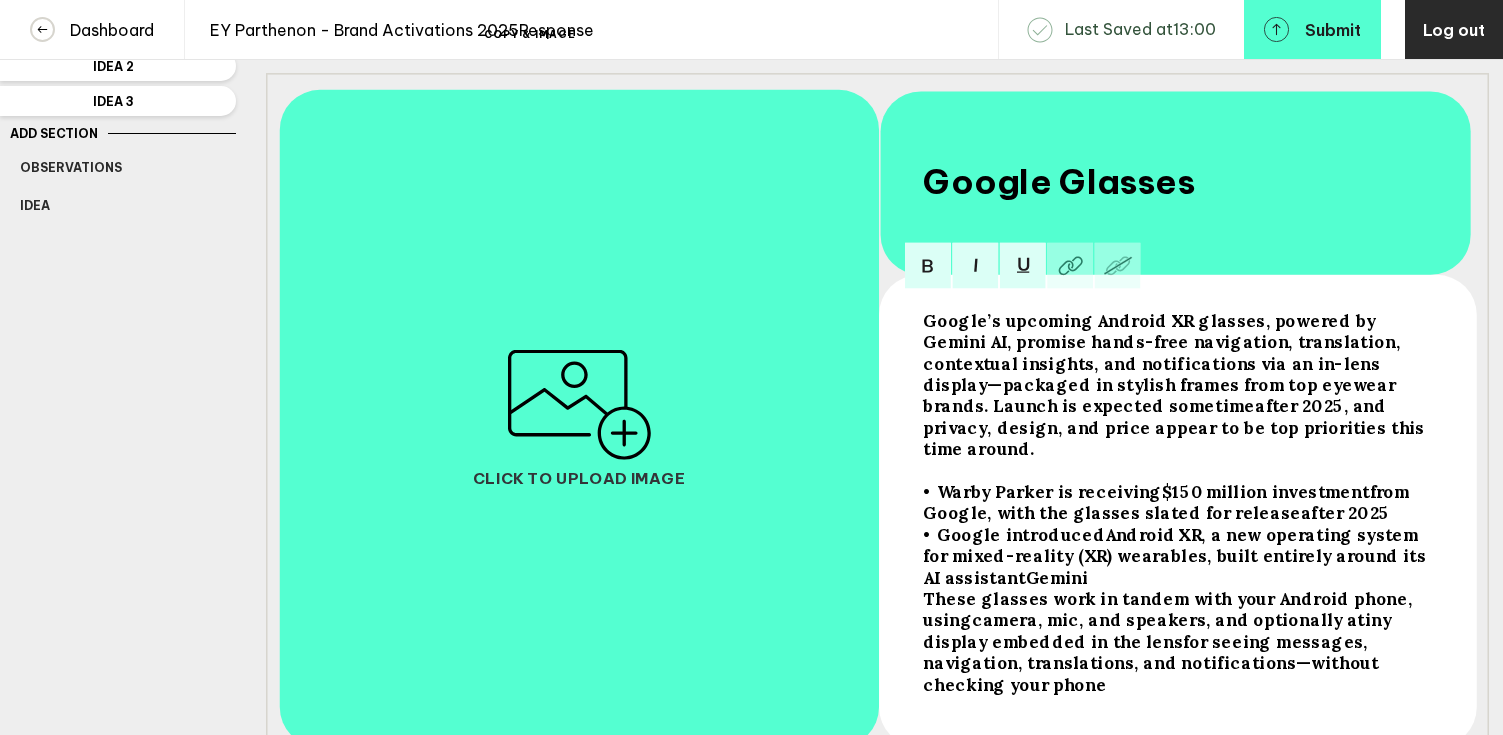 click on "These glasses work in tandem with your Android phone, using" at bounding box center (1164, 363) 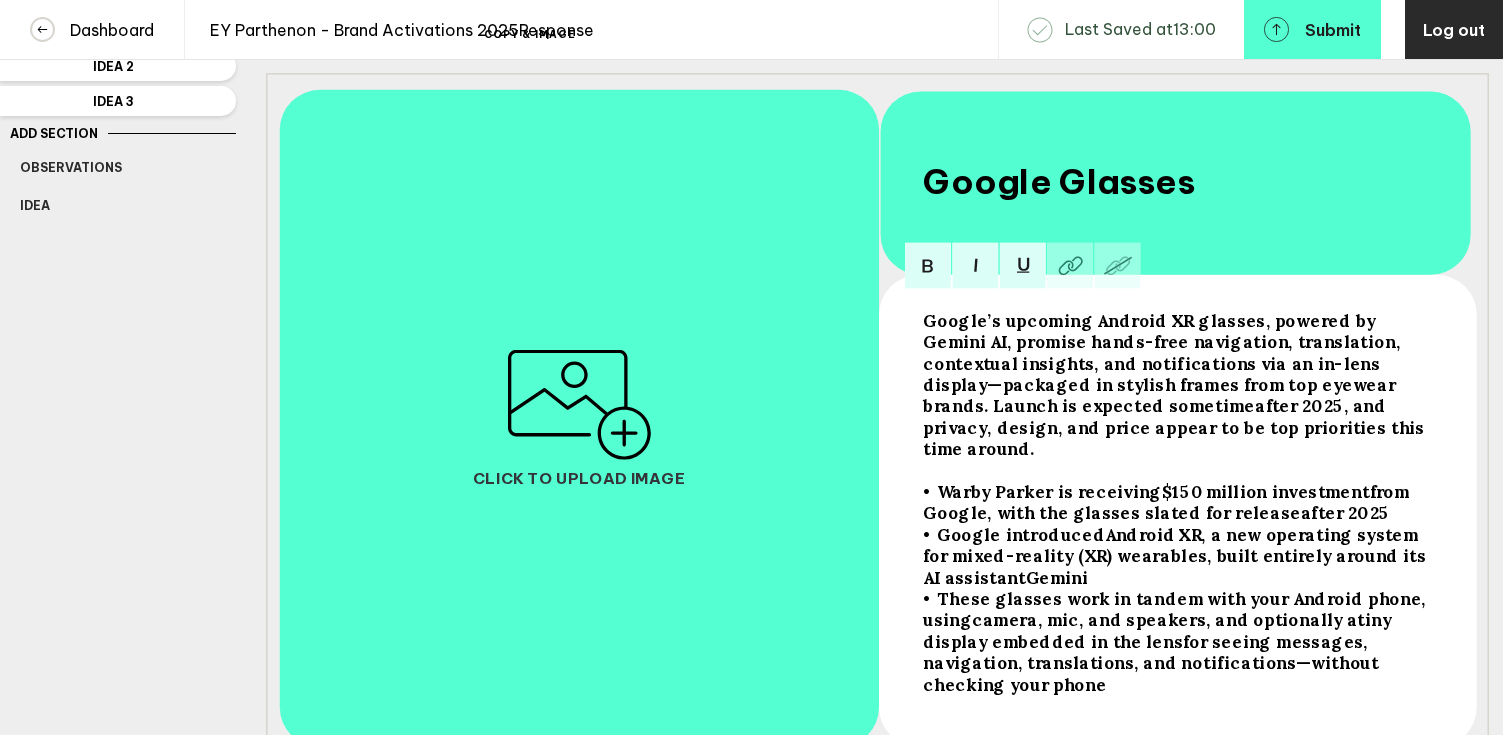 click on "• These glasses work in tandem with your Android phone, using" at bounding box center [1164, 363] 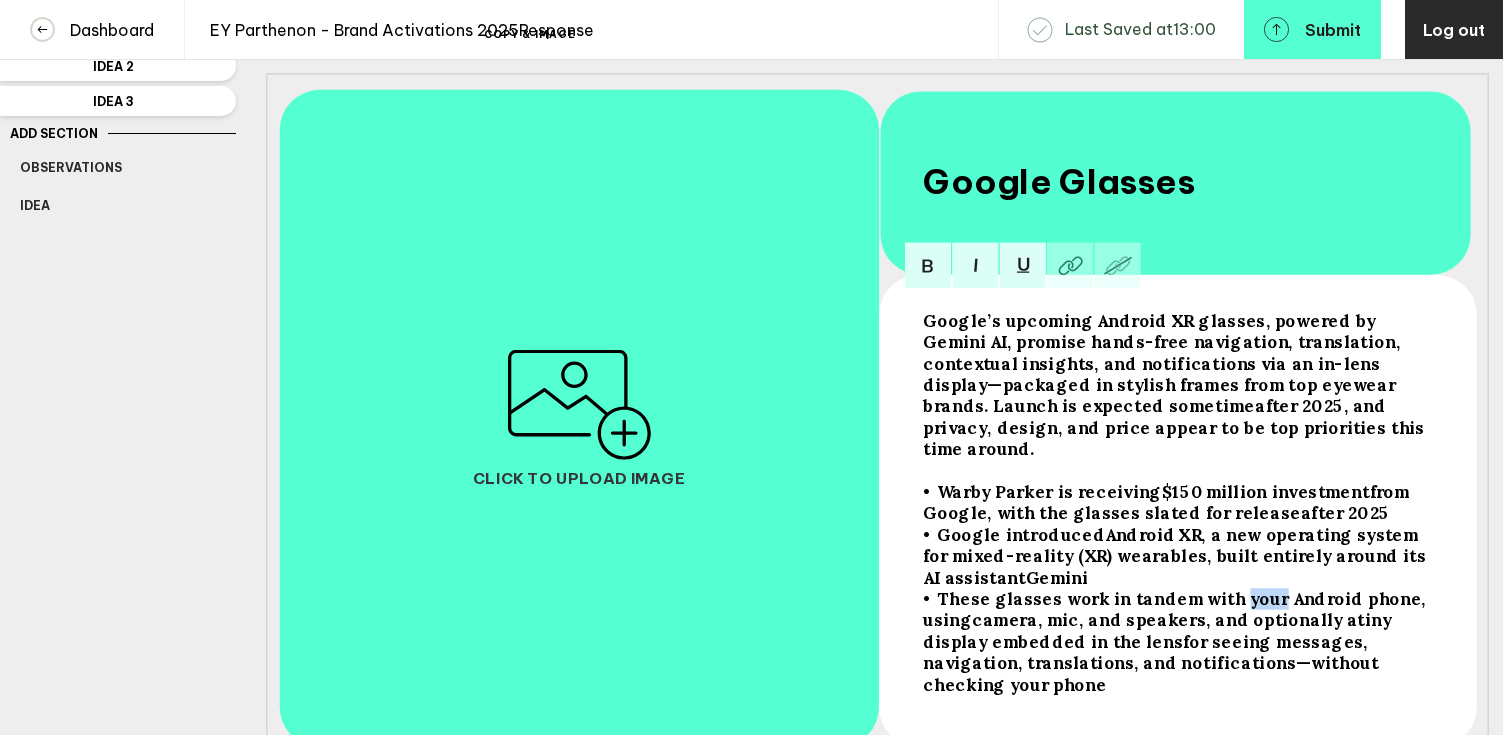click on "• These glasses work in tandem with your Android phone, using" at bounding box center [1164, 363] 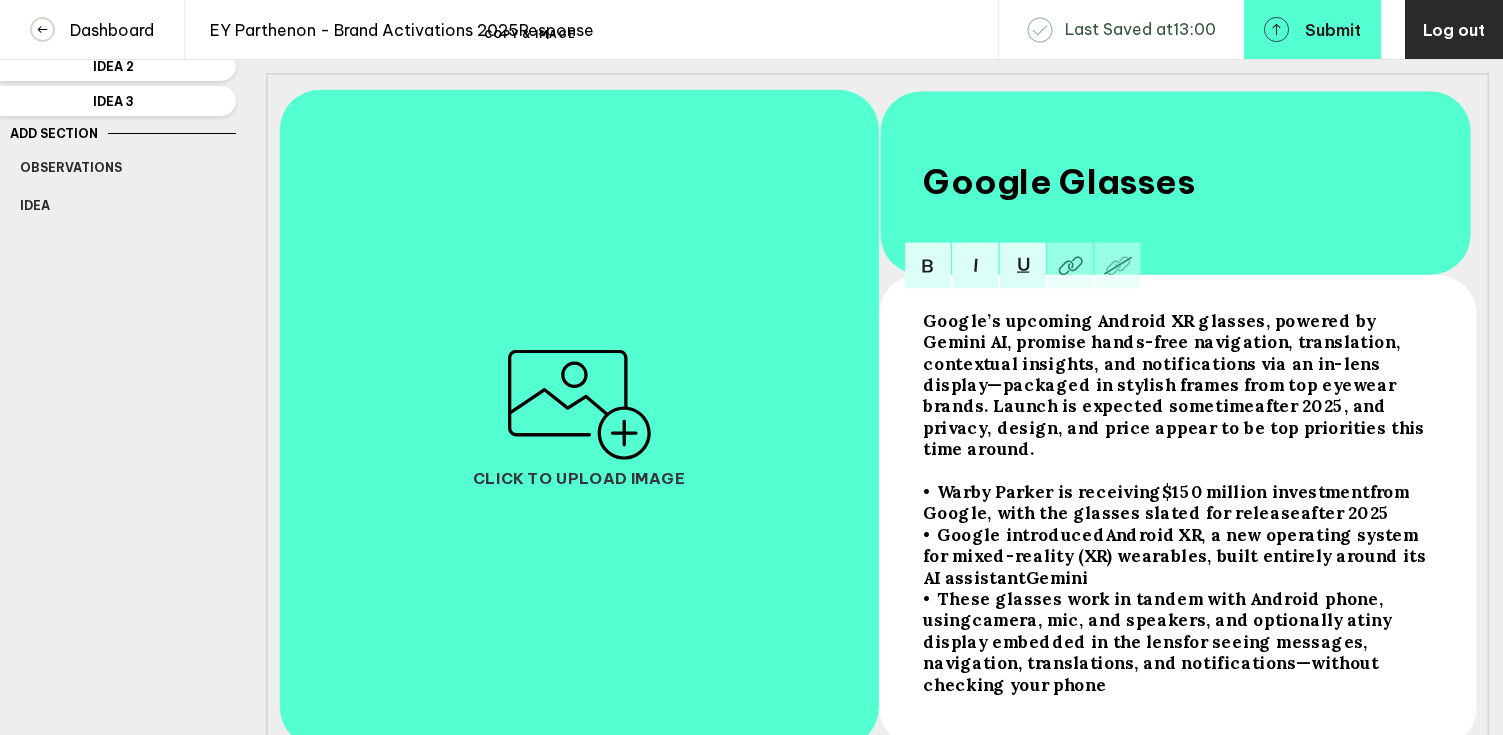 click on "for seeing messages, navigation, translations, and notifications—without checking your phone" at bounding box center (1164, 363) 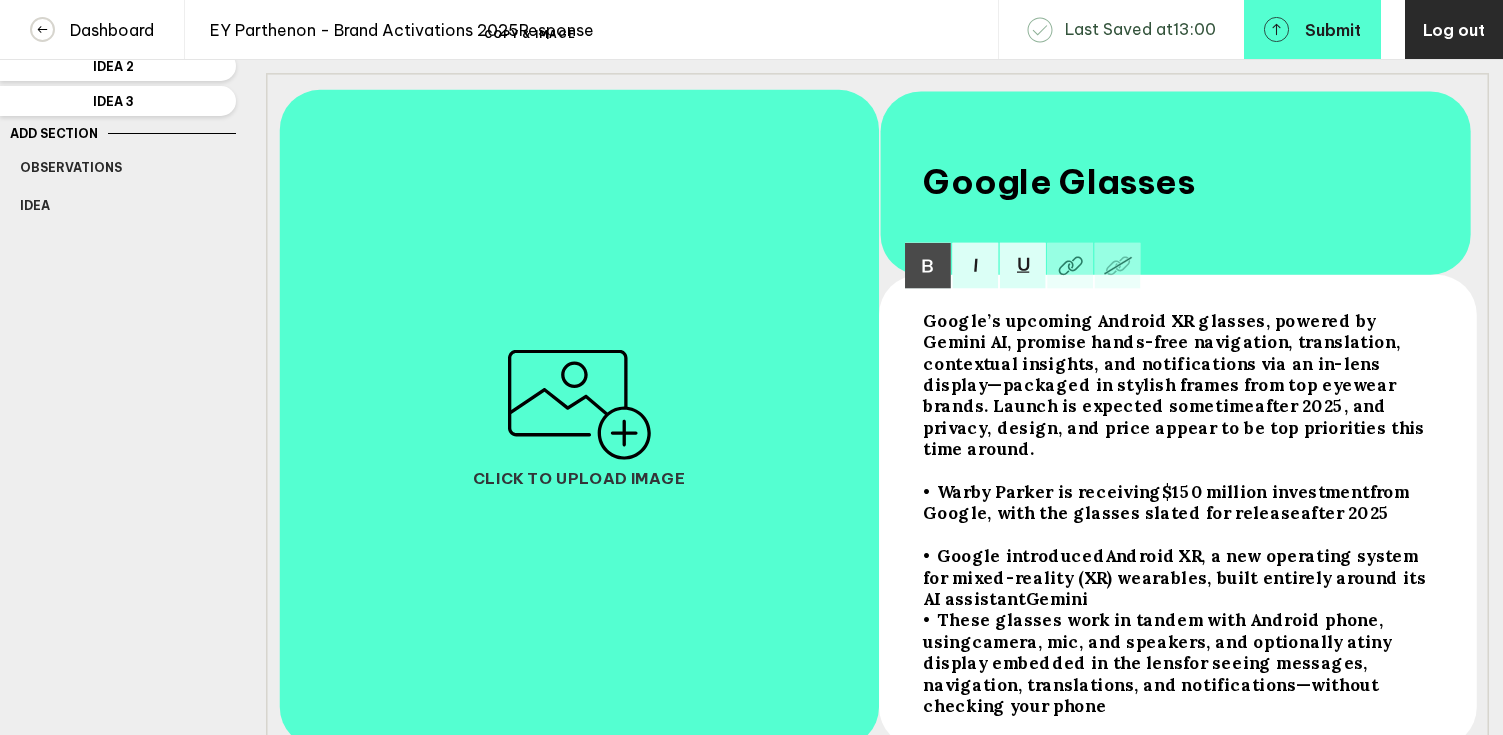 click on "• Google introduced Android XR , a new operating system for mixed-reality (XR) wearables, built entirely around its AI assistant Gemini" at bounding box center (1176, 385) 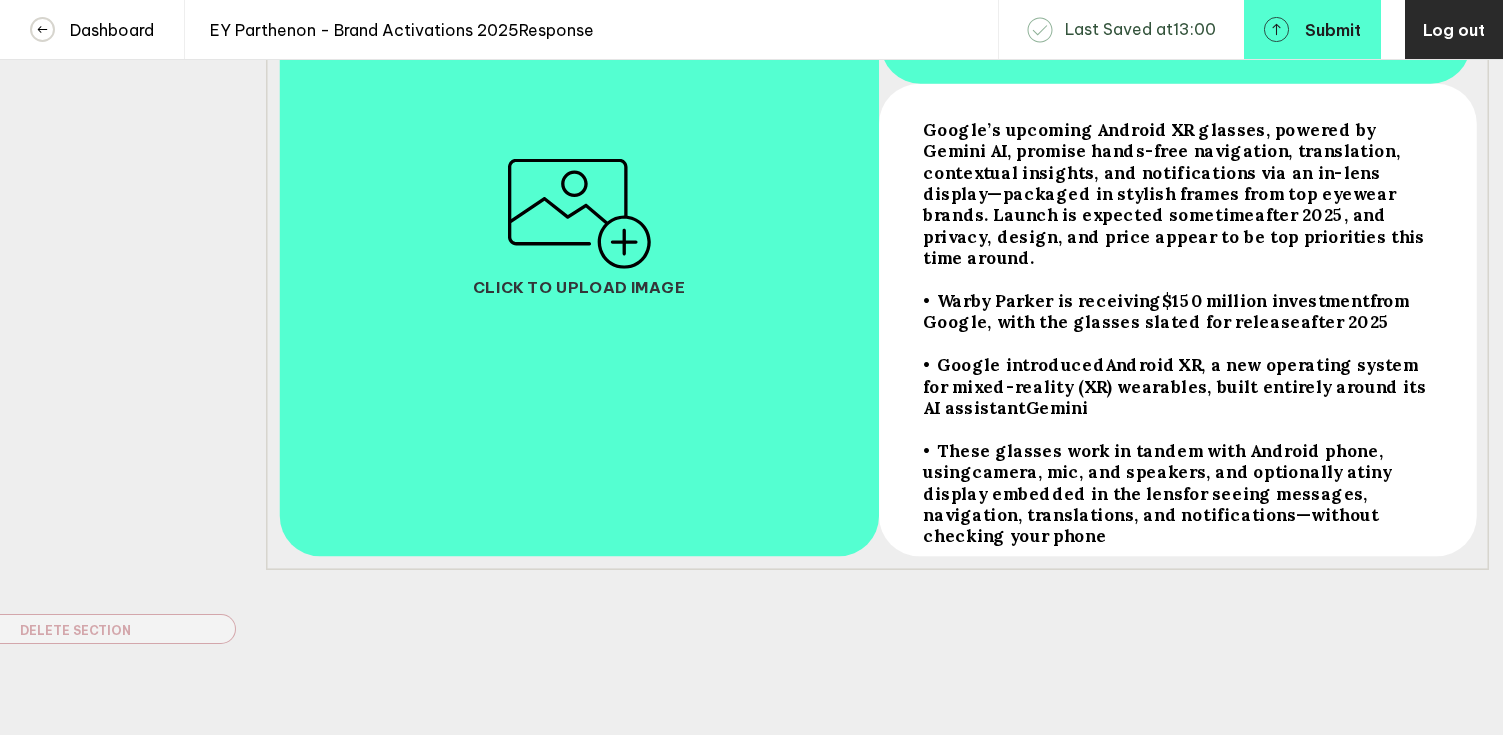 scroll, scrollTop: 439, scrollLeft: 0, axis: vertical 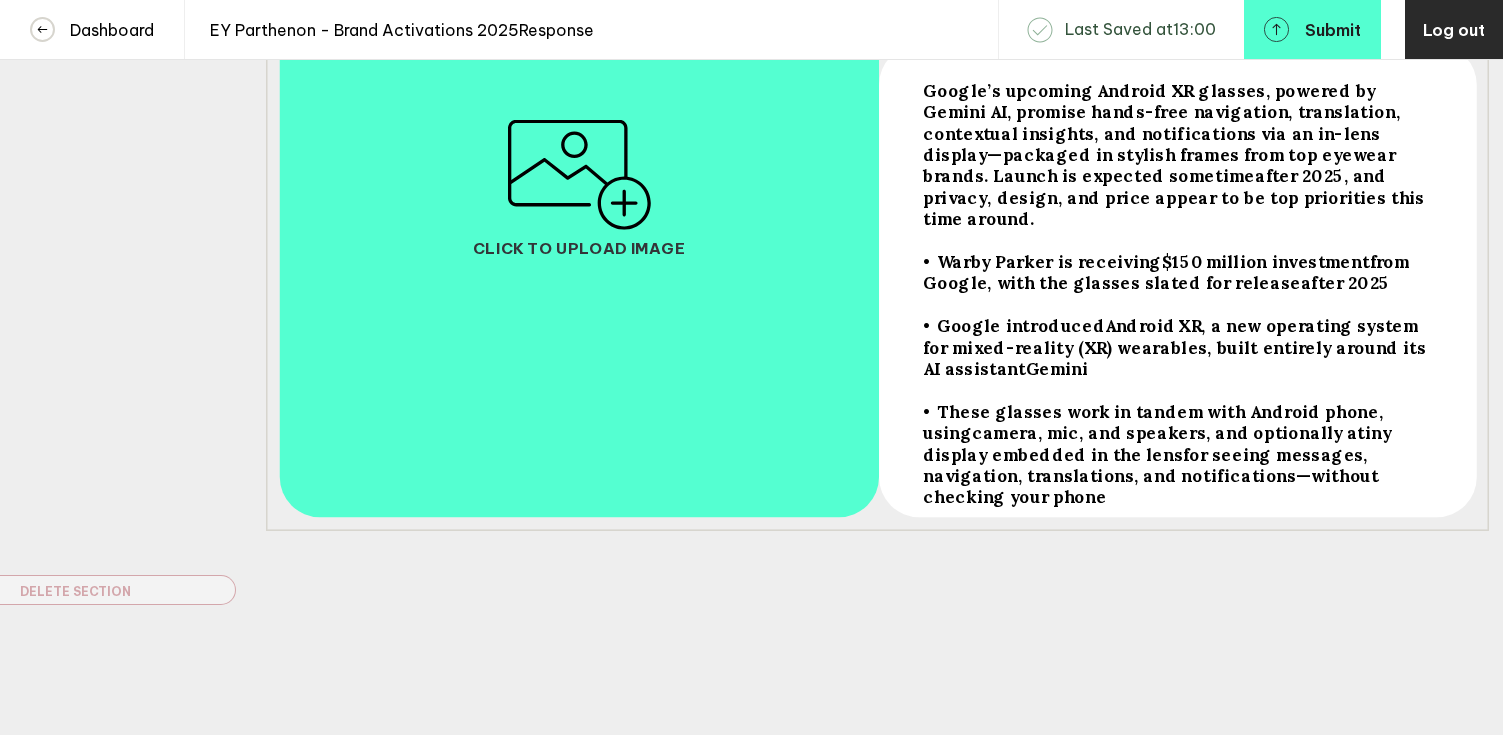 click on "• These glasses work in tandem with Android phone, using  camera, mic, and speakers , and optionally a  tiny display embedded in the lens  for seeing messages, navigation, translations, and notifications—without checking your phone" at bounding box center (1176, 155) 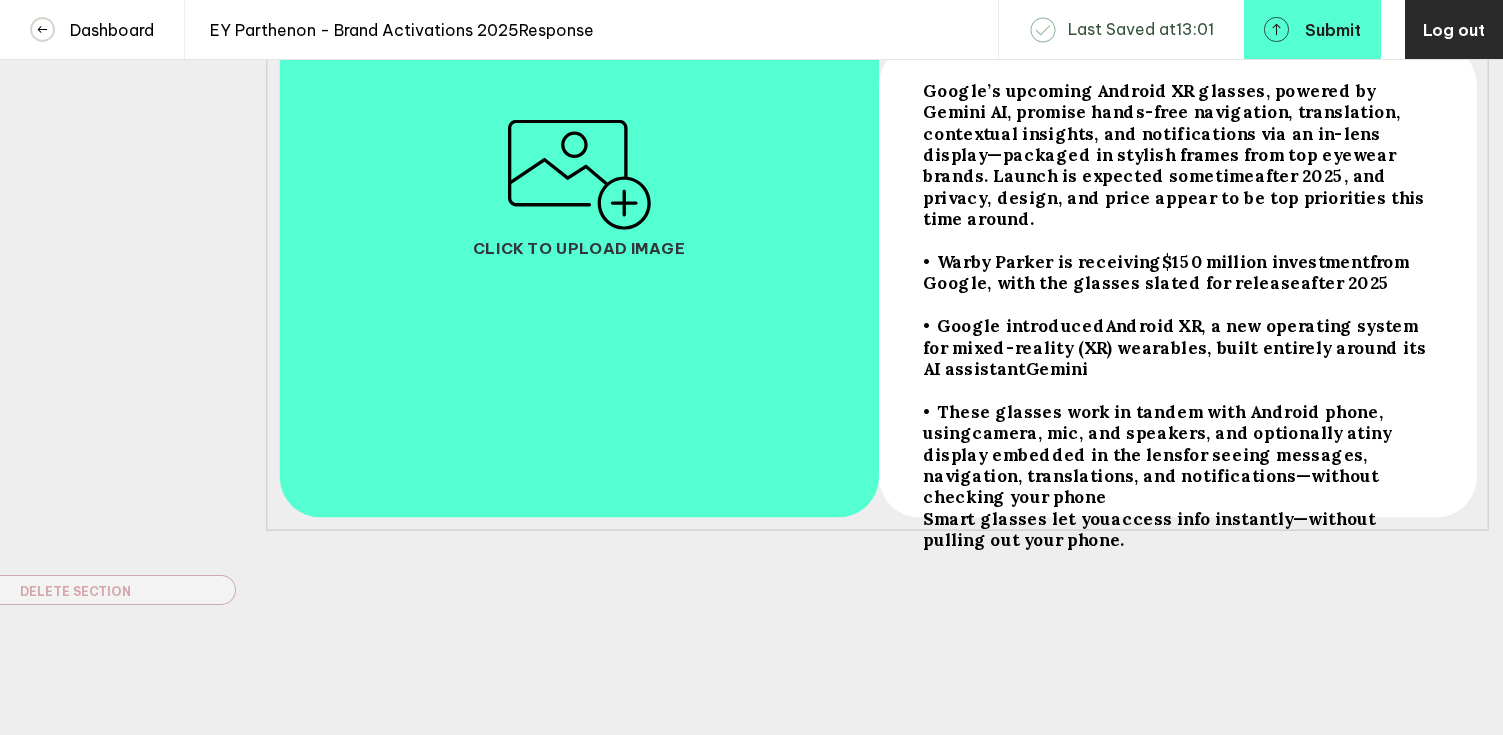 click on "Smart glasses let you" at bounding box center [1164, 133] 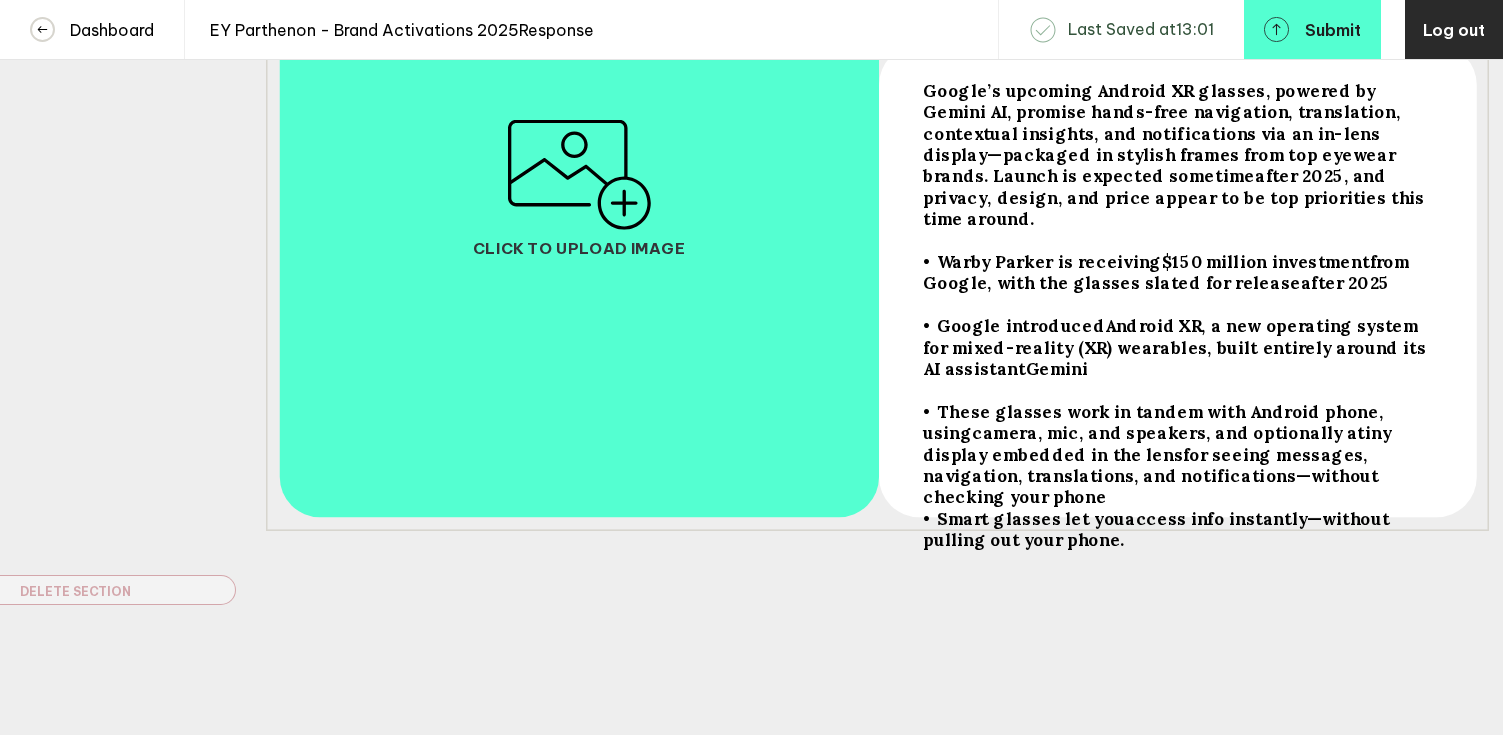 click at bounding box center (1176, 155) 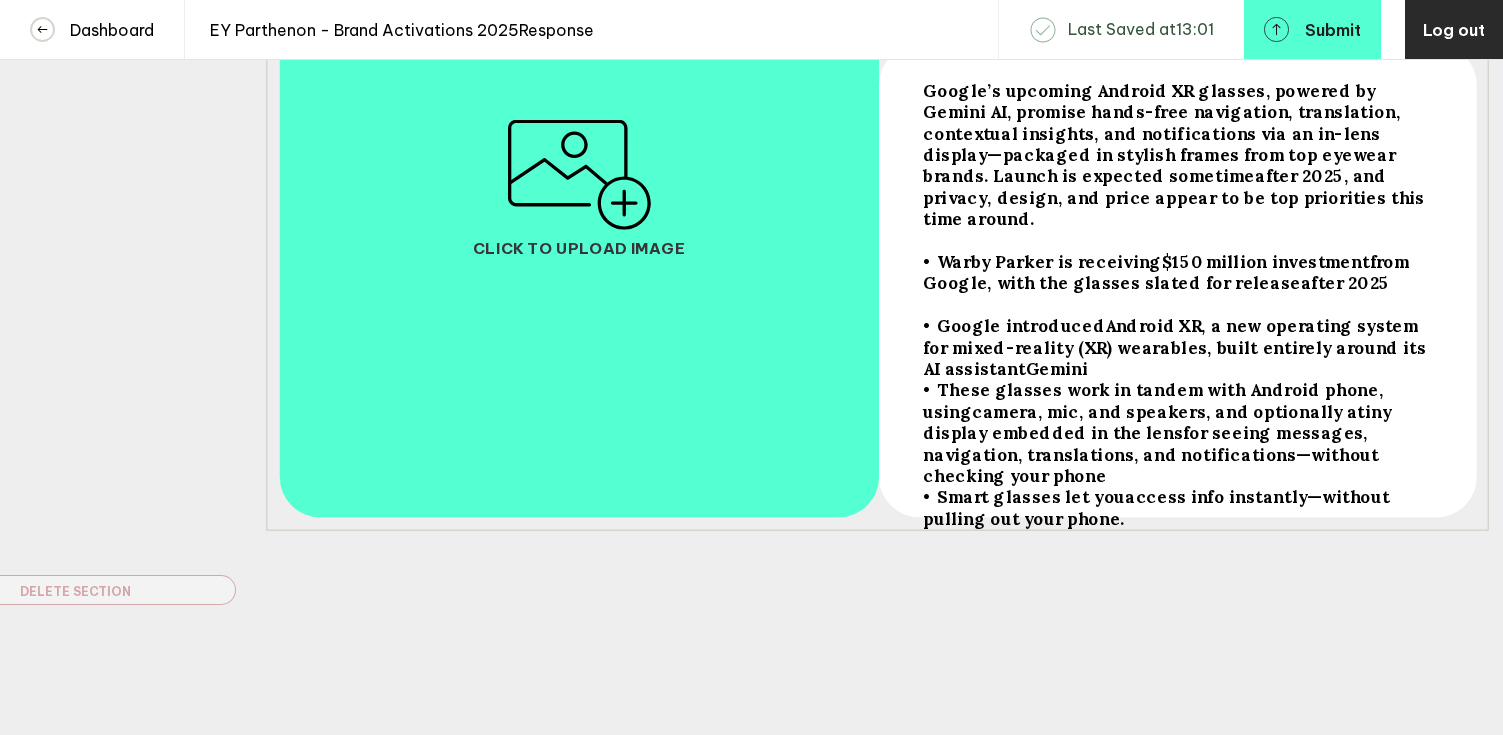 click at bounding box center [1176, 155] 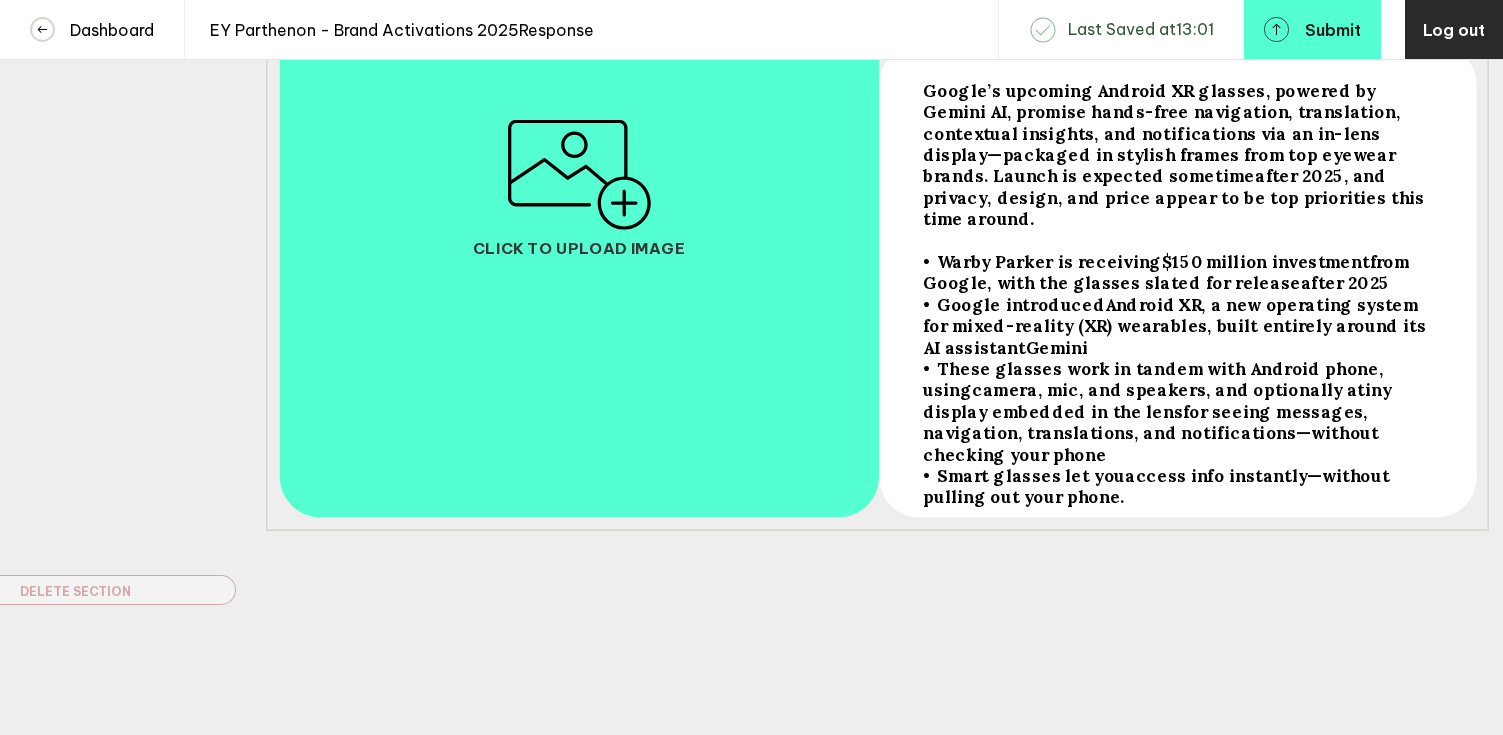 click on "• Smart glasses let you  access info instantly —without pulling out your phone." at bounding box center (1176, 155) 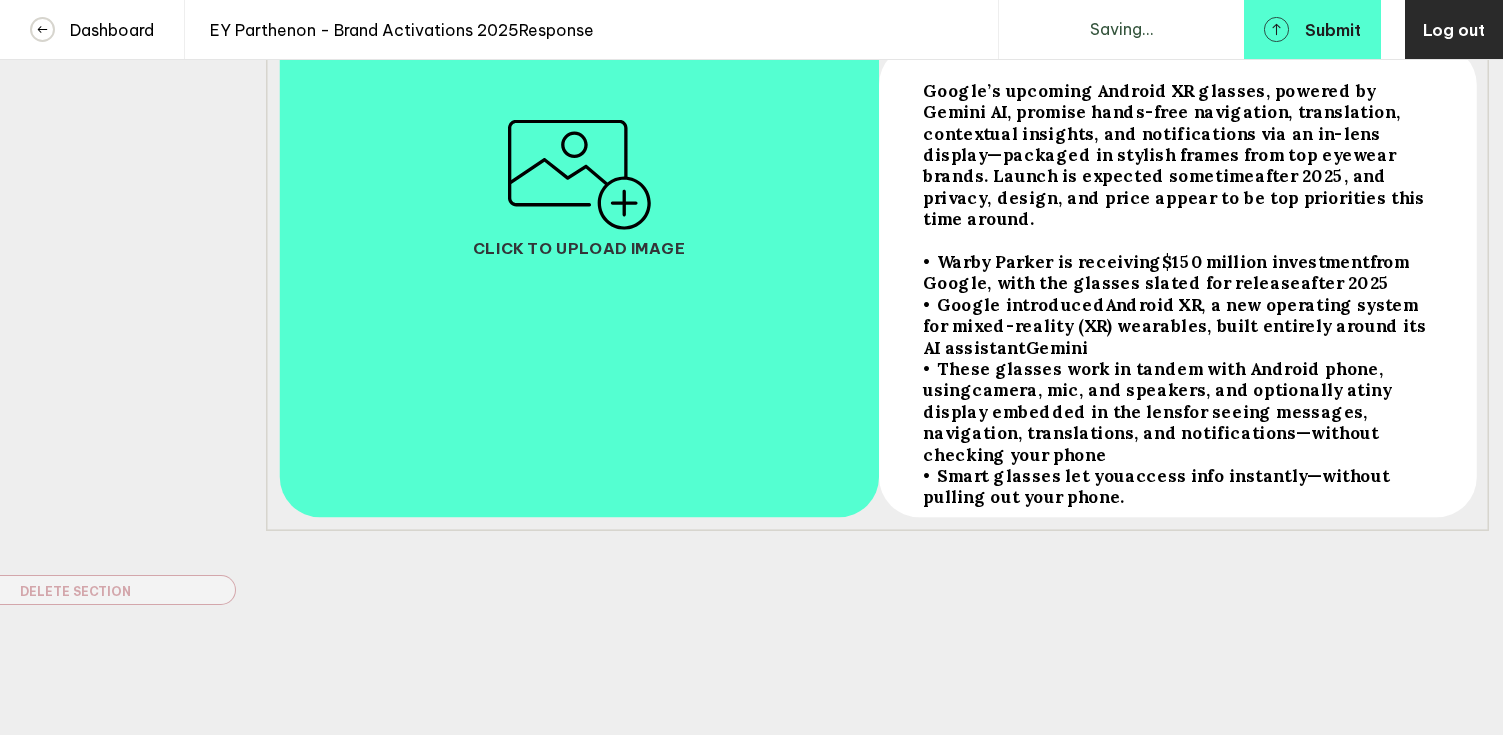 click on "• Smart glasses let you  access info instantly —without pulling out your phone." at bounding box center (1176, 155) 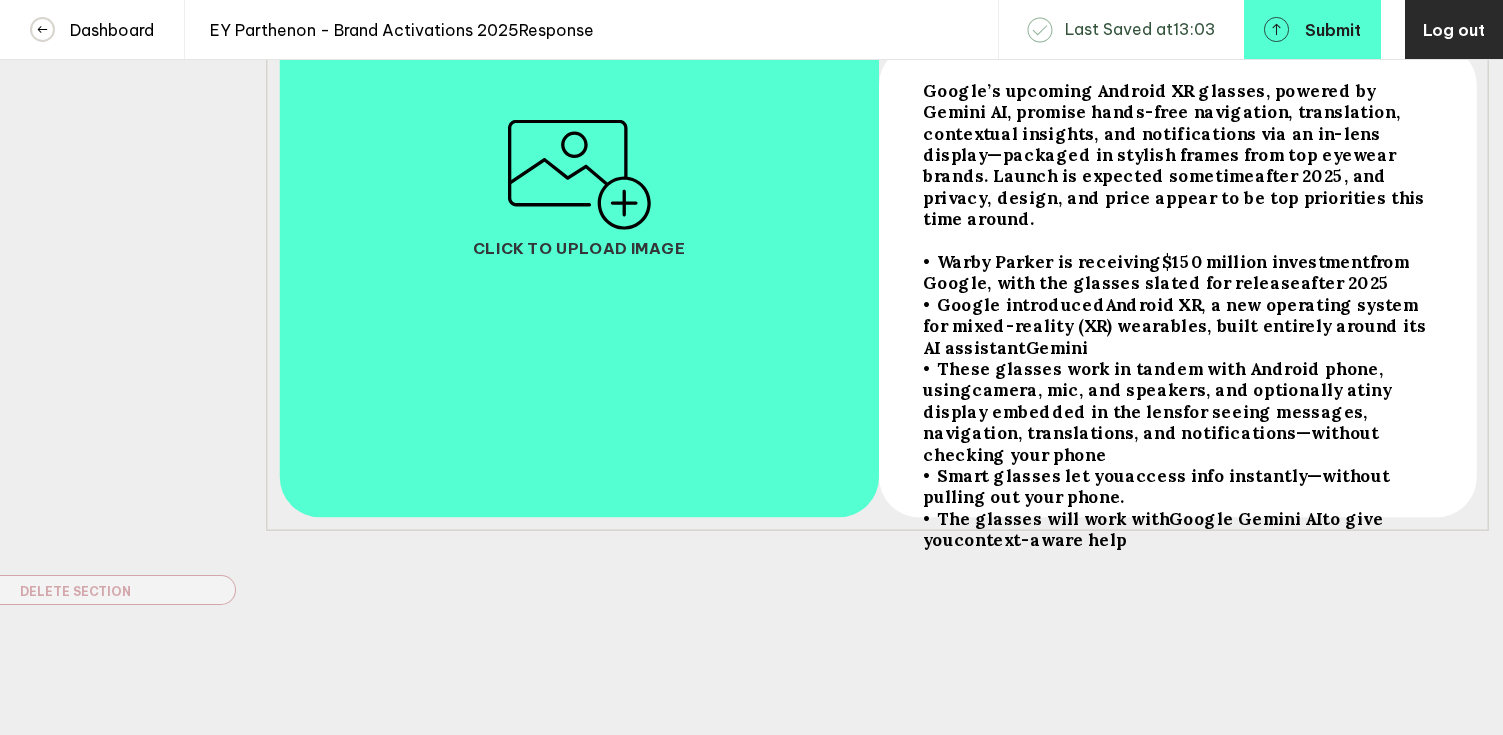 scroll, scrollTop: 400, scrollLeft: 0, axis: vertical 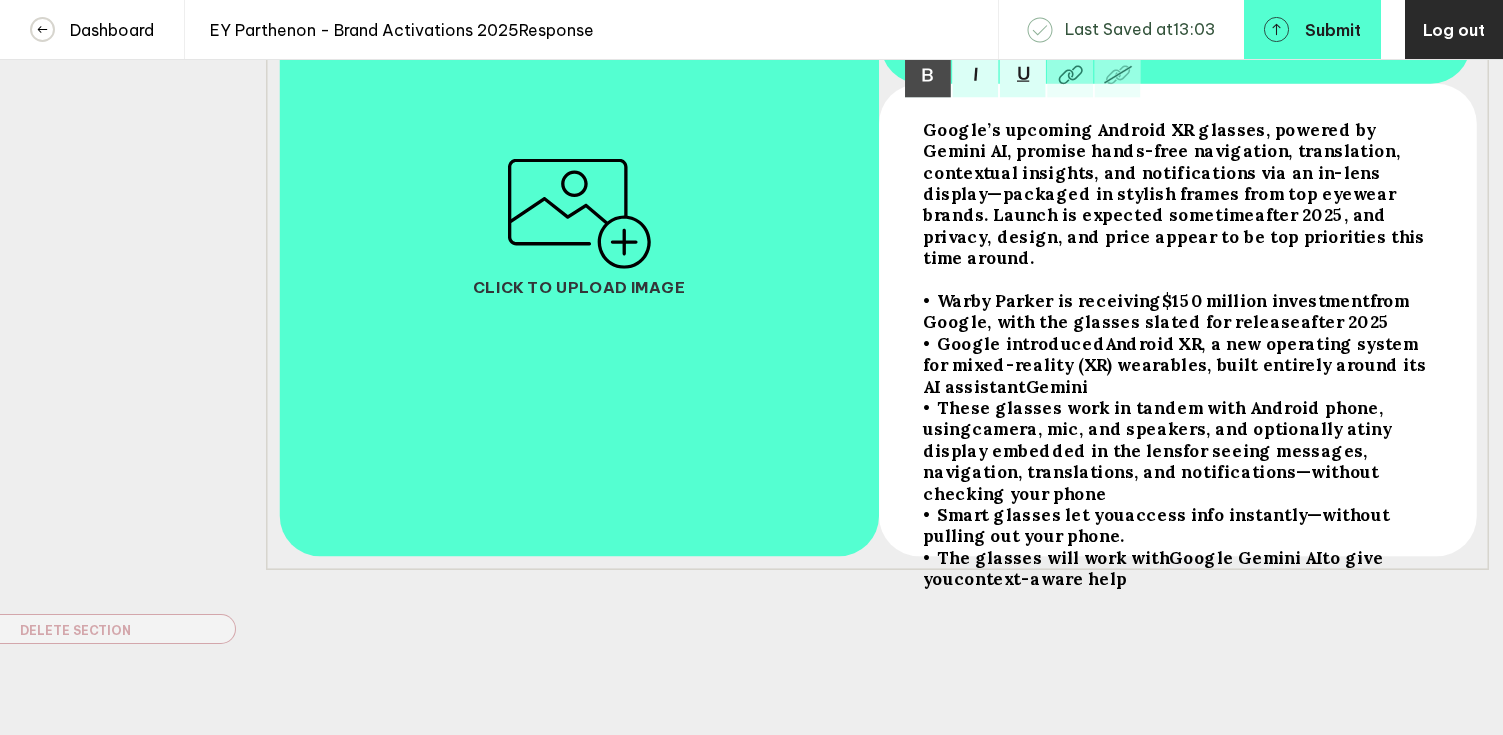 click at bounding box center [1176, 194] 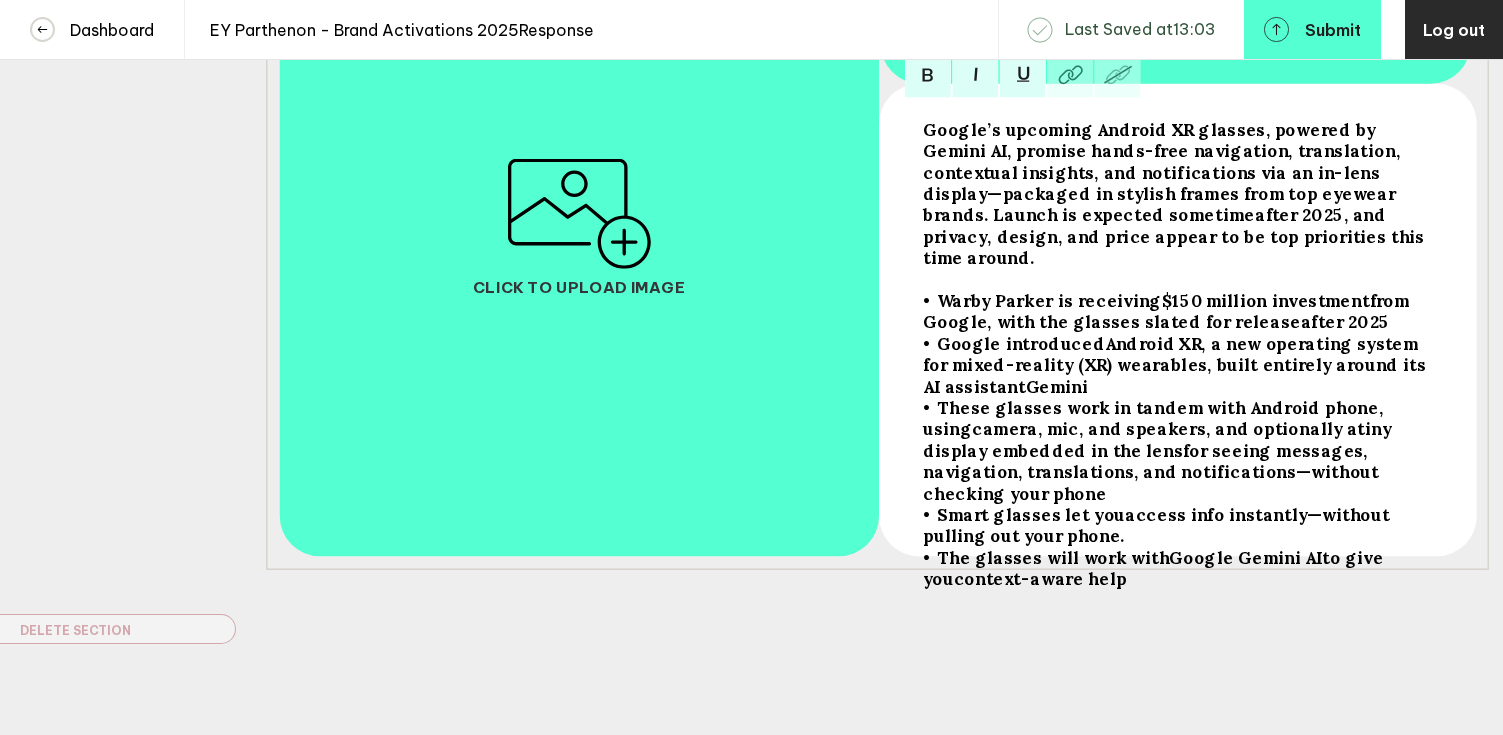 click on ", and optionally a" at bounding box center (1164, 172) 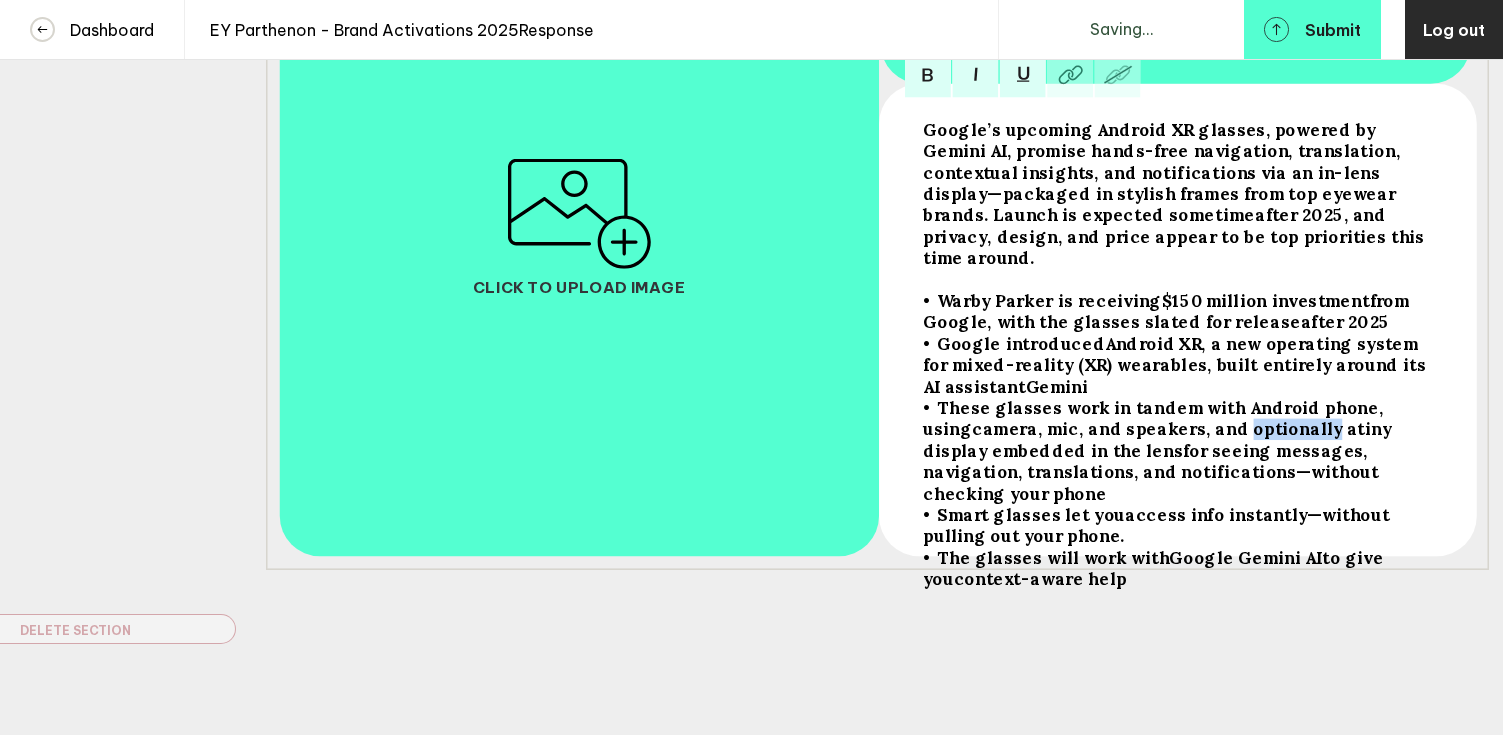 click on ", and optionally a" at bounding box center [1164, 172] 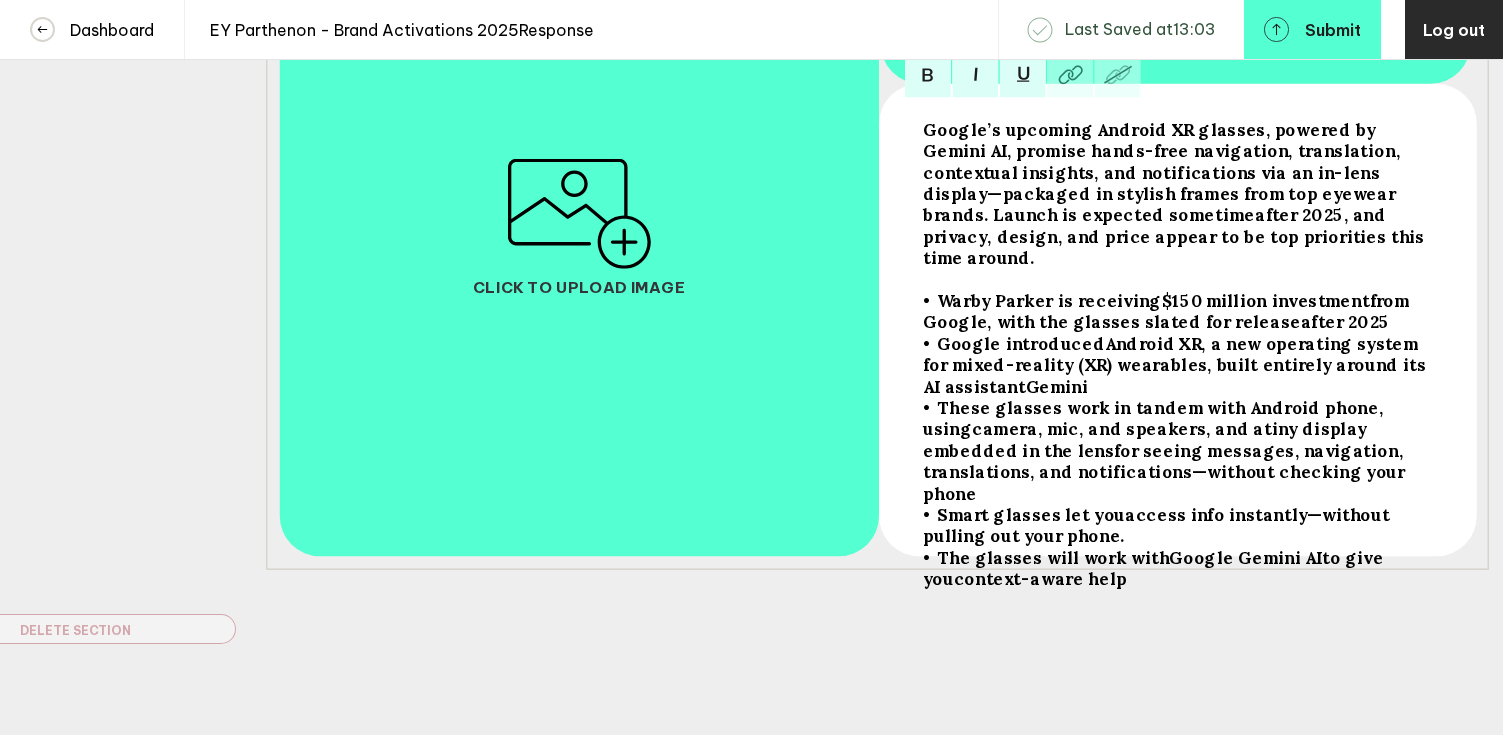 drag, startPoint x: 1291, startPoint y: 461, endPoint x: 907, endPoint y: 398, distance: 389.13367 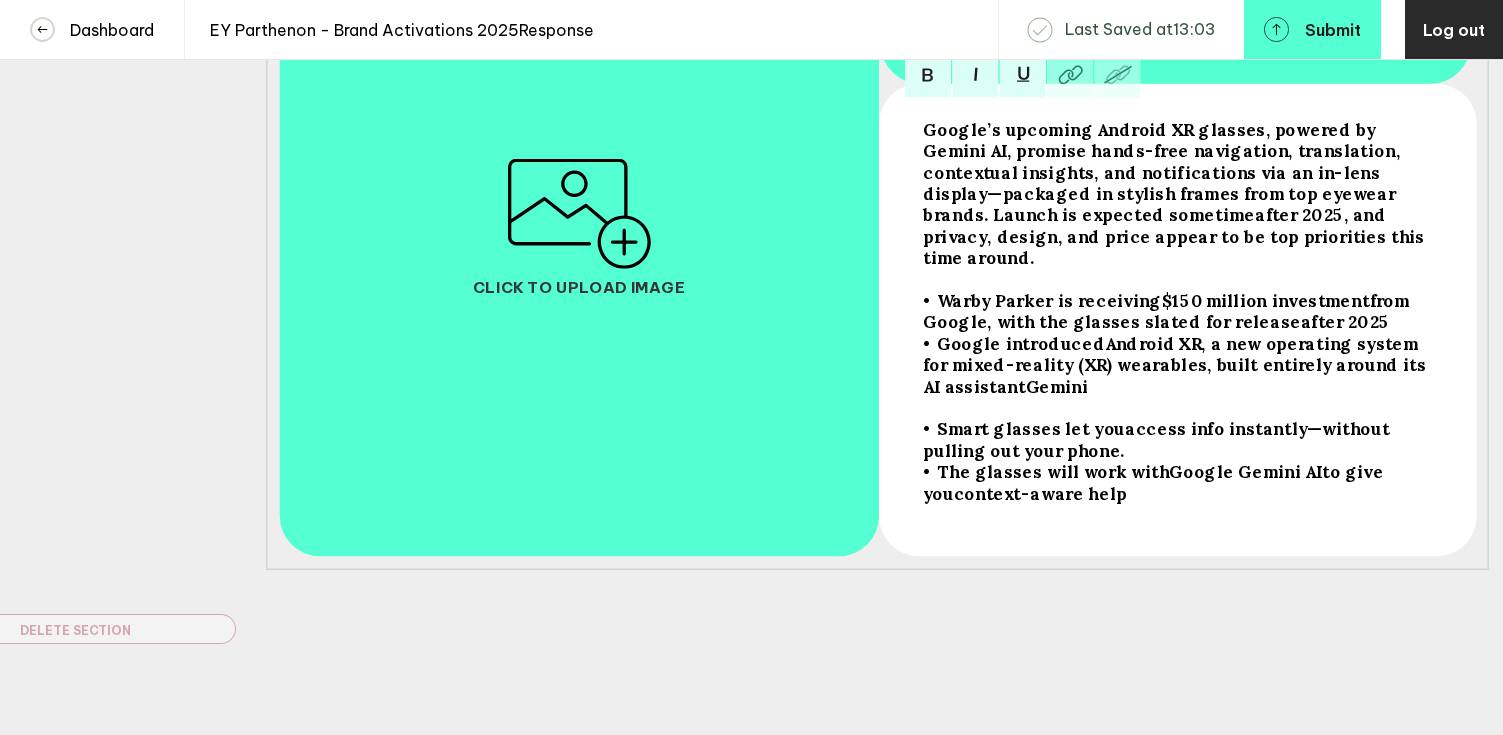 click at bounding box center [1176, 194] 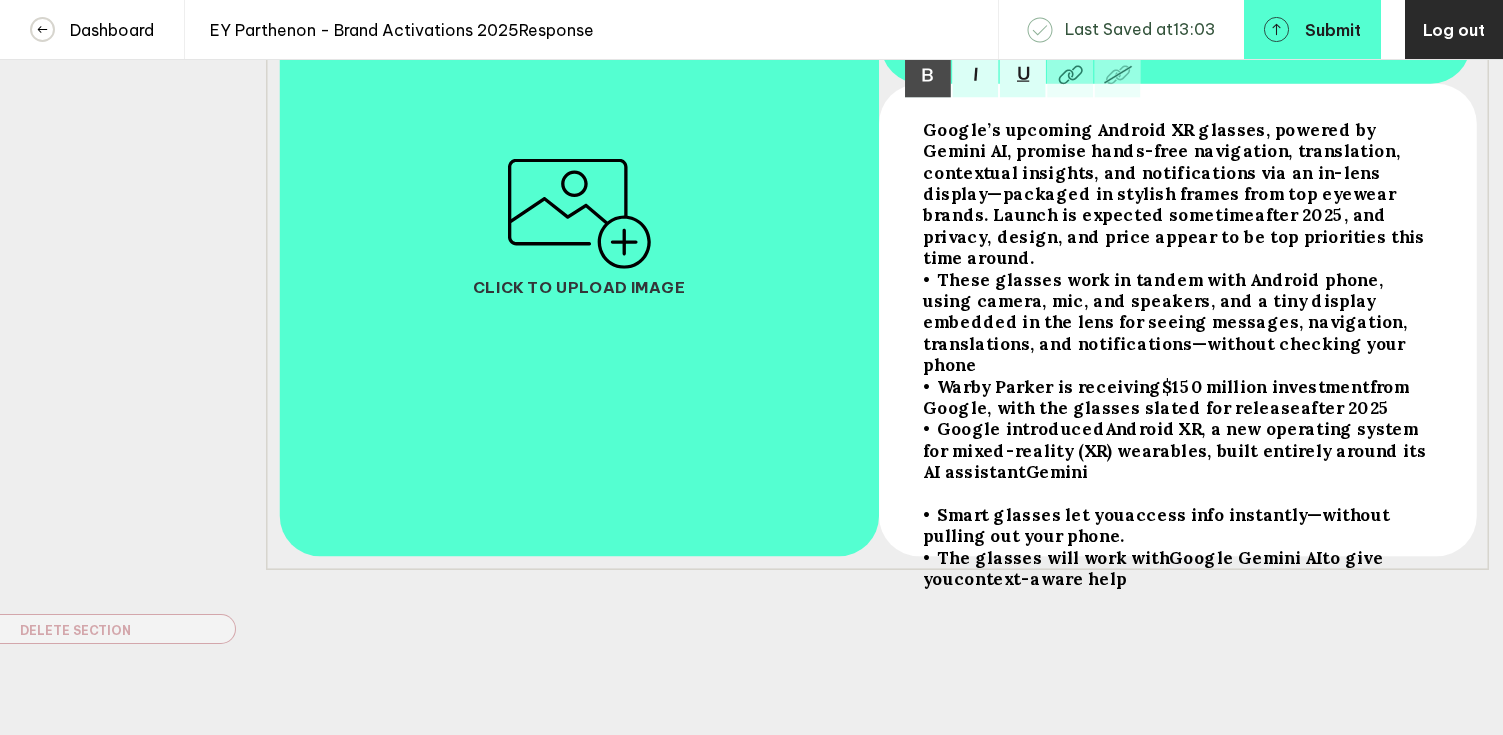 click at bounding box center [1176, 194] 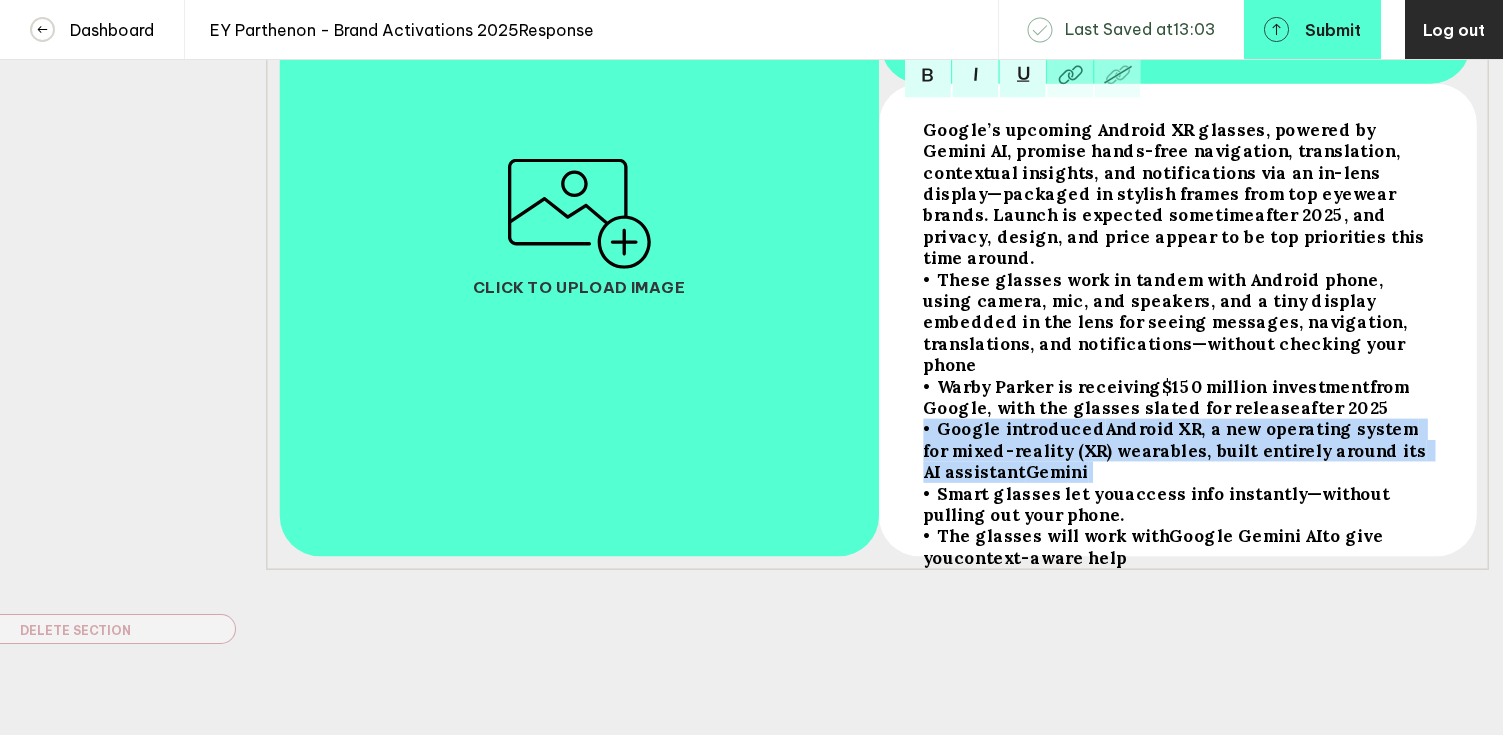 drag, startPoint x: 1075, startPoint y: 441, endPoint x: 900, endPoint y: 402, distance: 179.29306 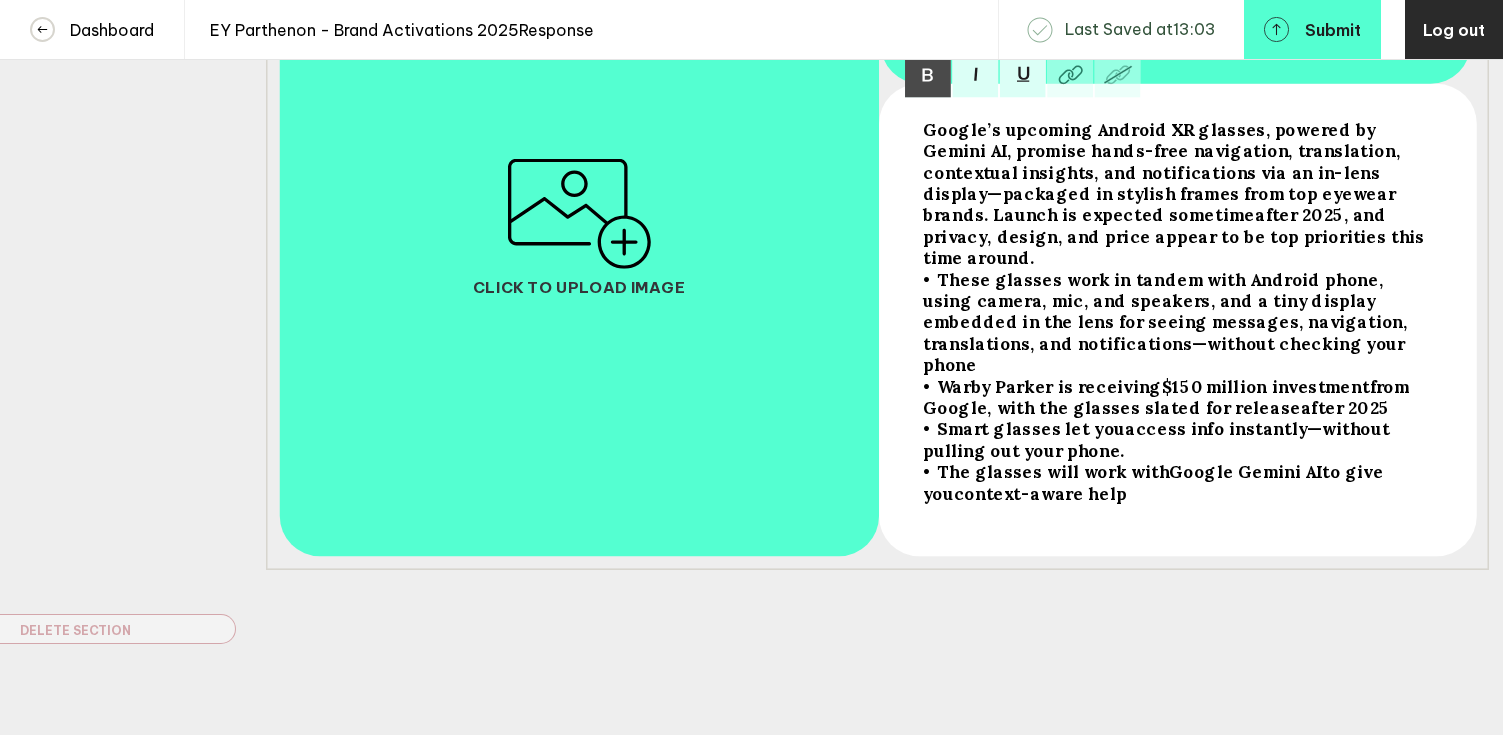 click on "• Smart glasses let you  access info instantly —without pulling out your phone." at bounding box center (1176, 194) 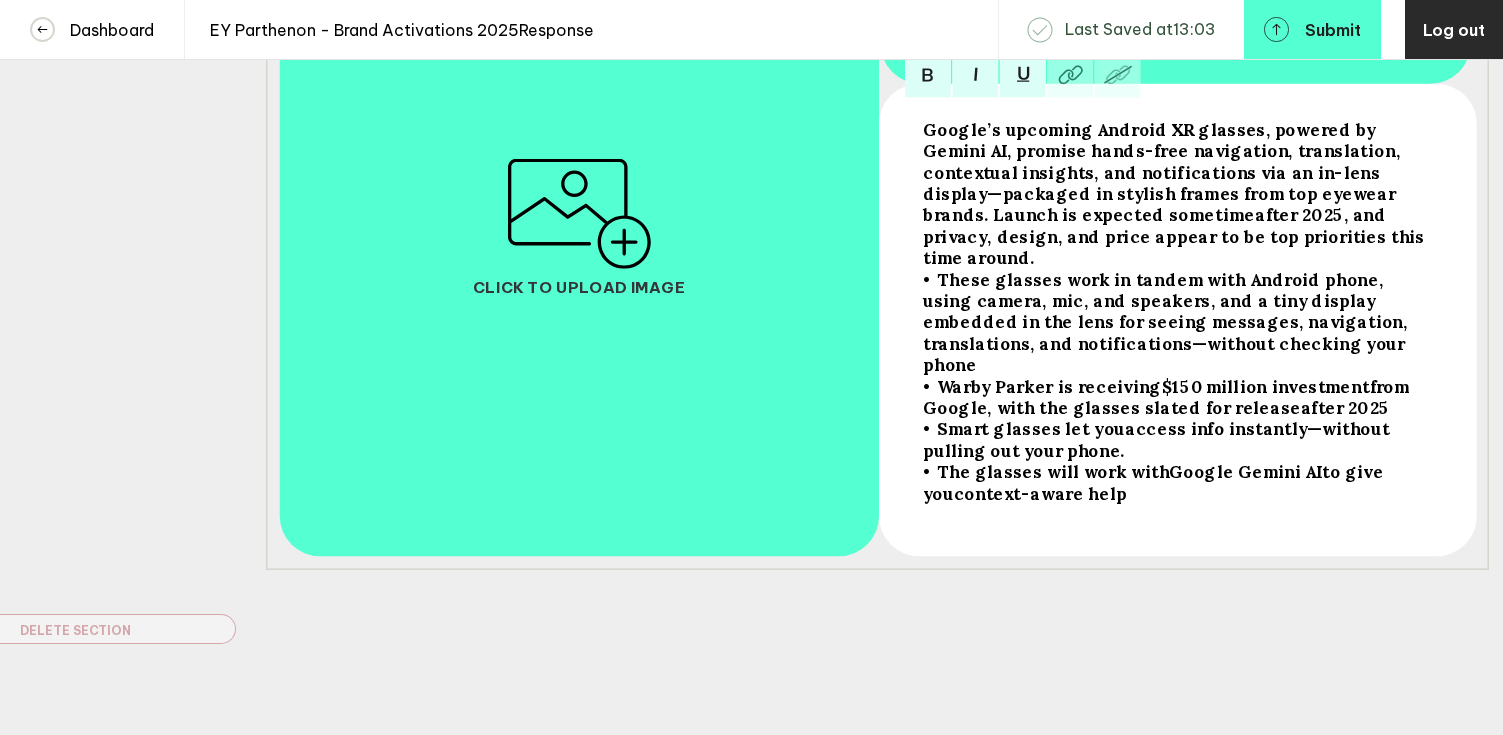 click on "• The glasses will work with  Google Gemini AI  to give you  context-aware help" at bounding box center [1176, 194] 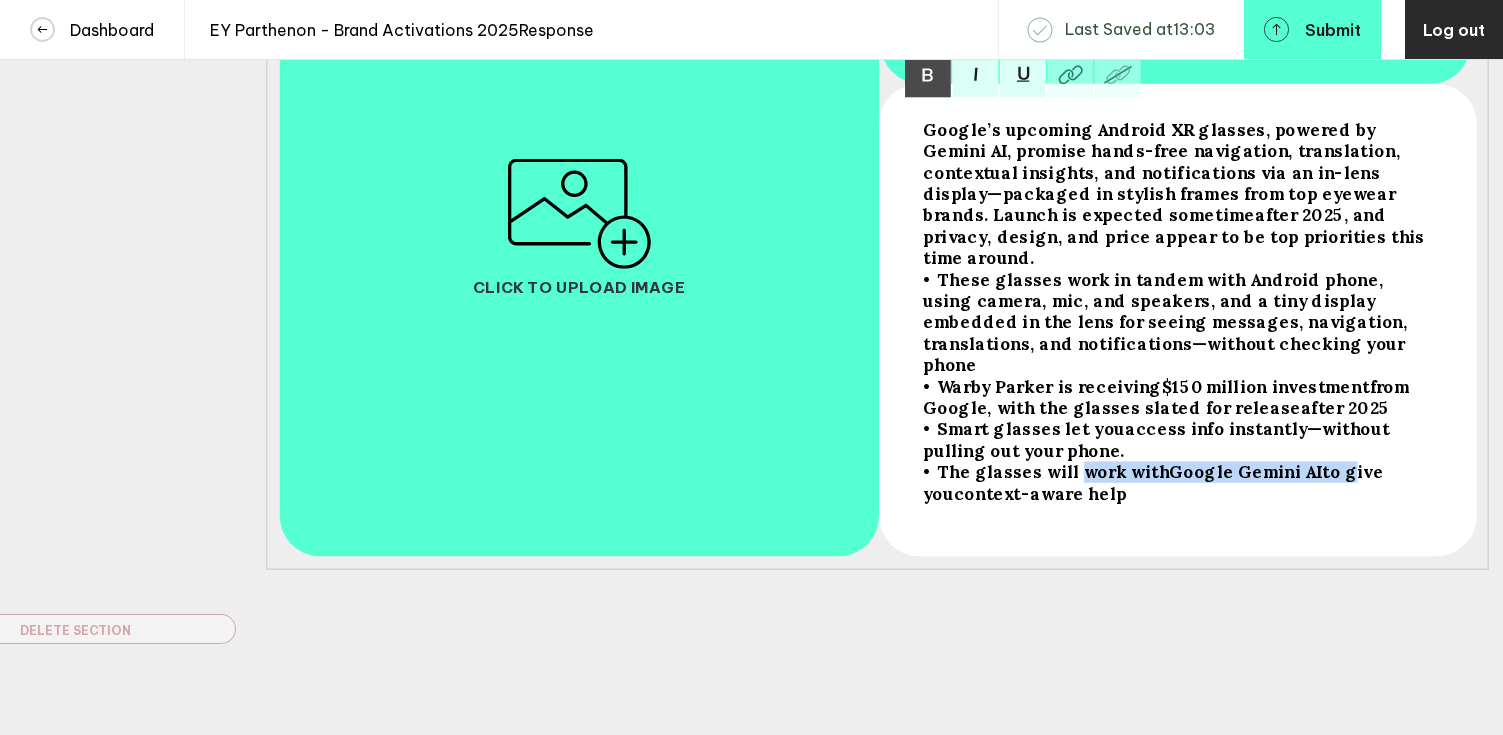 drag, startPoint x: 1069, startPoint y: 440, endPoint x: 1324, endPoint y: 446, distance: 255.07057 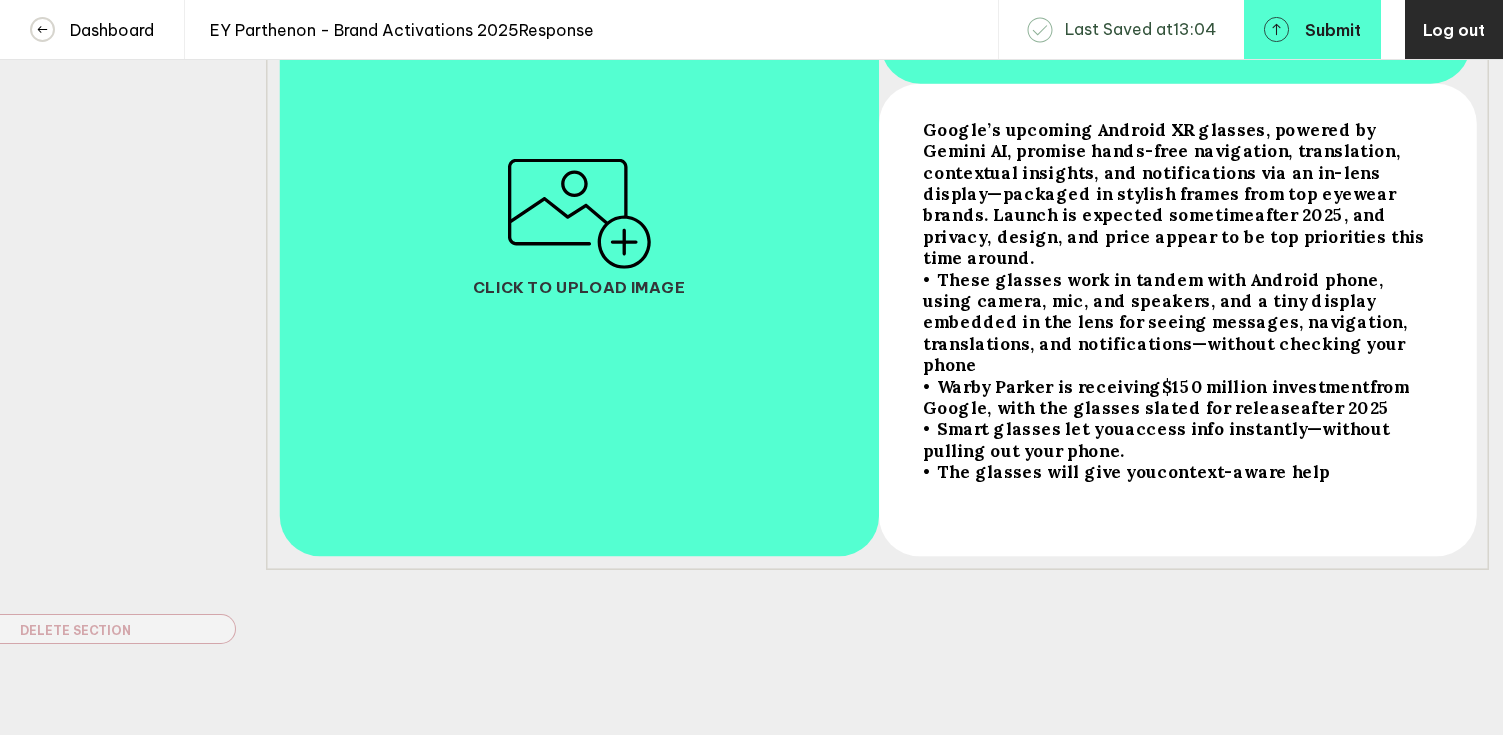 click on "• The glasses will give you  context-aware help" at bounding box center [1176, 194] 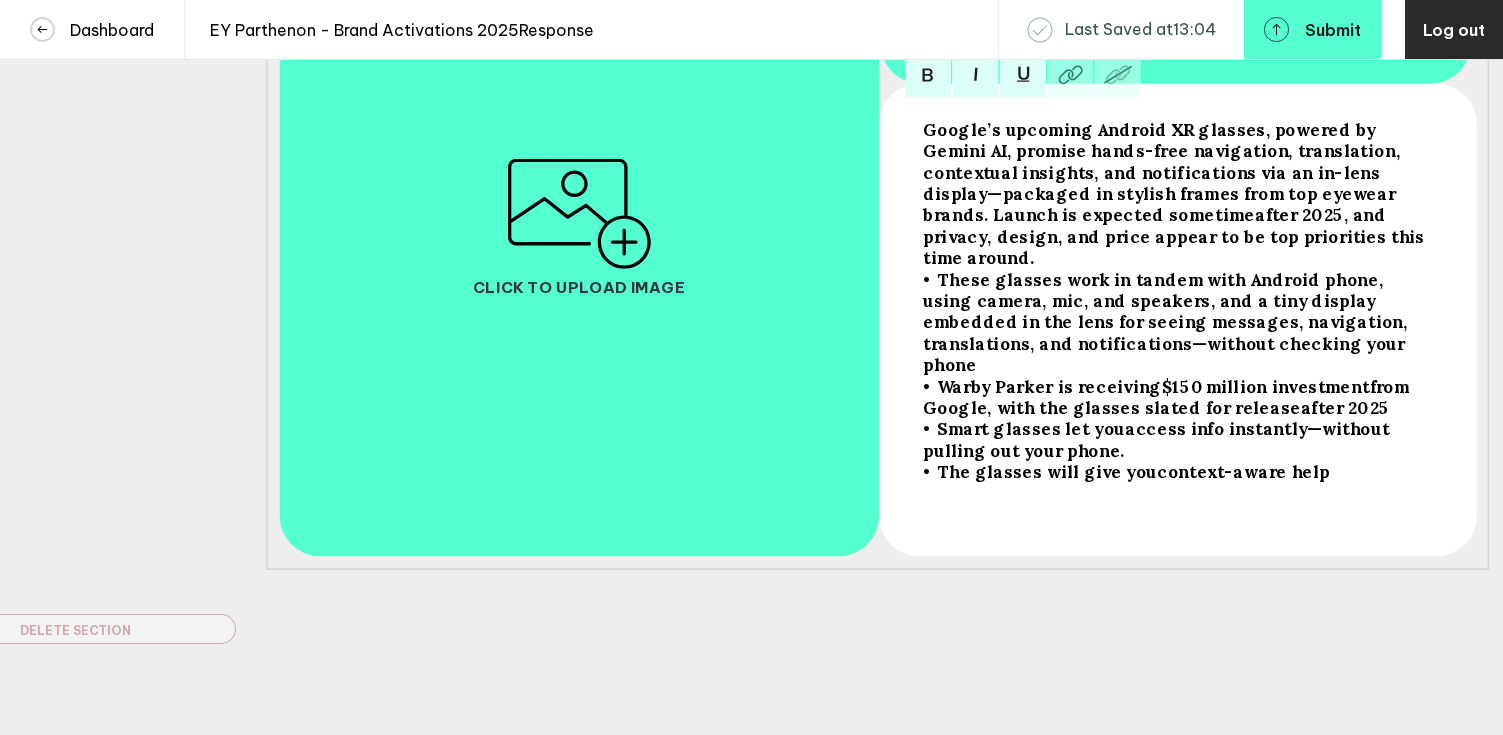 click on "context-aware help" at bounding box center (1164, 172) 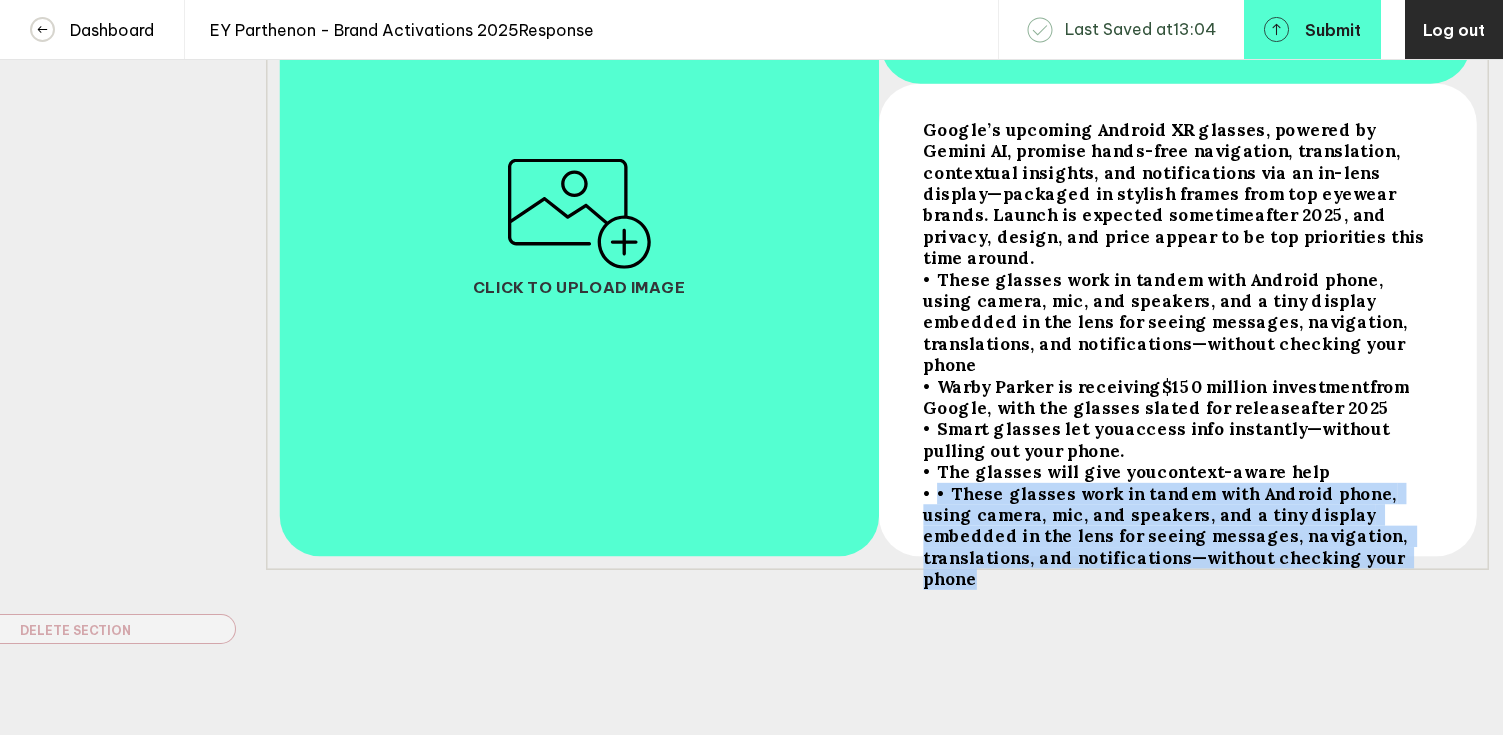 drag, startPoint x: 935, startPoint y: 464, endPoint x: 1284, endPoint y: 528, distance: 354.81967 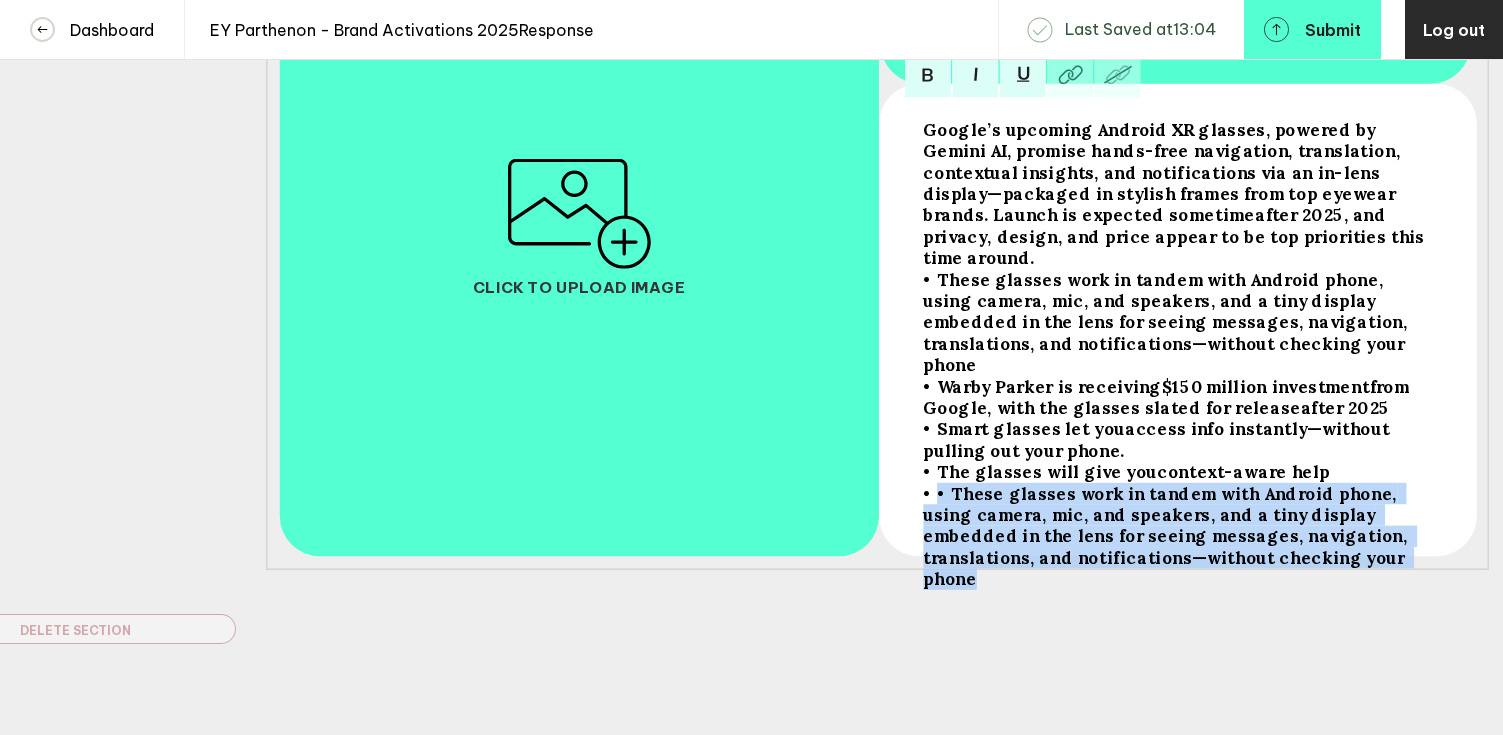drag, startPoint x: 1280, startPoint y: 529, endPoint x: 934, endPoint y: 461, distance: 352.61877 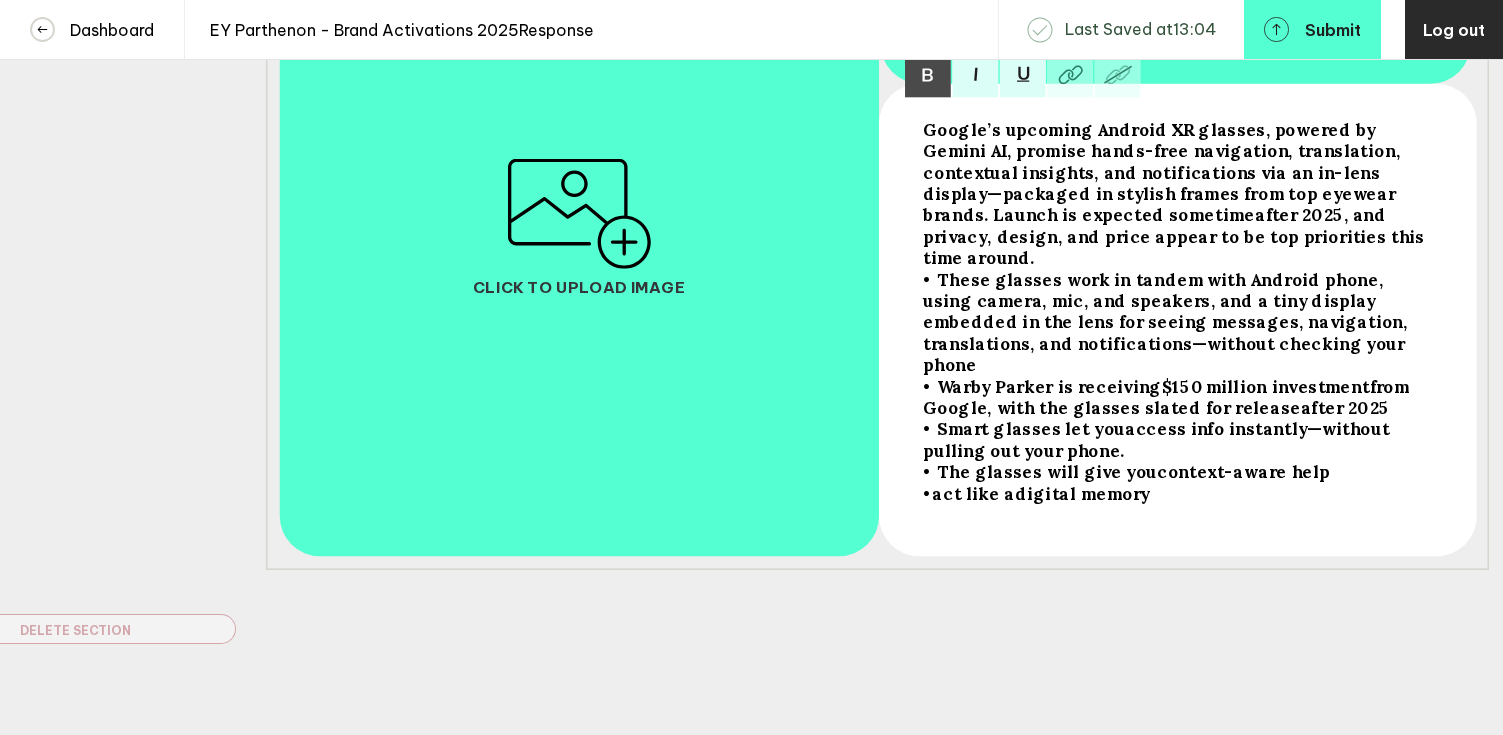 click on "act like a" at bounding box center (1164, 172) 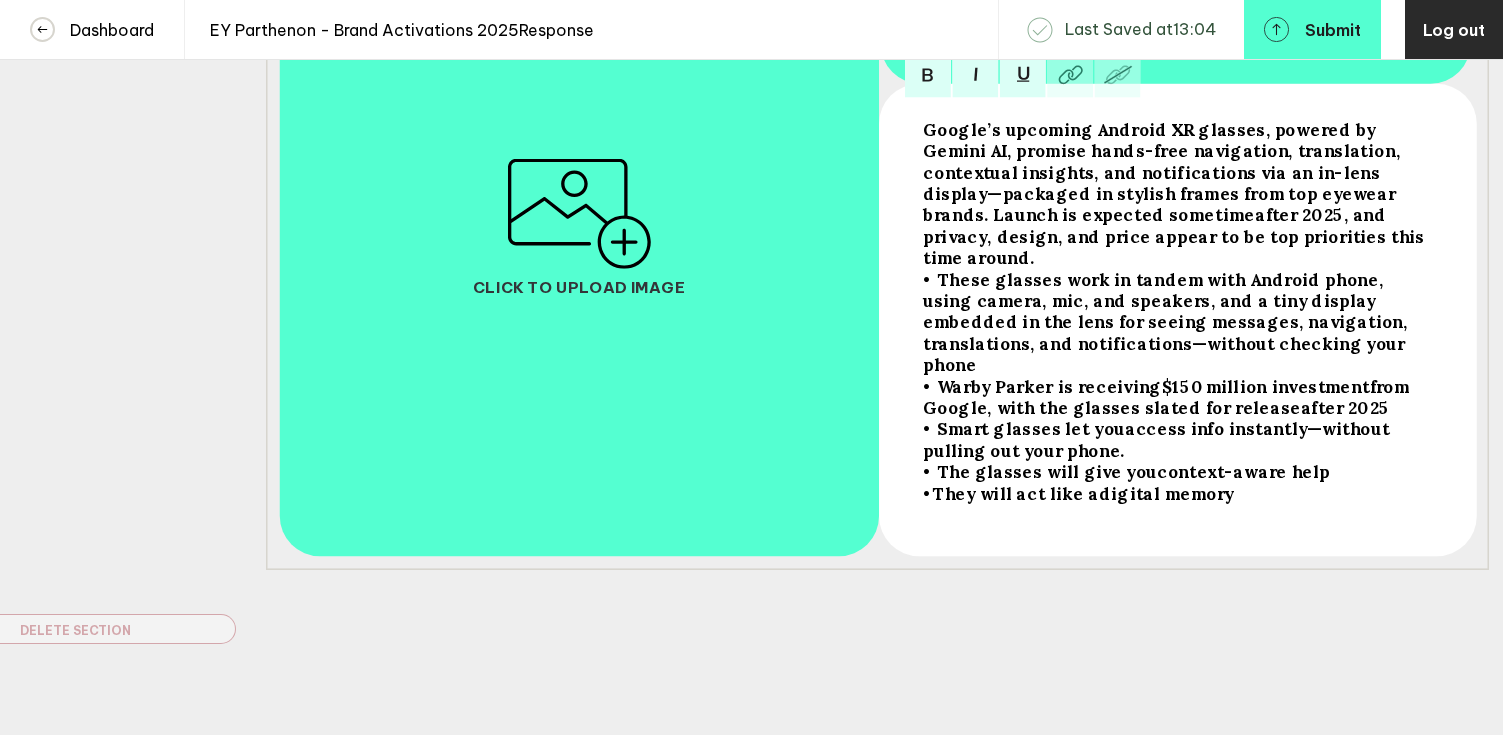 click on "Google’s upcoming Android XR glasses, powered by Gemini AI, promise hands-free navigation, translation, contextual insights, and notifications via an in-lens display—packaged in stylish frames from top eyewear brands. Launch is expected sometime after 2025 , and privacy, design, and price appear to be top priorities this time around." at bounding box center [1176, 194] 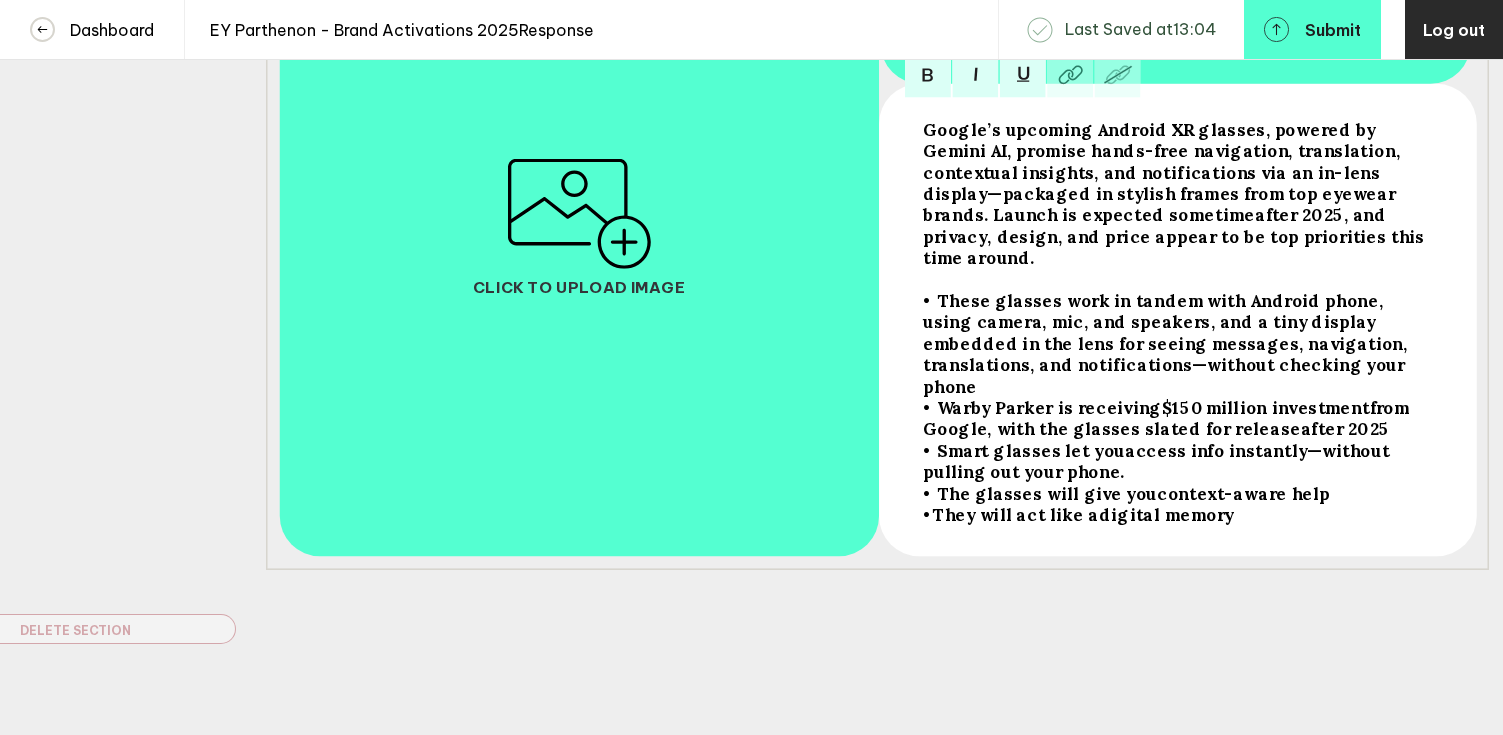 click on "• These glasses work in tandem with Android phone, using camera, mic, and speakers, and a tiny display embedded in the lens for seeing messages, navigation, translations, and notifications—without checking your phone" at bounding box center [1176, 194] 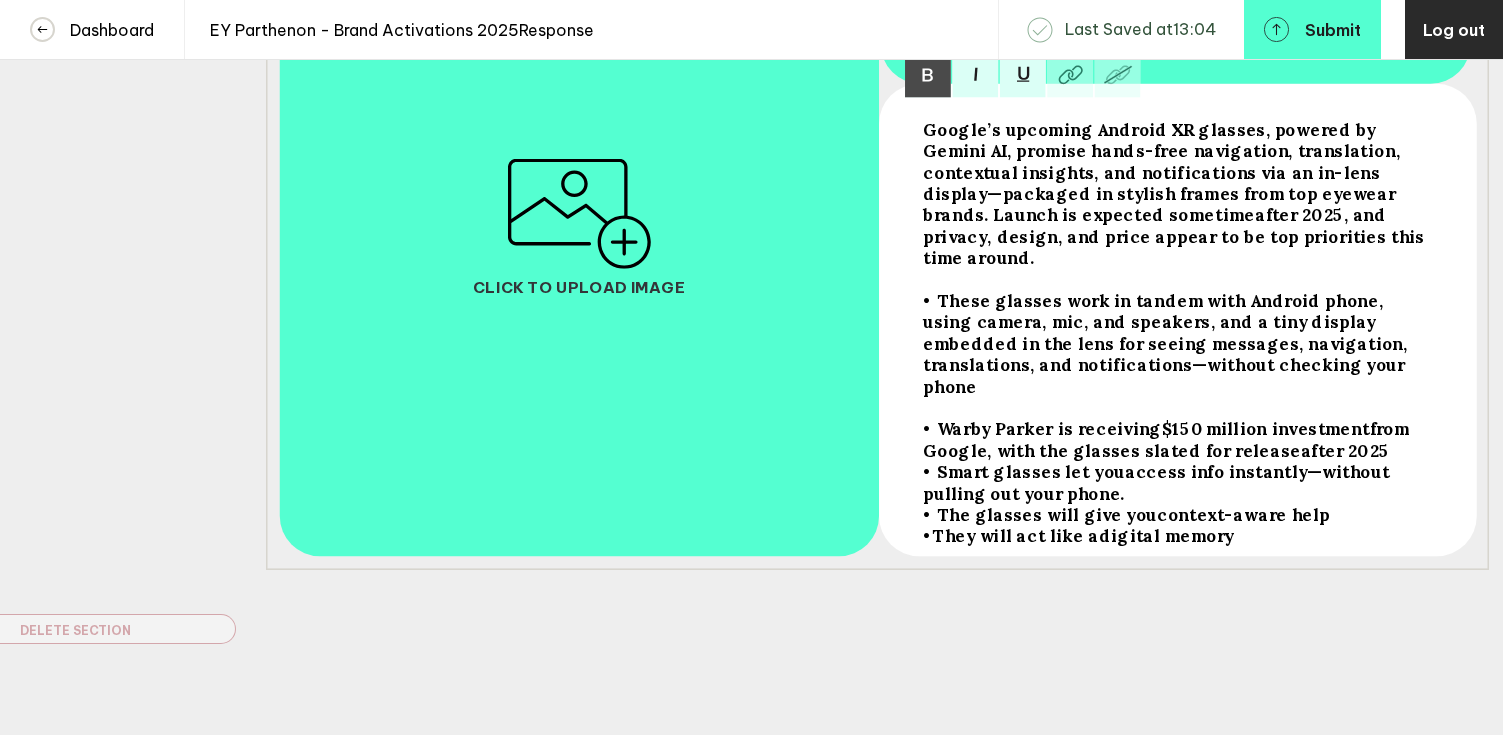 click on "• Warby Parker is receiving $150 million investment from Google, with the glasses slated for release after 2025" at bounding box center (1176, 194) 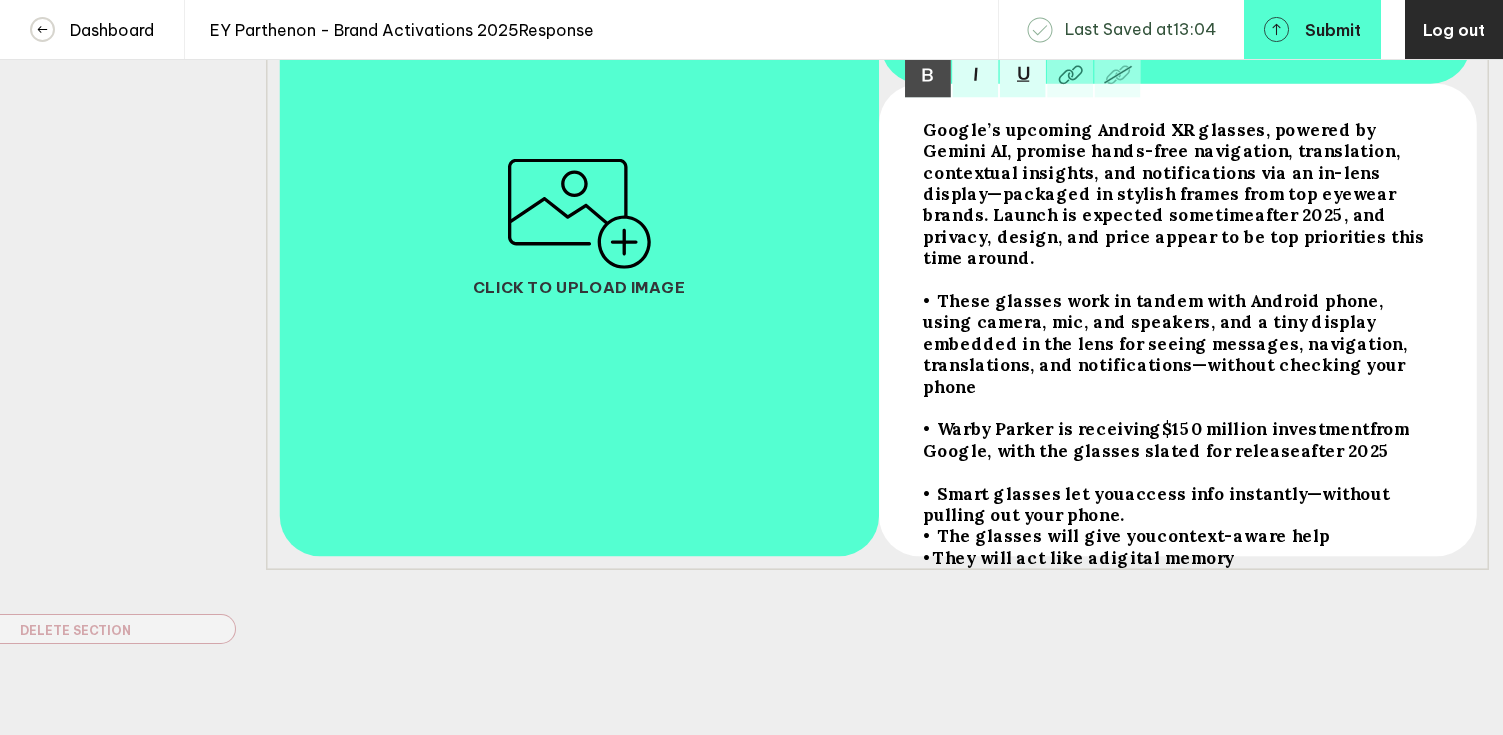 click on "• Smart glasses let you  access info instantly —without pulling out your phone." at bounding box center [1176, 194] 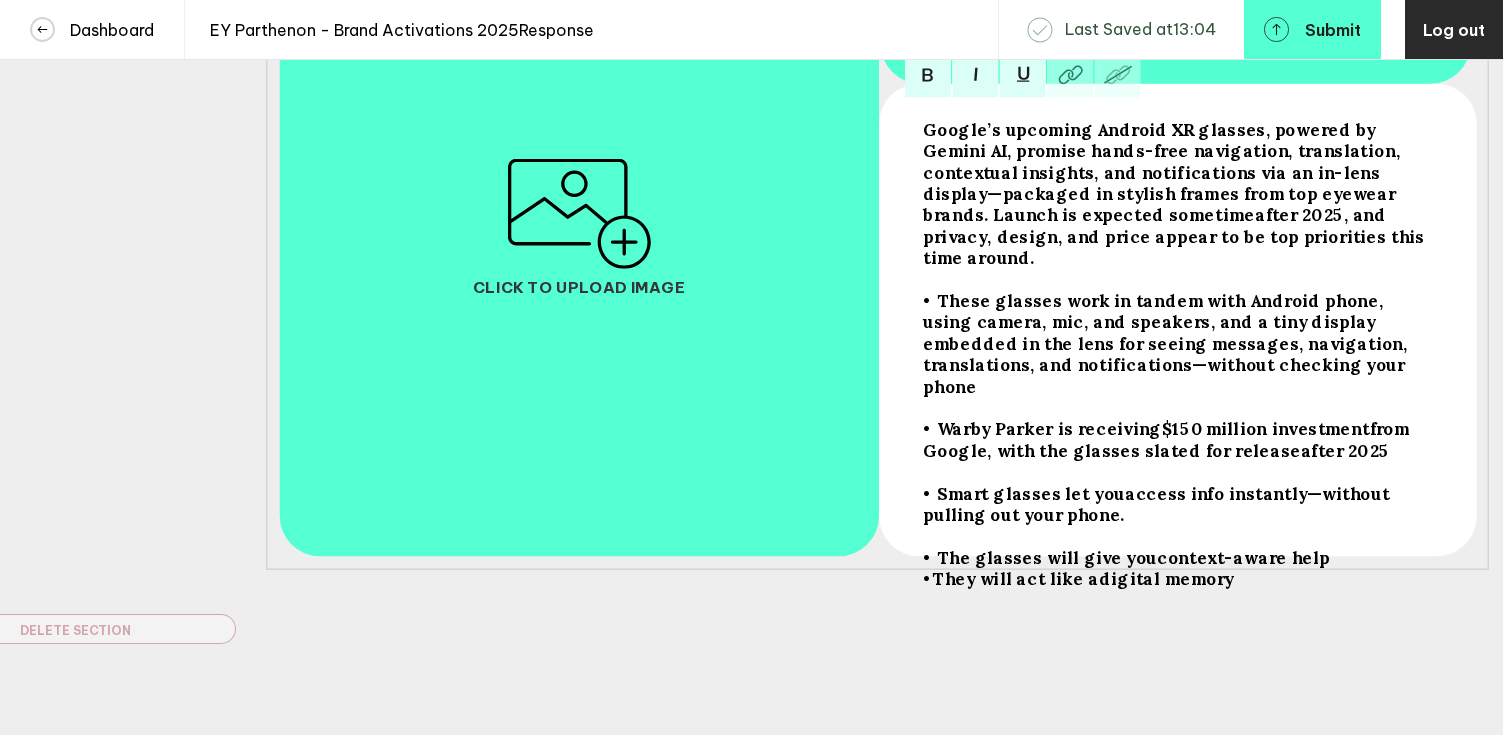 click on "• The glasses will give you  context-aware help" at bounding box center (1176, 194) 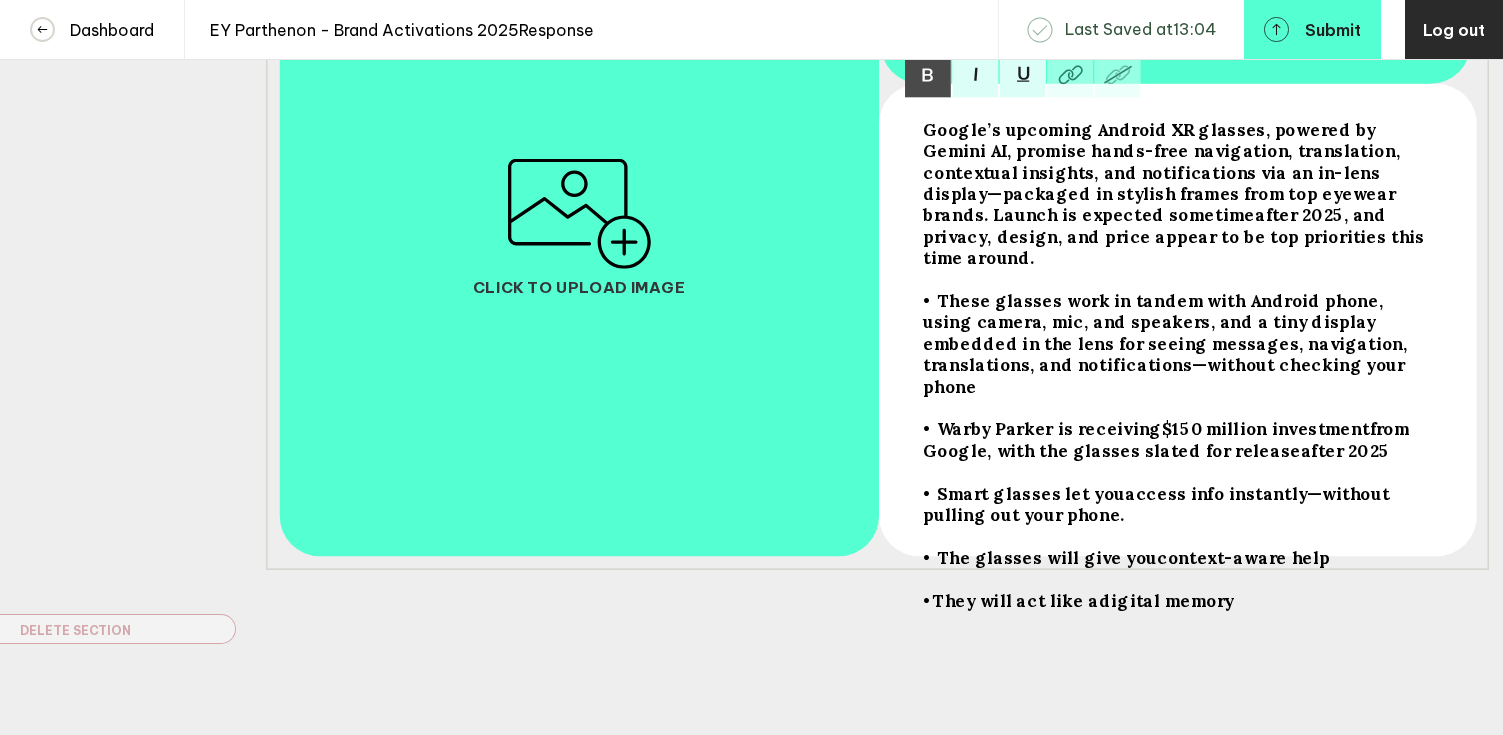 click at bounding box center [1176, 194] 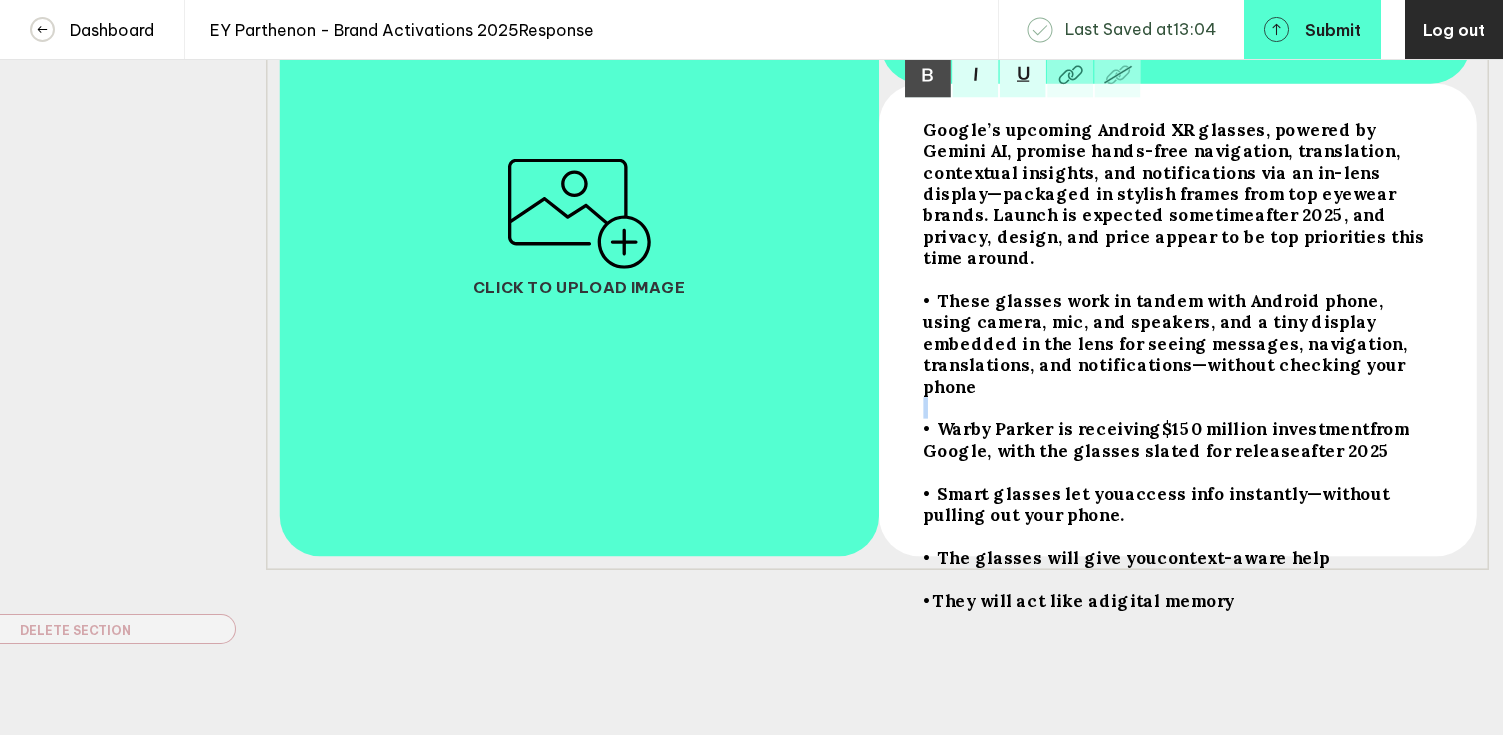 click at bounding box center [1176, 194] 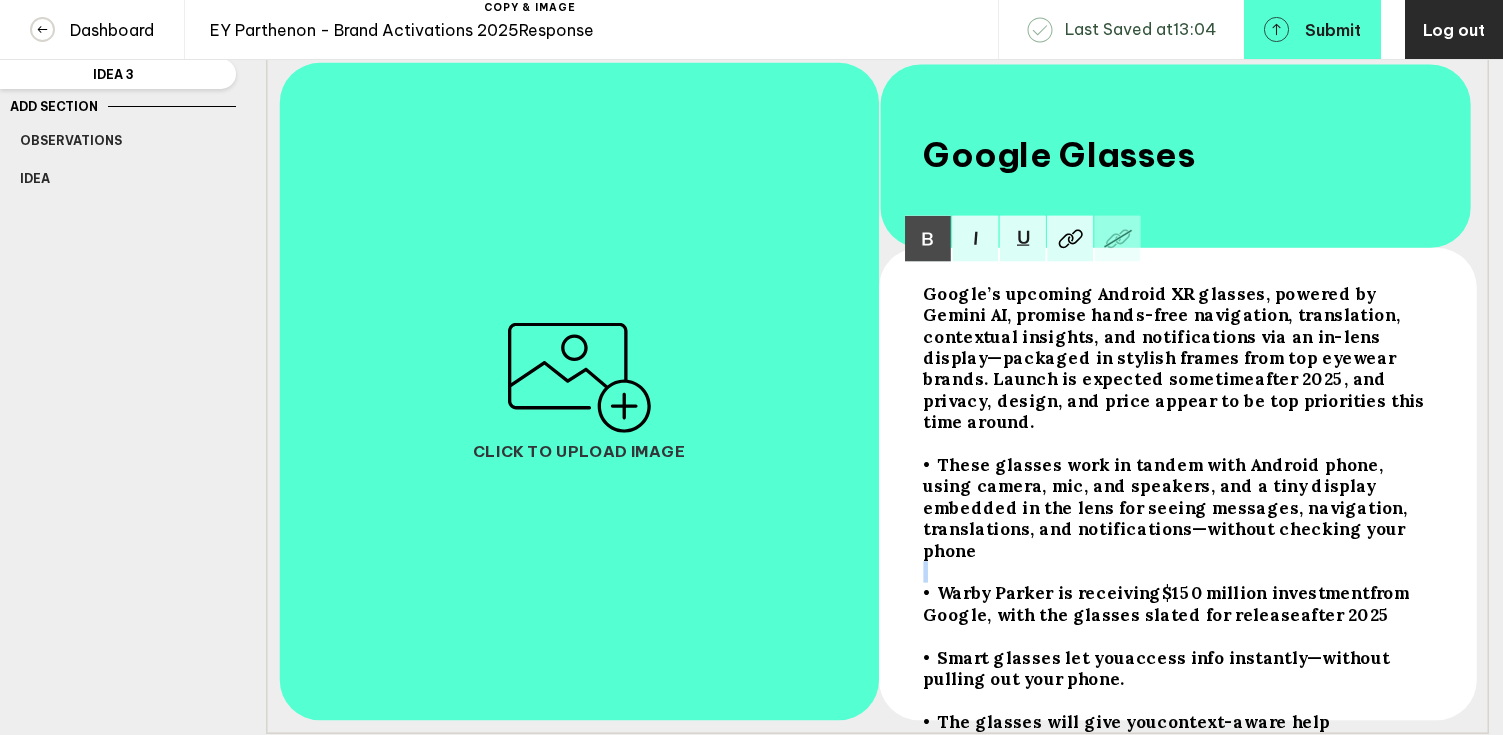 scroll, scrollTop: 358, scrollLeft: 0, axis: vertical 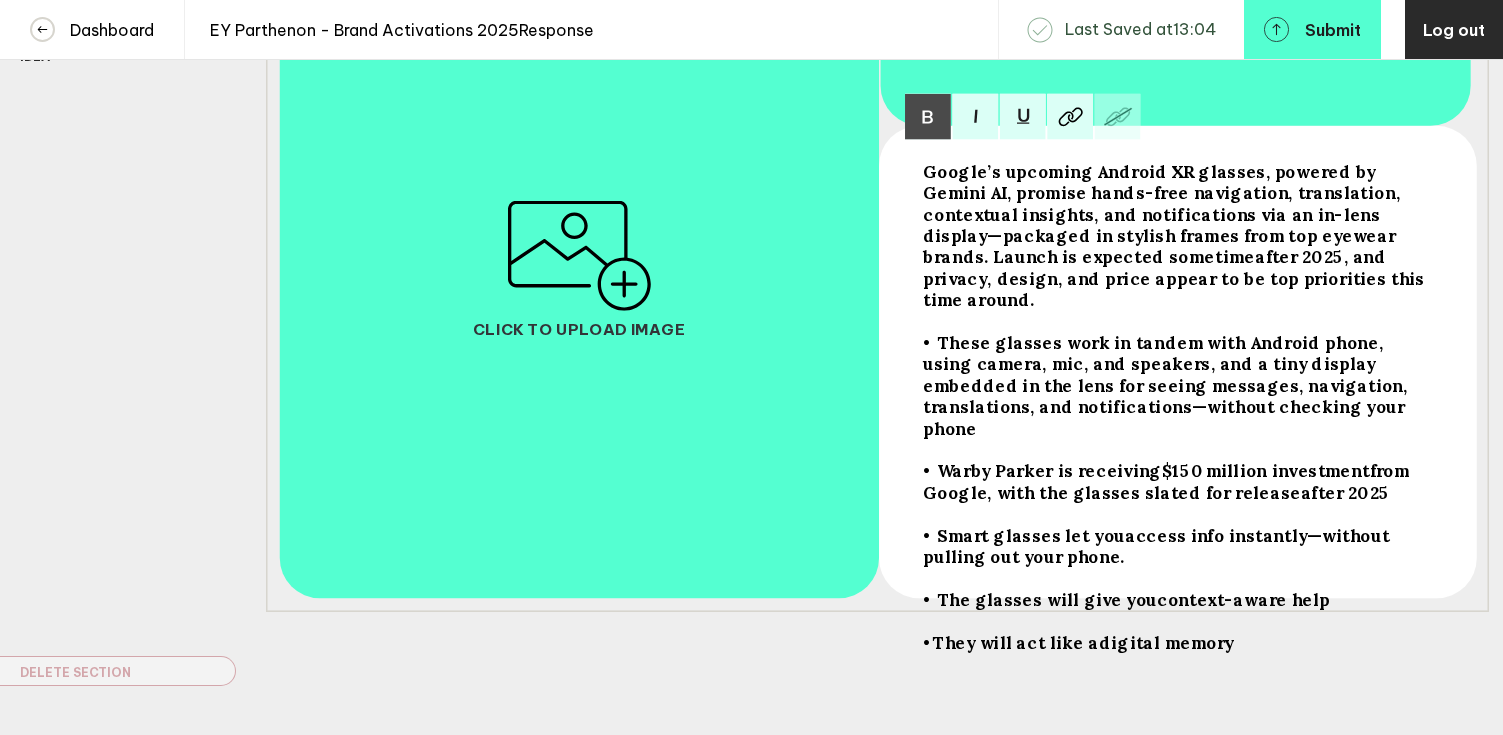 click at bounding box center (1176, 236) 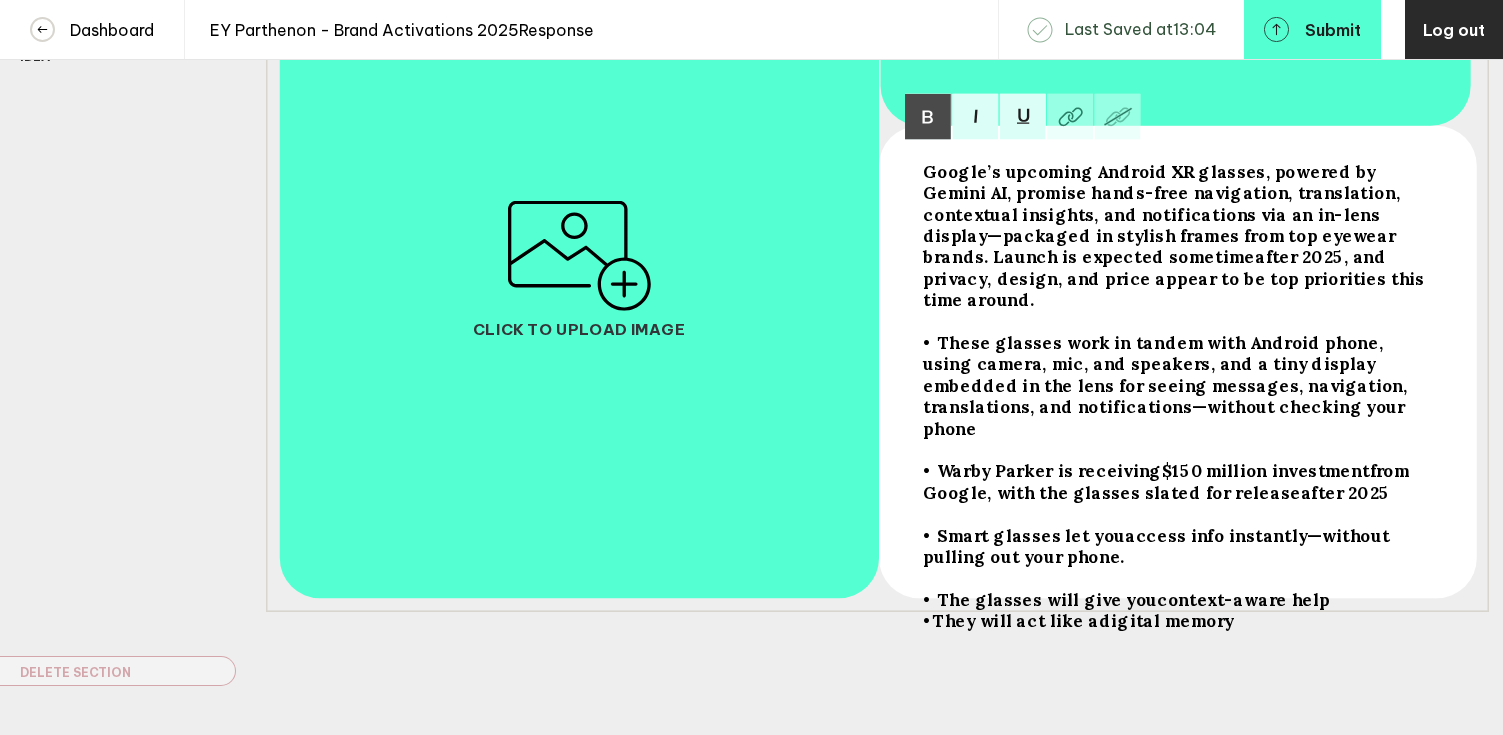 click at bounding box center (1176, 236) 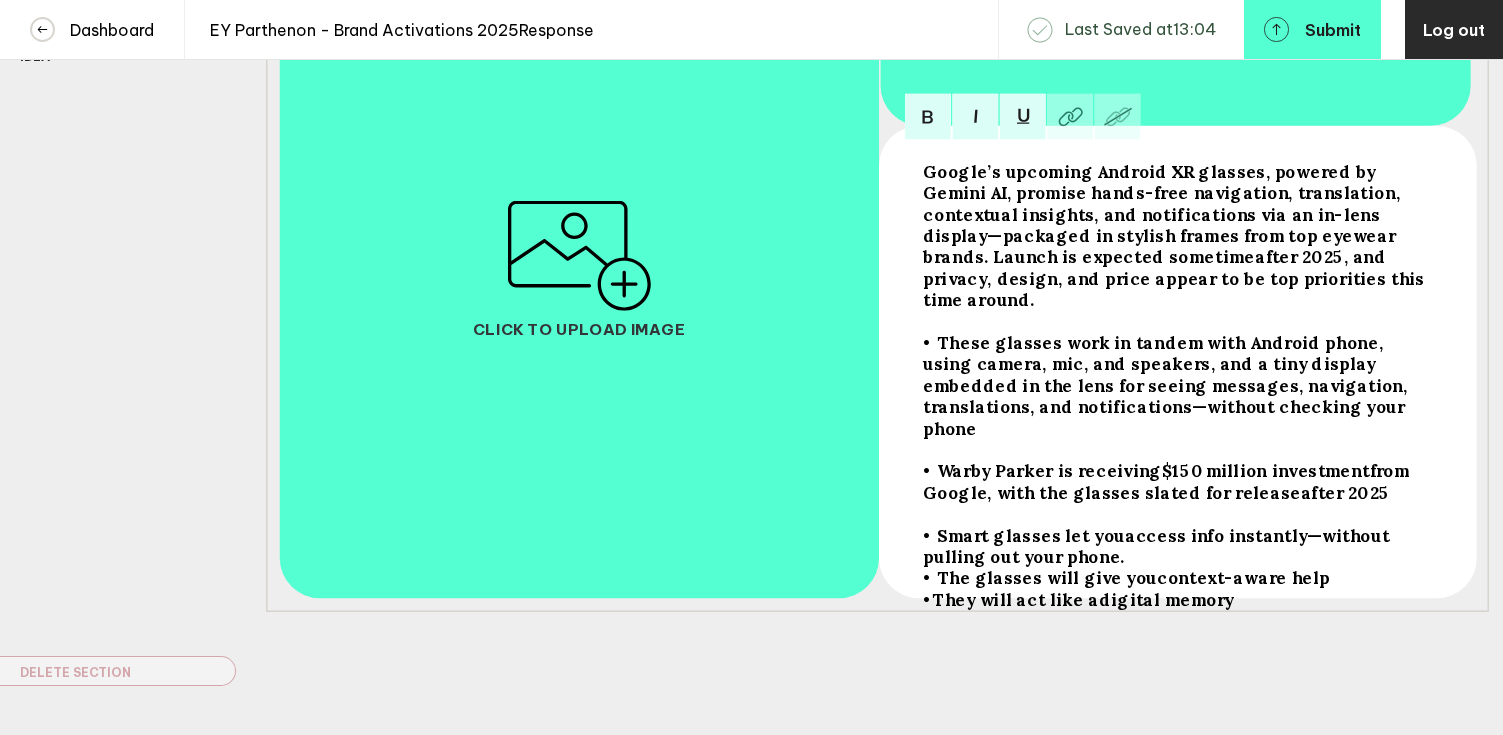 click at bounding box center (1176, 236) 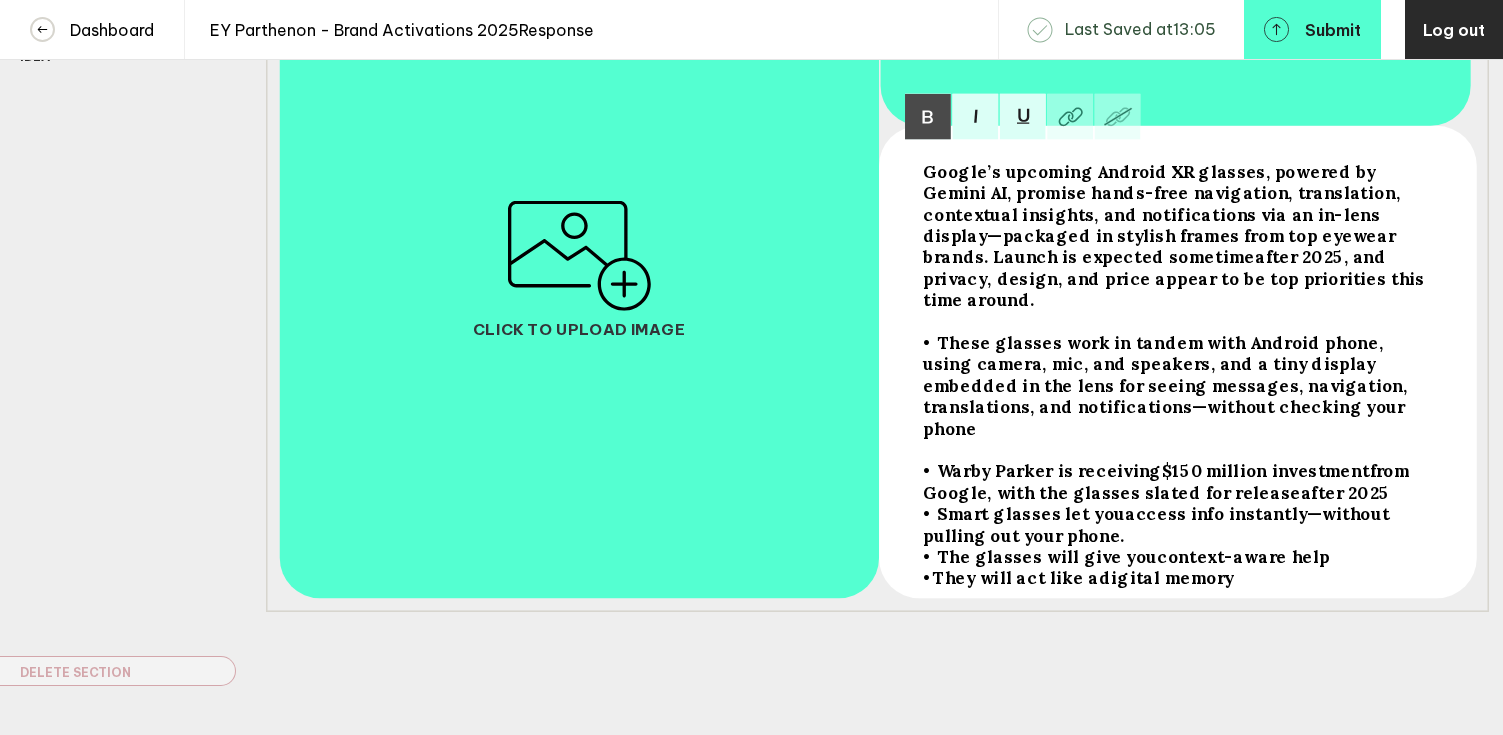 click at bounding box center (1176, 236) 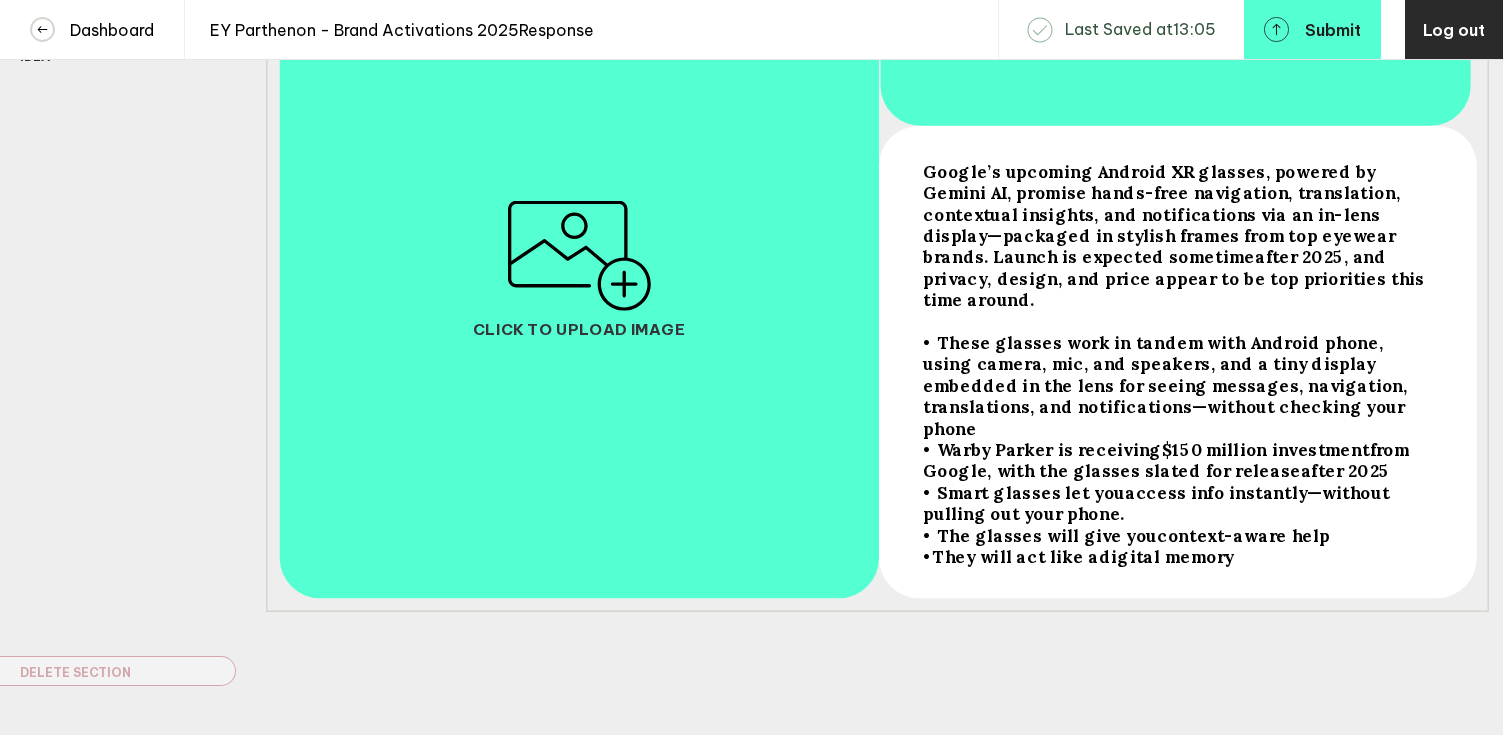 click on "digital memory" at bounding box center [1164, 214] 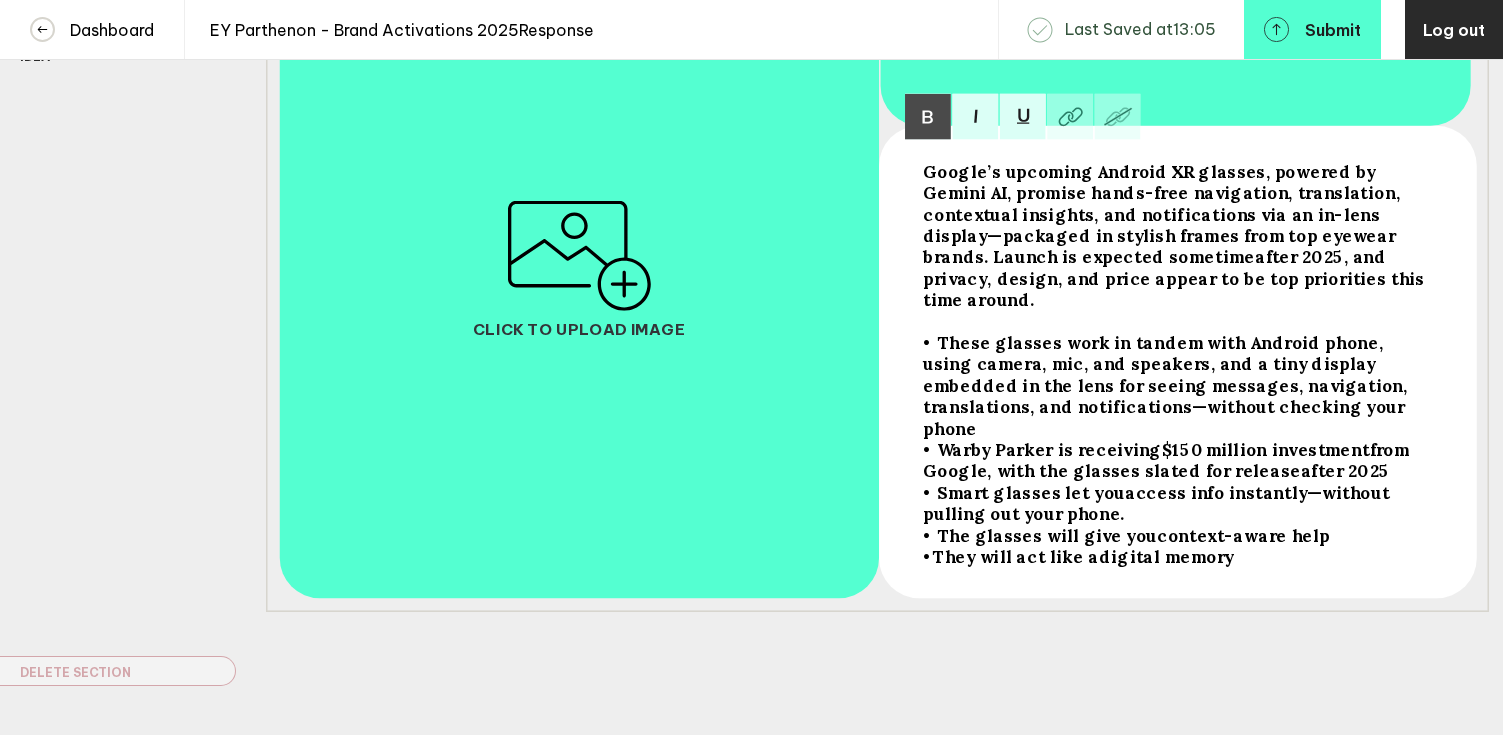 click on "•  They will act like a  digital memory" at bounding box center (1176, 236) 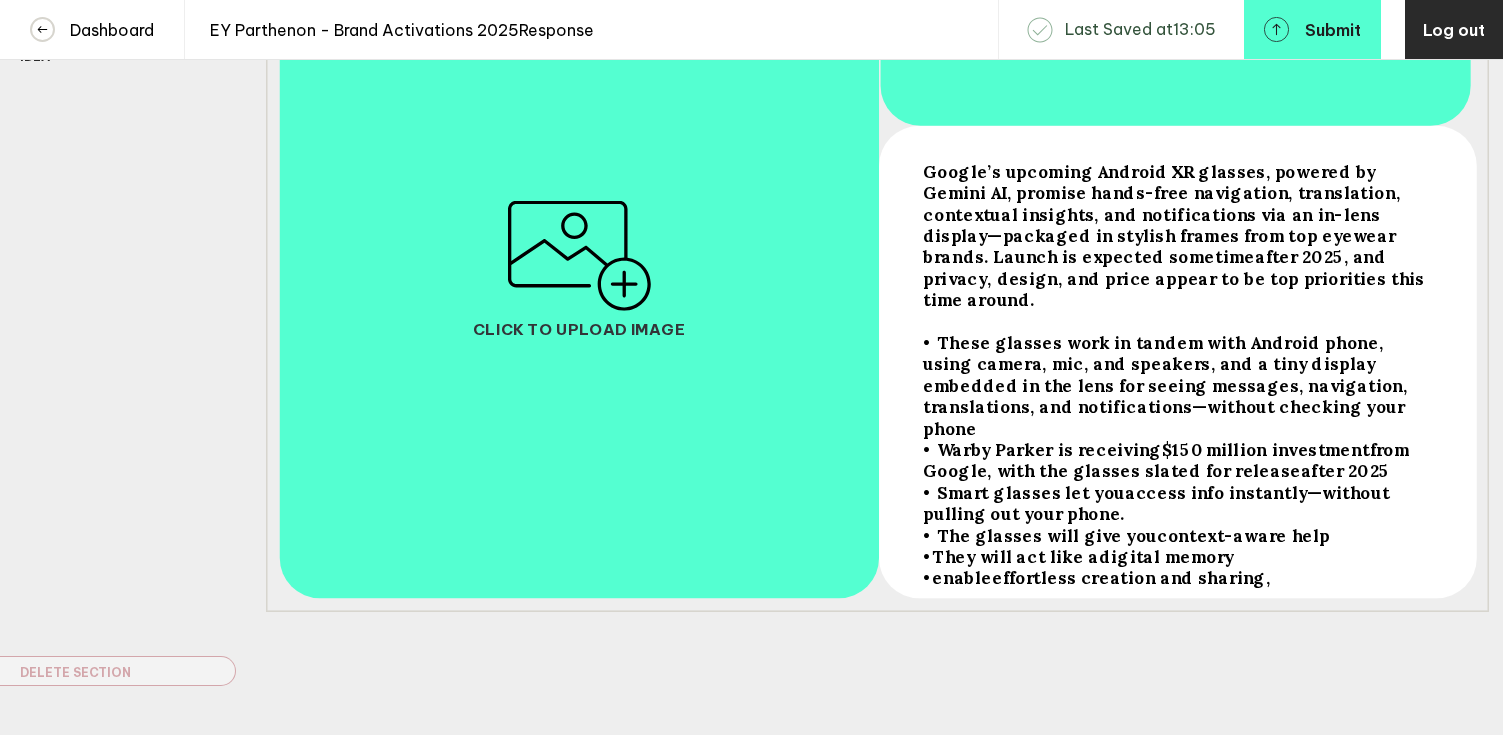 click on "•  enable  effortless creation and sharing," at bounding box center [1176, 236] 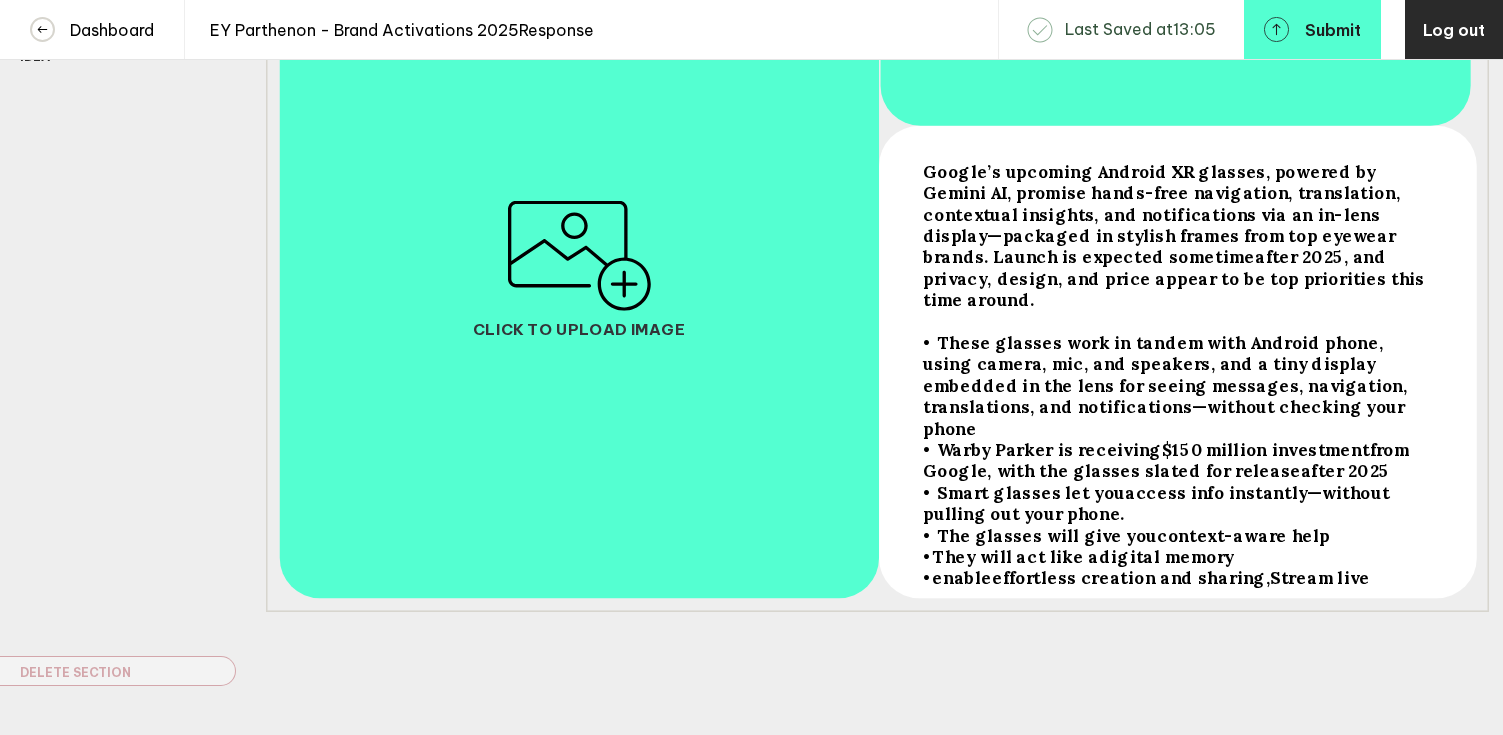 click on "Stream live" at bounding box center (1164, 214) 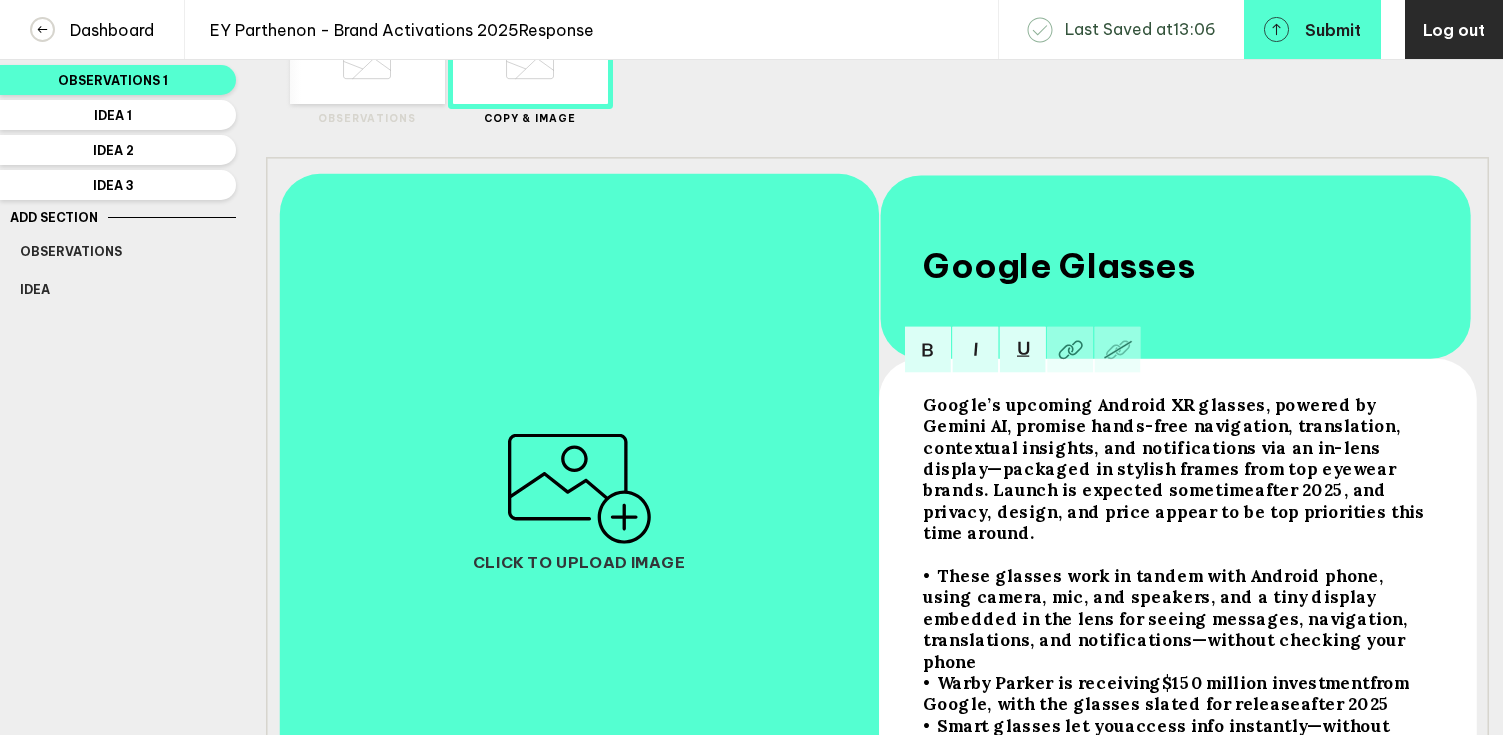 scroll, scrollTop: 0, scrollLeft: 0, axis: both 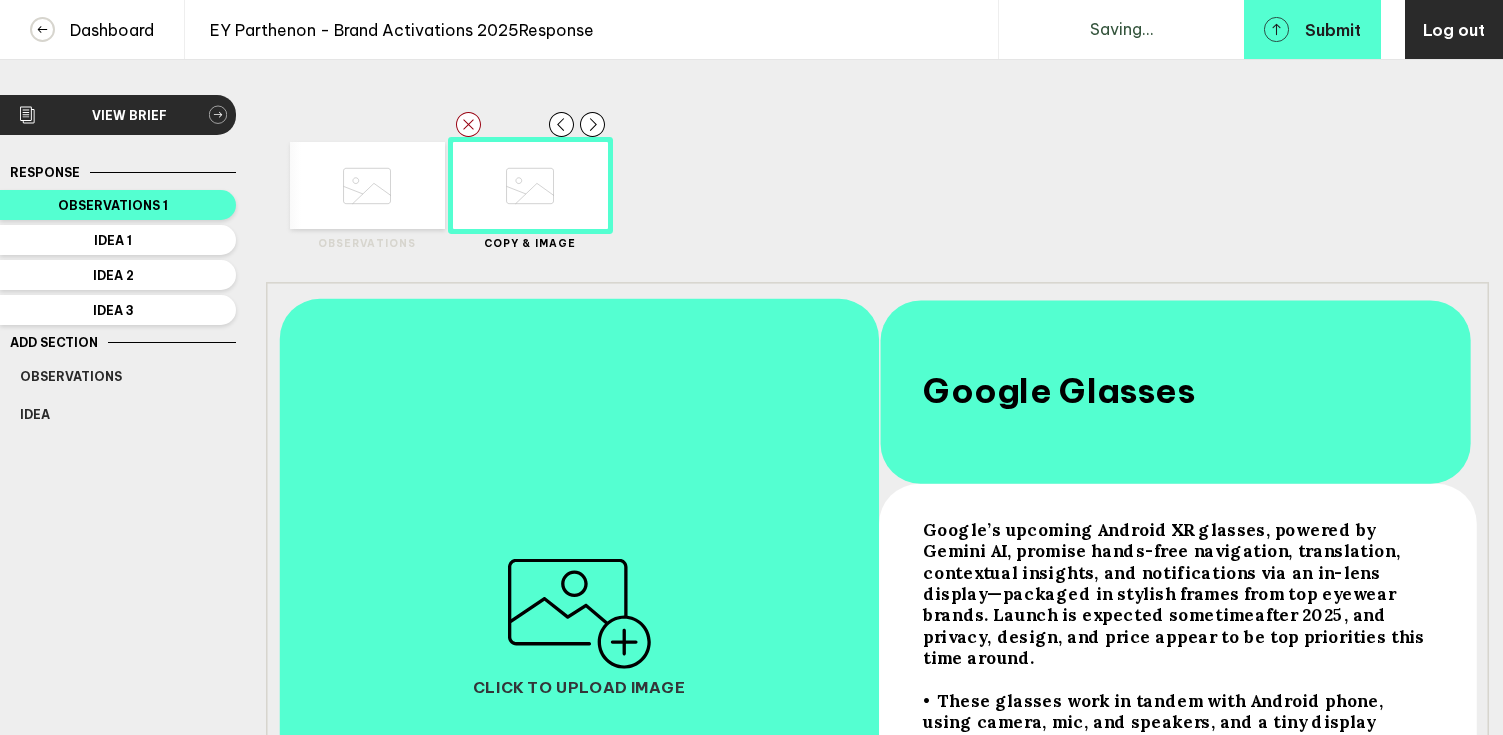 click at bounding box center [367, 186] 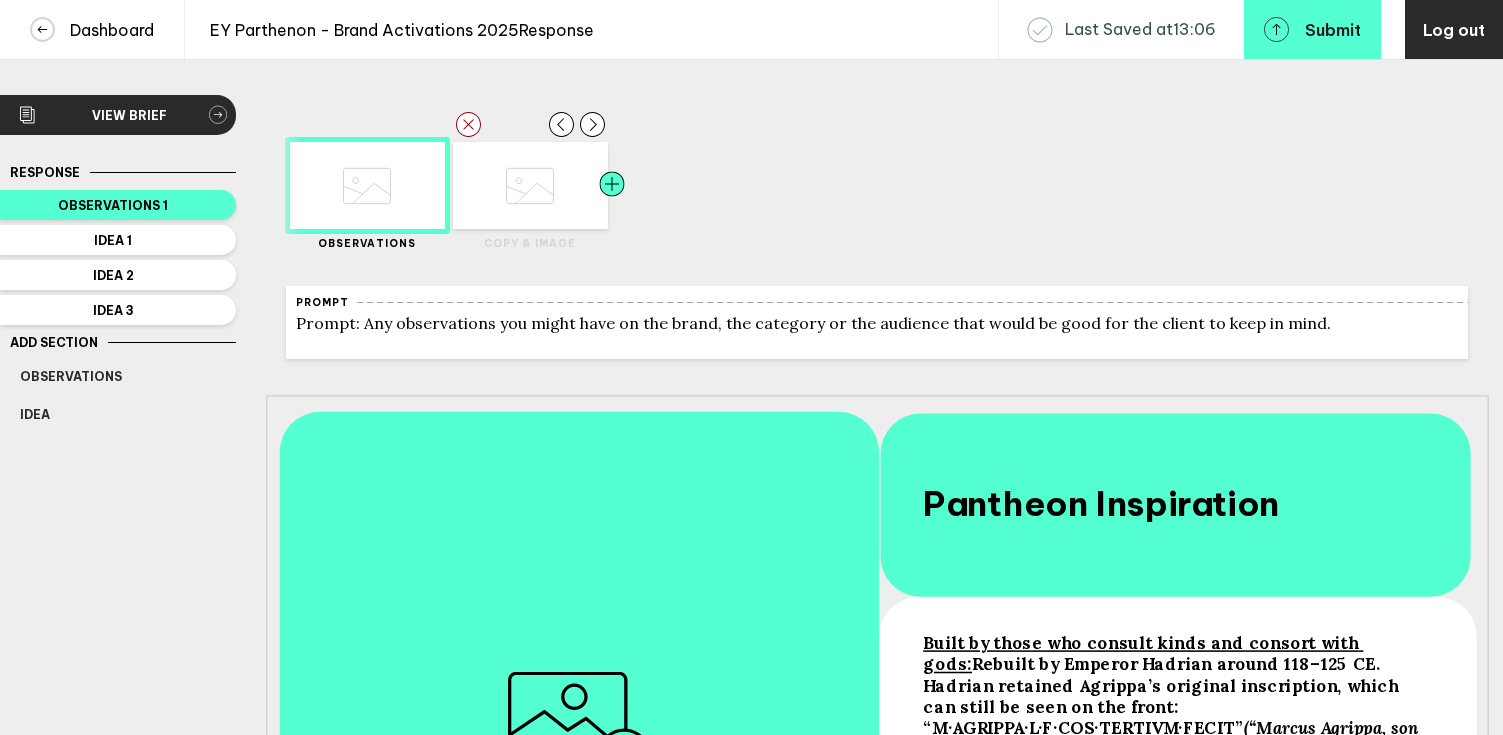 click at bounding box center [410, 185] 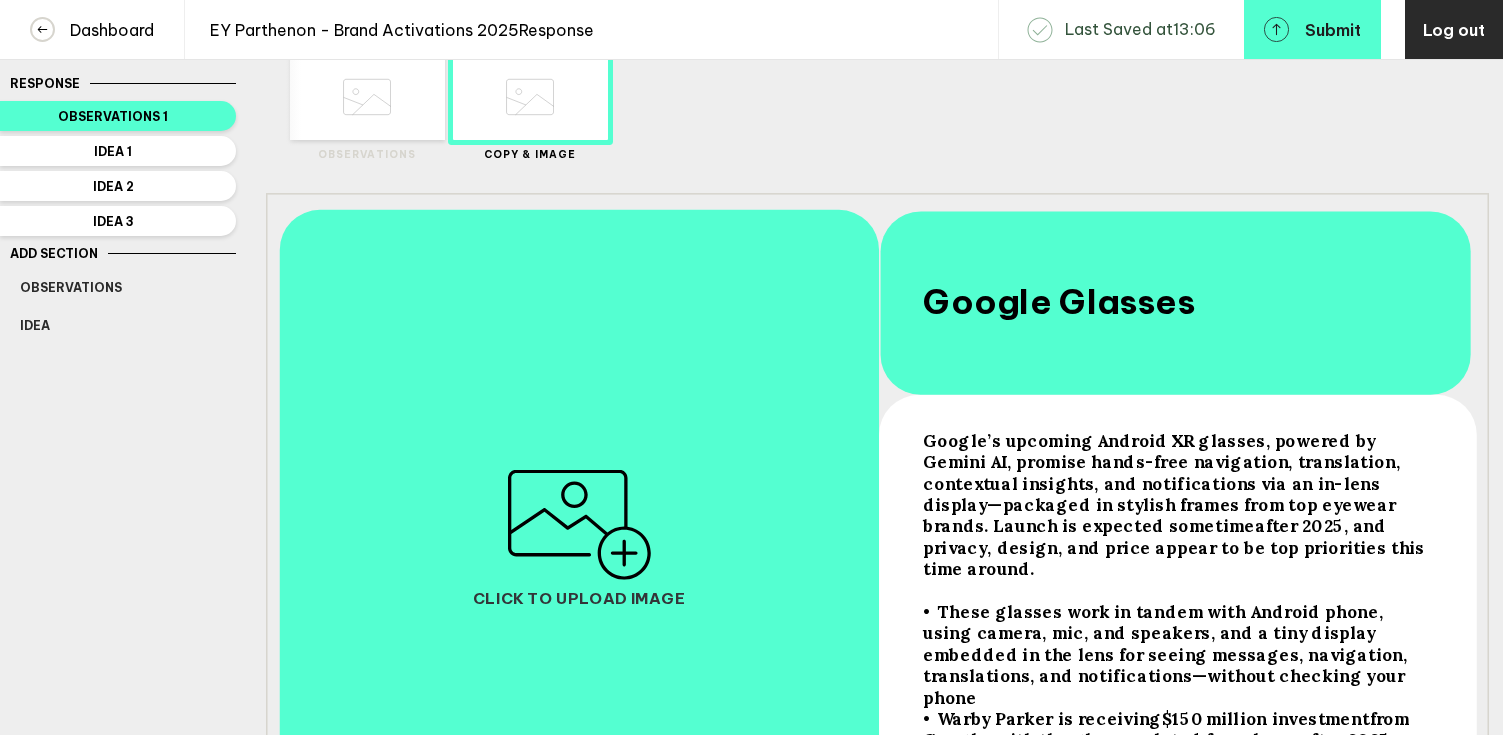 scroll, scrollTop: 0, scrollLeft: 0, axis: both 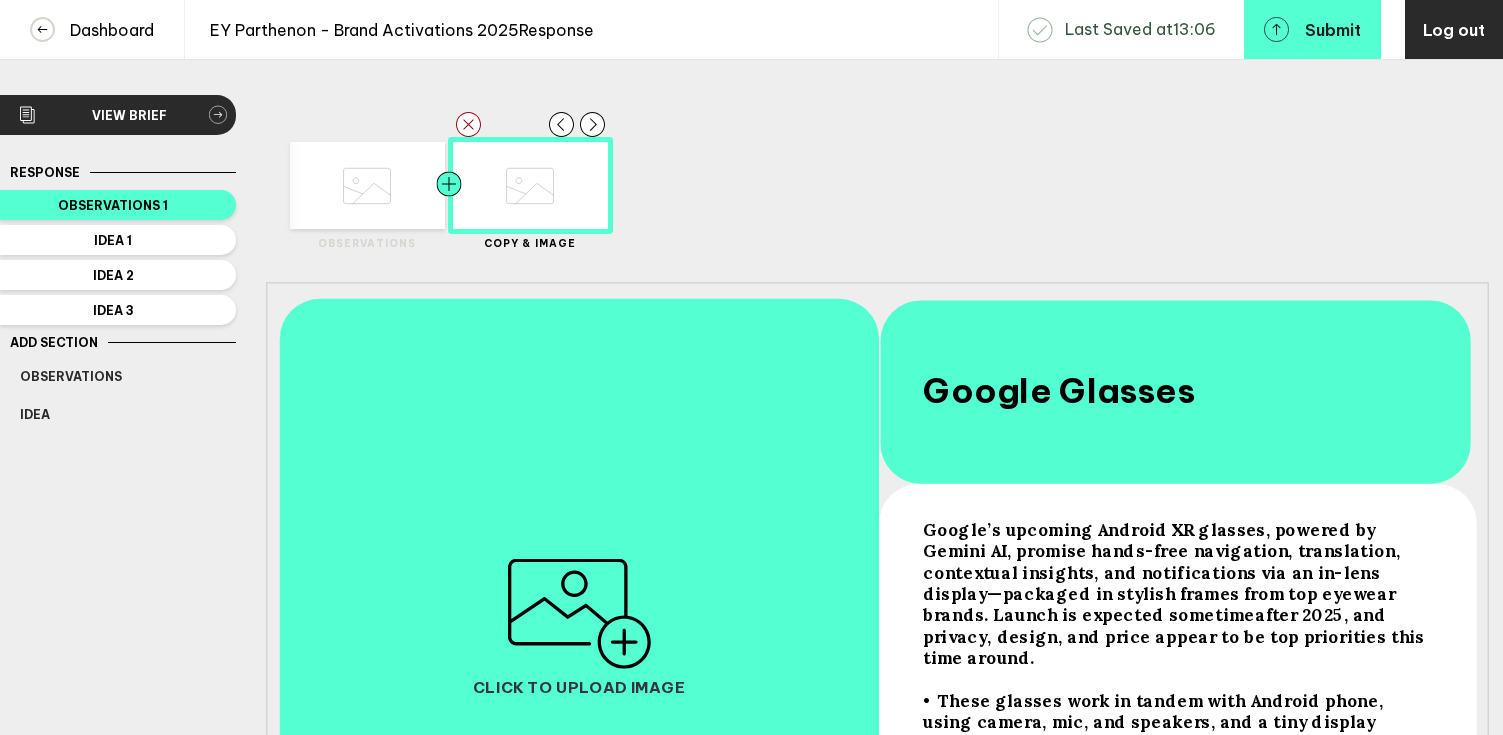 click at bounding box center (410, 185) 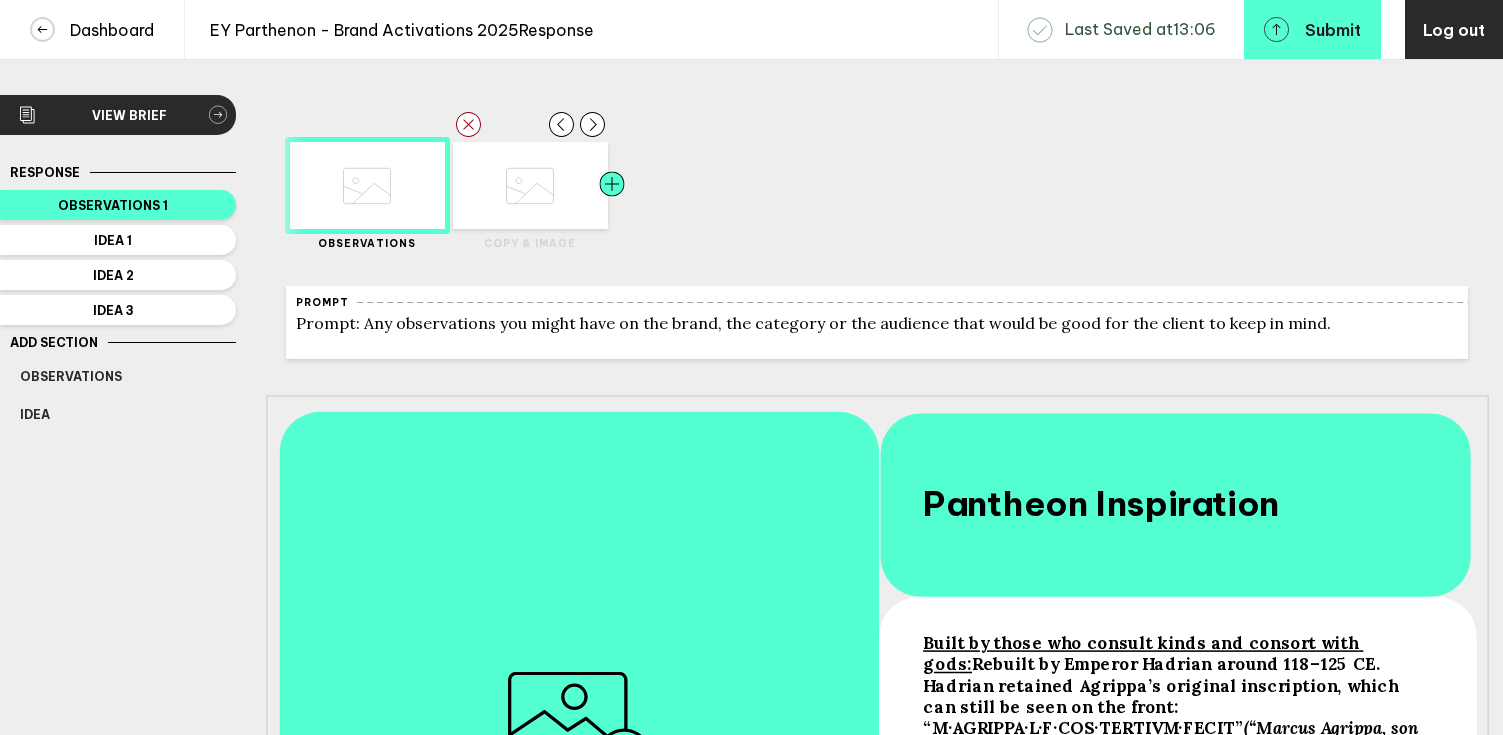 click at bounding box center (410, 185) 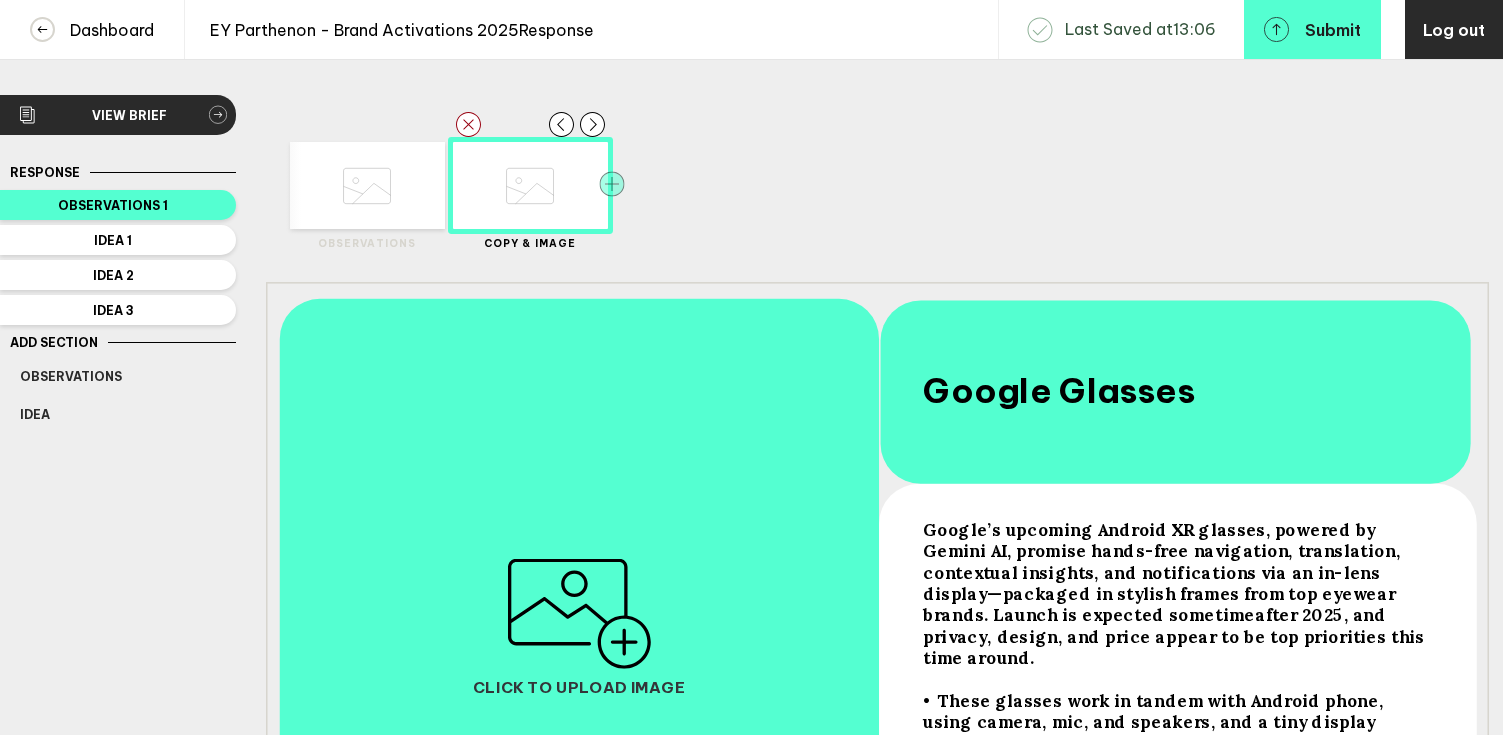 click at bounding box center [611, 183] 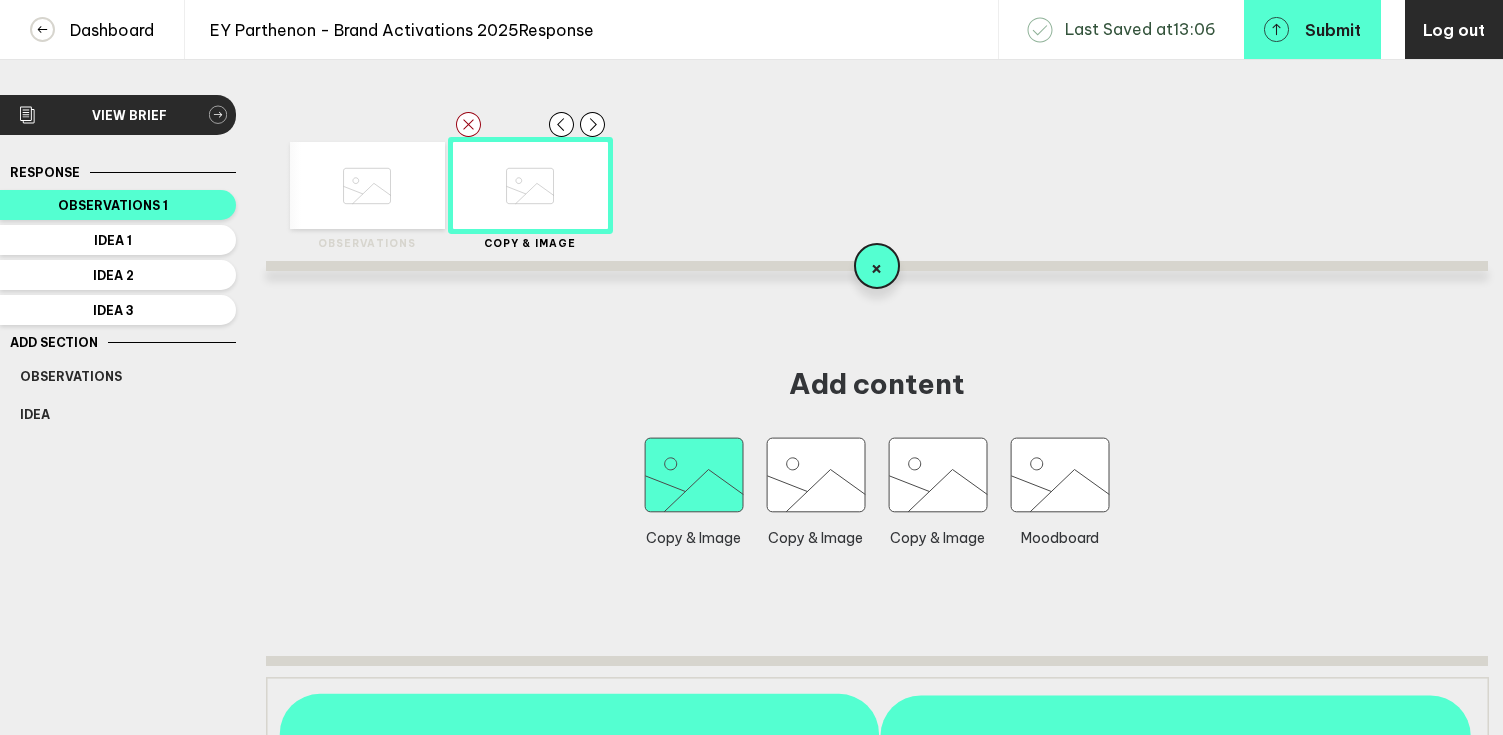 click at bounding box center [694, 475] 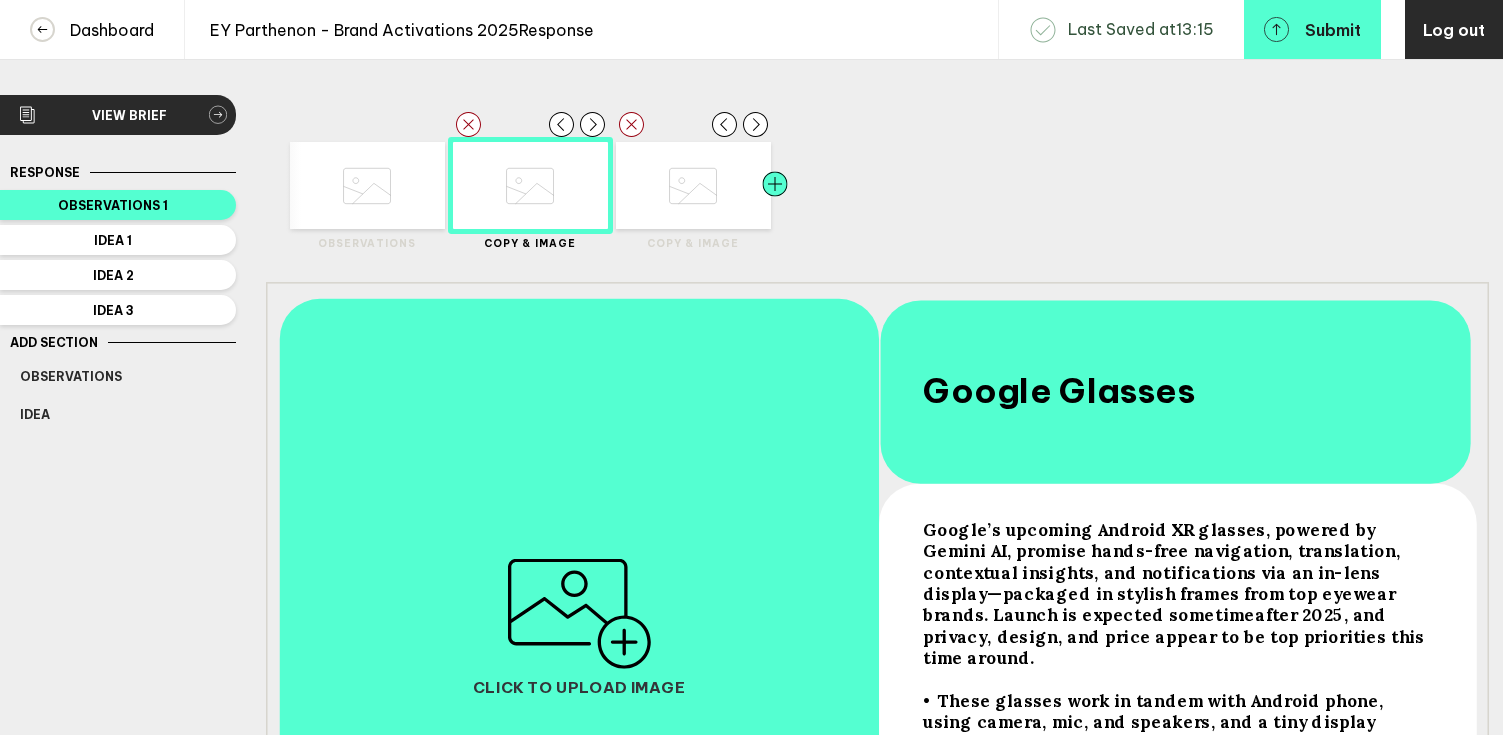 click at bounding box center (410, 185) 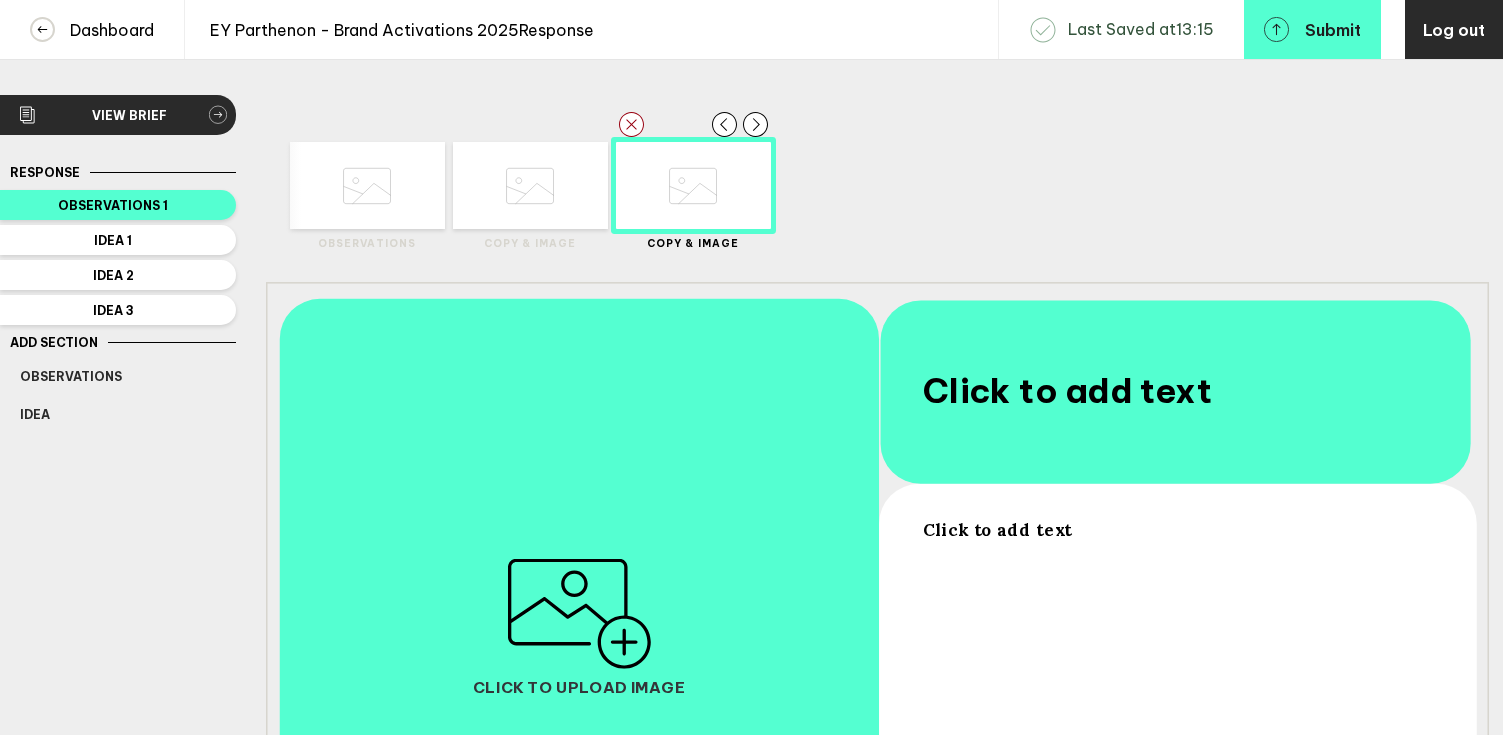 click on "Click to add text" at bounding box center [997, 529] 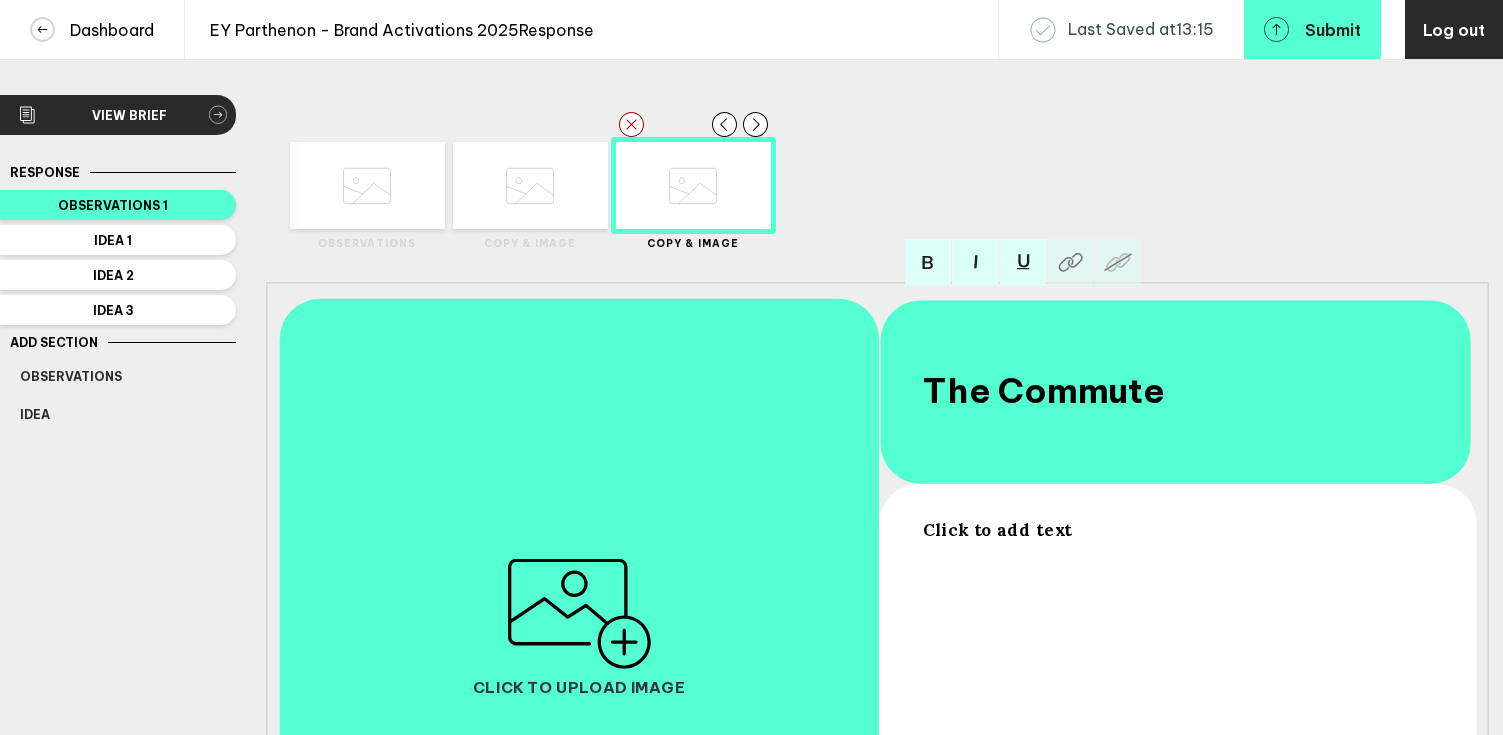 click on "Click to add text" at bounding box center (1176, 529) 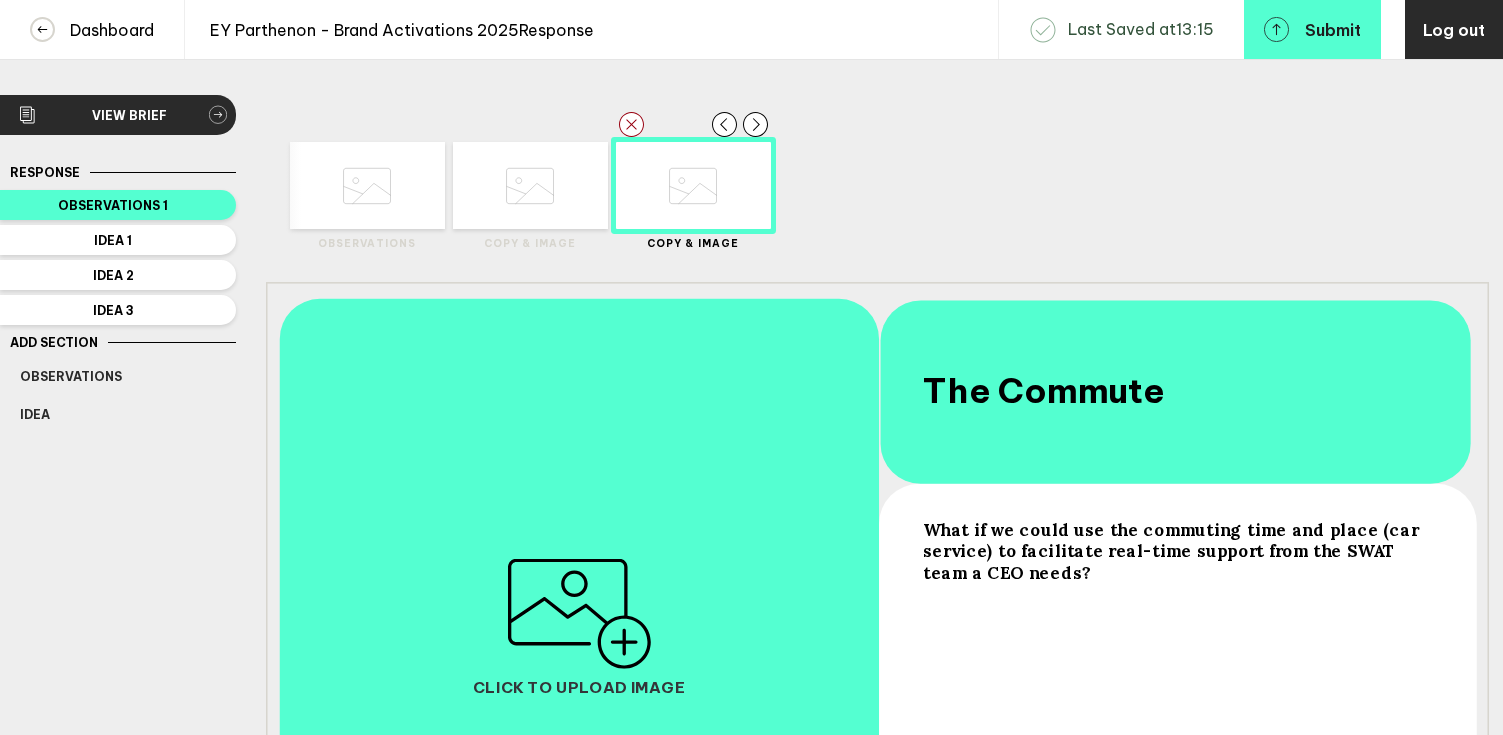 click on "What if we could use the commuting time and place (car service) to facilitate real-time support from the SWAT team a CEO needs?" at bounding box center [1176, 551] 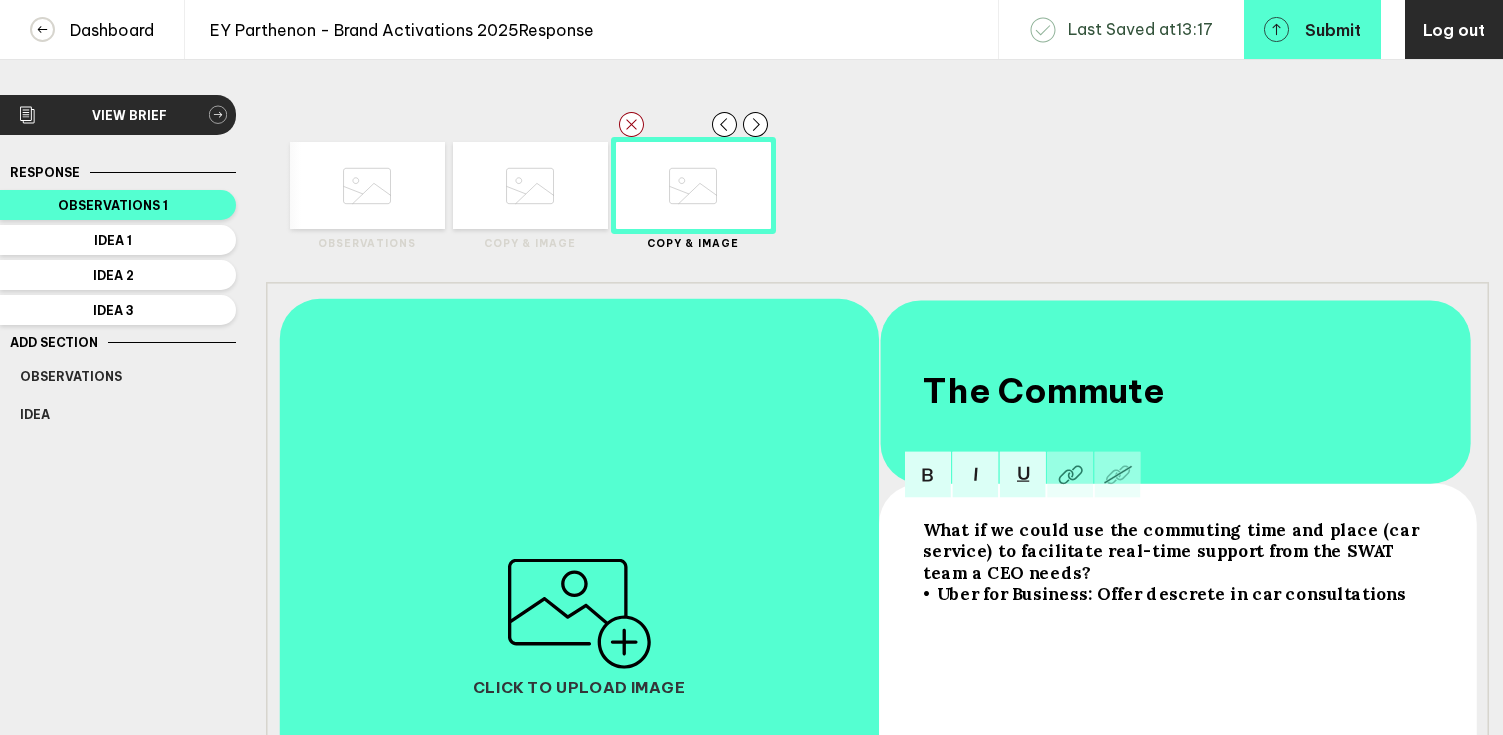 click on "• Uber for Business: Offer descrete in car consultations" at bounding box center (1173, 551) 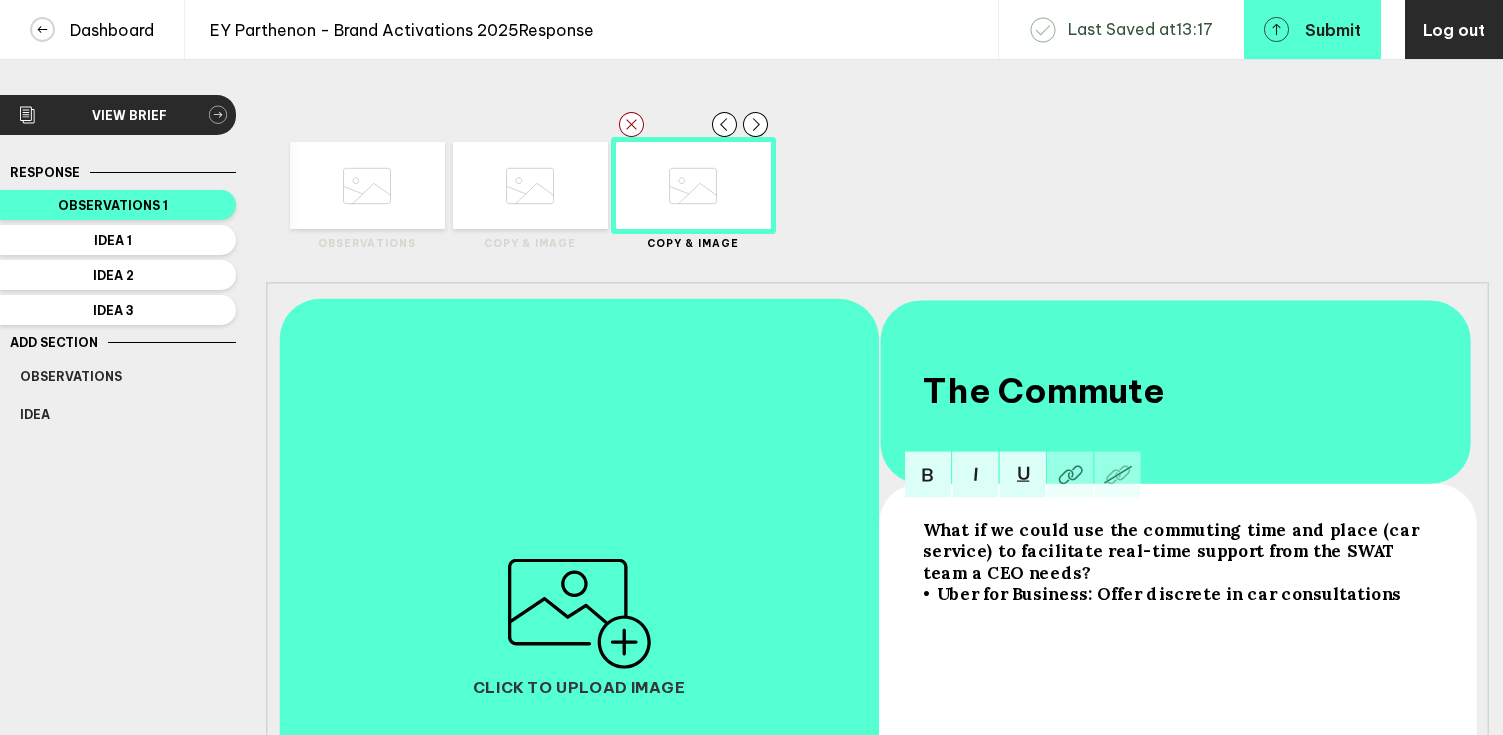 click on "• Uber for Business: Offer discrete in car consultations" at bounding box center (1176, 551) 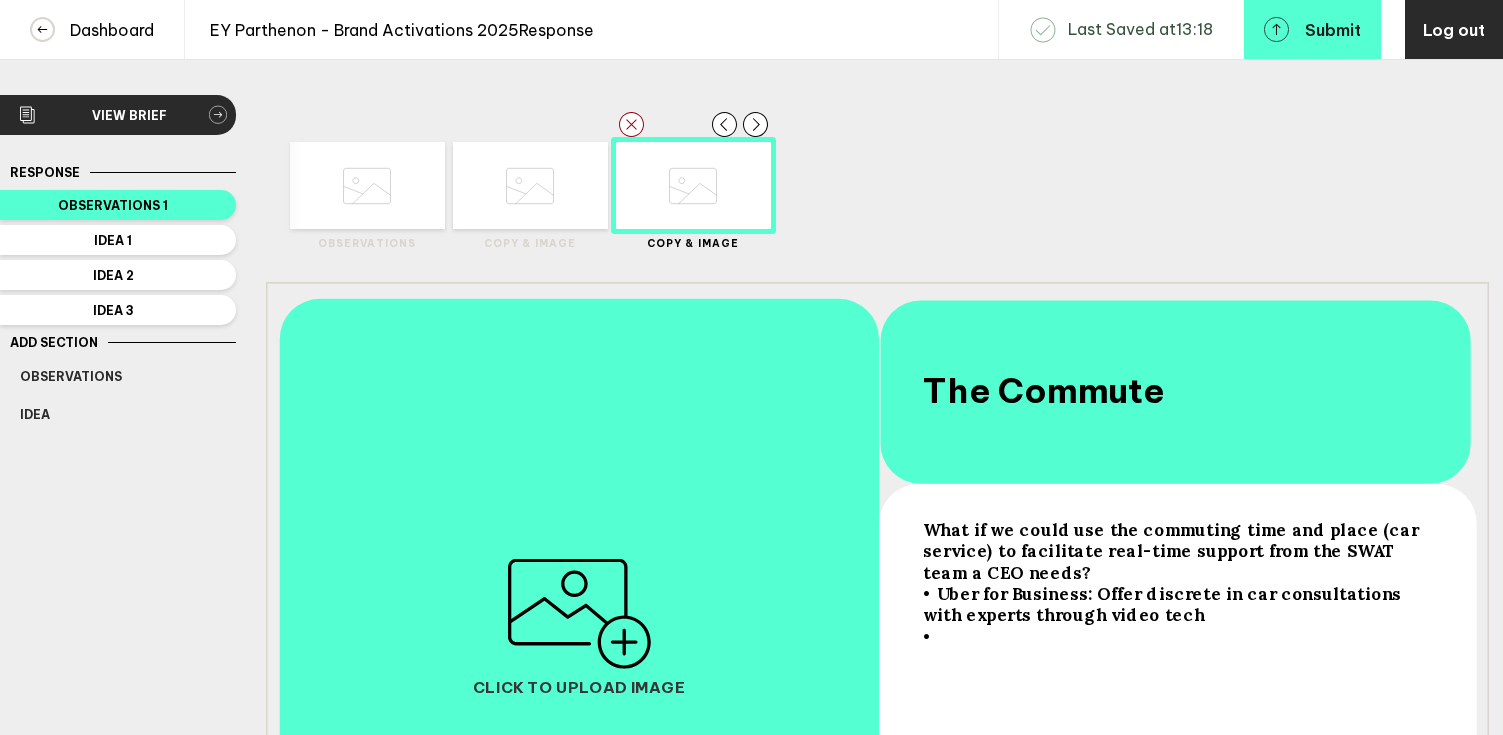 click on "•" at bounding box center (1176, 551) 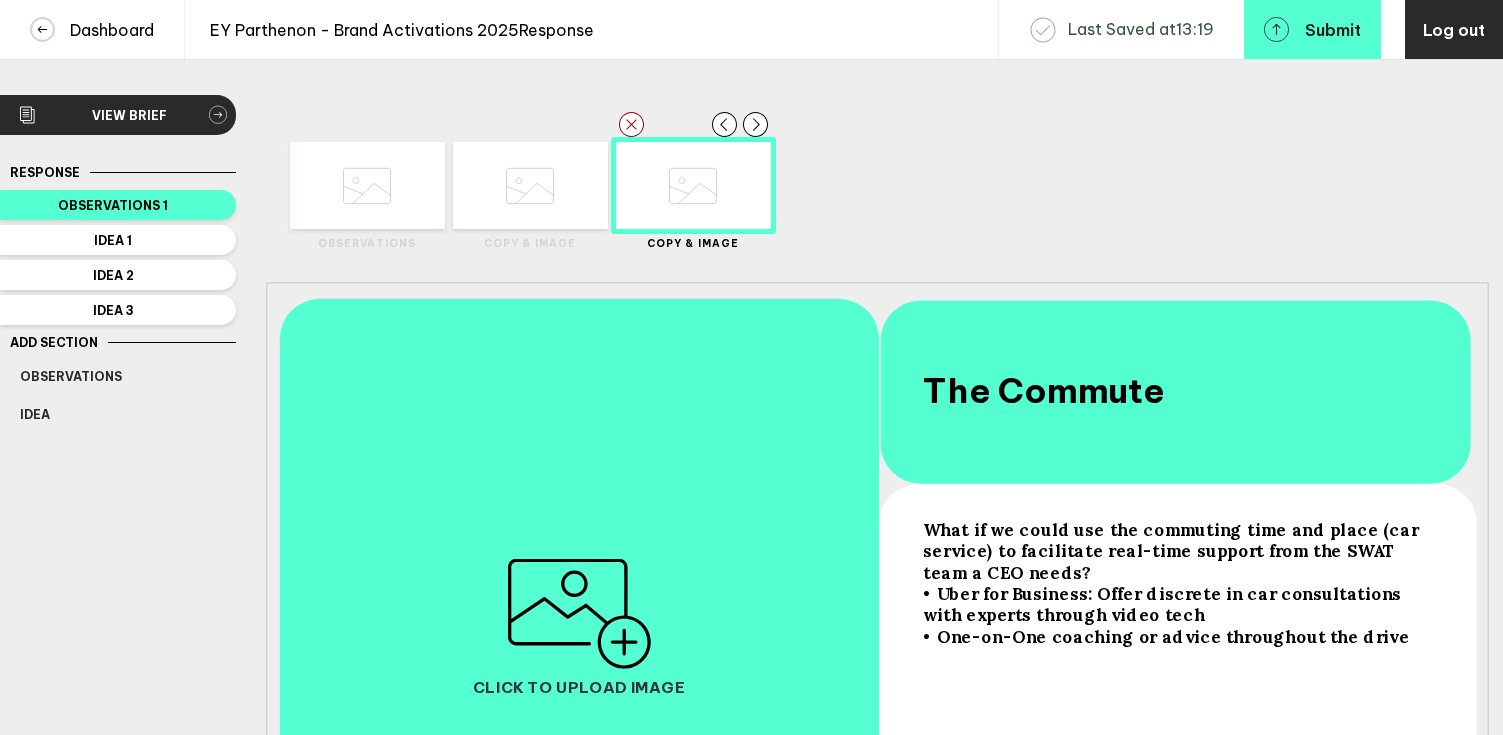 click on "What if we could use the commuting time and place (car service) to facilitate real-time support from the SWAT team a CEO needs?" at bounding box center (1173, 551) 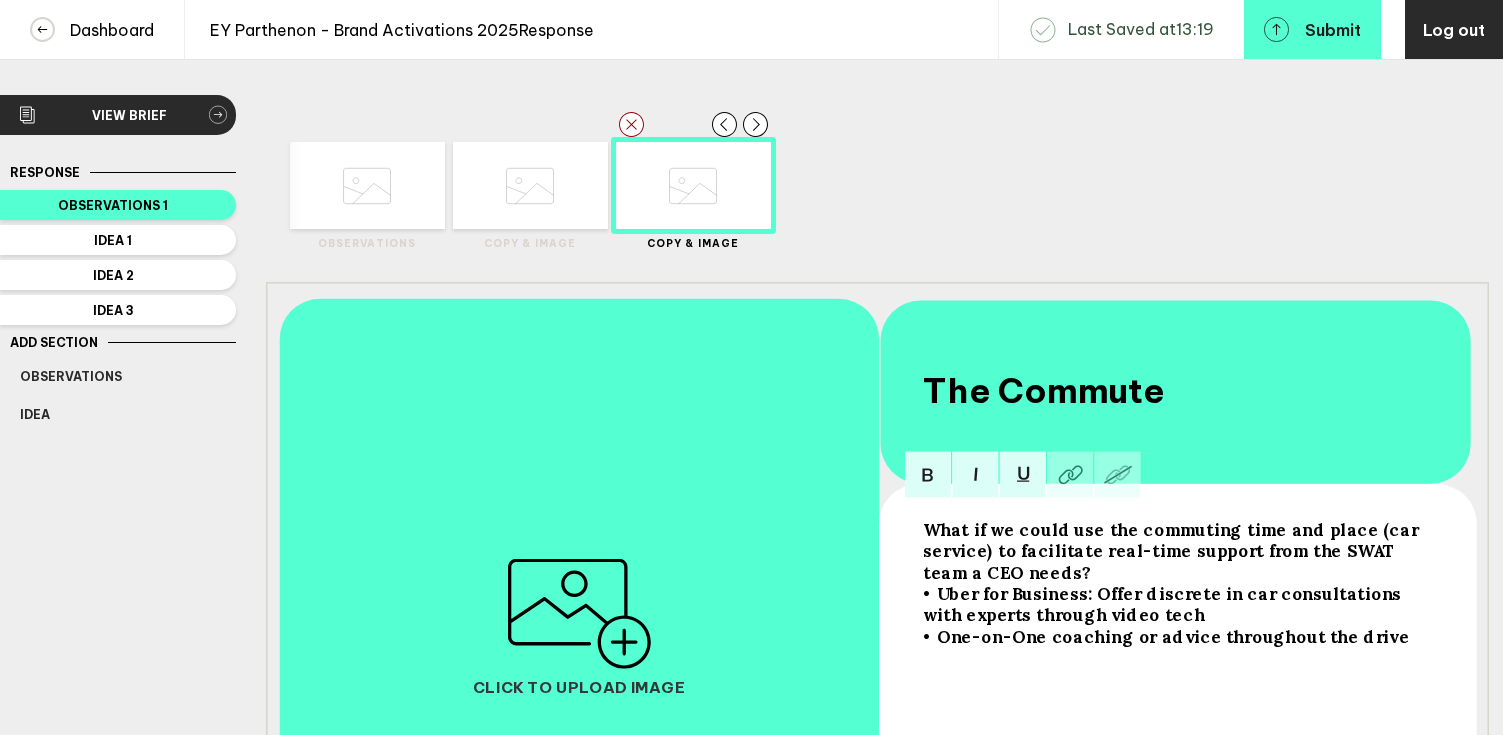 click on "What if we could use the commuting time and place (car service) to facilitate real-time support from the SWAT team a CEO needs?" at bounding box center [1173, 551] 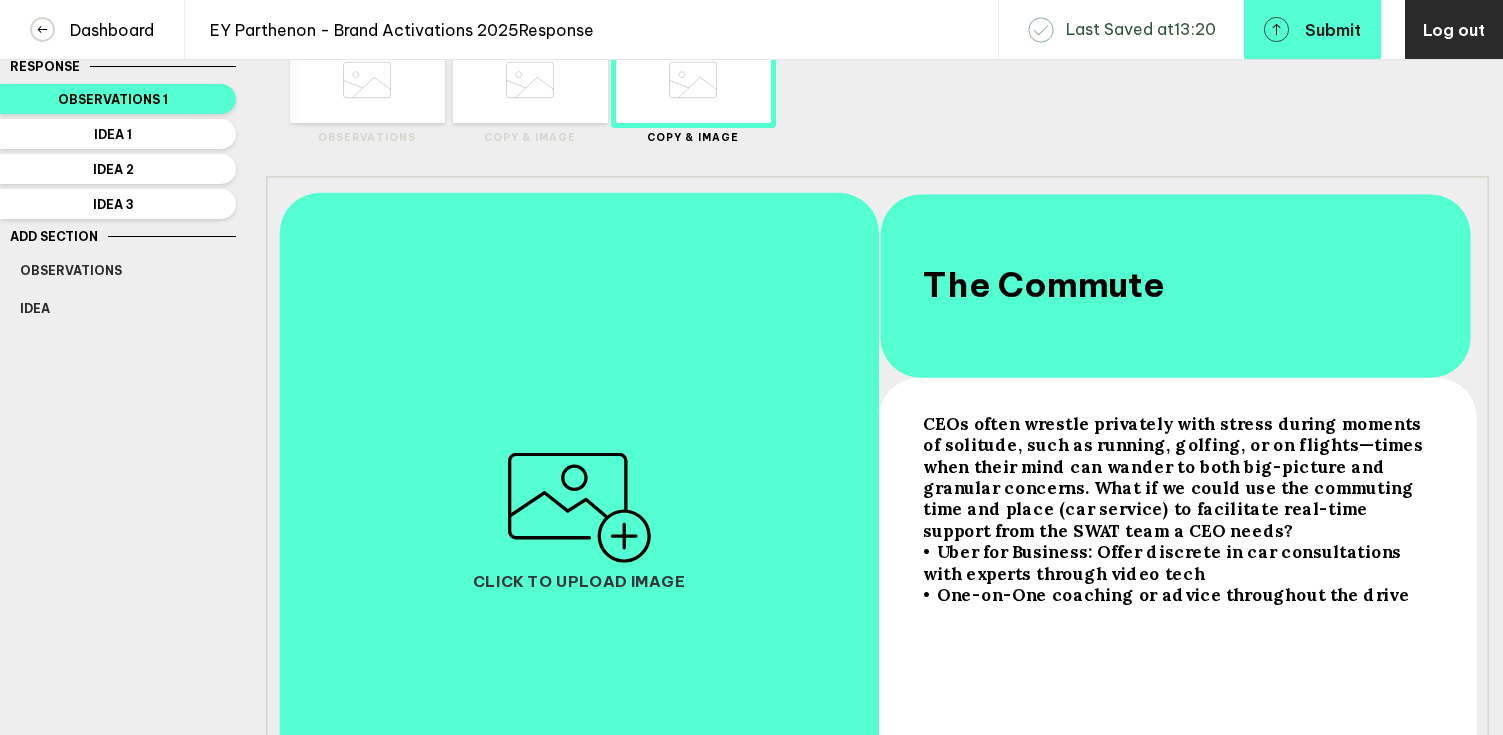 scroll, scrollTop: 172, scrollLeft: 0, axis: vertical 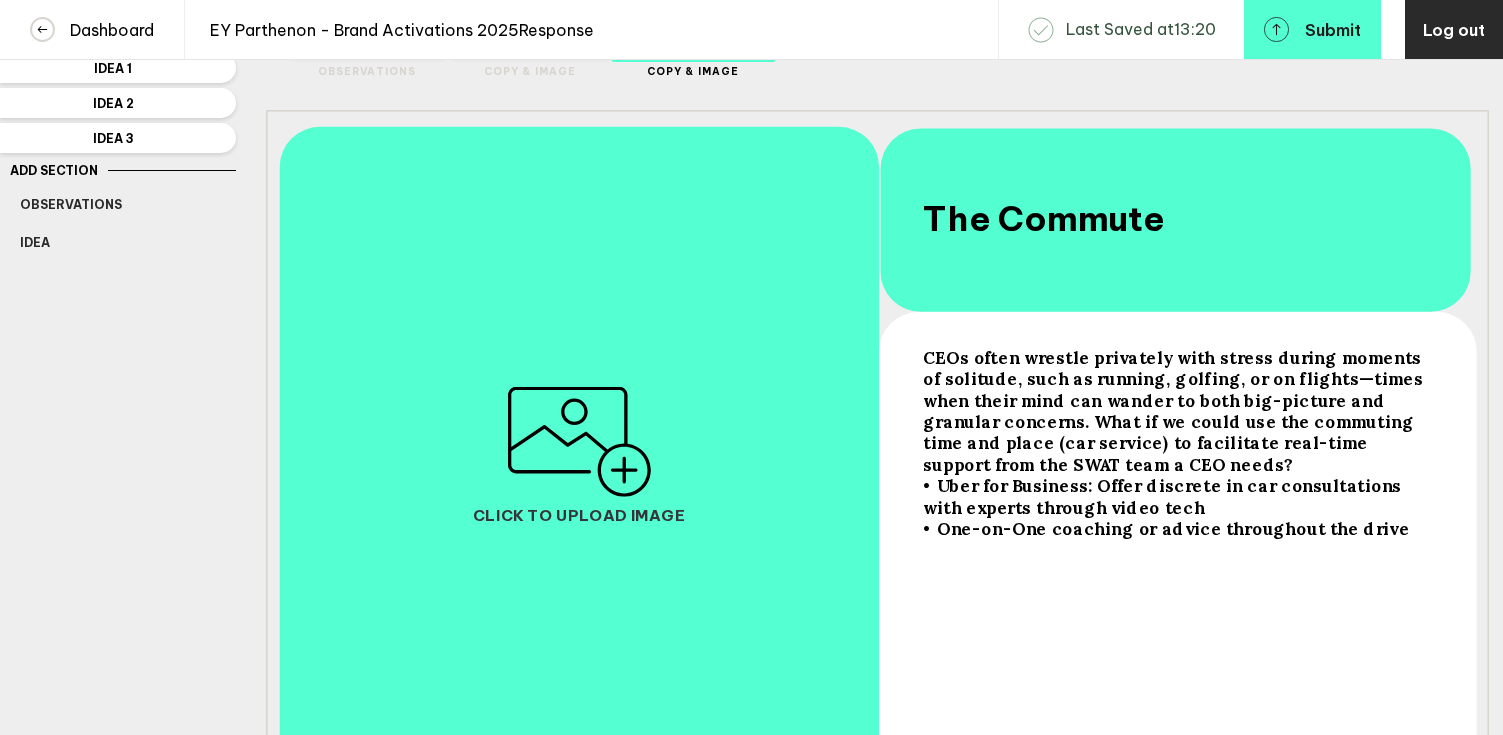 click on "• One-on-One coaching or advice throughout the drive" at bounding box center [1176, 411] 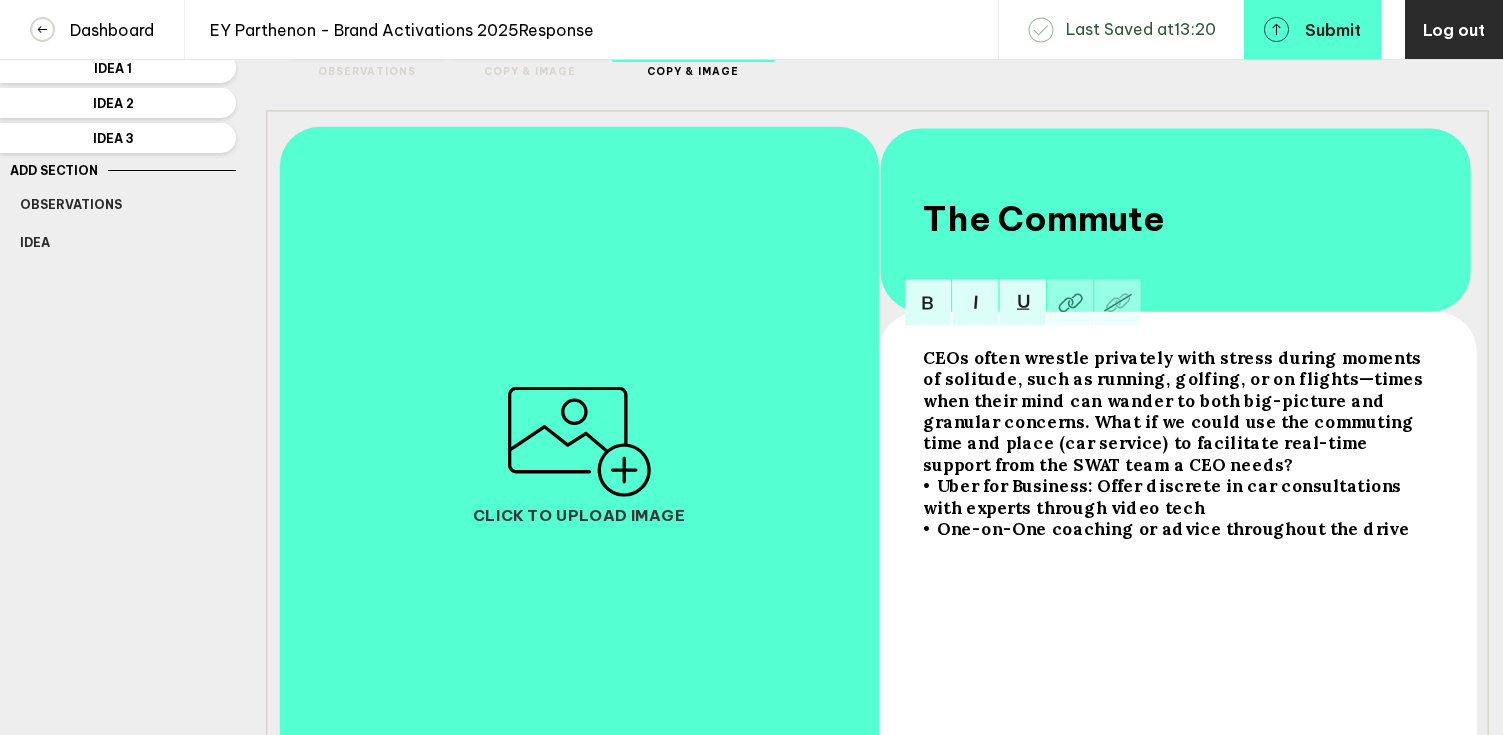 click on "• One-on-One coaching or advice throughout the drive" at bounding box center (1176, 411) 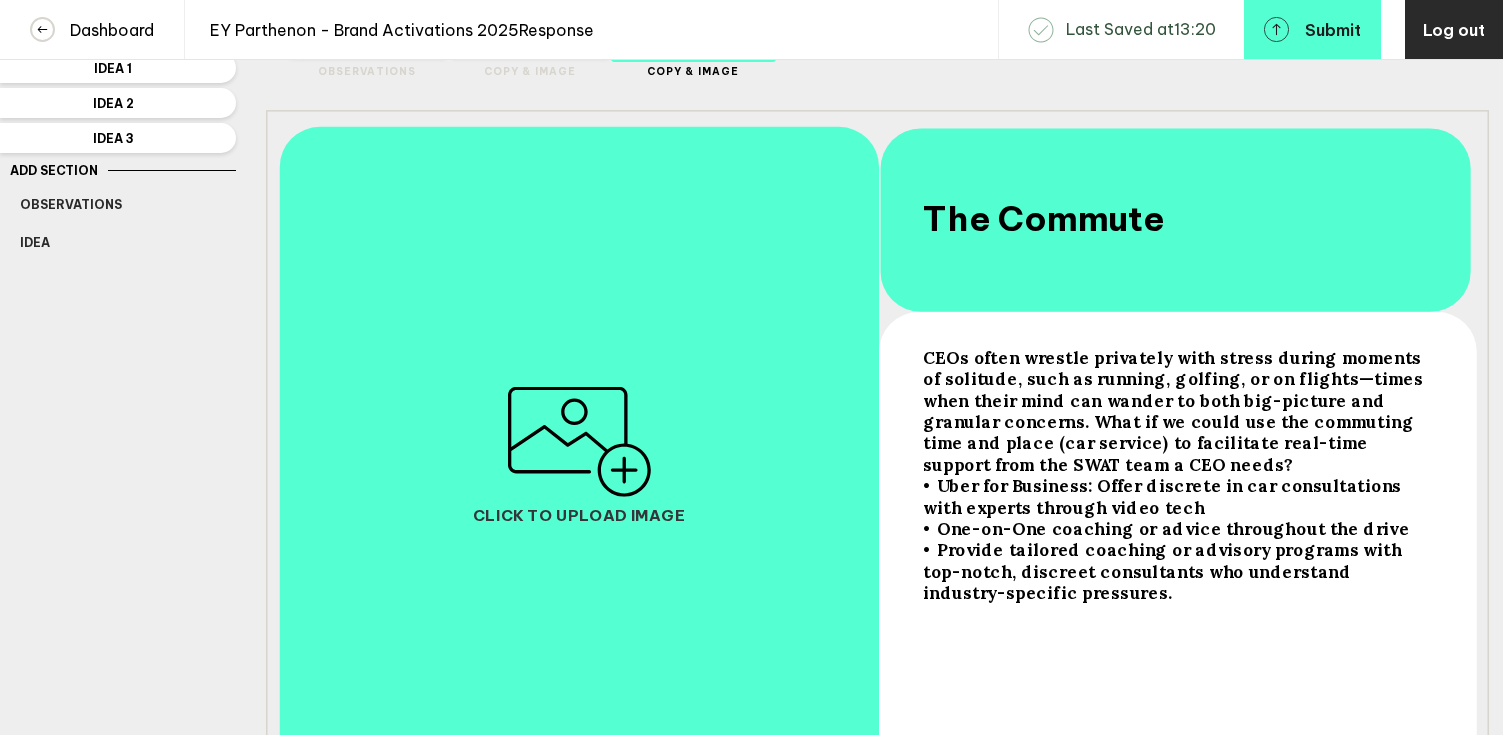 click on "CEOs often wrestle privately with stress during moments of solitude, such as running, golfing, or on flights—times when their mind can wander to both big-picture and granular concerns. What if we could use the commuting time and place (car service) to facilitate real-time support from the SWAT team a CEO needs?" at bounding box center (1175, 411) 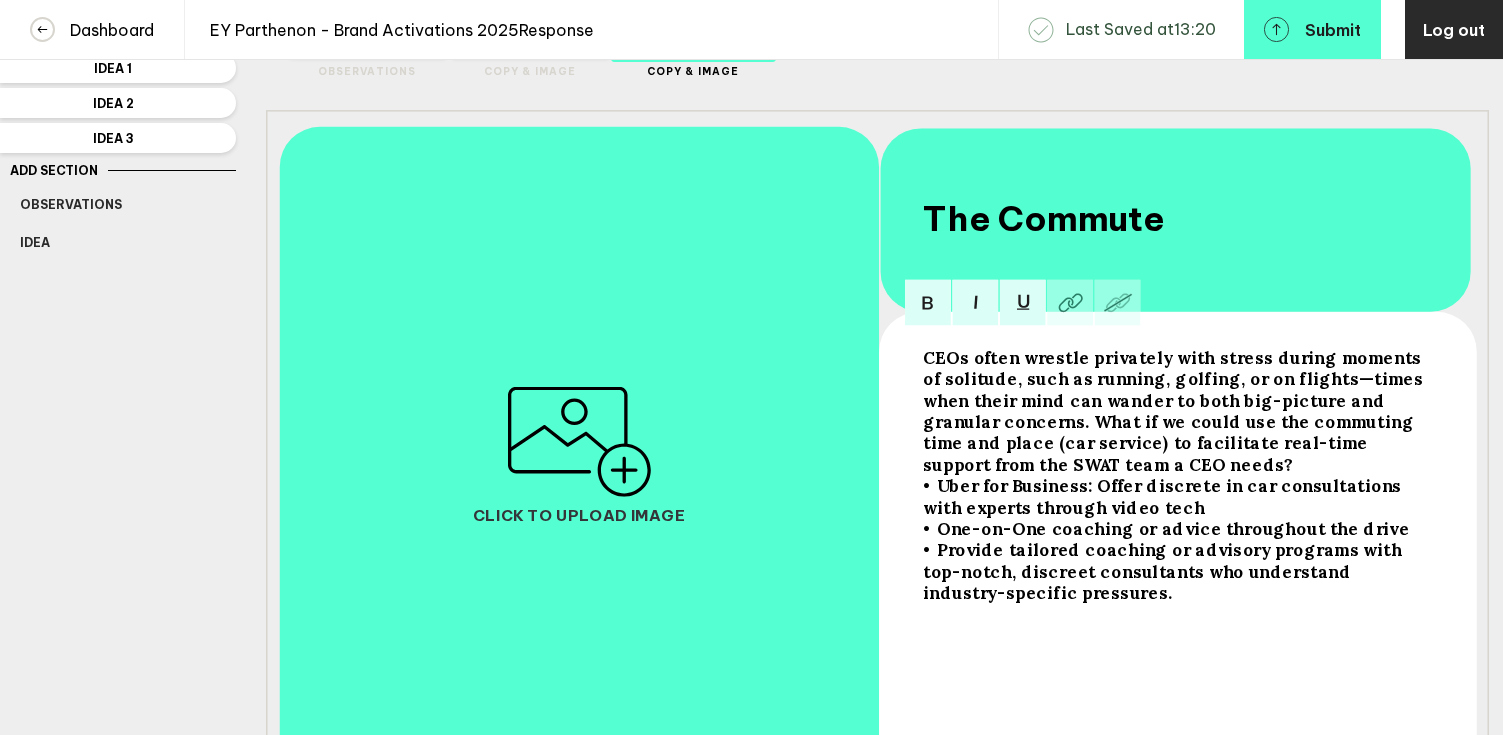 click on "CEOs often wrestle privately with stress during moments of solitude, such as running, golfing, or on flights—times when their mind can wander to both big-picture and granular concerns. What if we could use the commuting time and place (car service) to facilitate real-time support from the SWAT team a CEO needs?" at bounding box center [1175, 411] 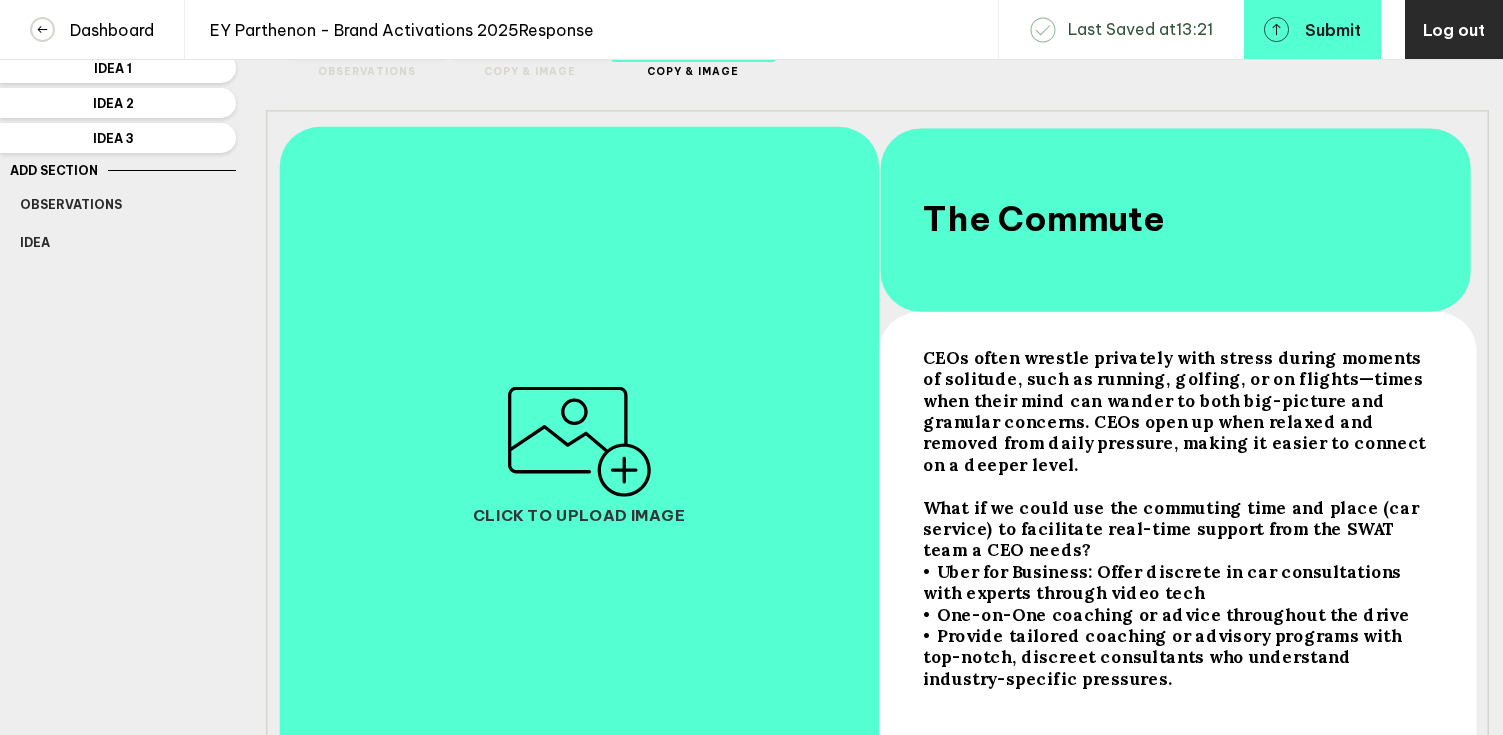 click on "• Uber for Business: Offer discrete in car consultations with experts through video tech" at bounding box center (1177, 411) 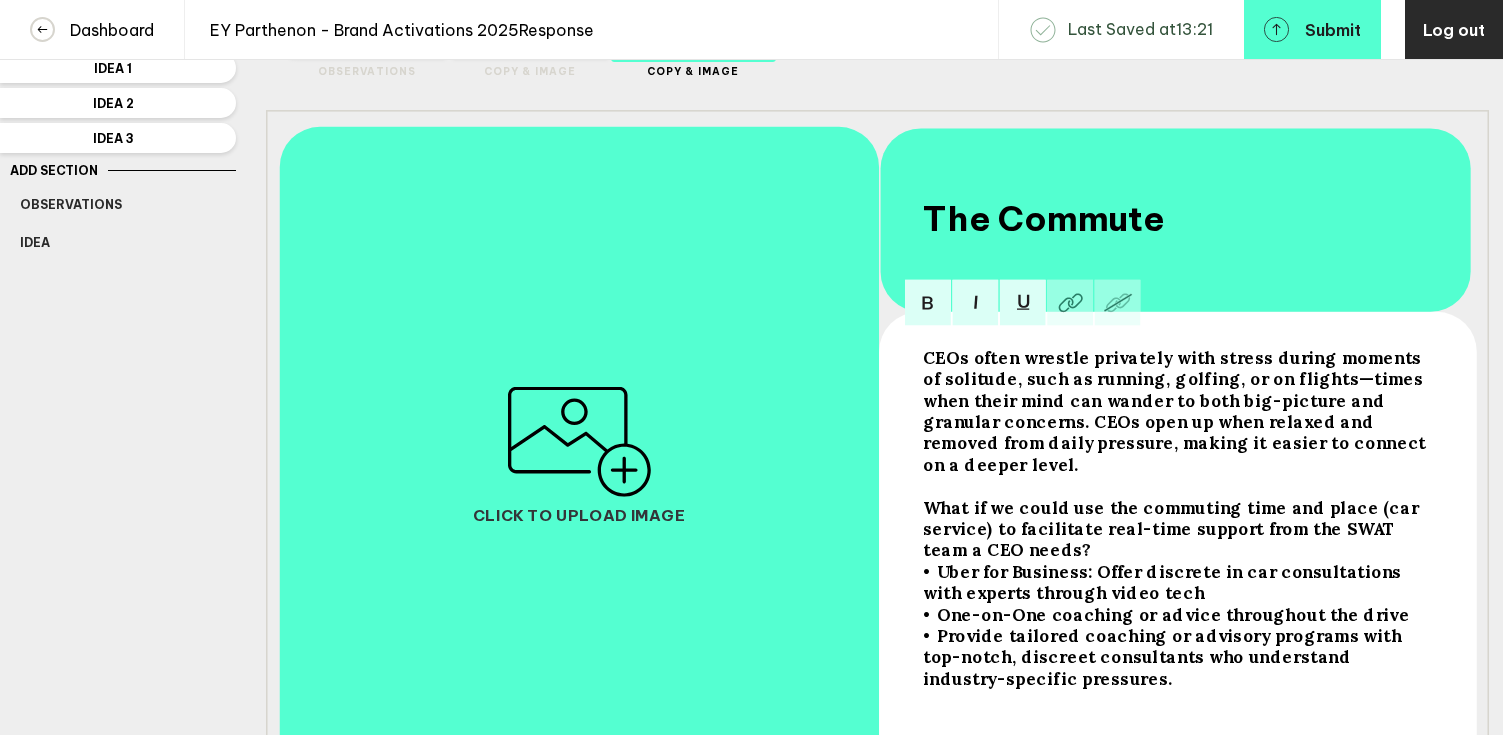 click on "• Uber for Business: Offer discrete in car consultations with experts through video tech" at bounding box center [1177, 411] 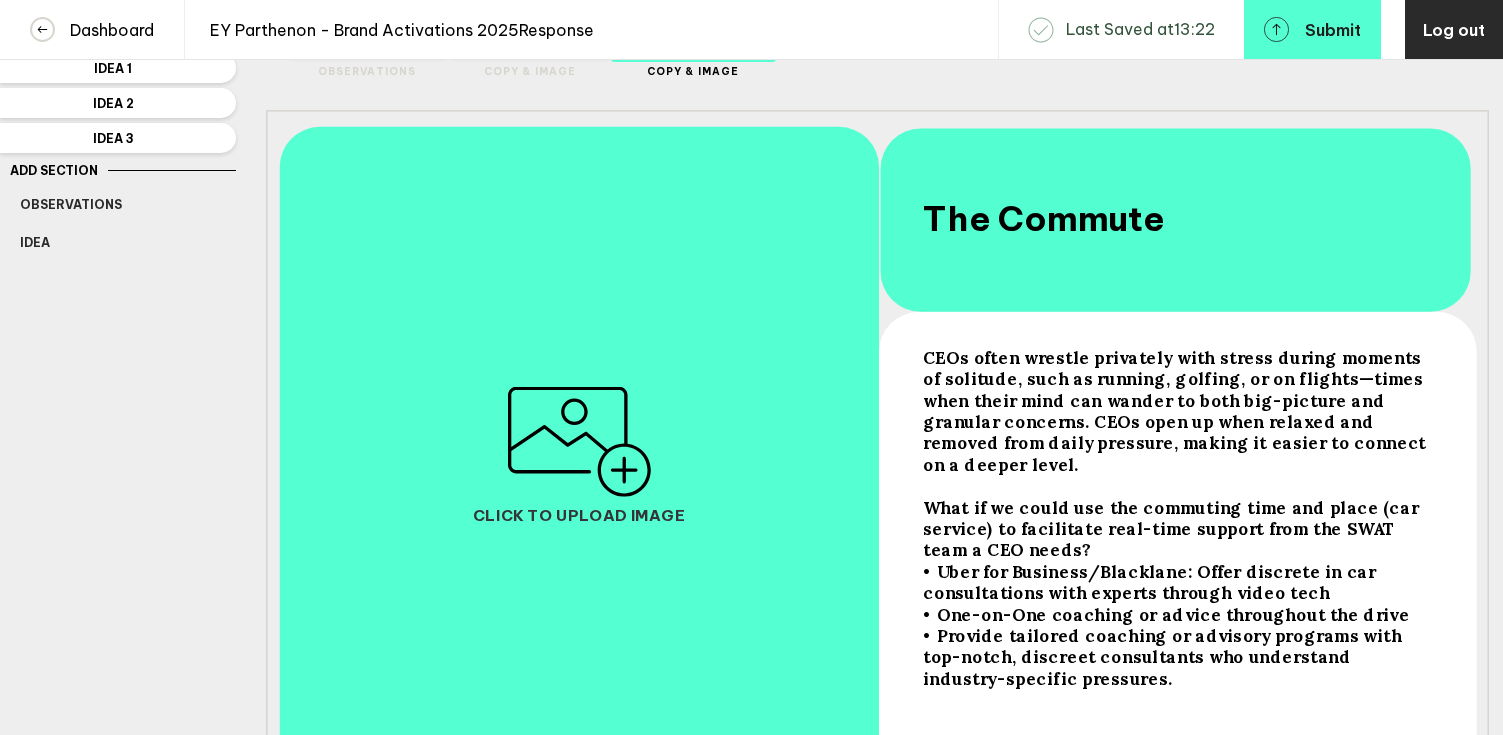 click on "• Uber for Business/Blacklane: Offer discrete in car consultations with experts through video tech" at bounding box center (1176, 411) 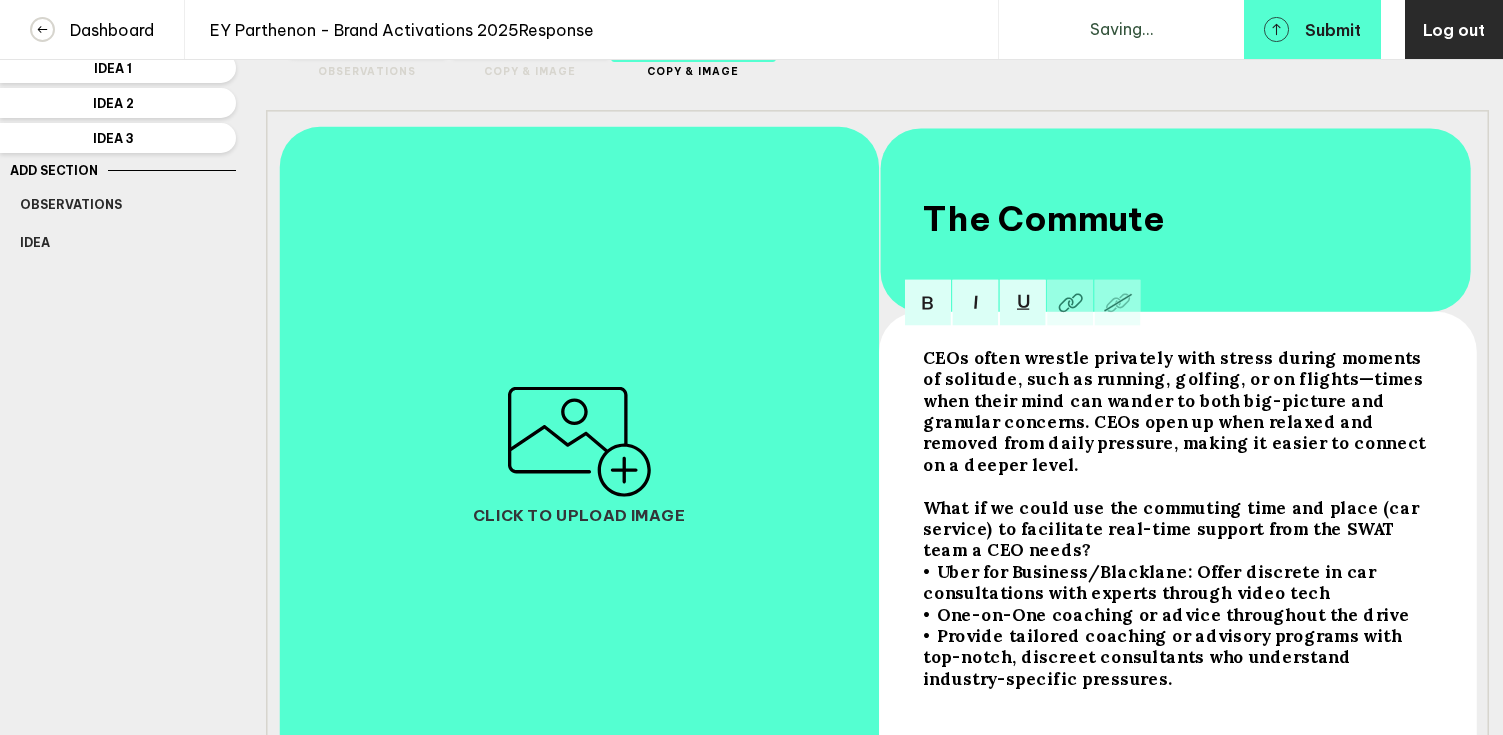 click on "• Uber for Business/Blacklane: Offer discrete in car consultations with experts through video tech" at bounding box center [1176, 411] 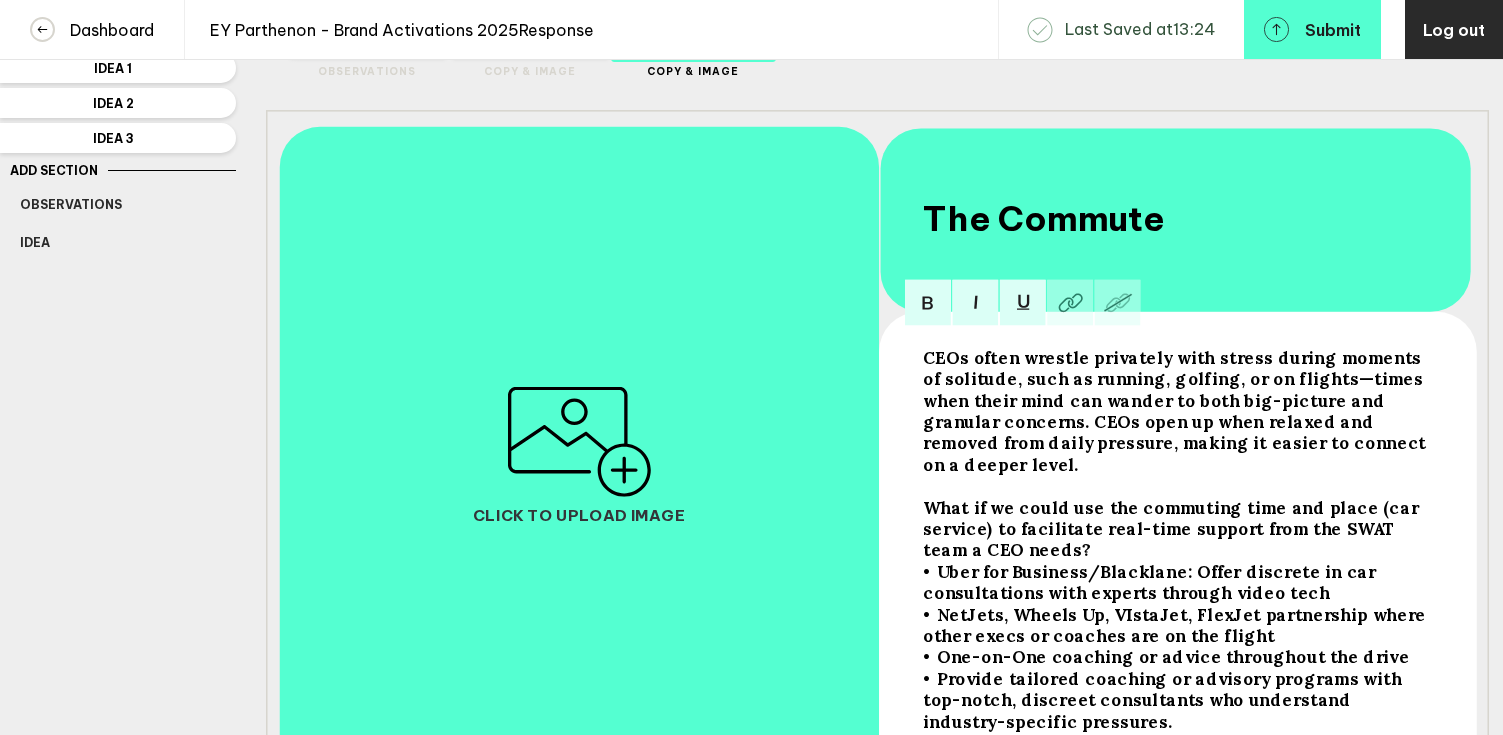 click on "• NetJets, Wheels Up, VIstaJet, FlexJet partnership where other execs or coaches are on the flight" at bounding box center [1177, 411] 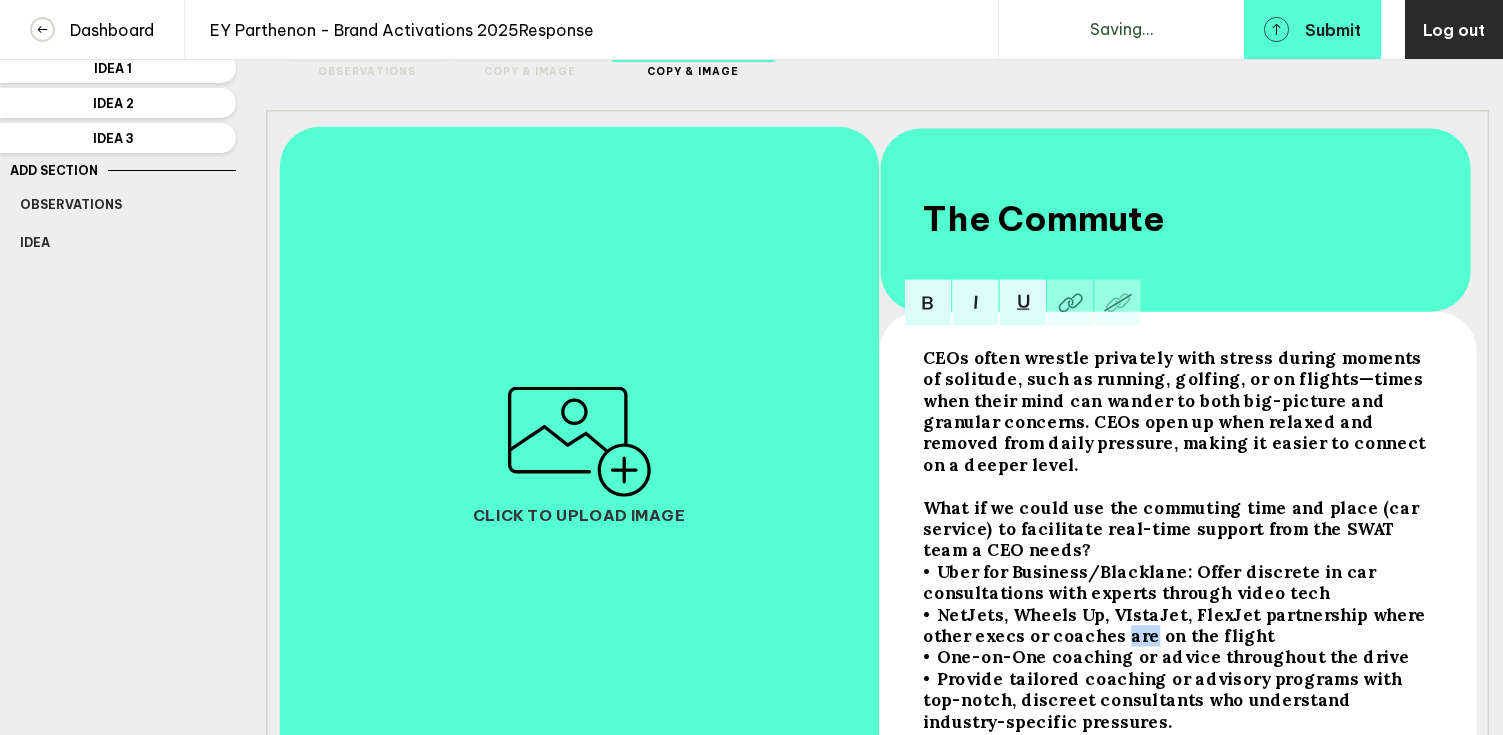 click on "• NetJets, Wheels Up, VIstaJet, FlexJet partnership where other execs or coaches are on the flight" at bounding box center [1177, 411] 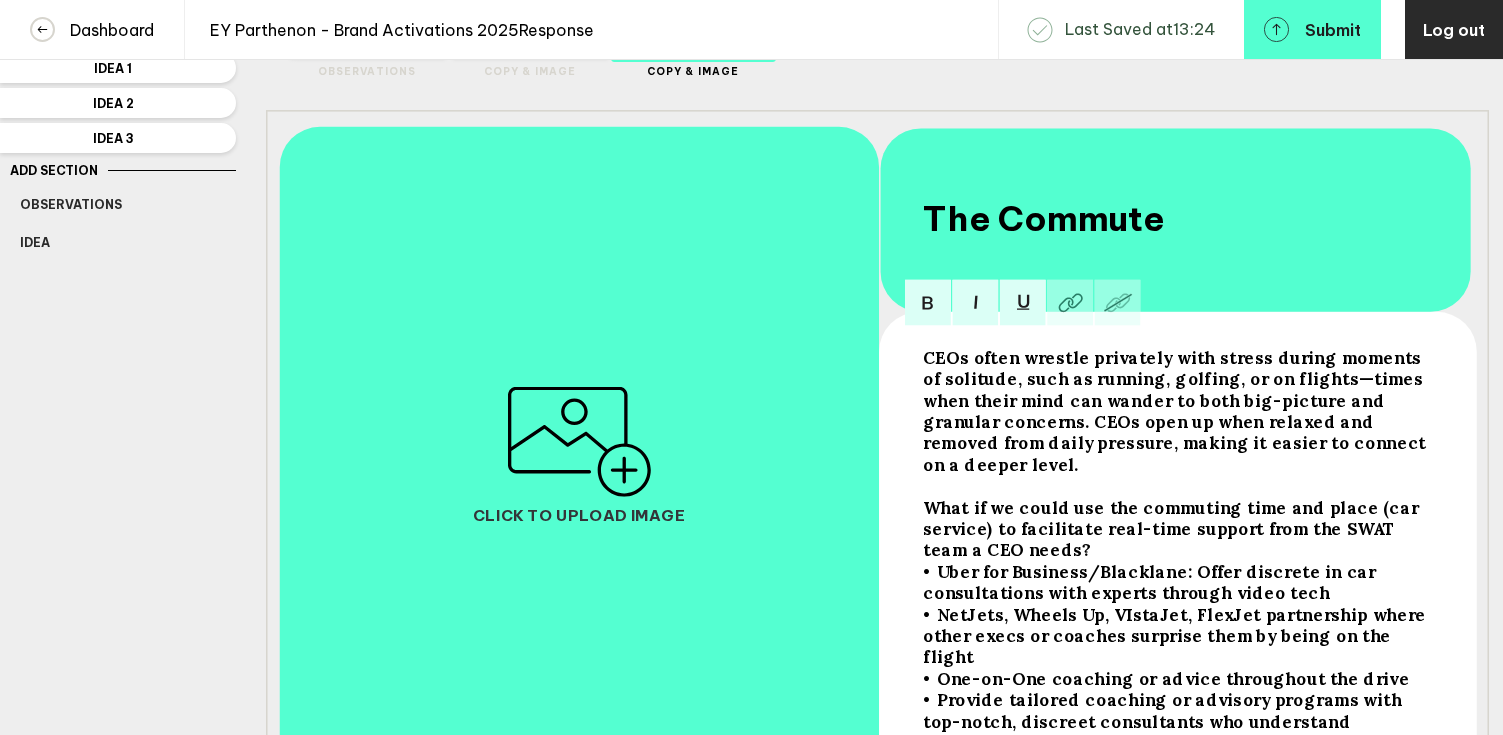 click on "• NetJets, Wheels Up, VIstaJet, FlexJet partnership where other execs or coaches surprise them by being on the flight" at bounding box center (1177, 411) 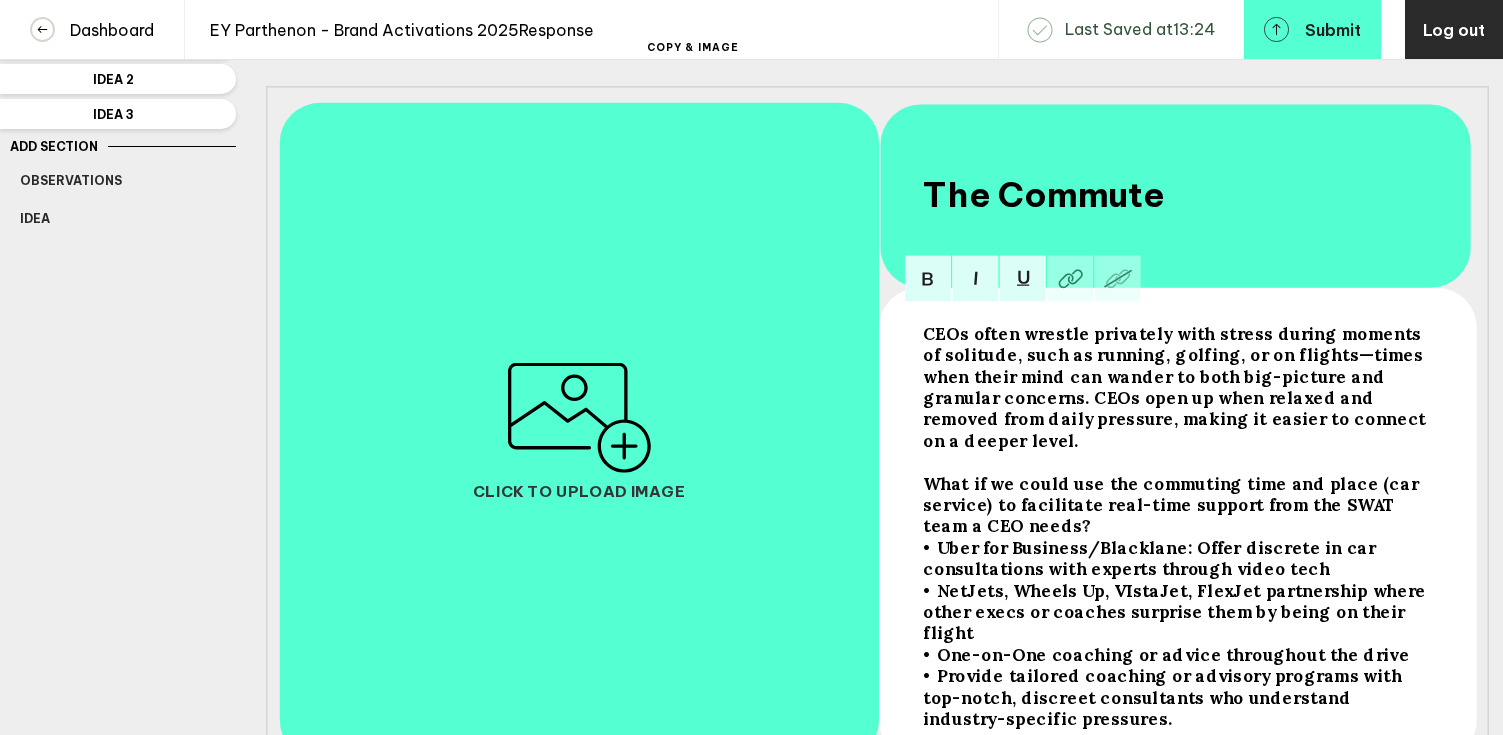 scroll, scrollTop: 215, scrollLeft: 0, axis: vertical 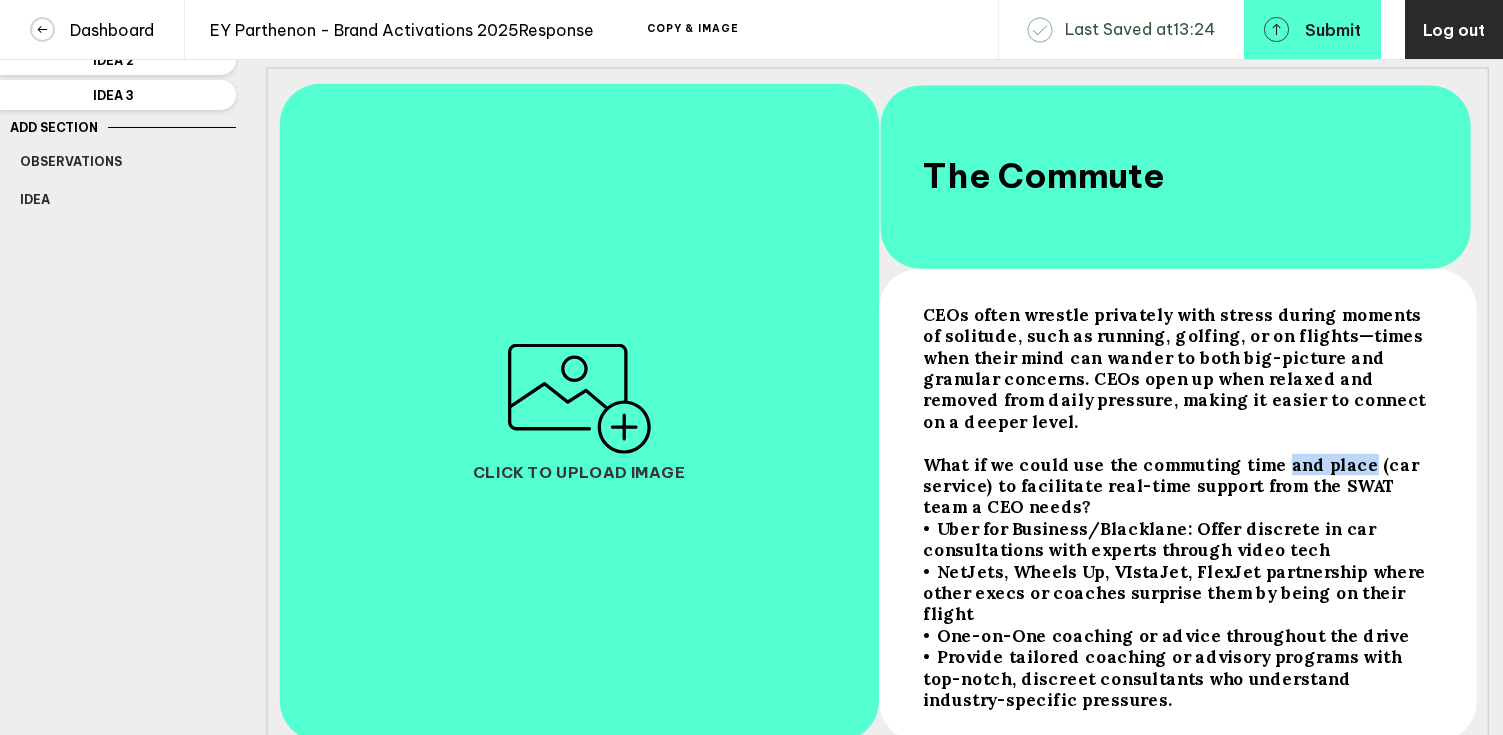 drag, startPoint x: 1267, startPoint y: 455, endPoint x: 1342, endPoint y: 450, distance: 75.16648 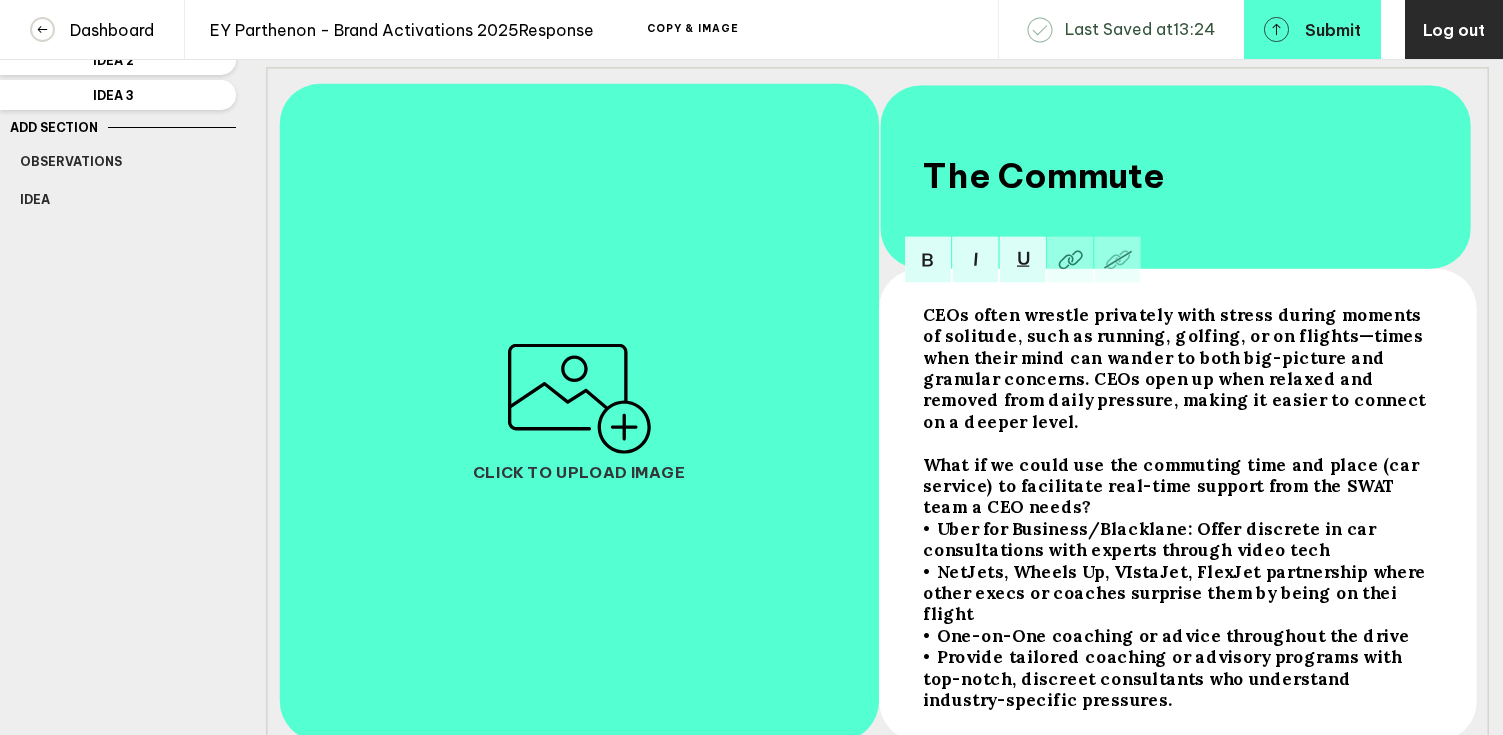 click on "What if we could use the commuting time and place (car service) to facilitate real-time support from the SWAT team a CEO needs?" at bounding box center [1177, 368] 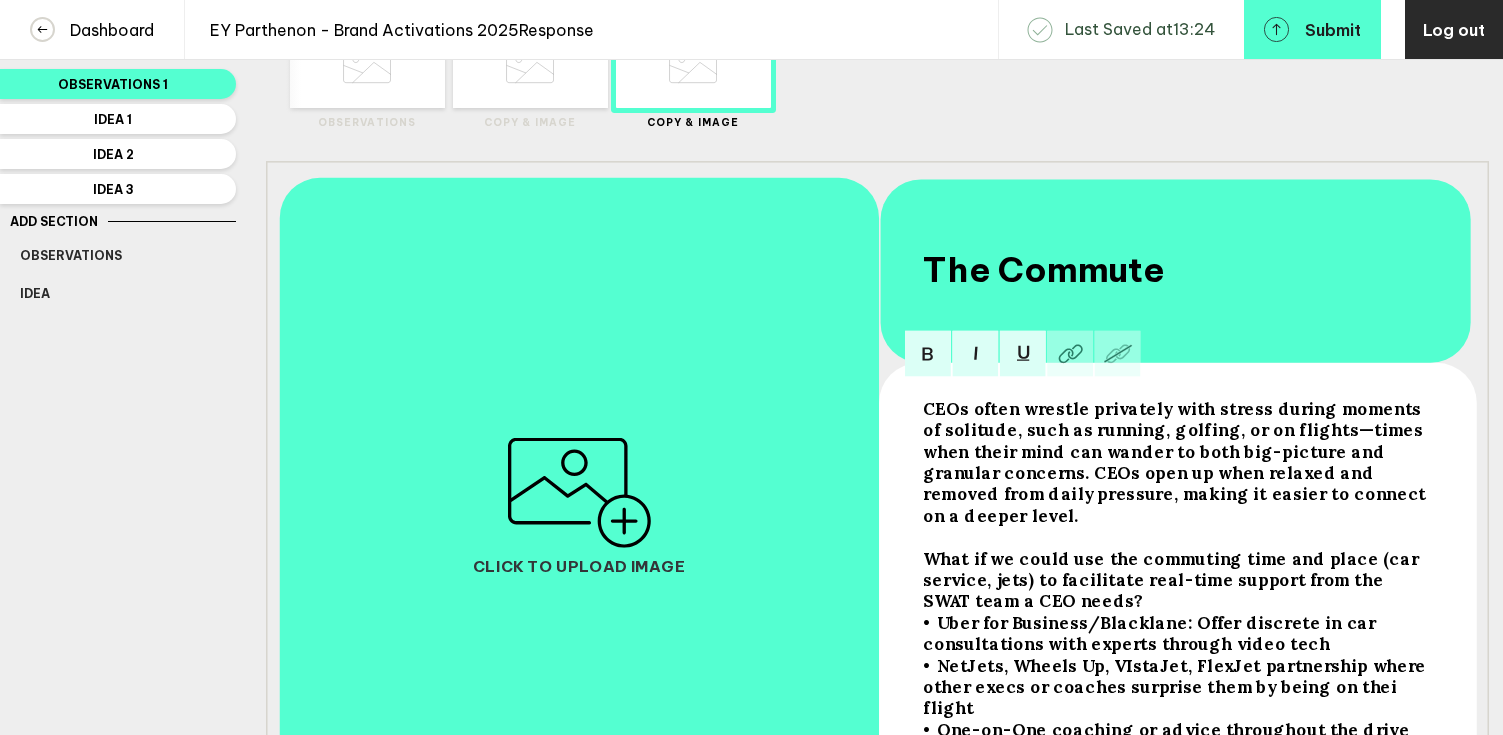 scroll, scrollTop: 0, scrollLeft: 0, axis: both 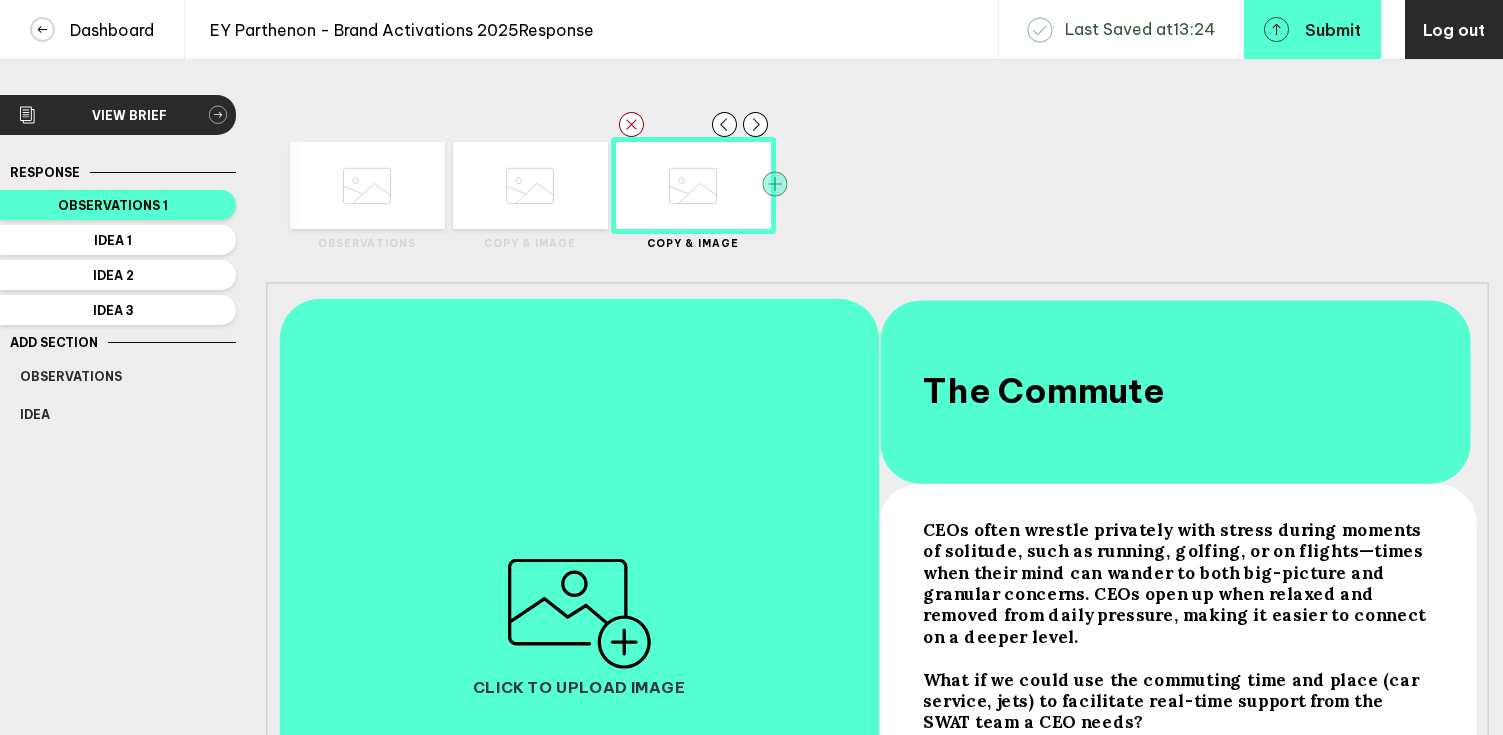 click at bounding box center (774, 183) 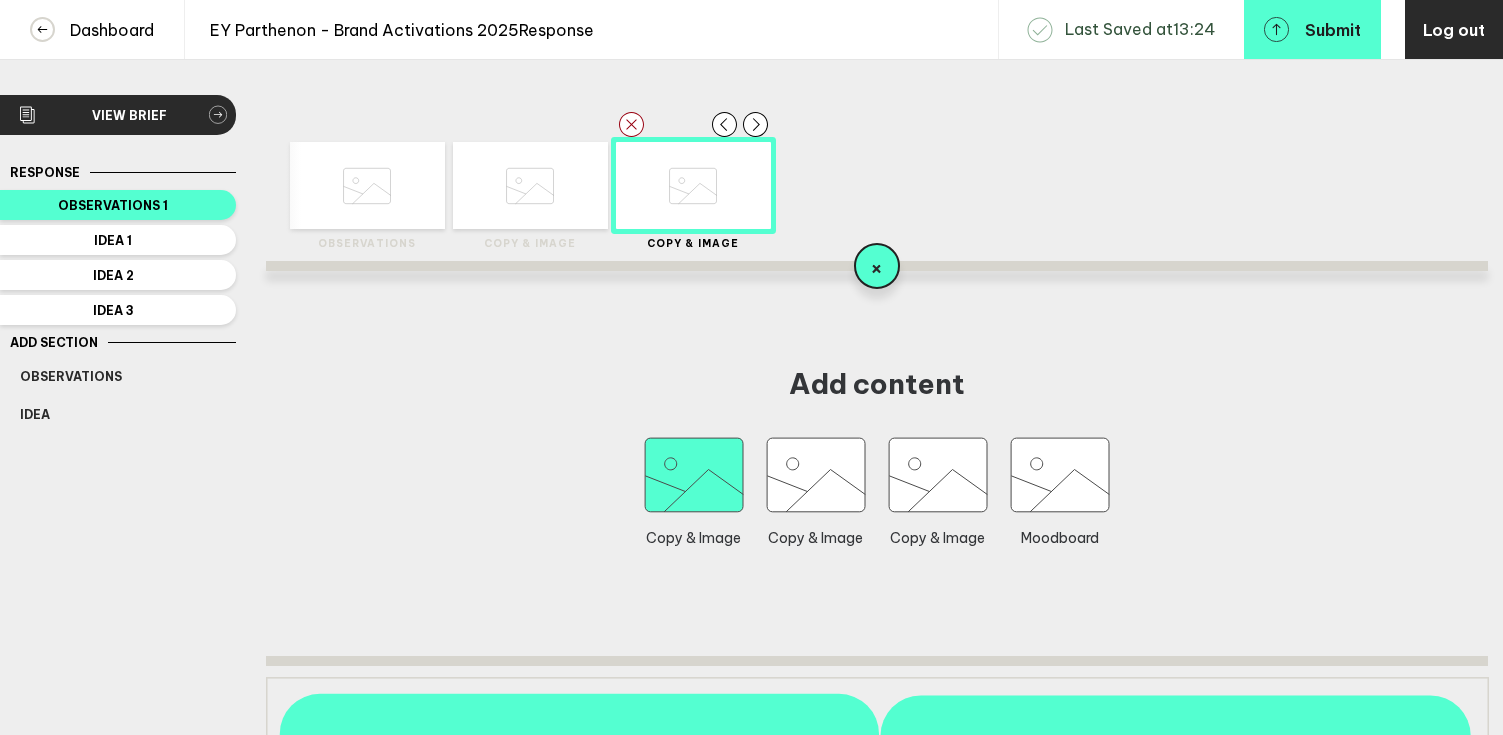 click at bounding box center (694, 475) 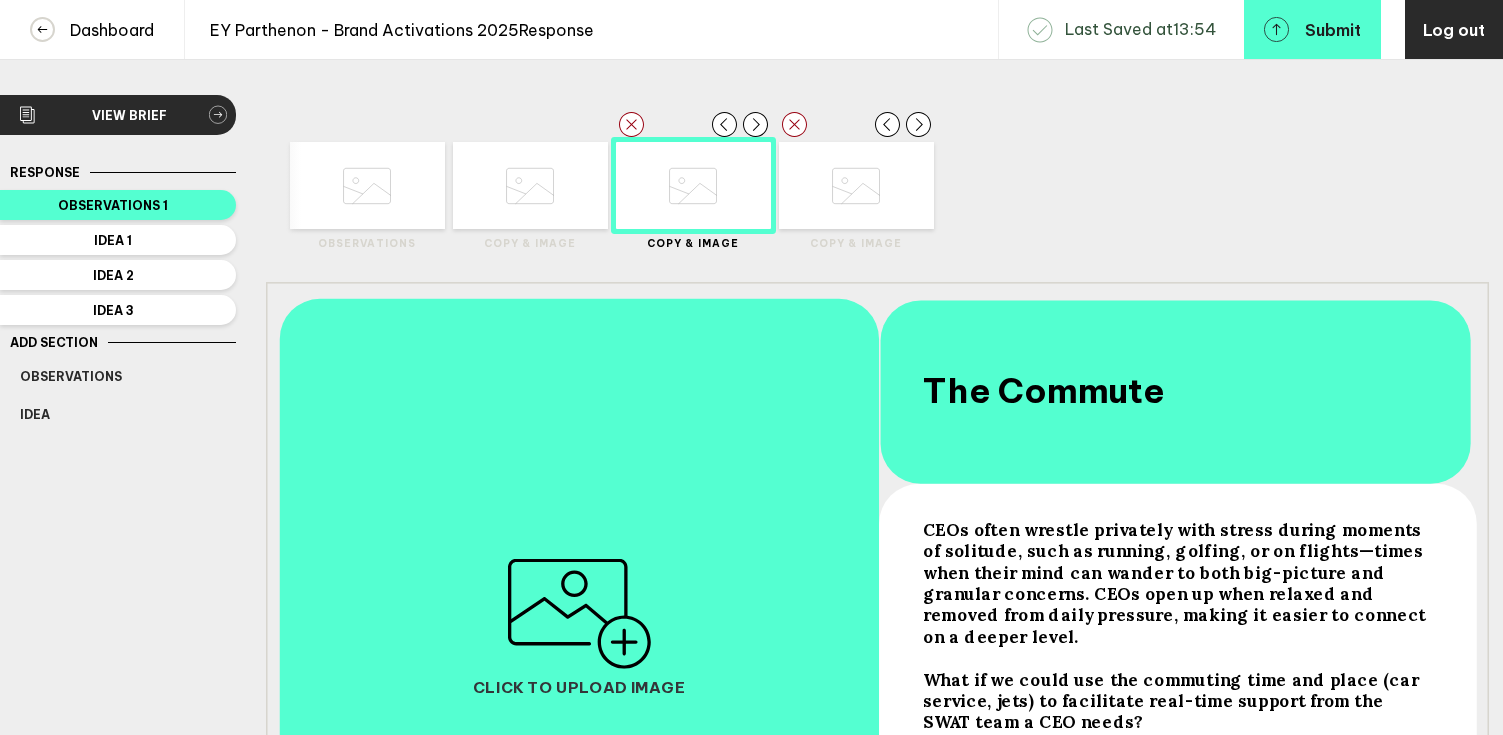 click at bounding box center [367, 186] 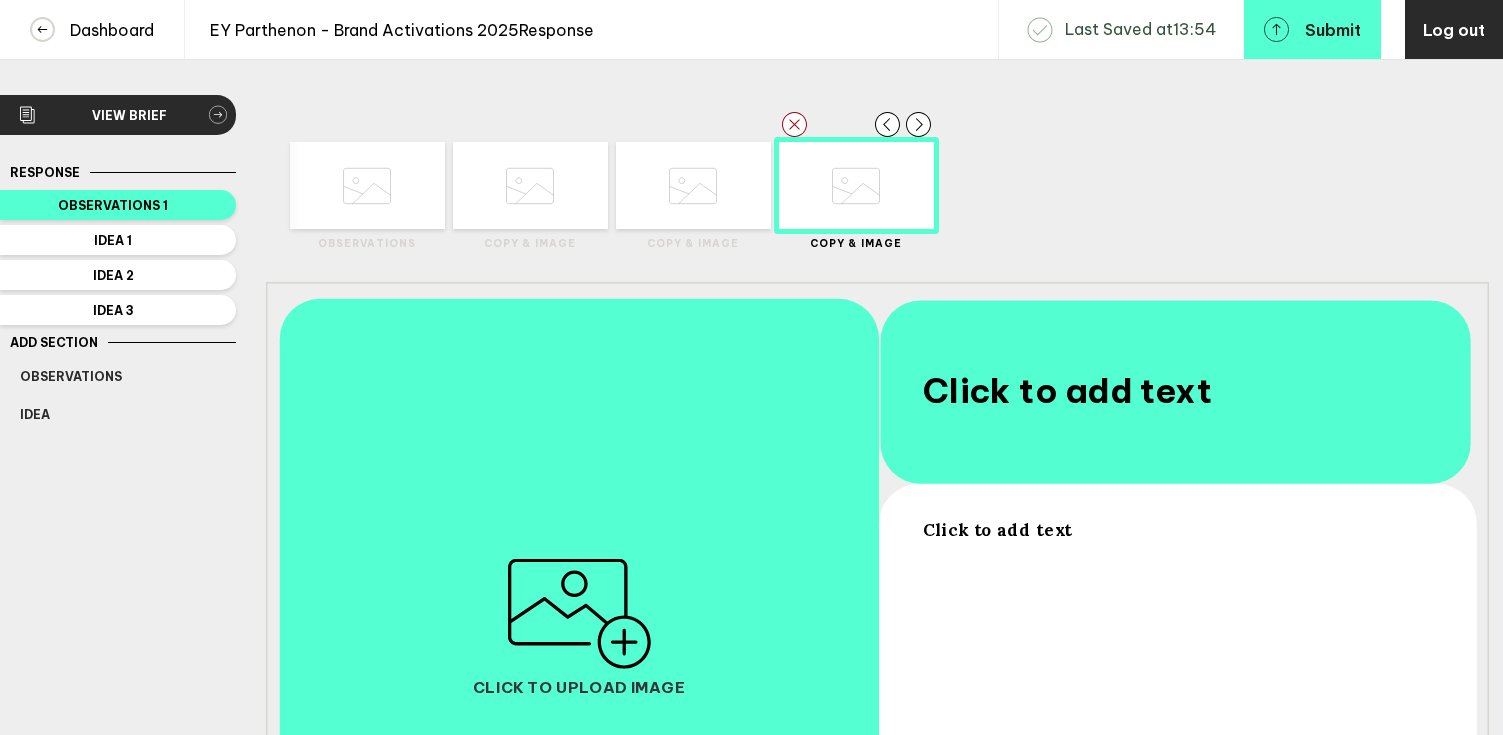 click on "Click to add text" at bounding box center [1176, 724] 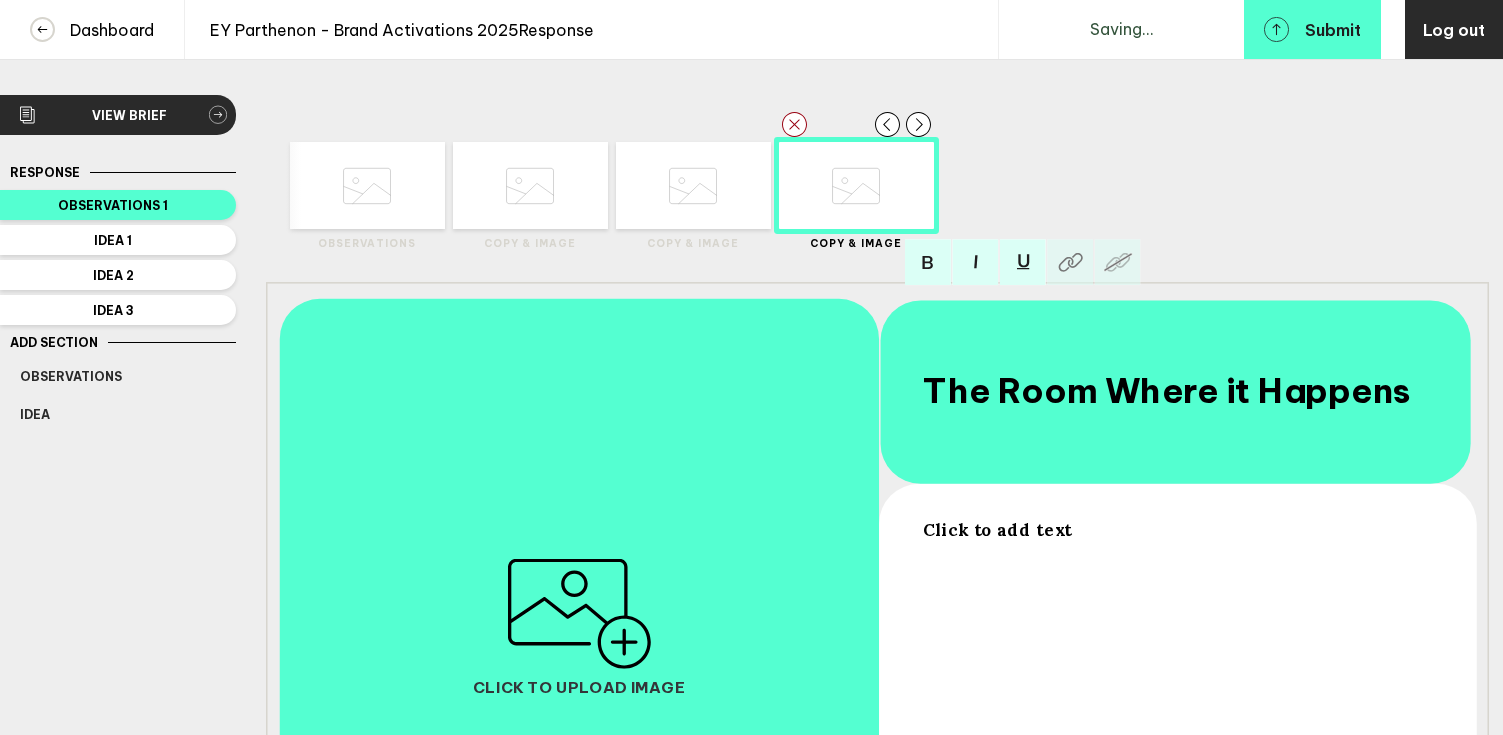 click on "Click to add text" at bounding box center (997, 529) 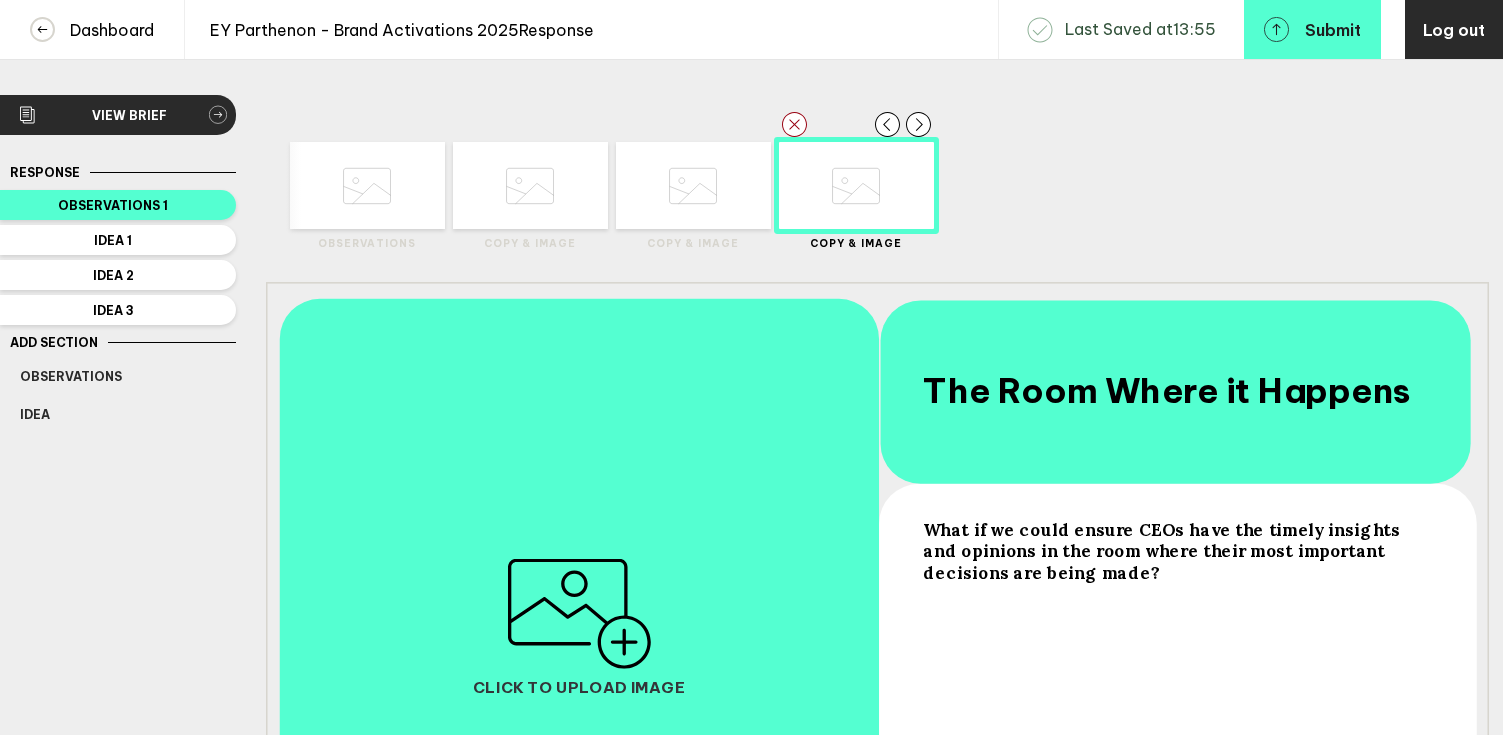click on "What if we could ensure CEOs have the timely insights and opinions in the room where their most important decisions are being made?" at bounding box center [1176, 551] 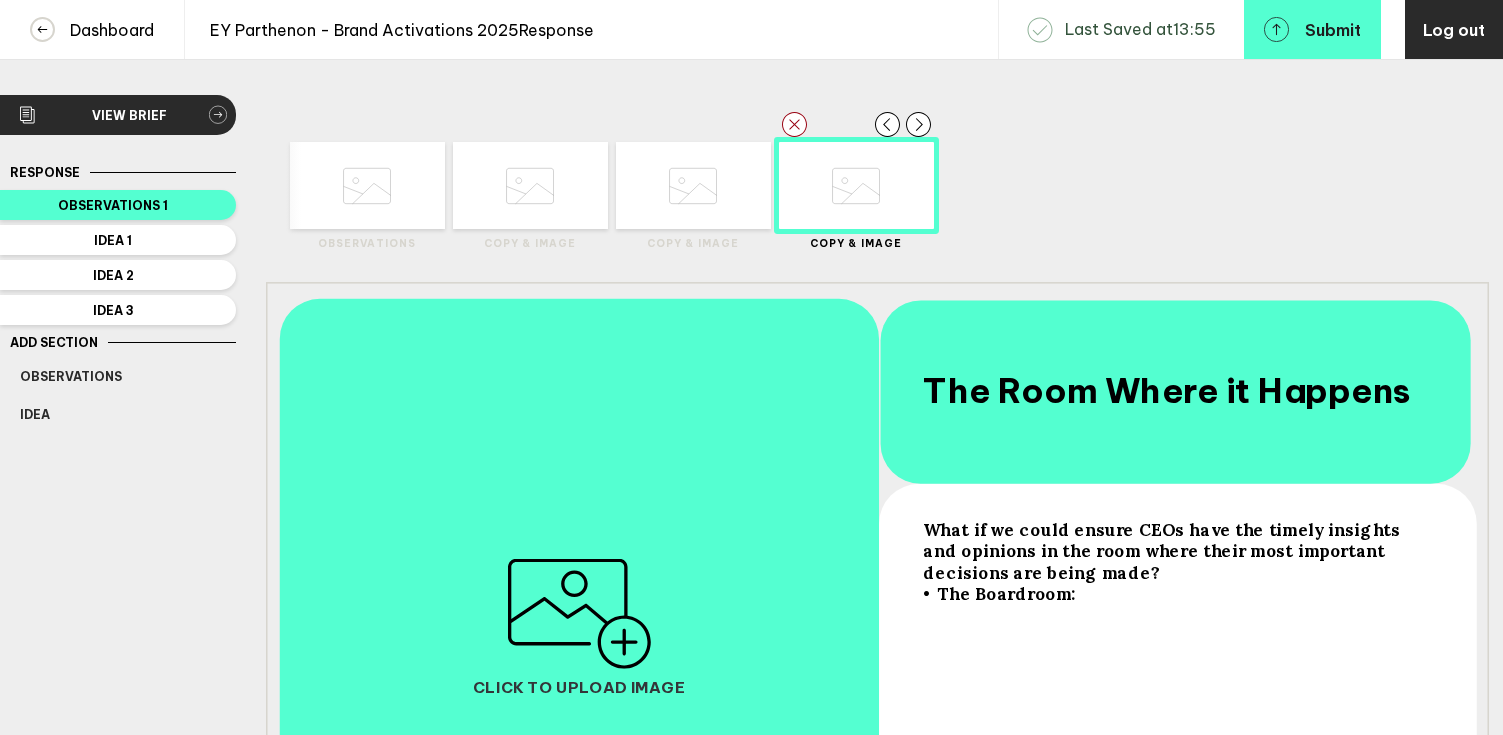 click on "• The Boardroom:" at bounding box center (1176, 551) 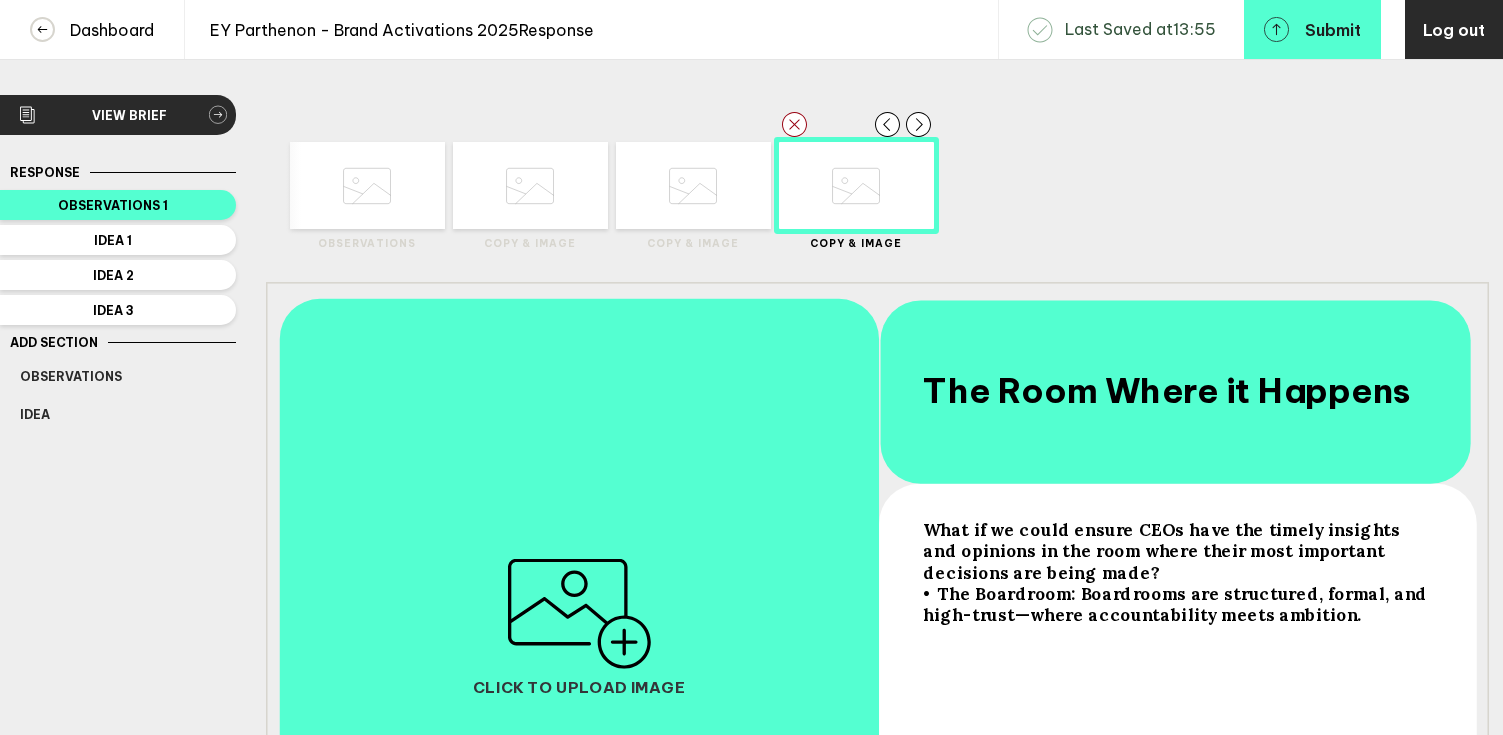 click on "• The Boardroom: Boardrooms are structured, formal, and high-trust—where accountability meets ambition." at bounding box center [1176, 551] 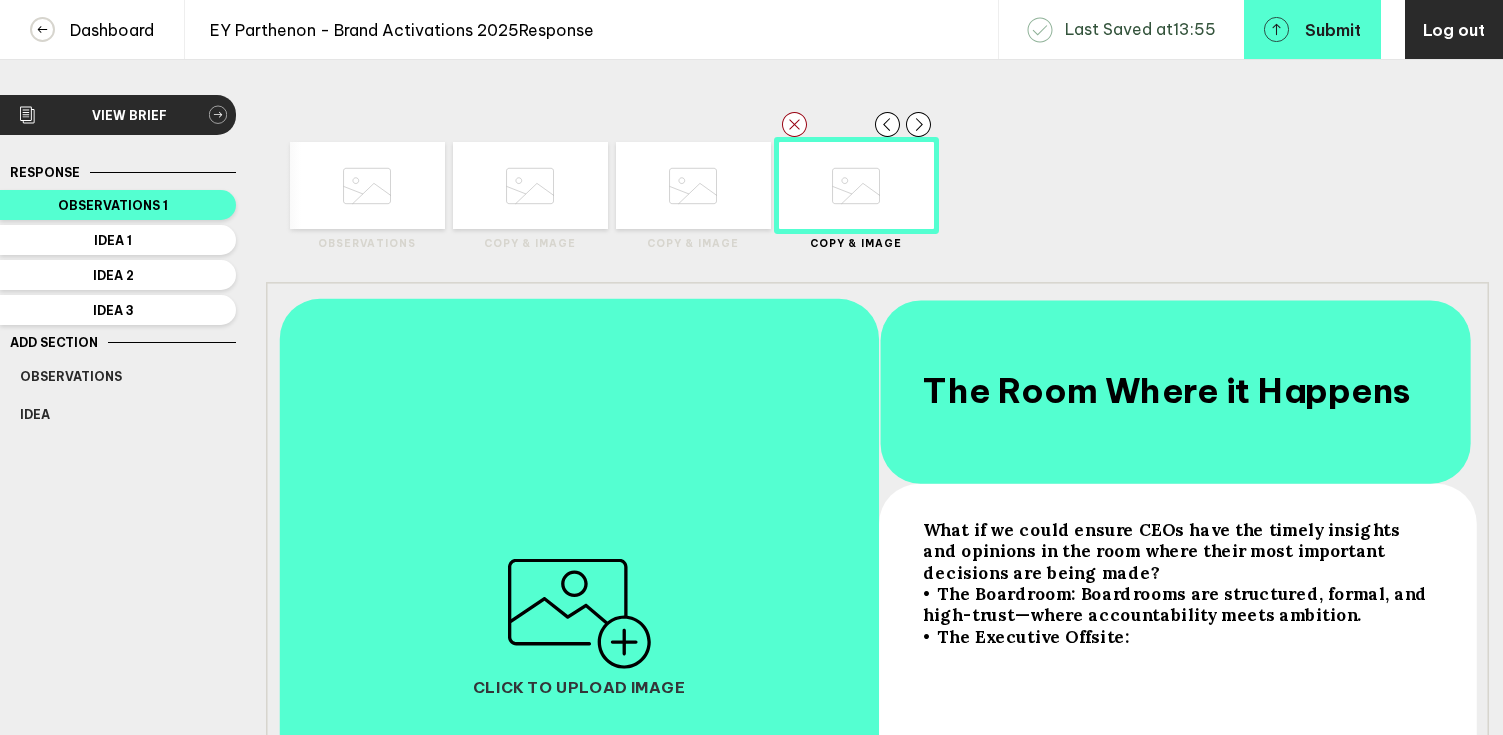 click on "• The Executive Offsite:" at bounding box center (1176, 551) 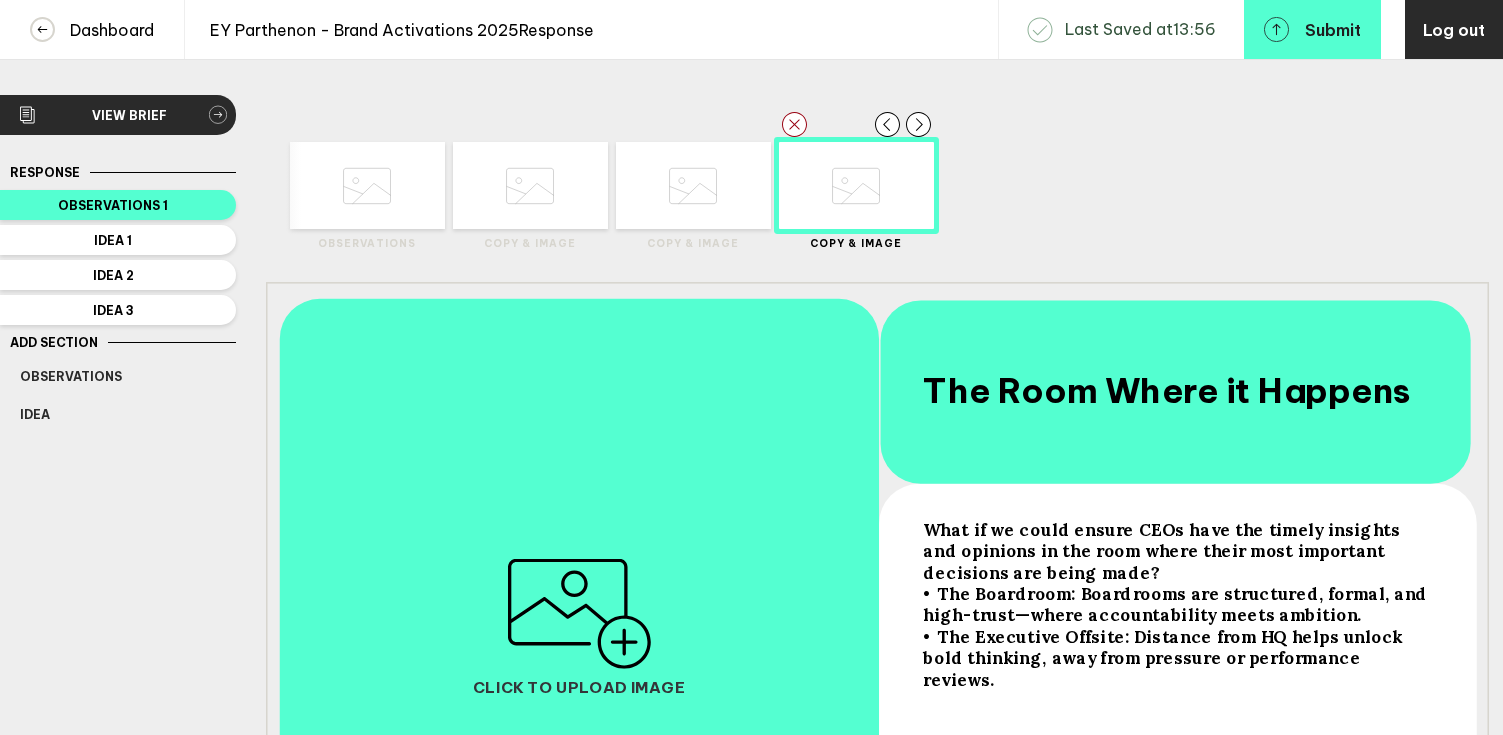 click on "• The Executive Offsite: Distance from HQ helps unlock bold thinking, away from pressure or performance reviews." at bounding box center (1176, 551) 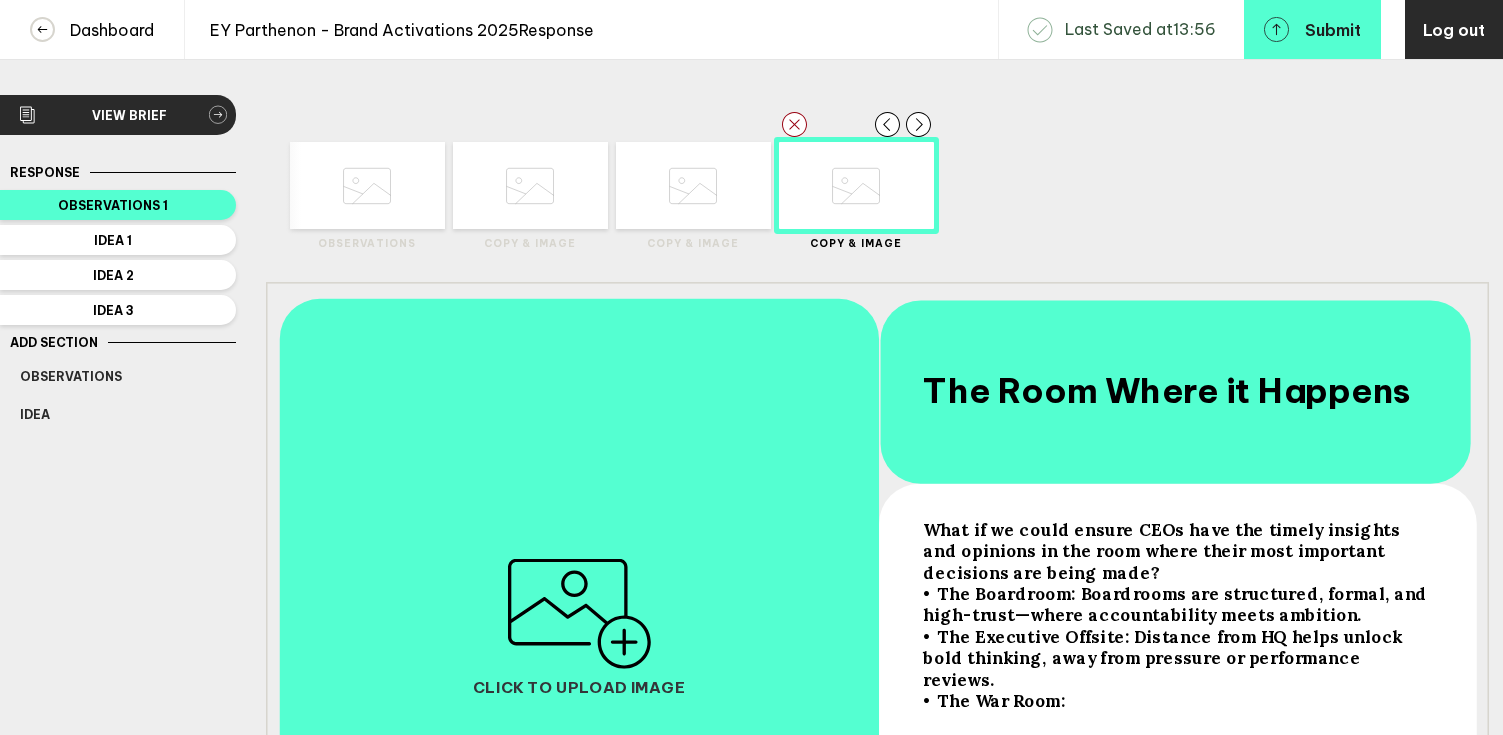 click on "• The War Room:" at bounding box center (1176, 551) 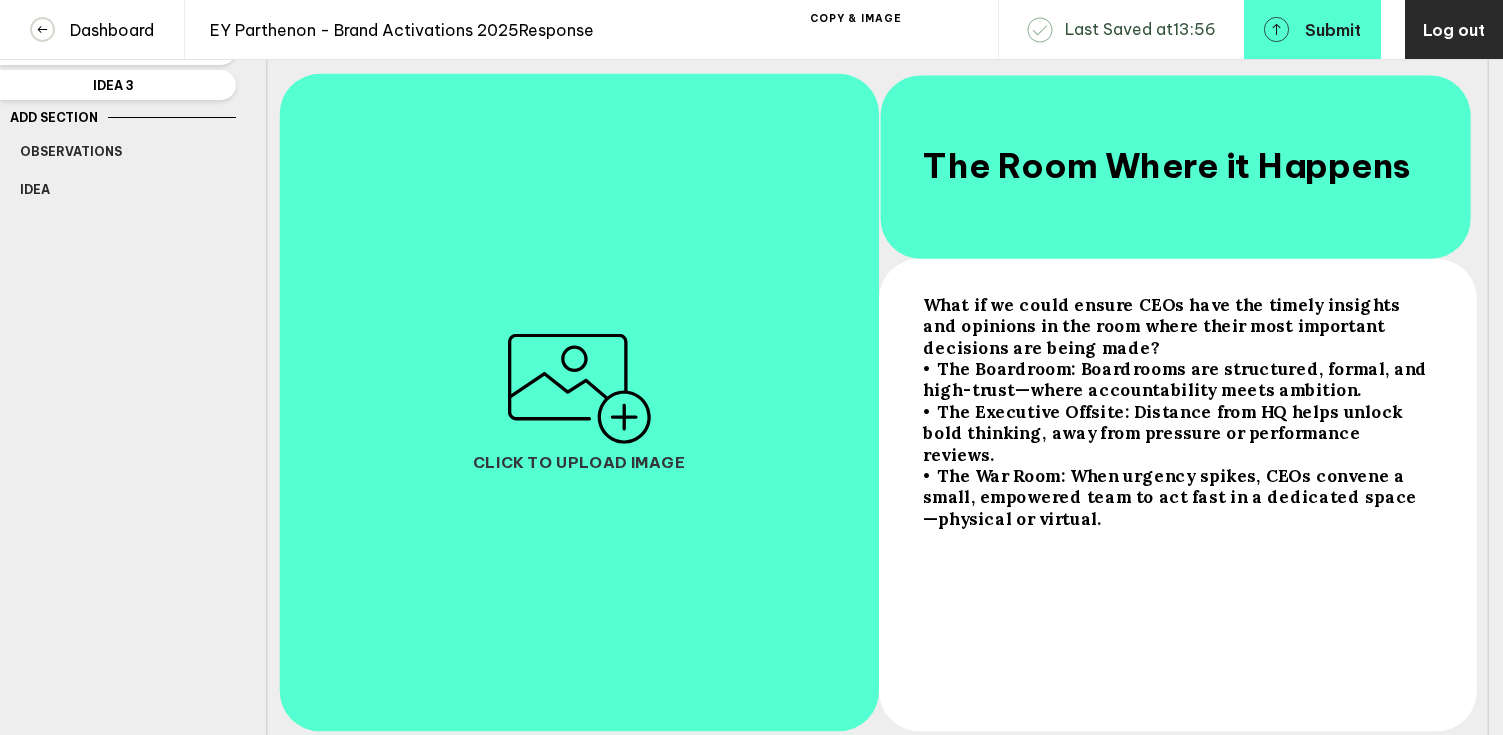 scroll, scrollTop: 232, scrollLeft: 0, axis: vertical 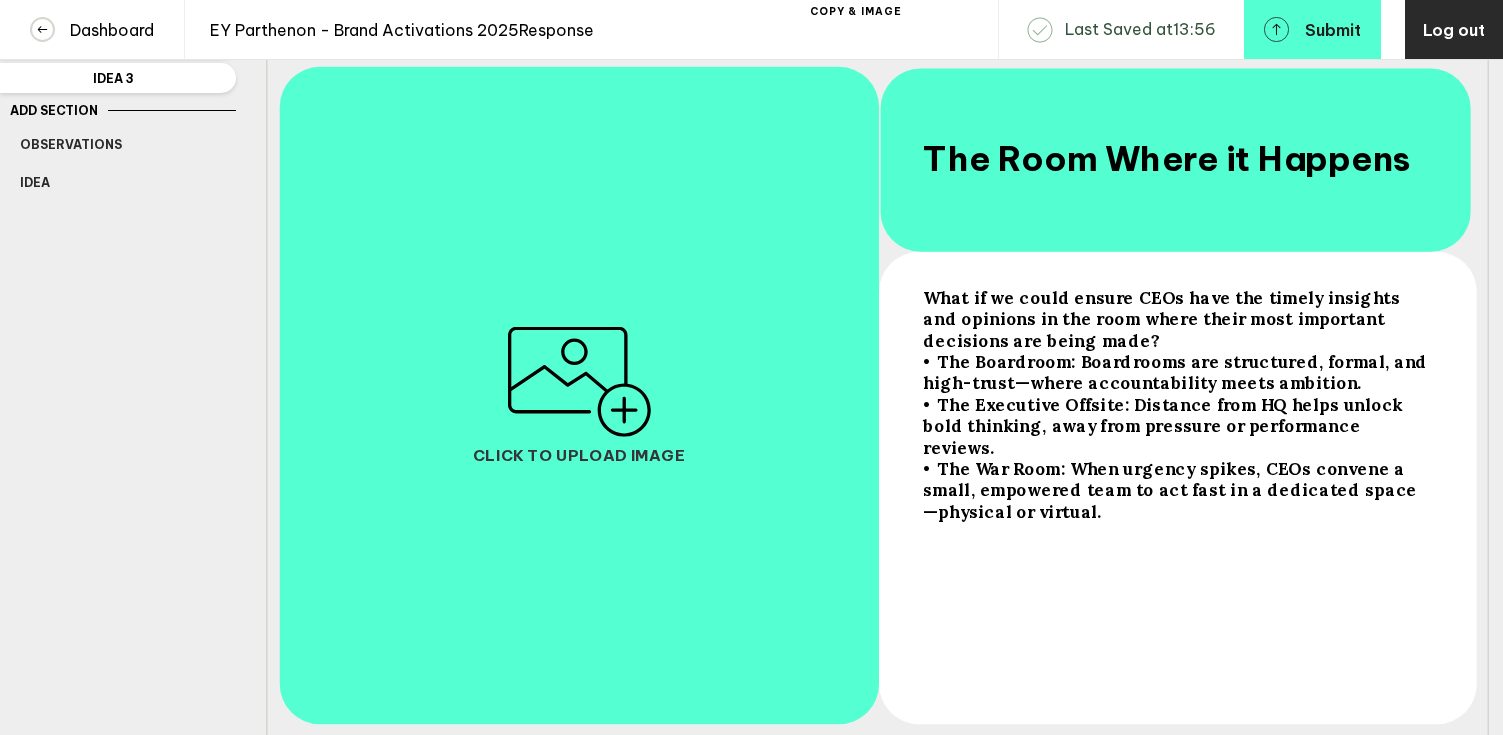 click on "• The War Room: When urgency spikes, CEOs convene a small, empowered team to act fast in a dedicated space—physical or virtual." at bounding box center (1176, 319) 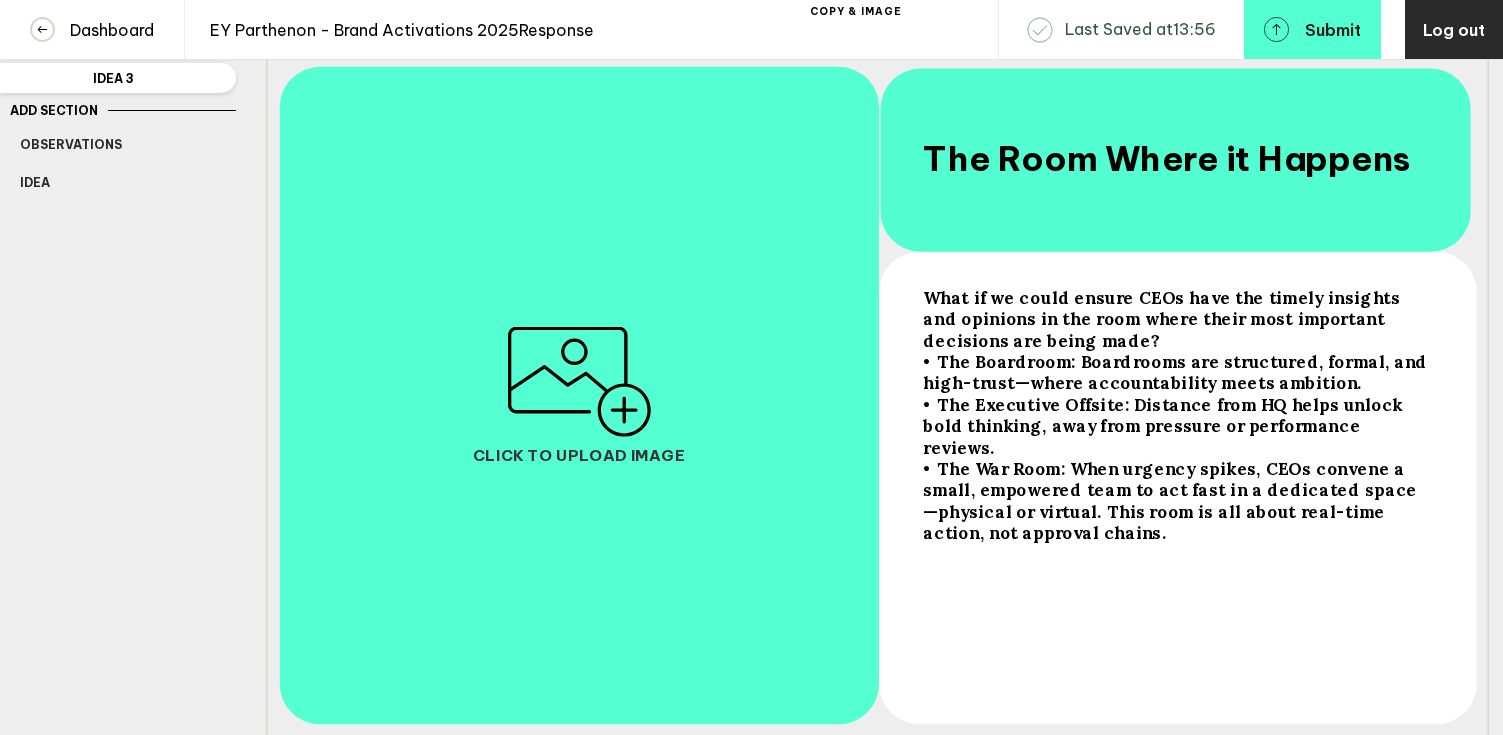 click on "What if we could ensure CEOs have the timely insights and opinions in the room where their most important decisions are being made? • The Boardroom: Boardrooms are structured, formal, and high-trust—where accountability meets ambition. • The Executive Offsite: Distance from HQ helps unlock bold thinking, away from pressure or performance reviews. • The War Room: When urgency spikes, CEOs convene a small, empowered team to act fast in a dedicated space—physical or virtual. This room is all about real-time action, not approval chains." at bounding box center [1176, 492] 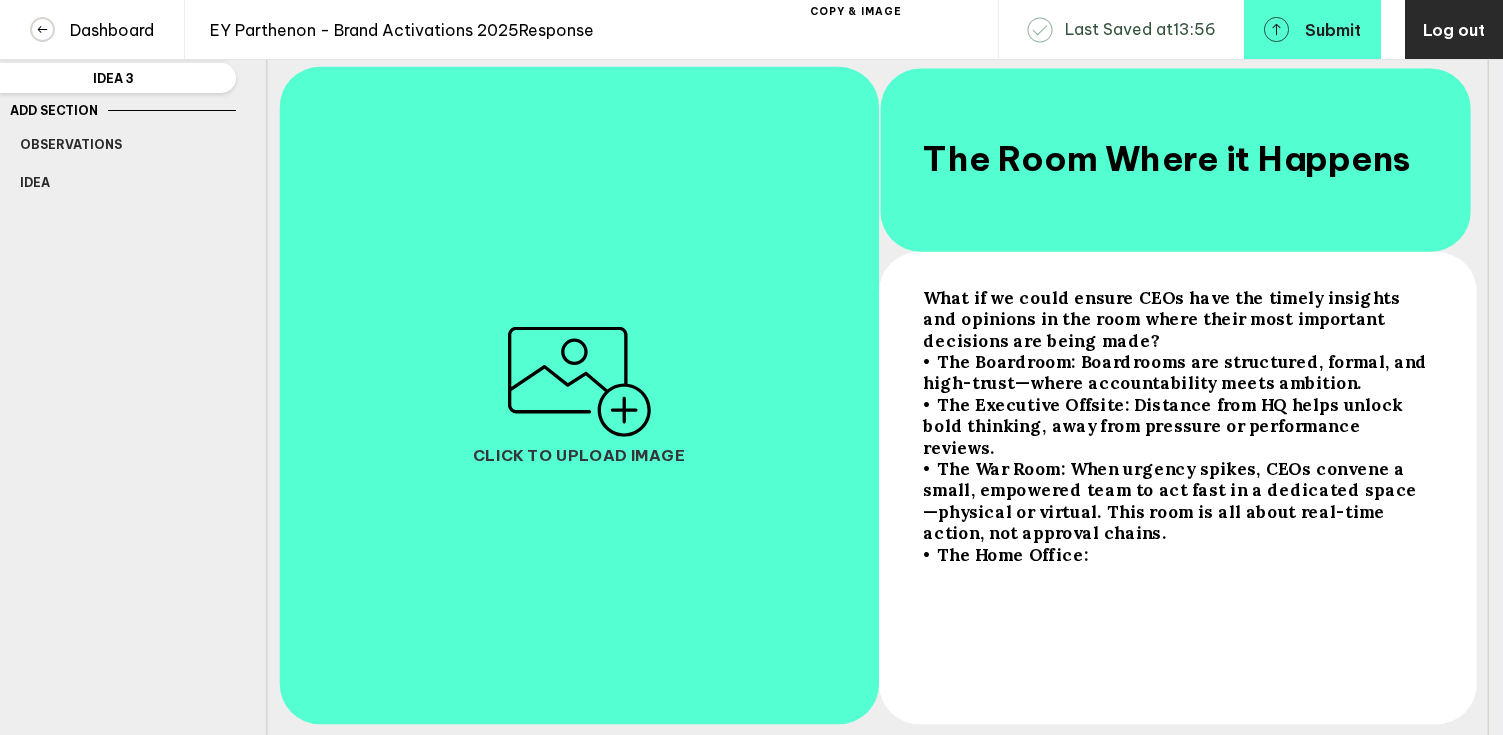 click on "• The Home Office:" at bounding box center (1176, 319) 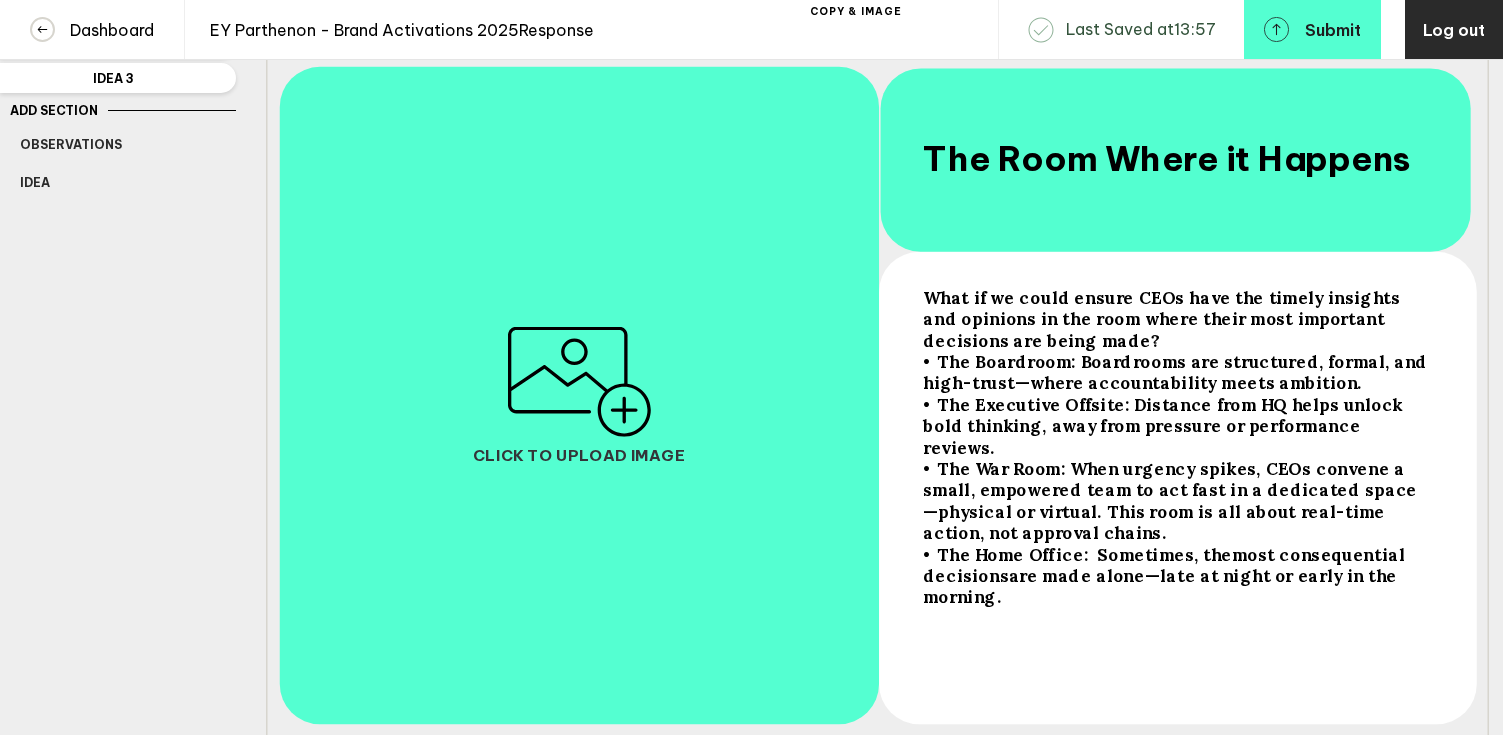 click on "• The Home Office: Sometimes, the most consequential decisions are made alone—late at night or early in the morning. Just the CEO… and their thoughts" at bounding box center [1176, 319] 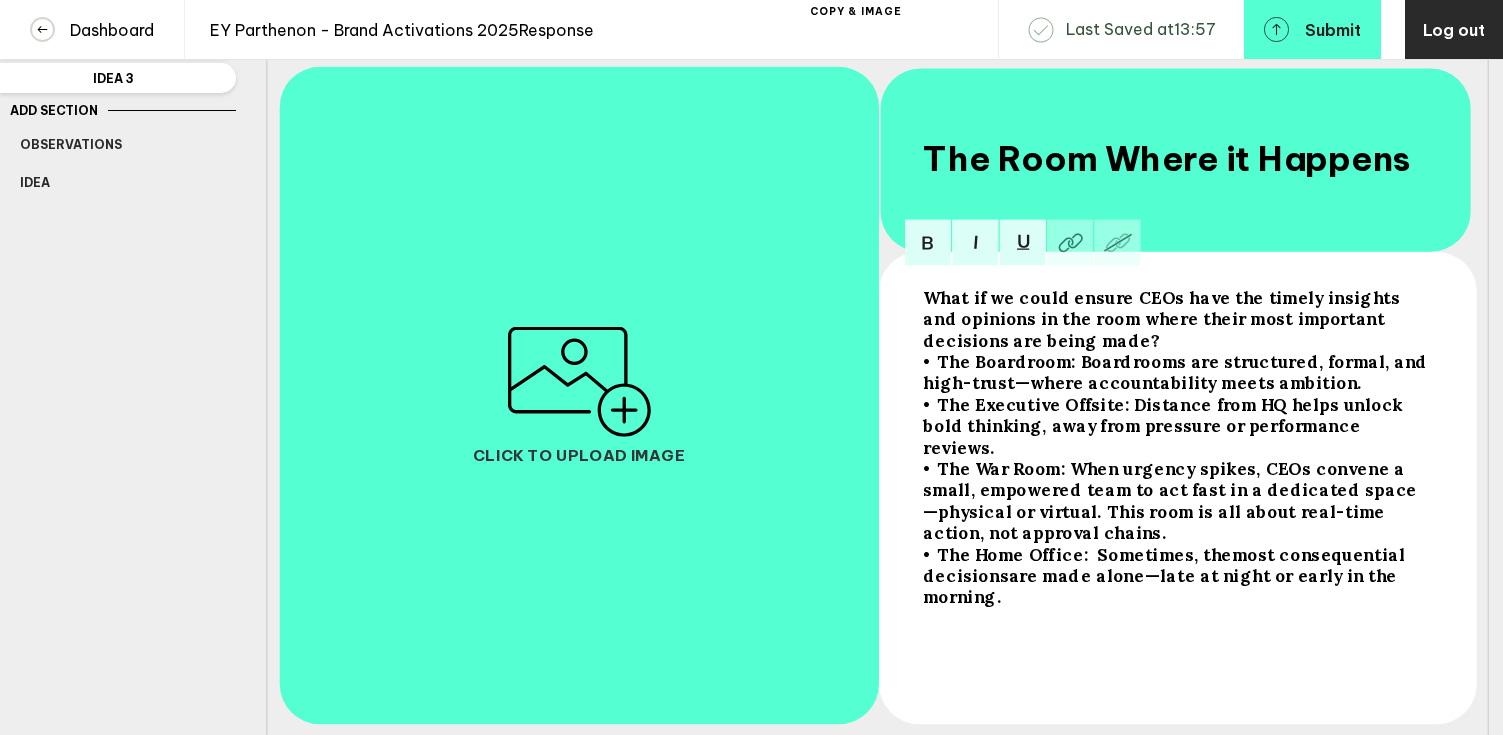 click on "• The Home Office: Sometimes, the most consequential decisions are made alone—late at night or early in the morning. Just the CEO… and their thoughts" at bounding box center (1176, 319) 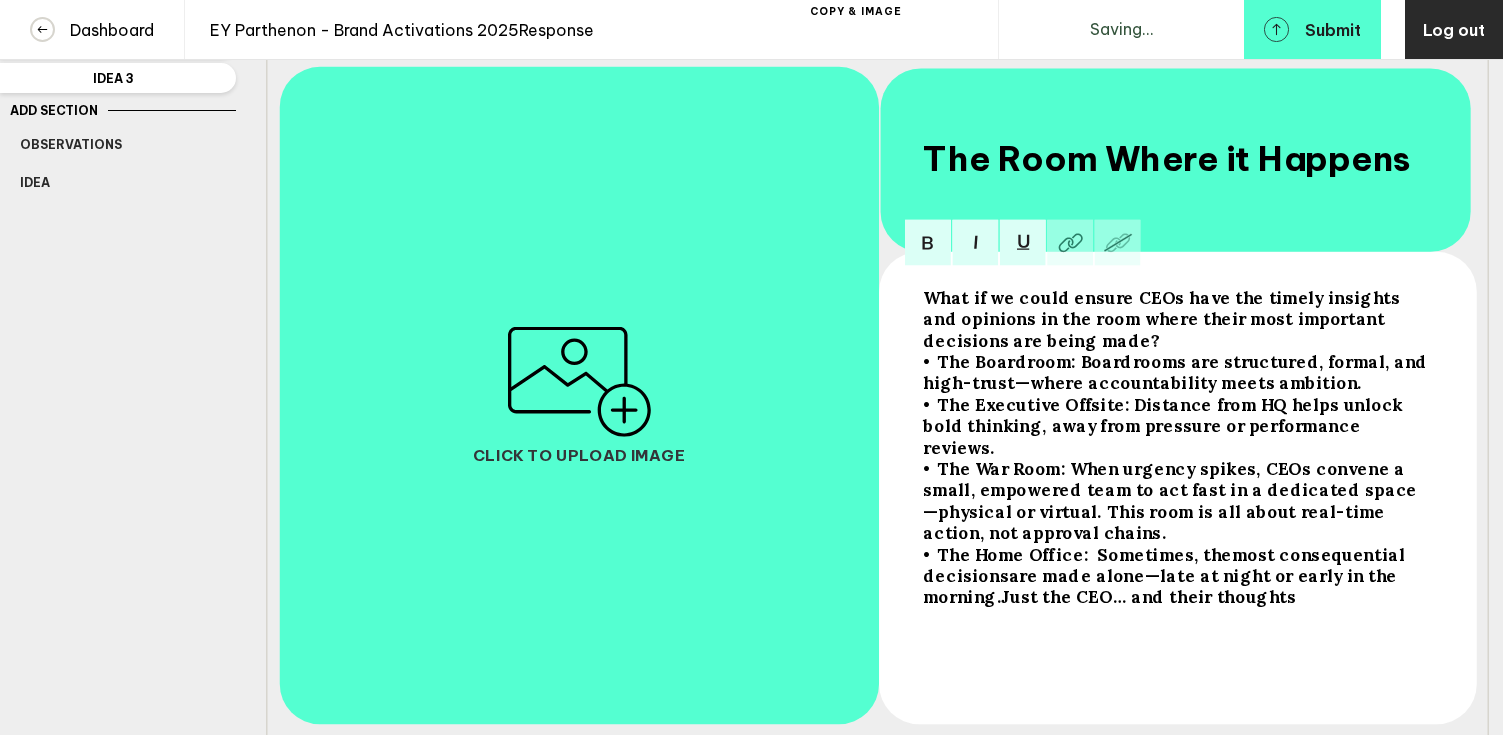 click on "are made alone—late at night or early in the morning.Just the CEO… and their thoughts" at bounding box center [1164, 319] 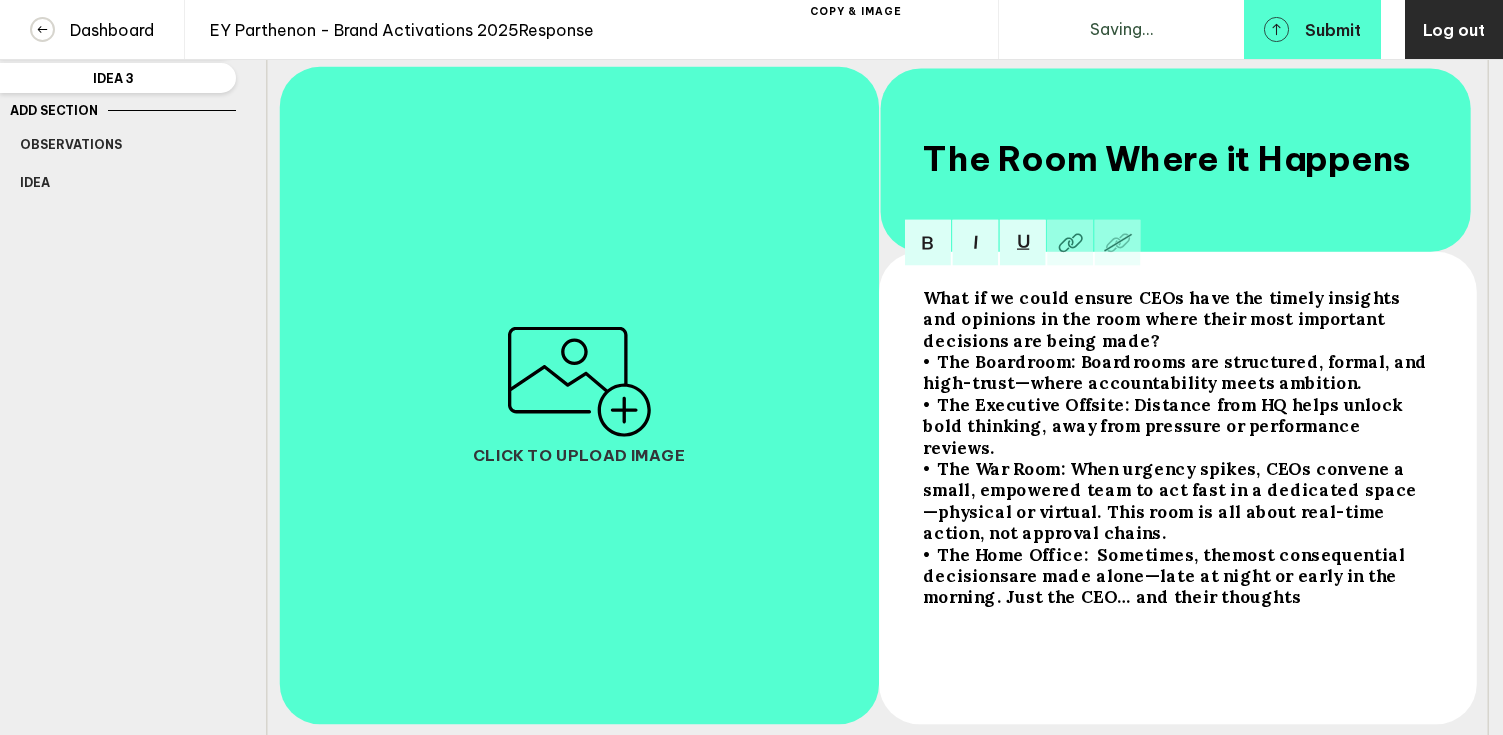 click on "• The Home Office: Sometimes, the most consequential decisions are made alone—late at night or early in the morning. Just the CEO… and their thoughts" at bounding box center [1176, 319] 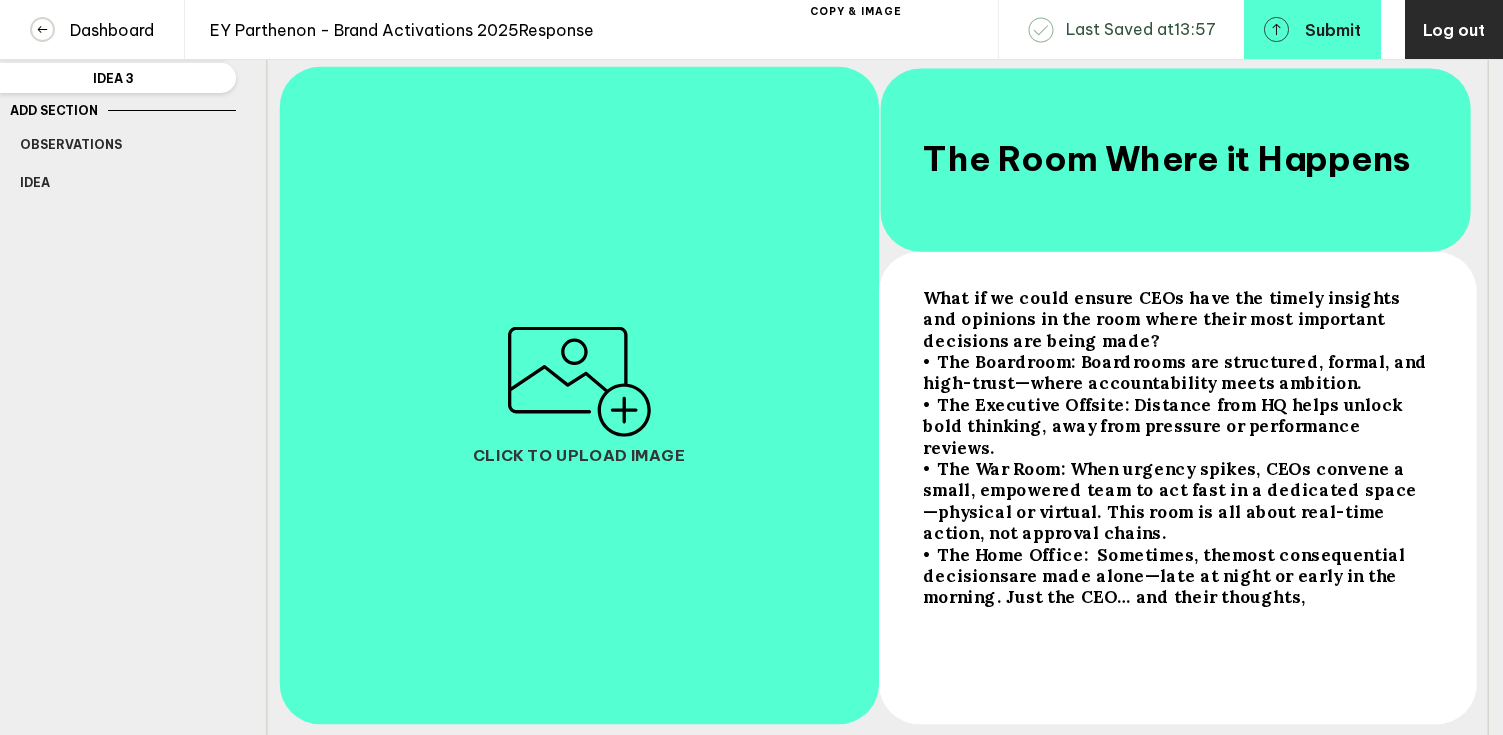 click on "• The Home Office:  Sometimes, the  most consequential decisions  are made alone—late at night or early in the morning. Just the CEO… and their thoughts," at bounding box center [1176, 319] 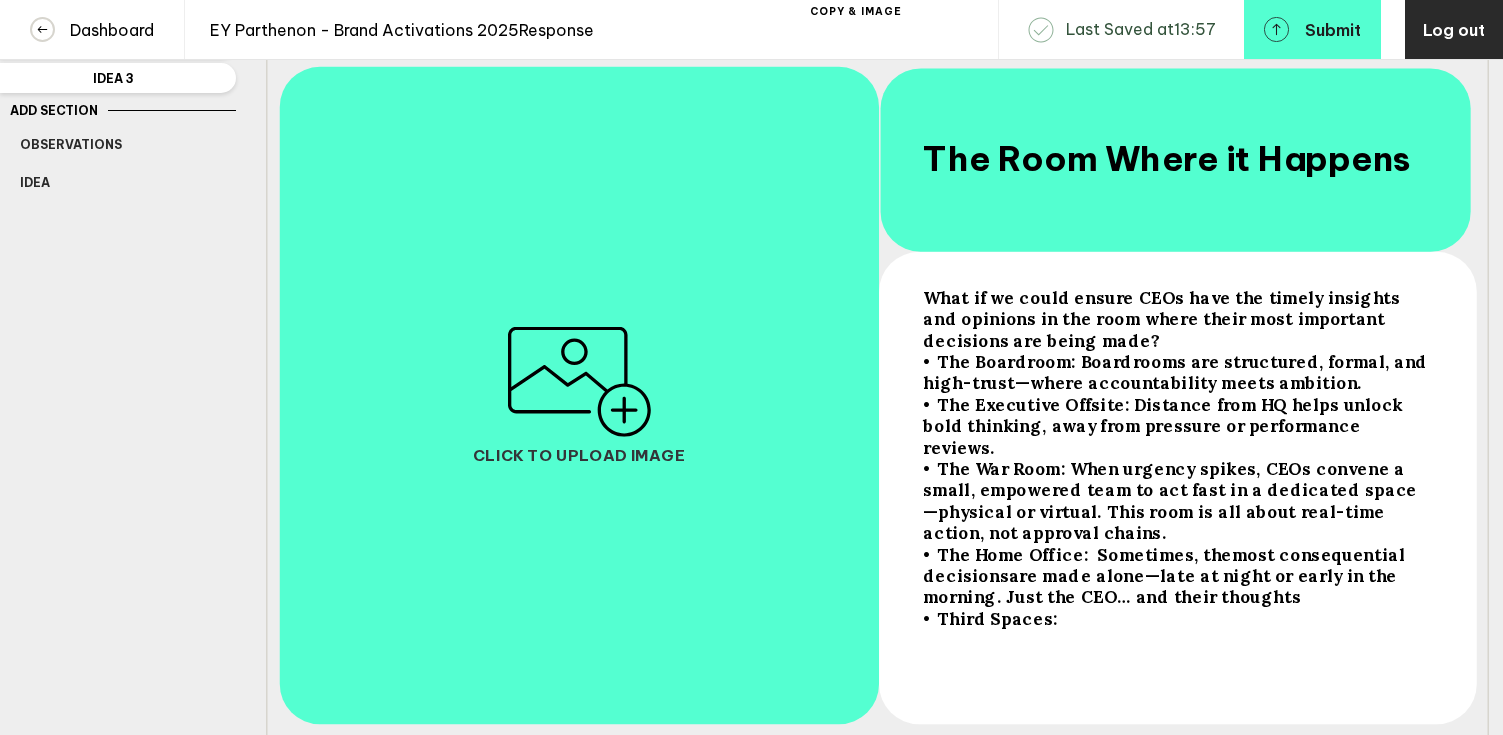 click on "• Third Spaces:" at bounding box center (1176, 319) 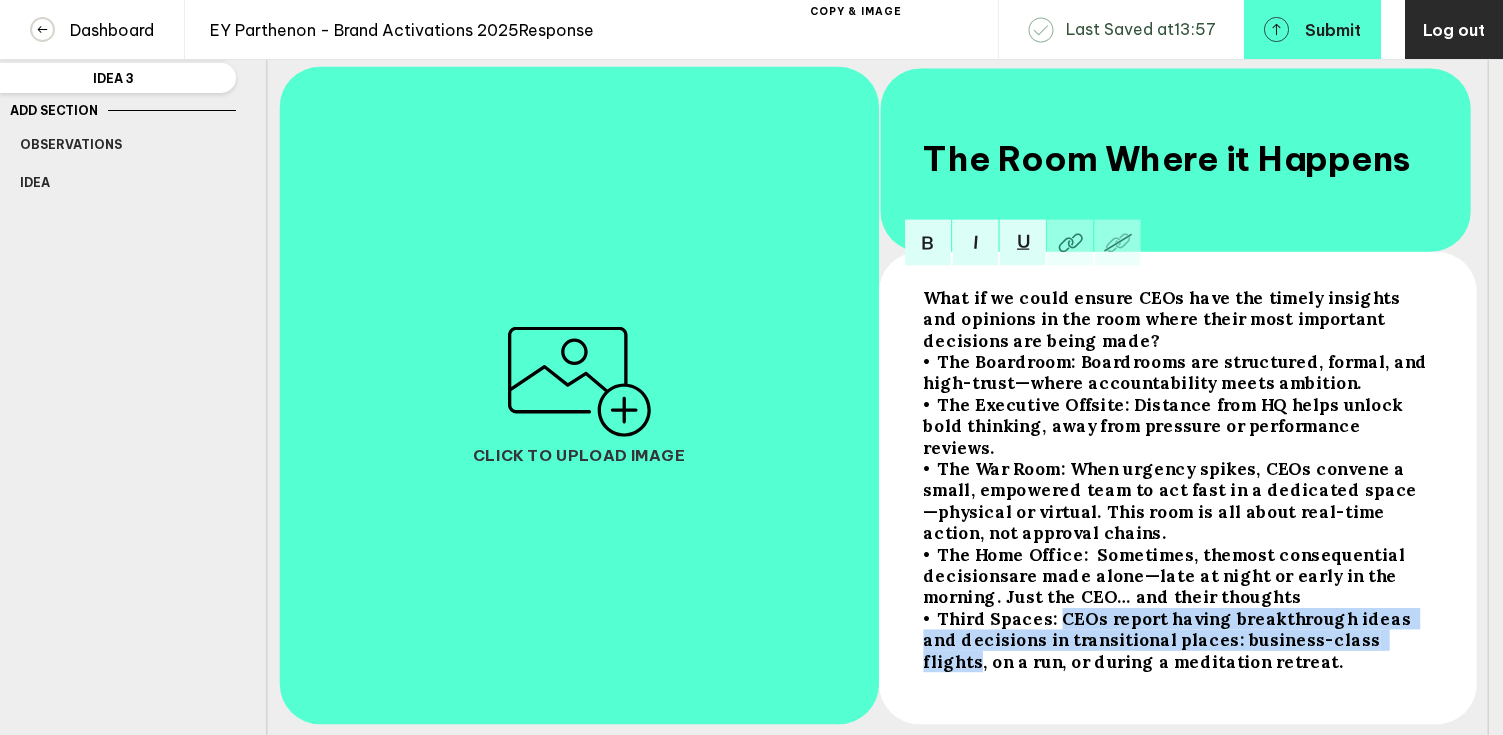 drag, startPoint x: 1050, startPoint y: 613, endPoint x: 1357, endPoint y: 628, distance: 307.36624 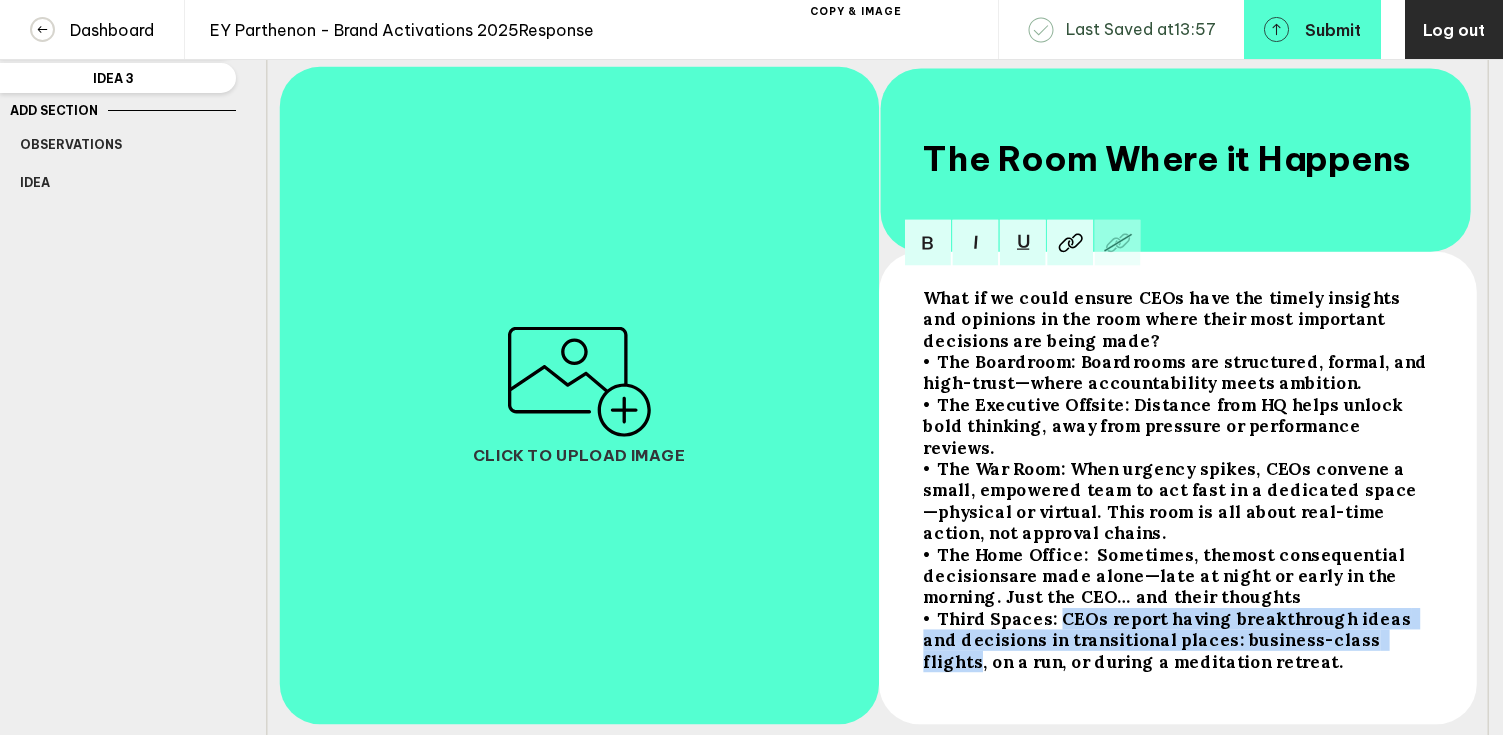 copy on "CEOs report having breakthrough ideas and decisions in transitional places: business-class flights" 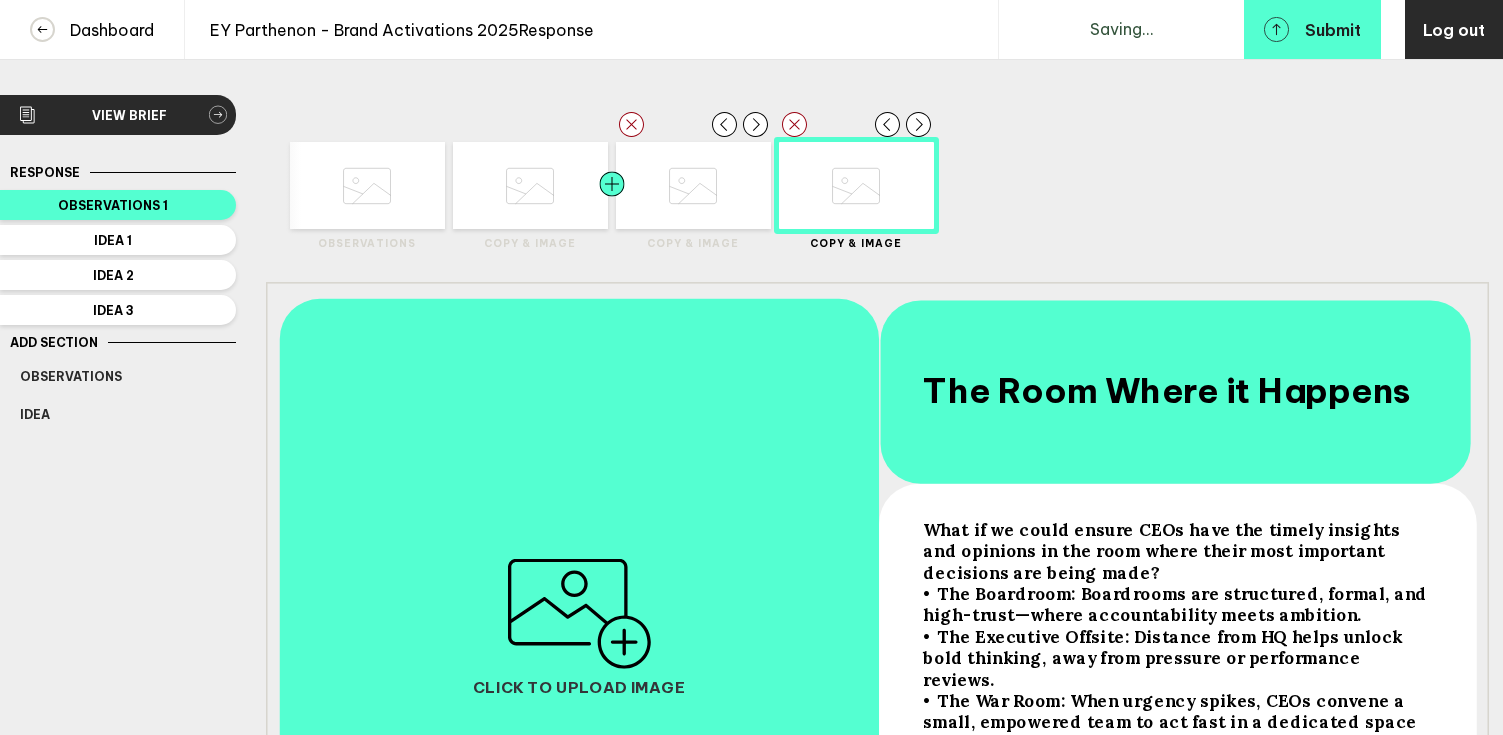 click at bounding box center (325, 185) 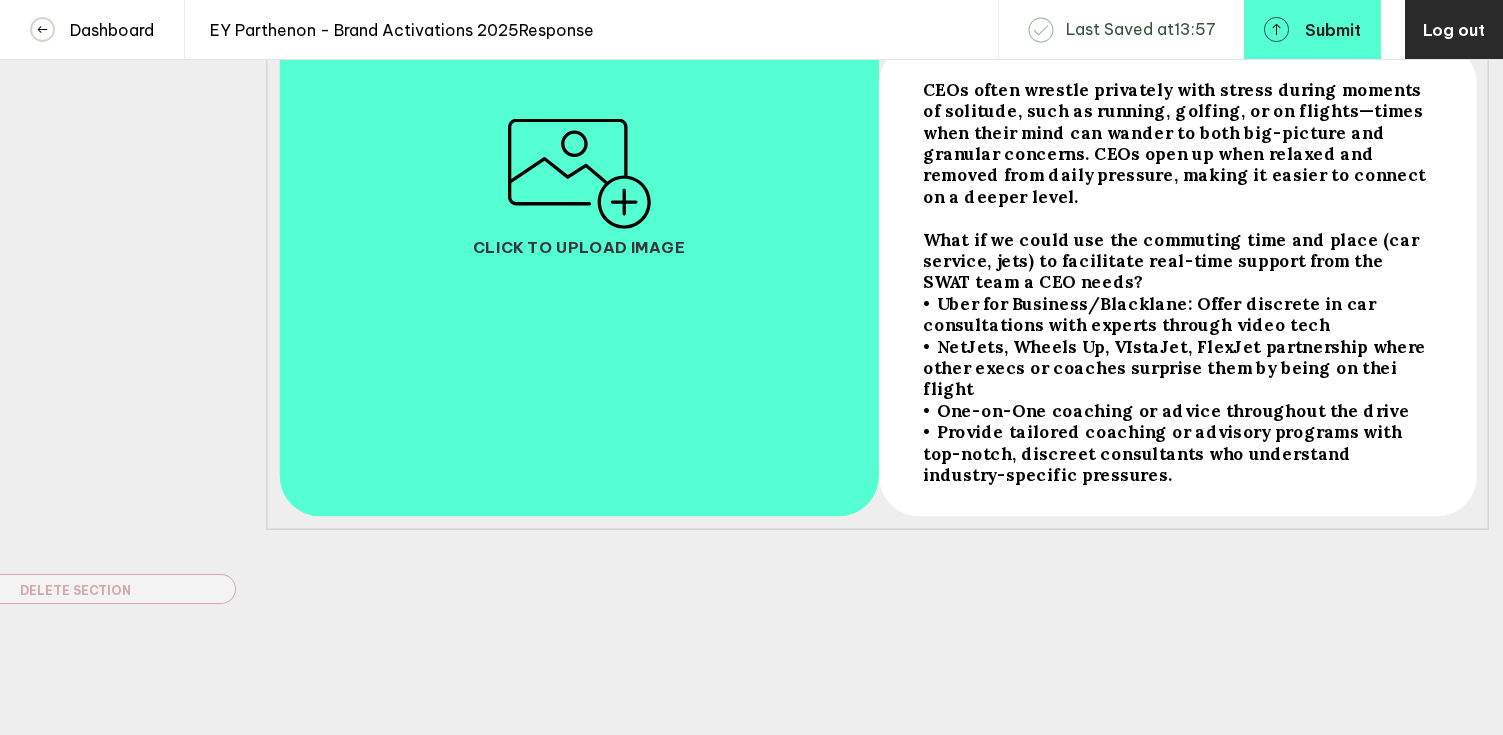 scroll, scrollTop: 451, scrollLeft: 0, axis: vertical 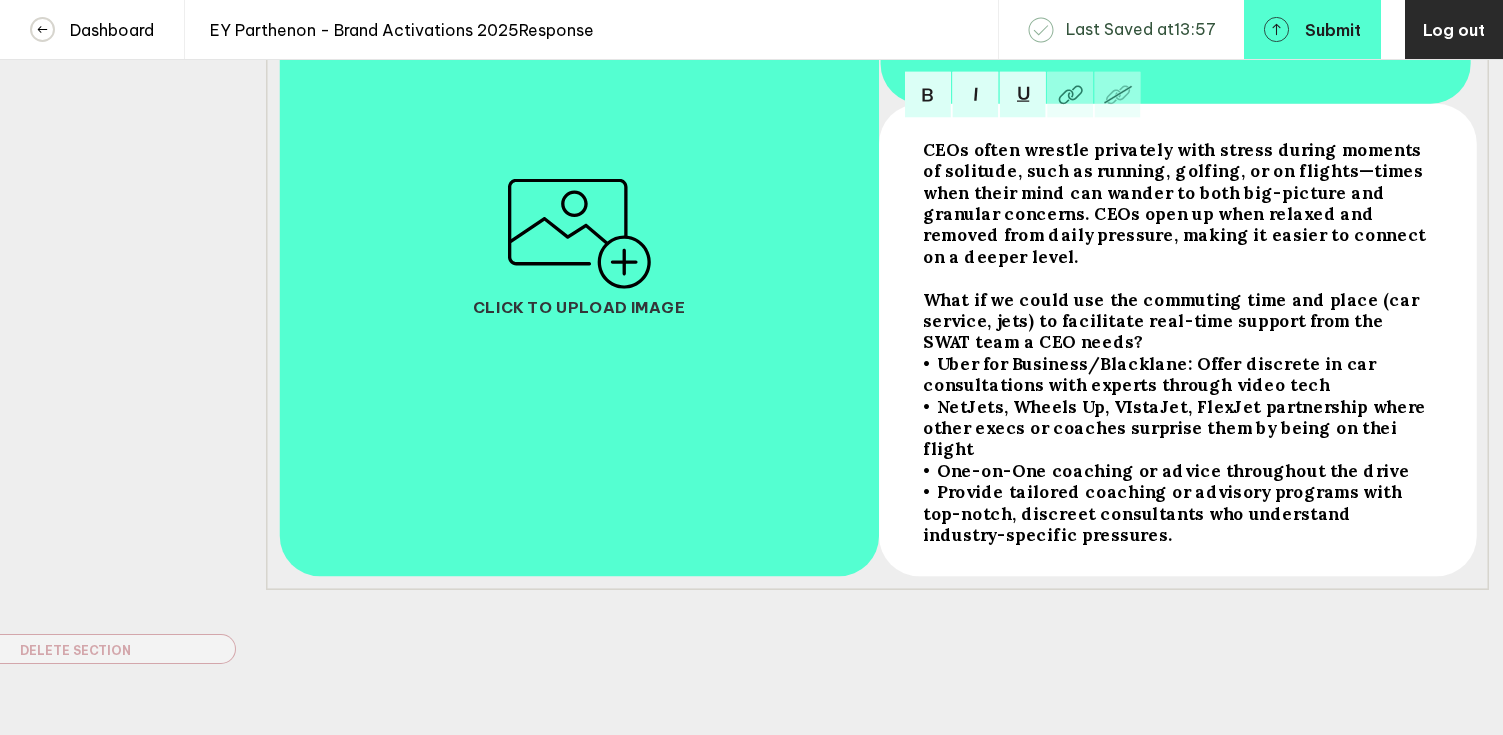 click on "CEOs often wrestle privately with stress during moments of solitude, such as running, golfing, or on flights—times when their mind can wander to both big-picture and granular concerns. CEOs open up when relaxed and removed from daily pressure, making it easier to connect on a deeper level." at bounding box center [1176, 203] 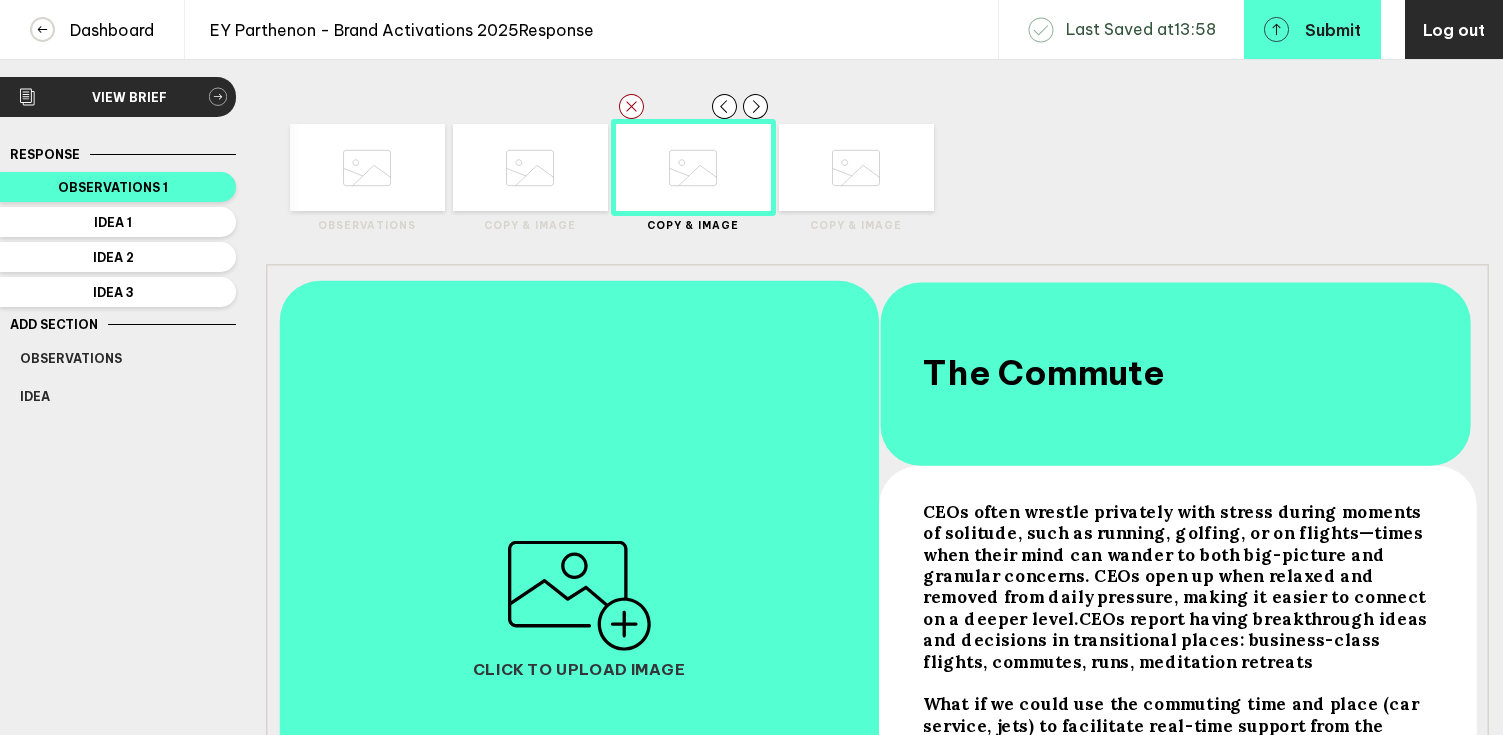scroll, scrollTop: 0, scrollLeft: 0, axis: both 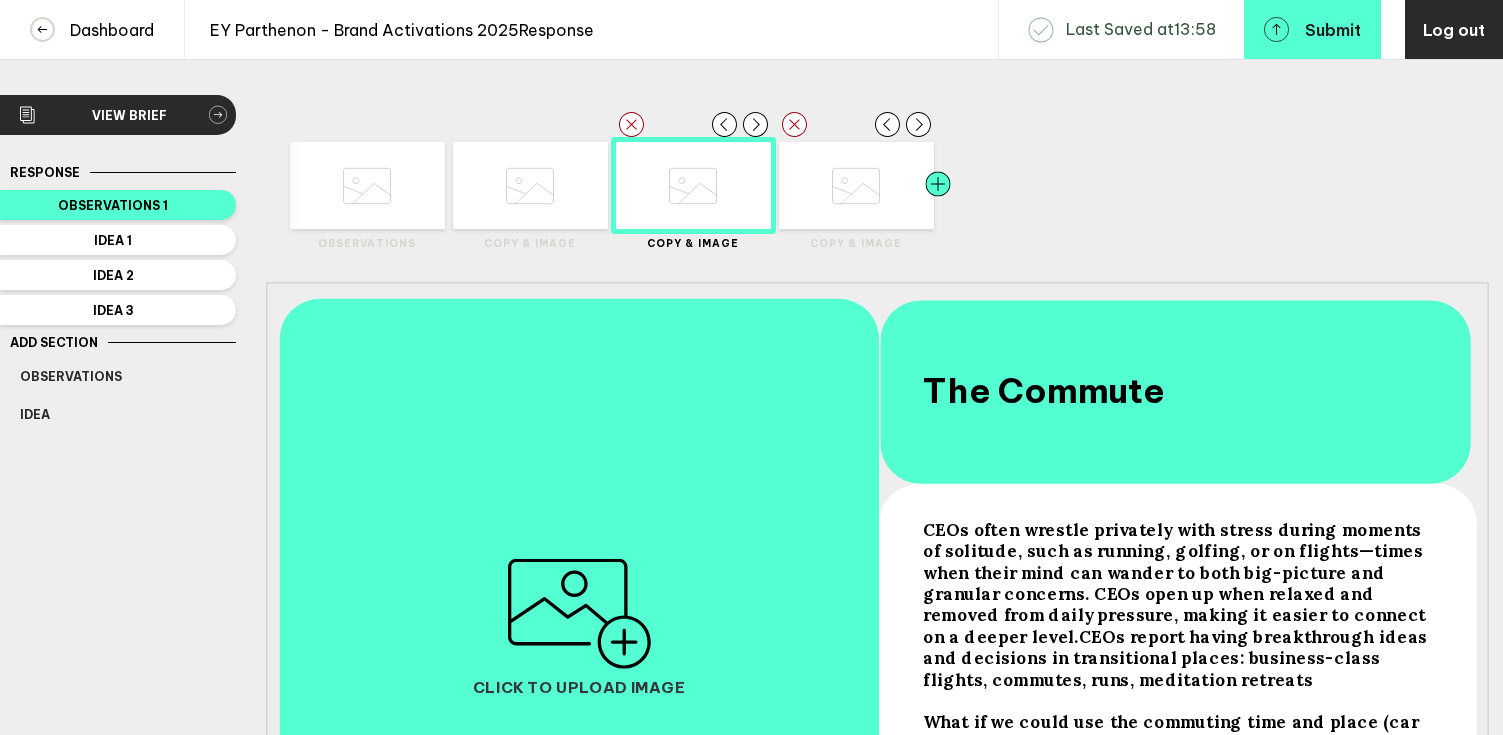 click at bounding box center (410, 185) 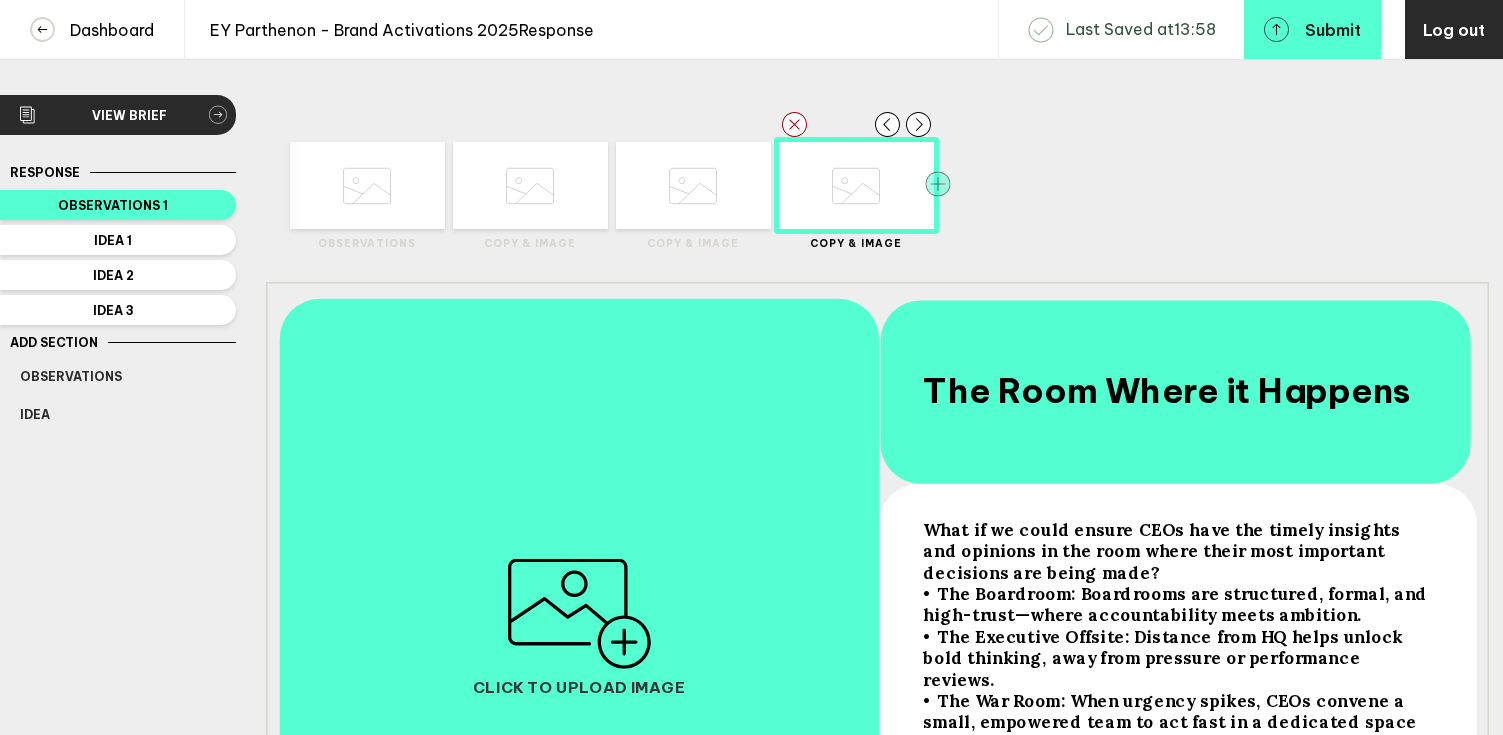 click at bounding box center [937, 183] 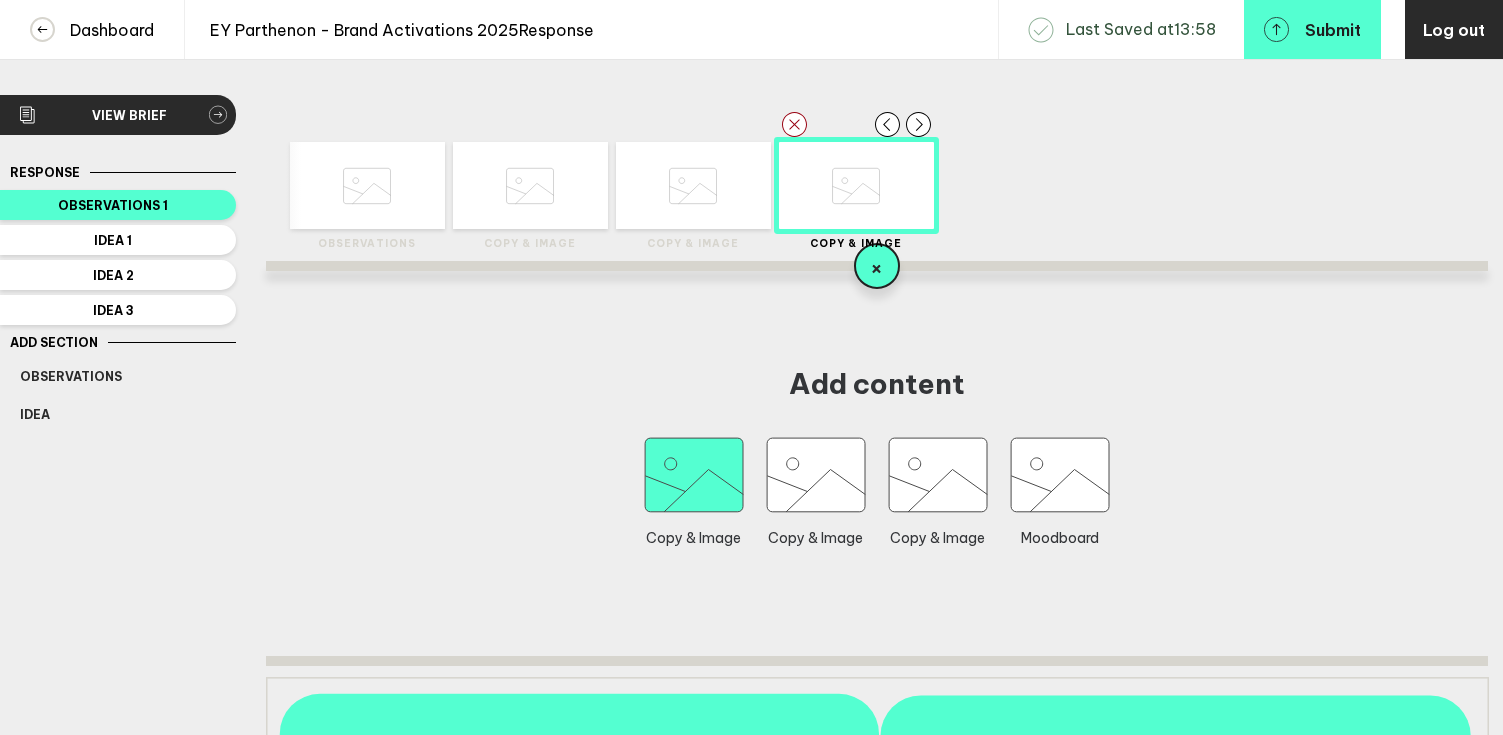 click at bounding box center [694, 475] 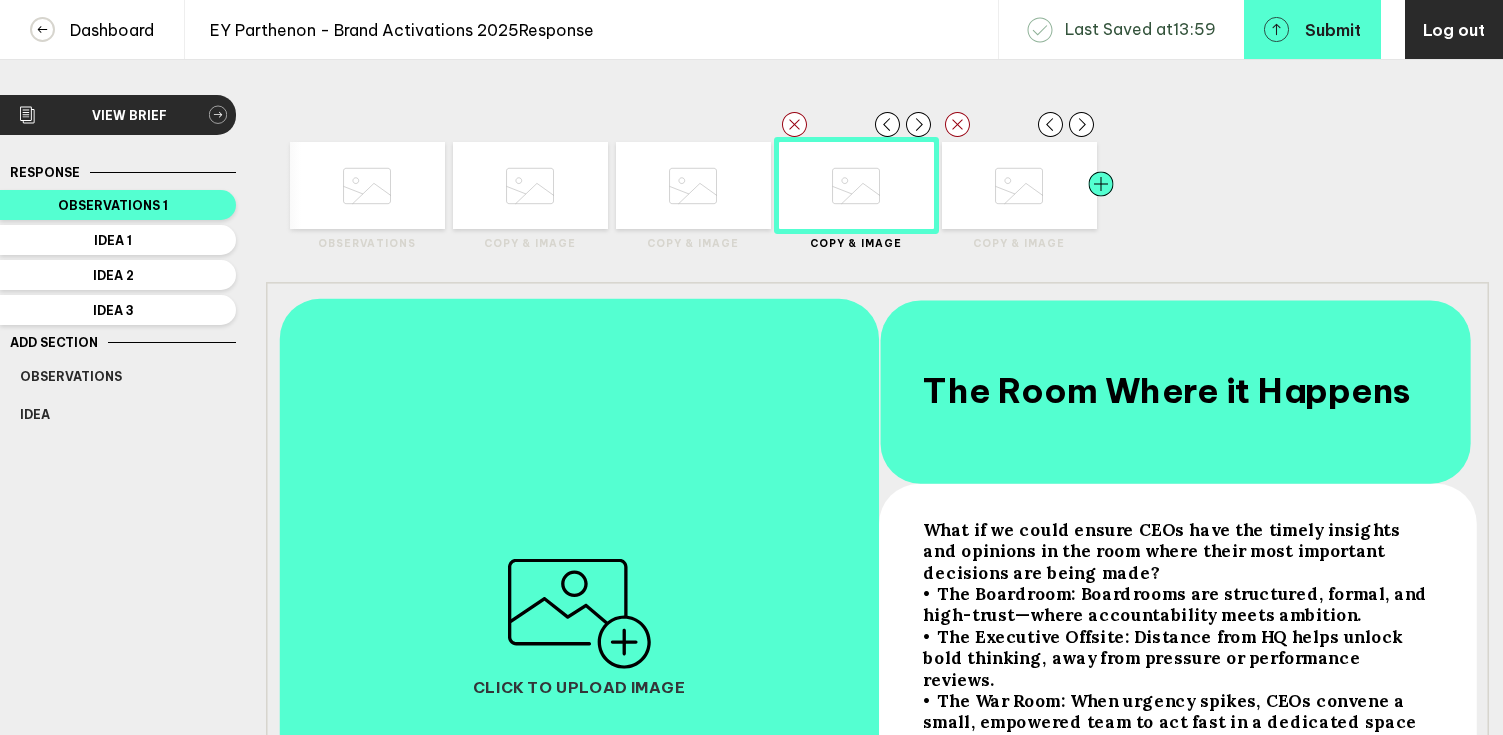 click at bounding box center (410, 185) 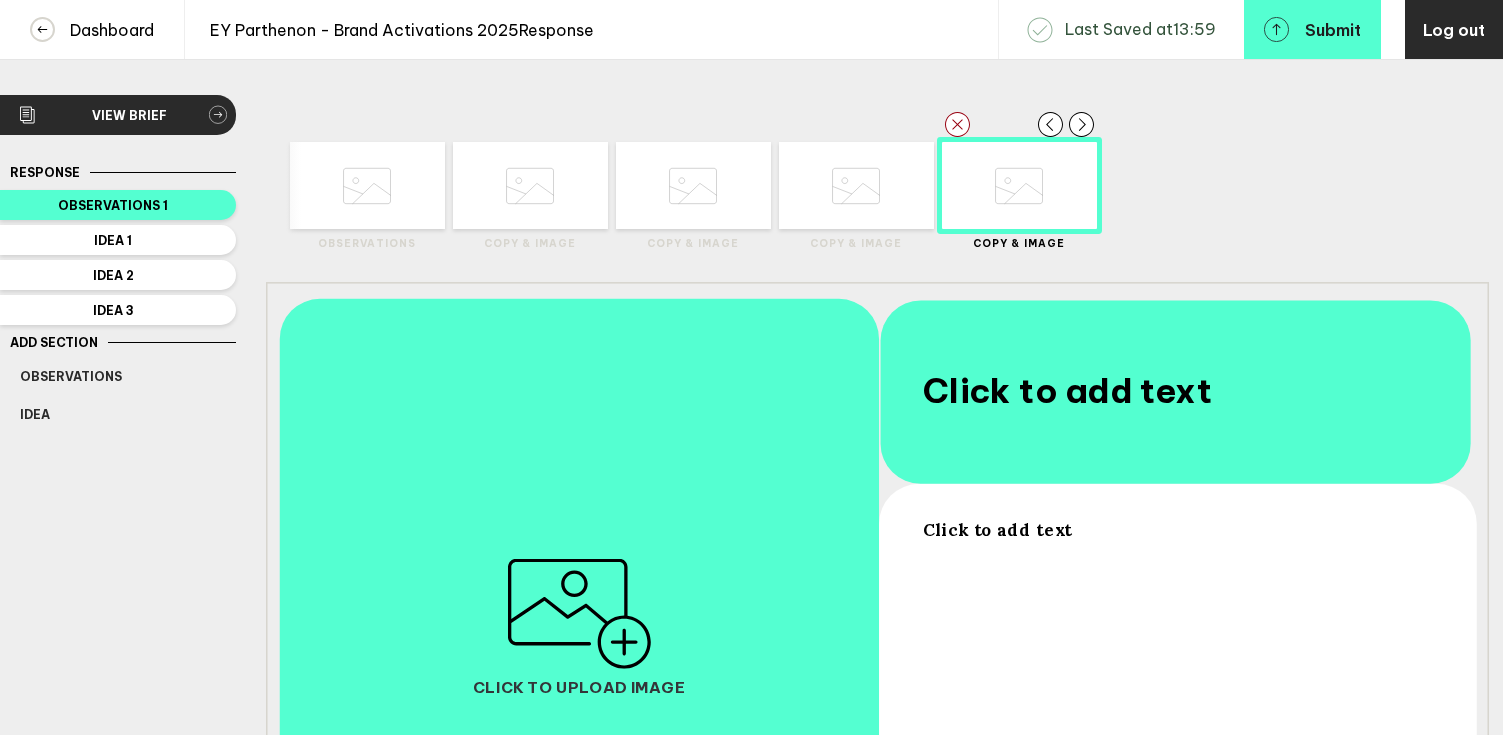 click on "Click to add text" at bounding box center [997, 529] 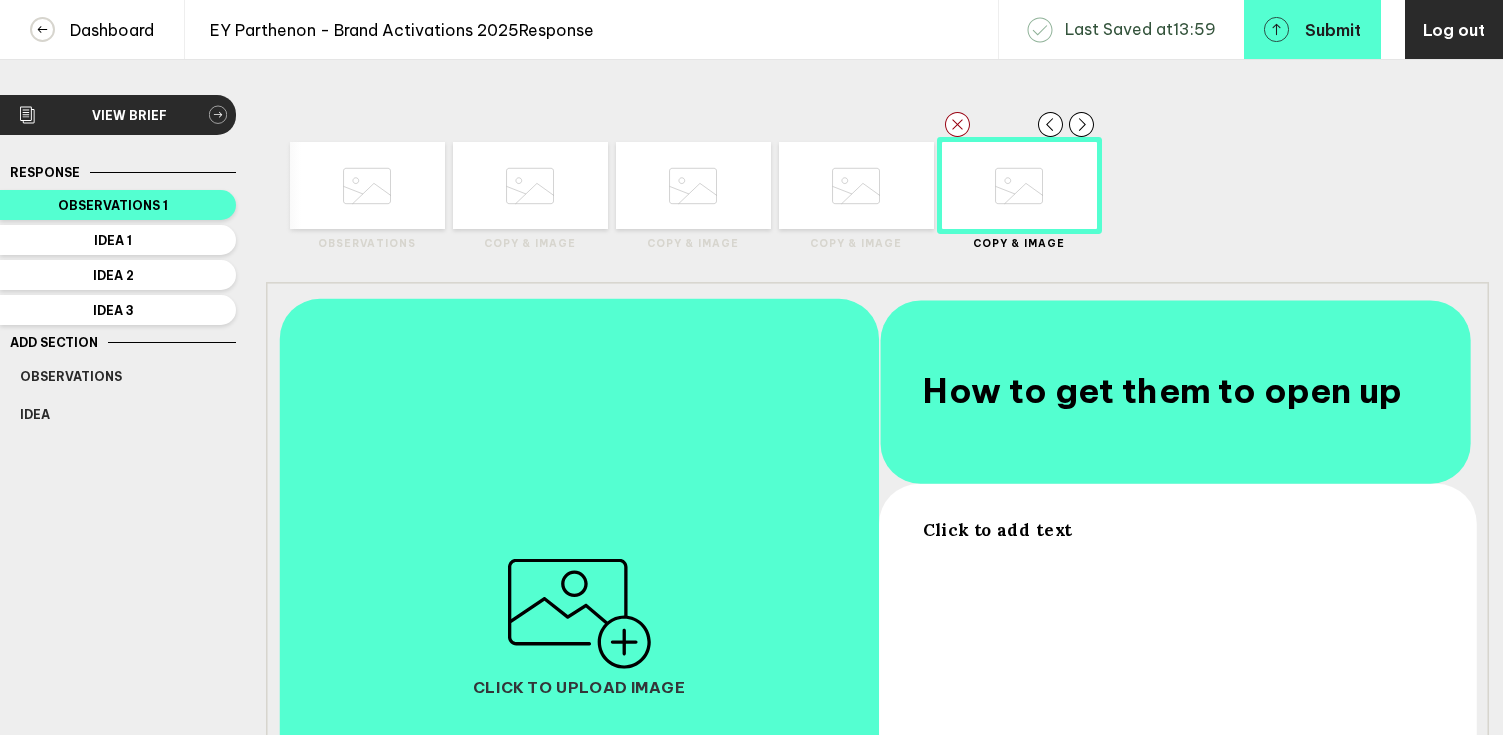 click on "Click to add text" at bounding box center (997, 529) 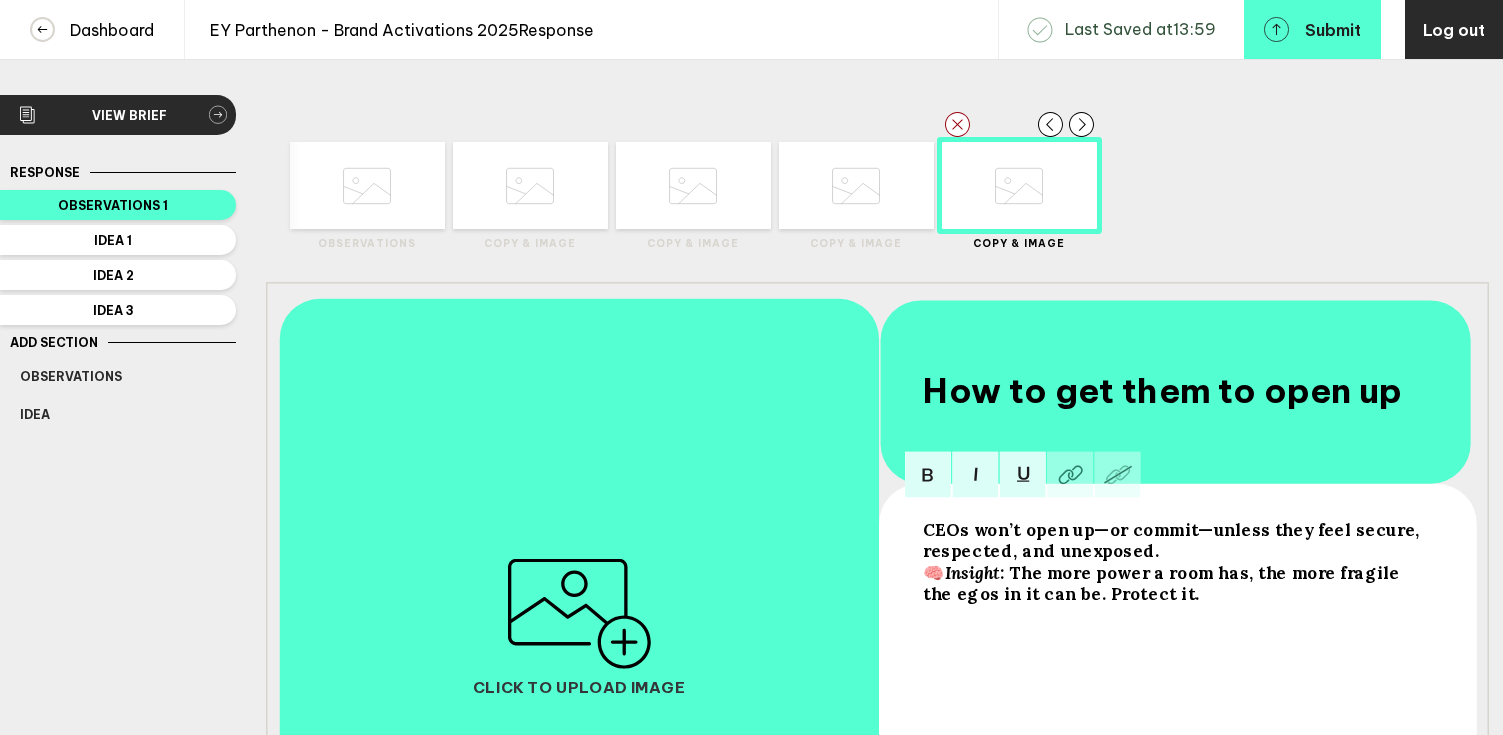 click on "CEOs won’t open up—or commit—unless they feel secure, respected, and unexposed." at bounding box center (1173, 540) 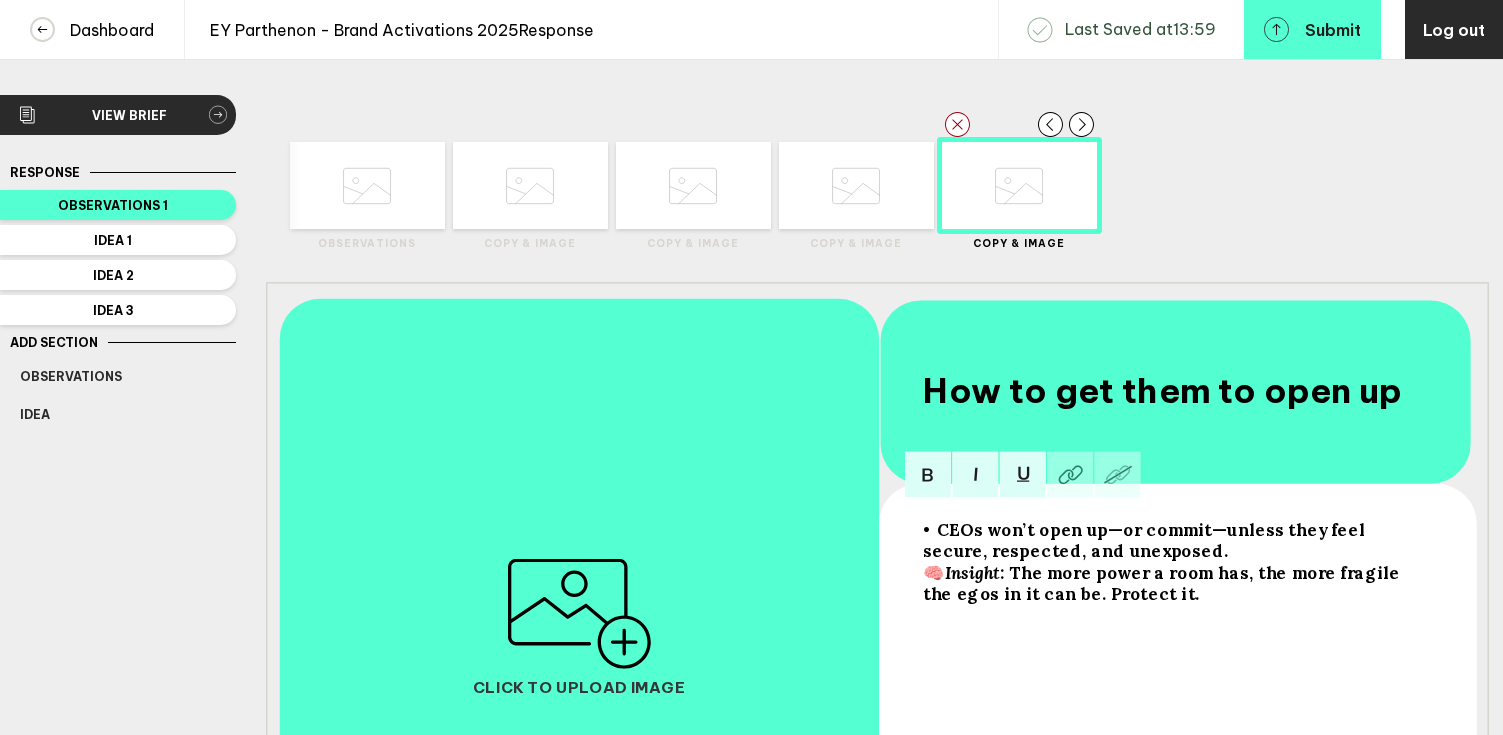 drag, startPoint x: 947, startPoint y: 582, endPoint x: 891, endPoint y: 582, distance: 56 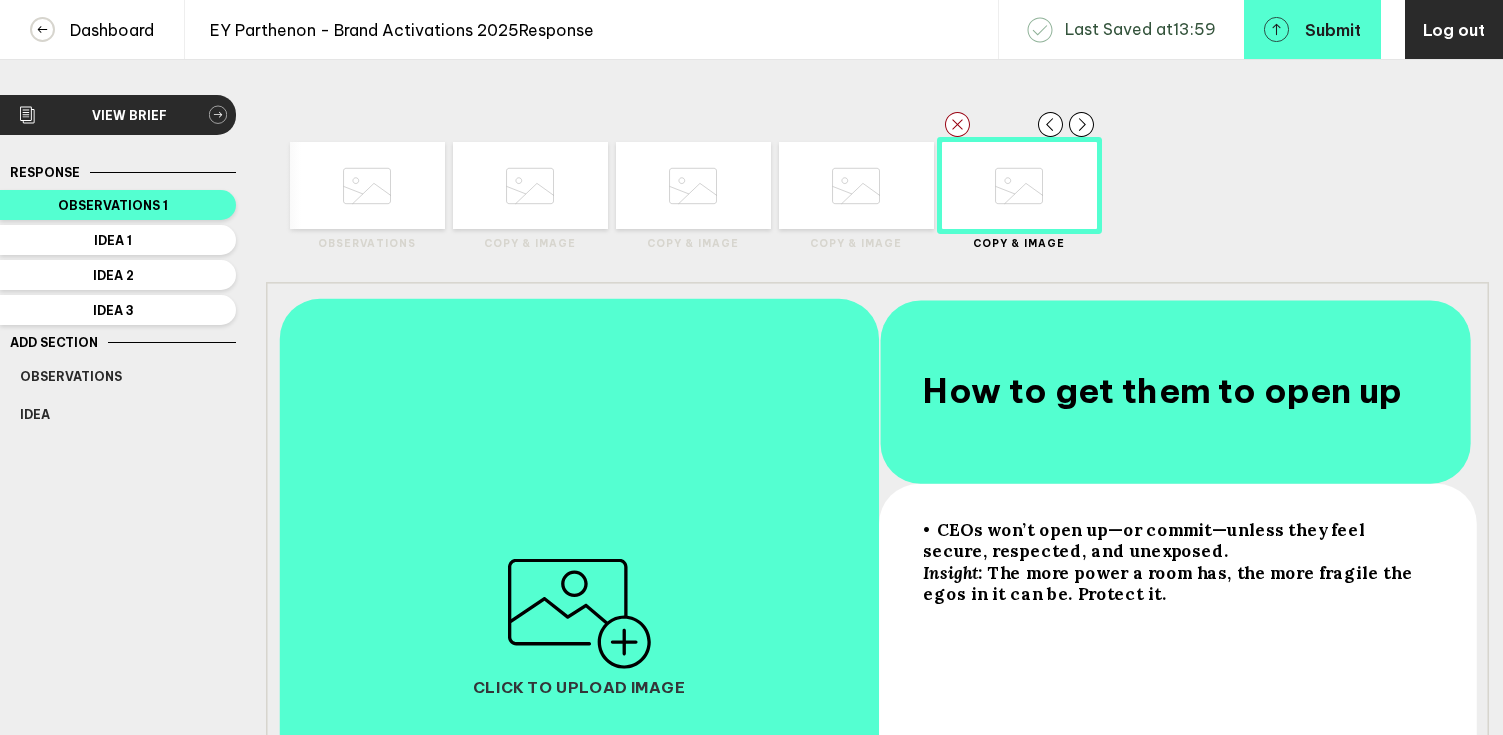 click on "Insight : The more power a room has, the more fragile the egos in it can be. Protect it." at bounding box center (1176, 582) 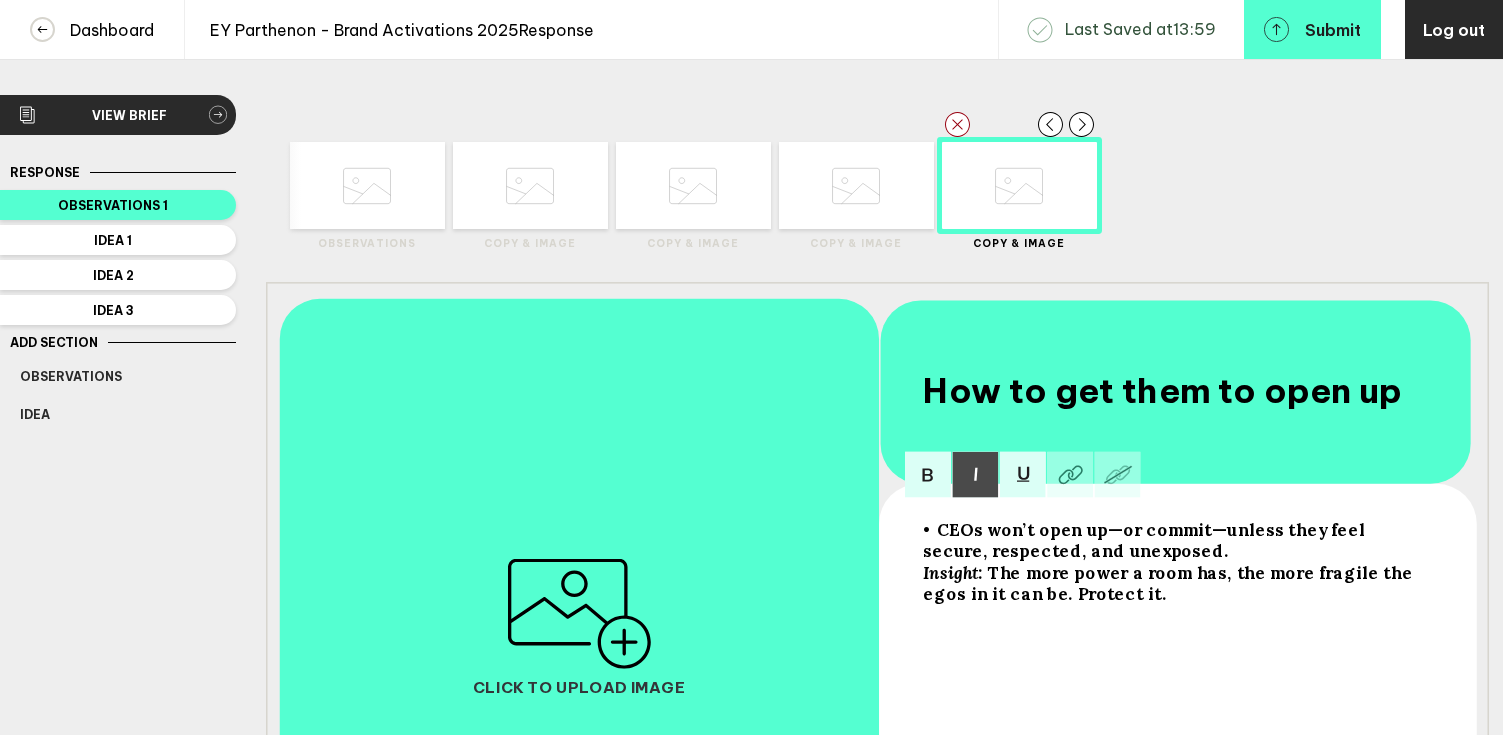 click on "Insight : The more power a room has, the more fragile the egos in it can be. Protect it." at bounding box center [1176, 582] 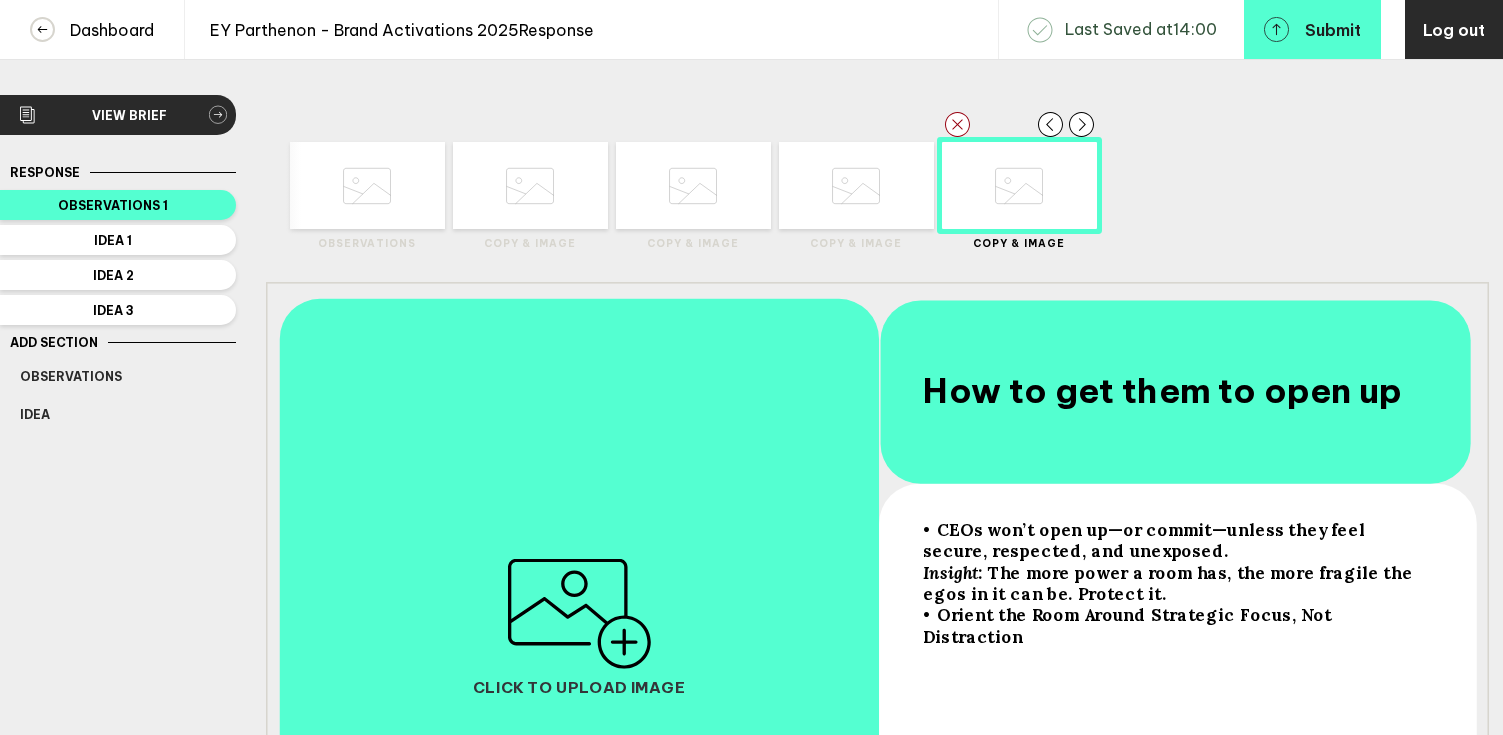 click on "• Orient the Room Around Strategic Focus, Not Distraction" at bounding box center [1176, 582] 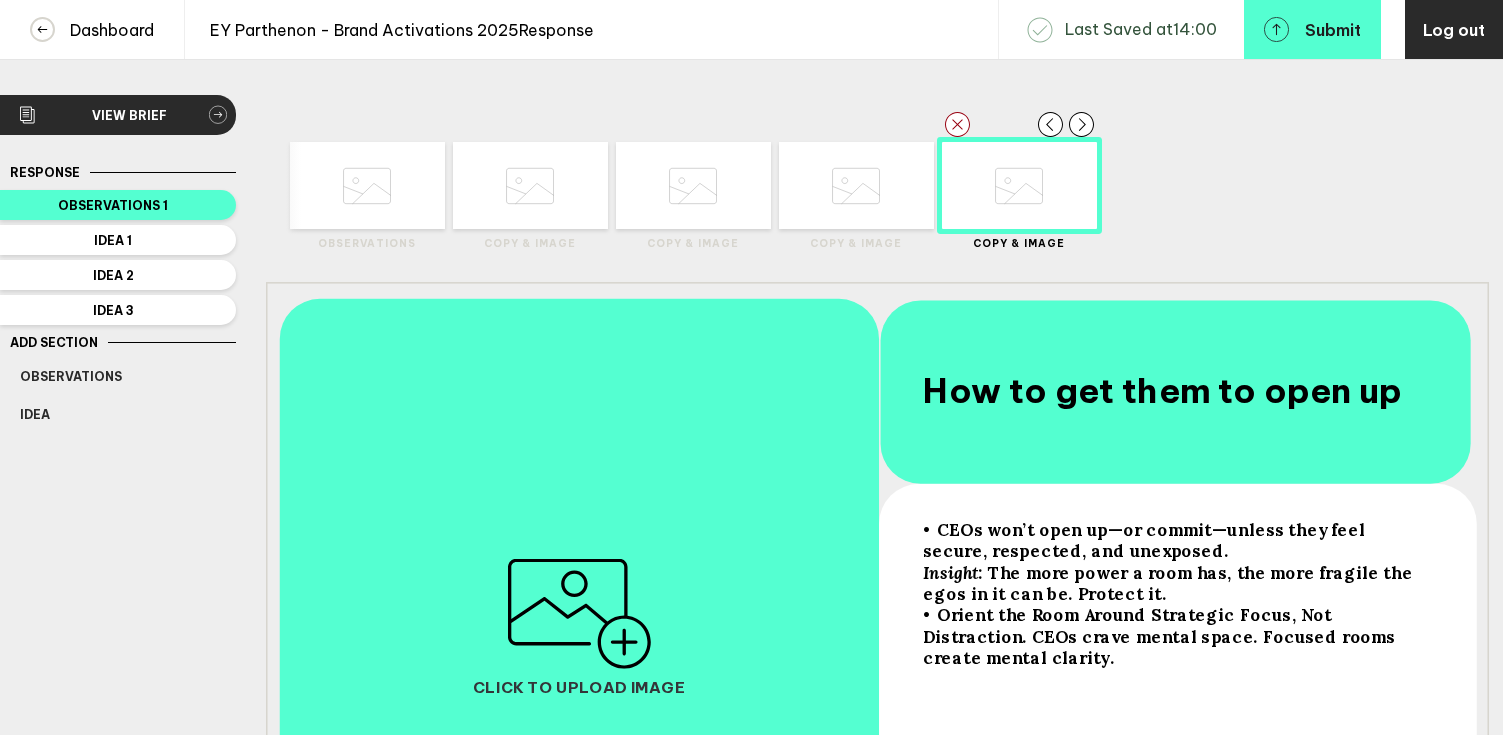 click on "• Orient the Room Around Strategic Focus, Not Distraction. CEOs crave mental space. Focused rooms create mental clarity." at bounding box center [1176, 582] 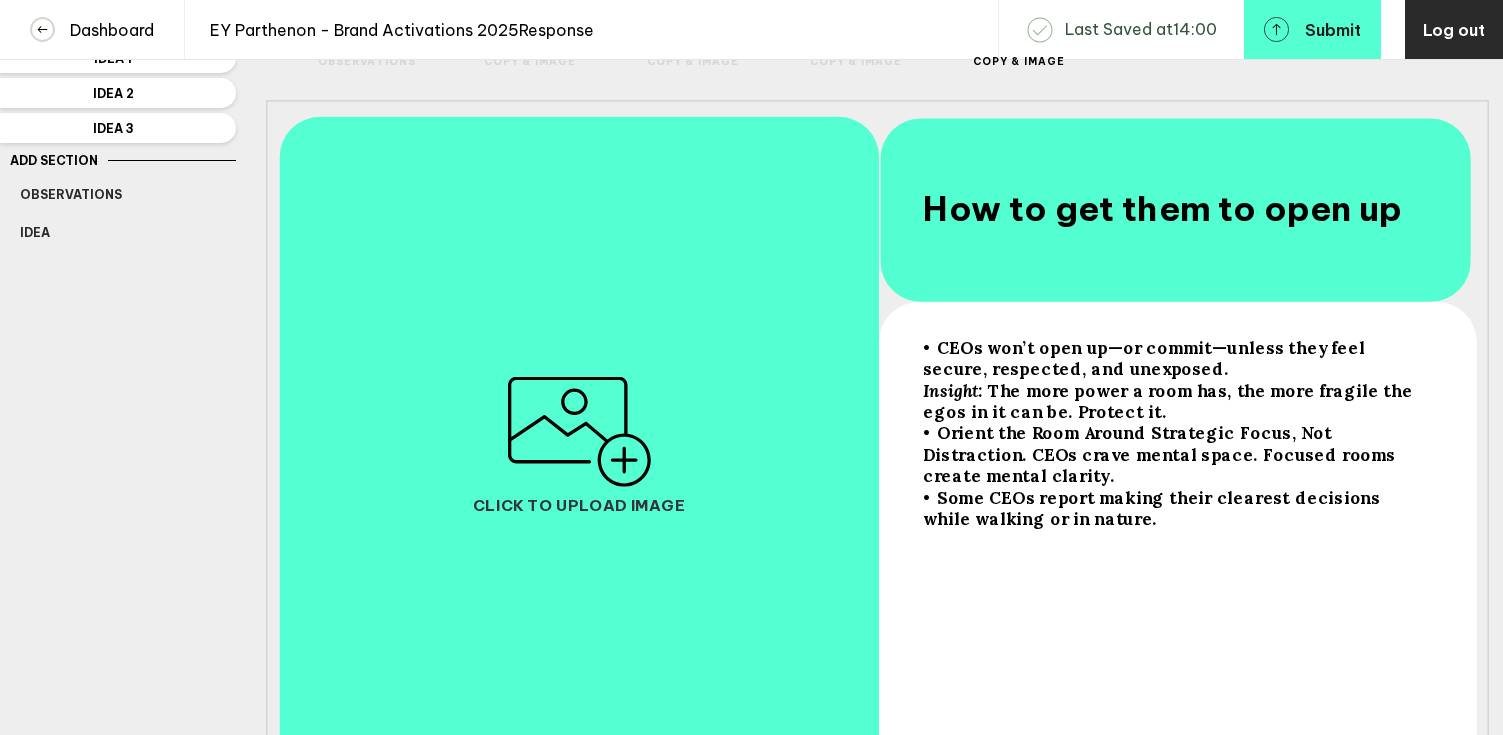 scroll, scrollTop: 270, scrollLeft: 0, axis: vertical 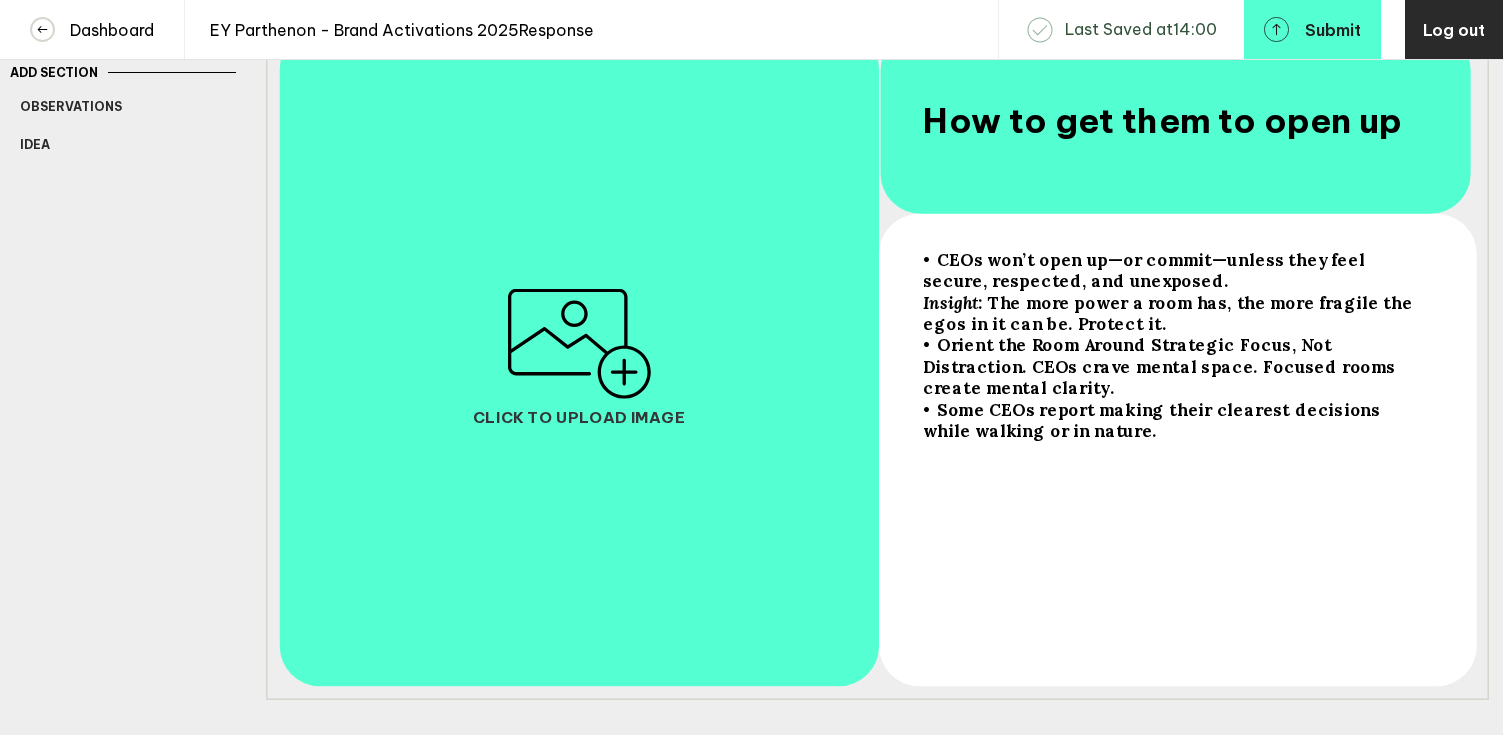 click on "• Some CEOs report making their clearest decisions while walking or in nature." at bounding box center (1176, 312) 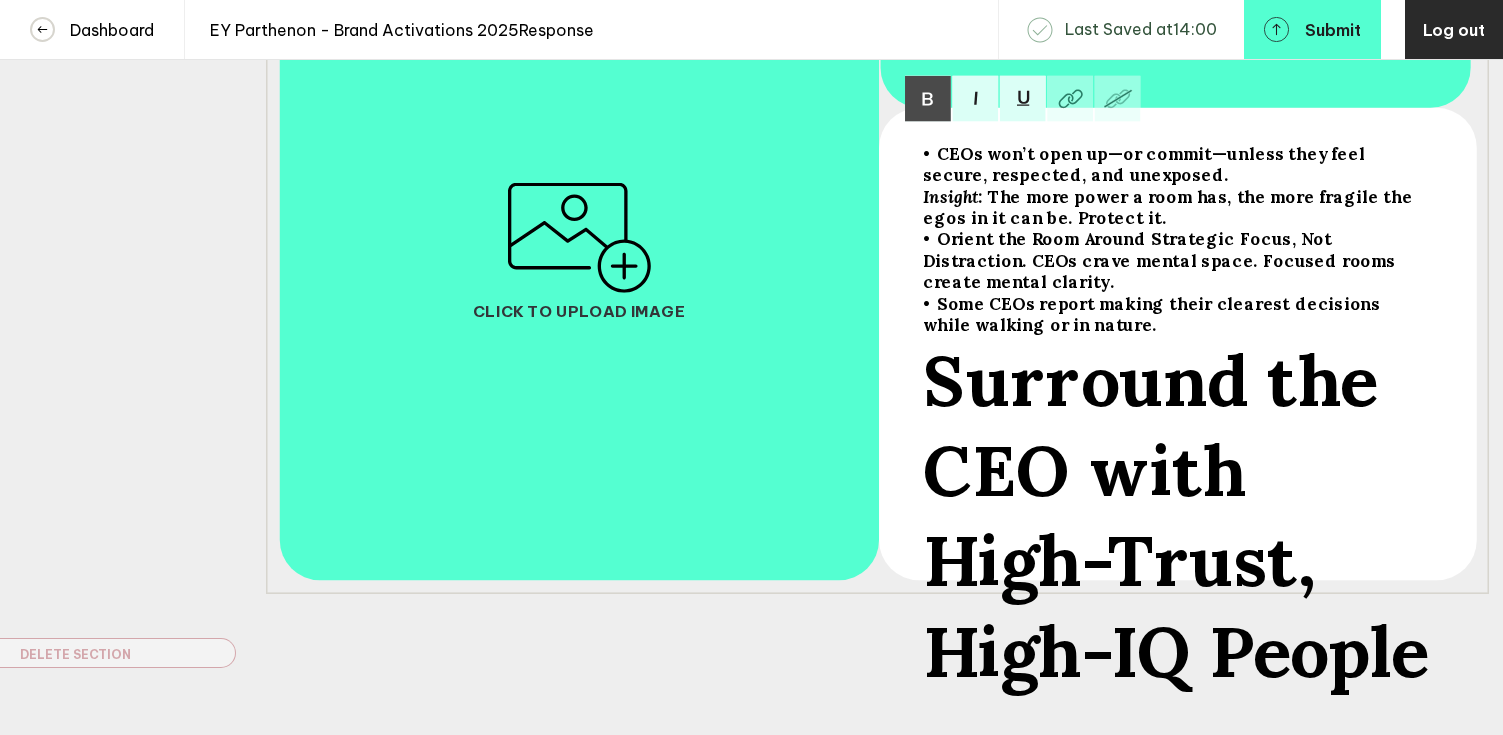scroll, scrollTop: 451, scrollLeft: 0, axis: vertical 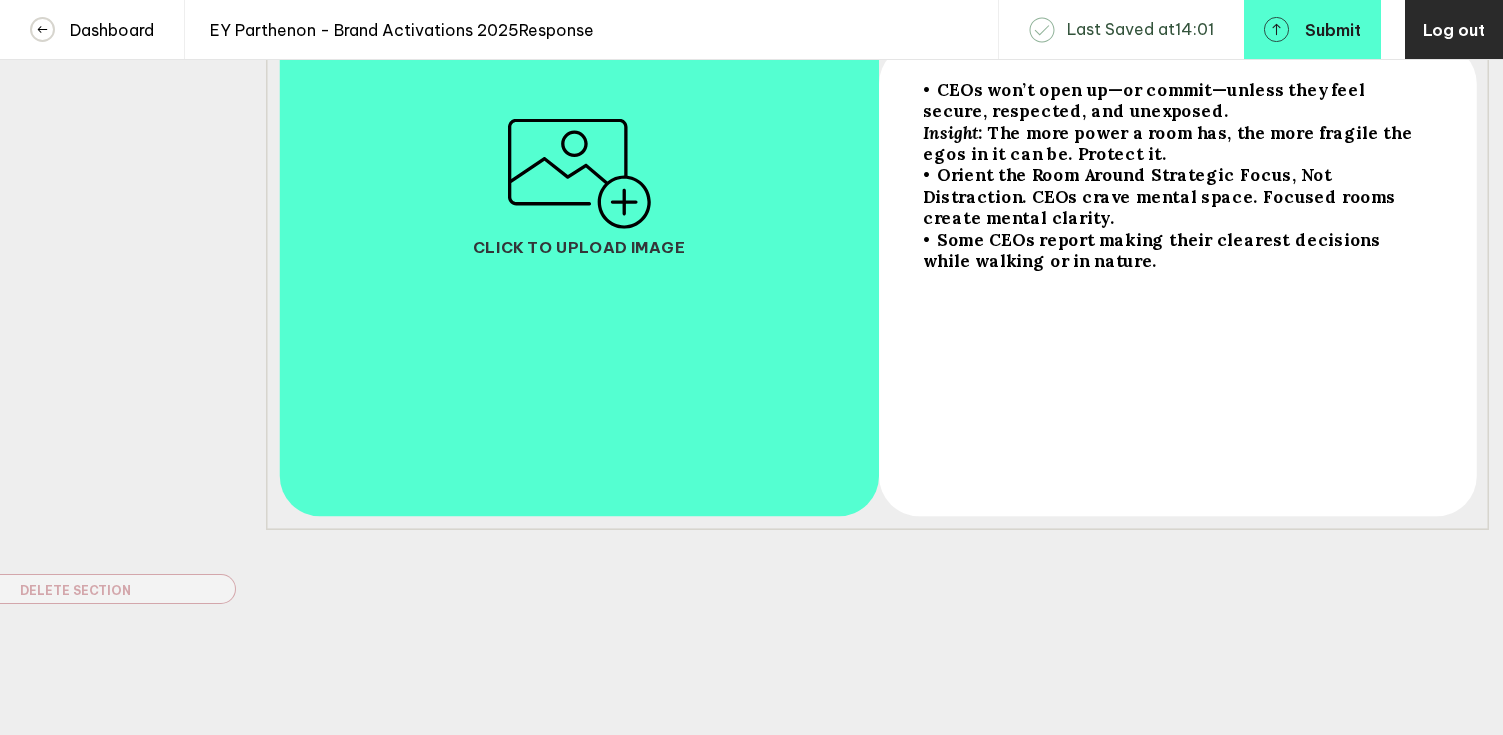 click on "• Some CEOs report making their clearest decisions while walking or in nature." at bounding box center (1176, 142) 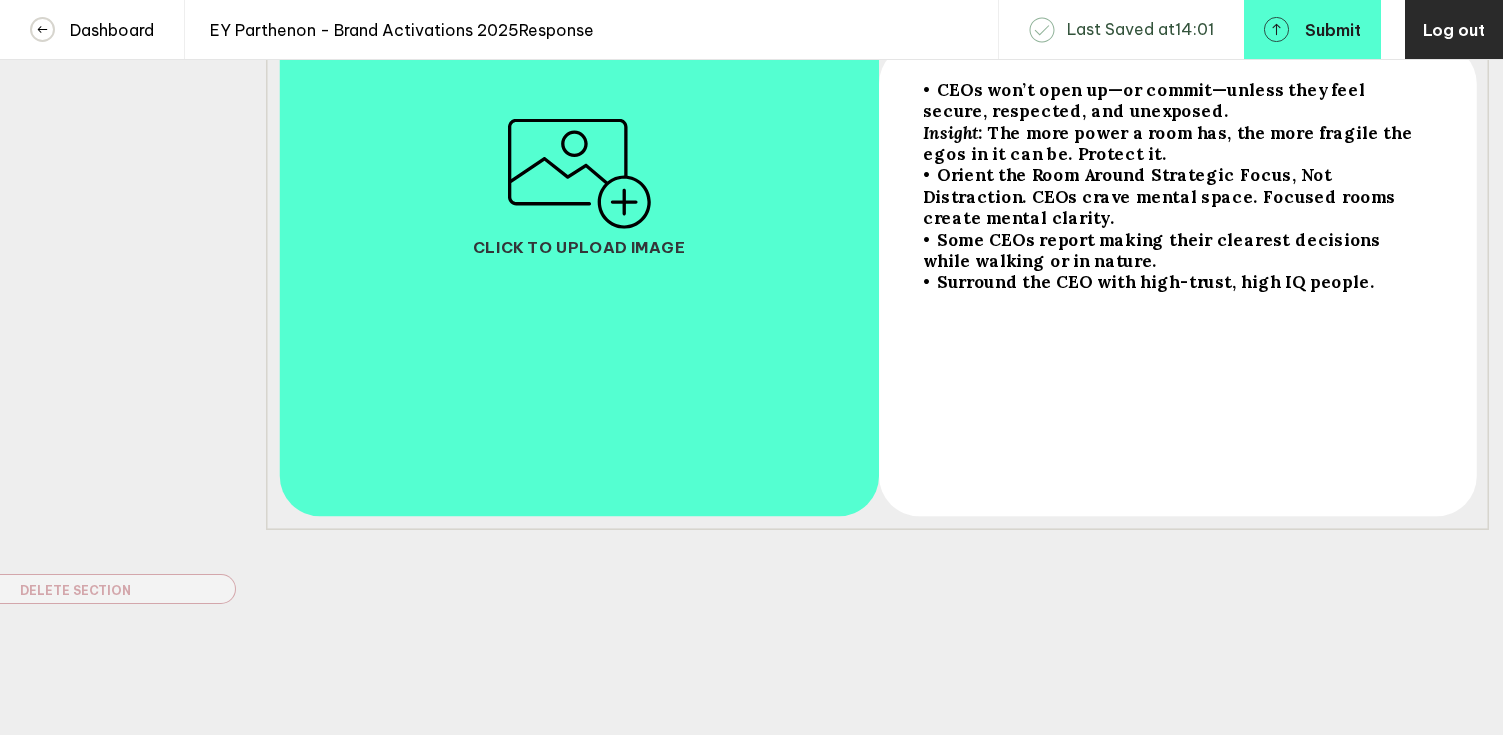 click on "• Surround the CEO with high-trust, high IQ people." at bounding box center [1176, 142] 